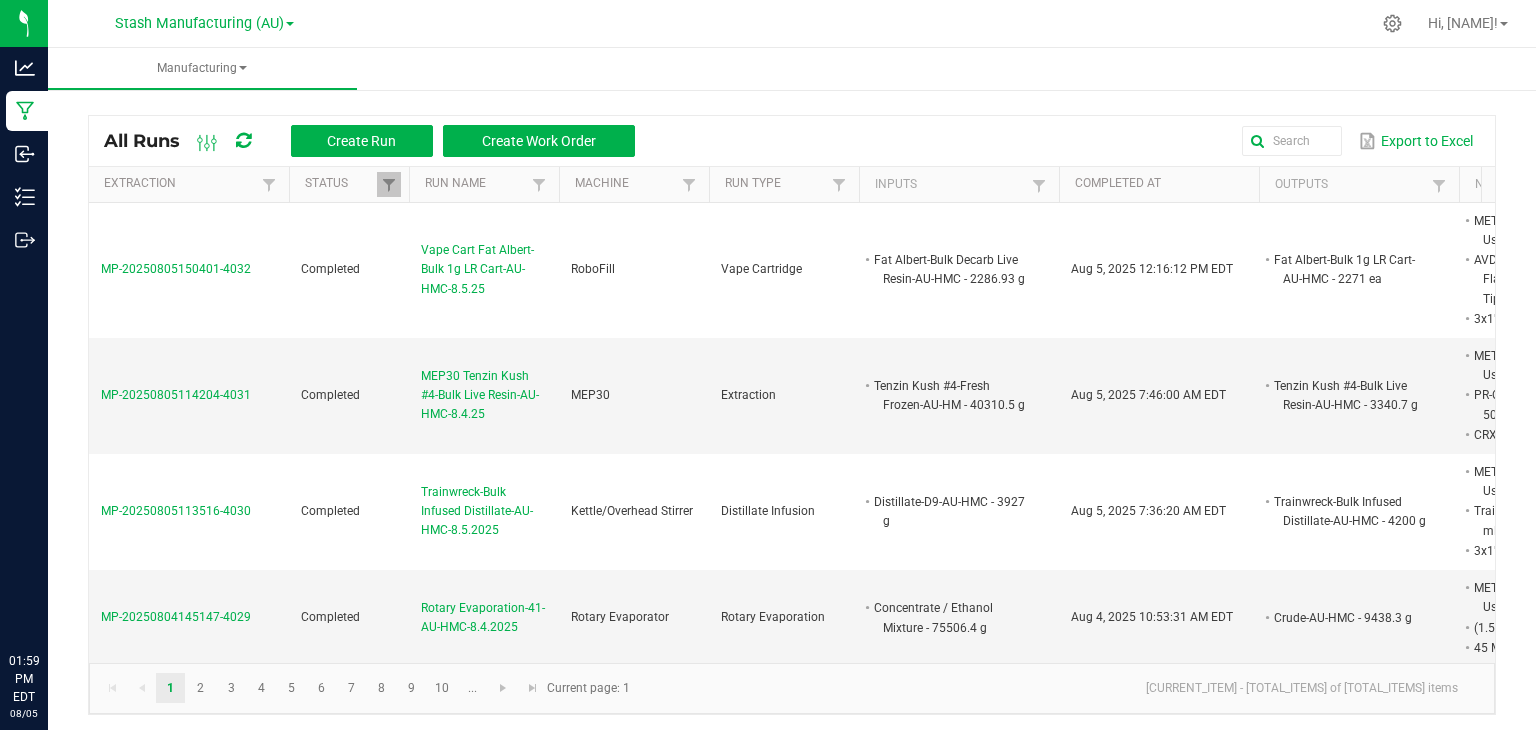 scroll, scrollTop: 0, scrollLeft: 0, axis: both 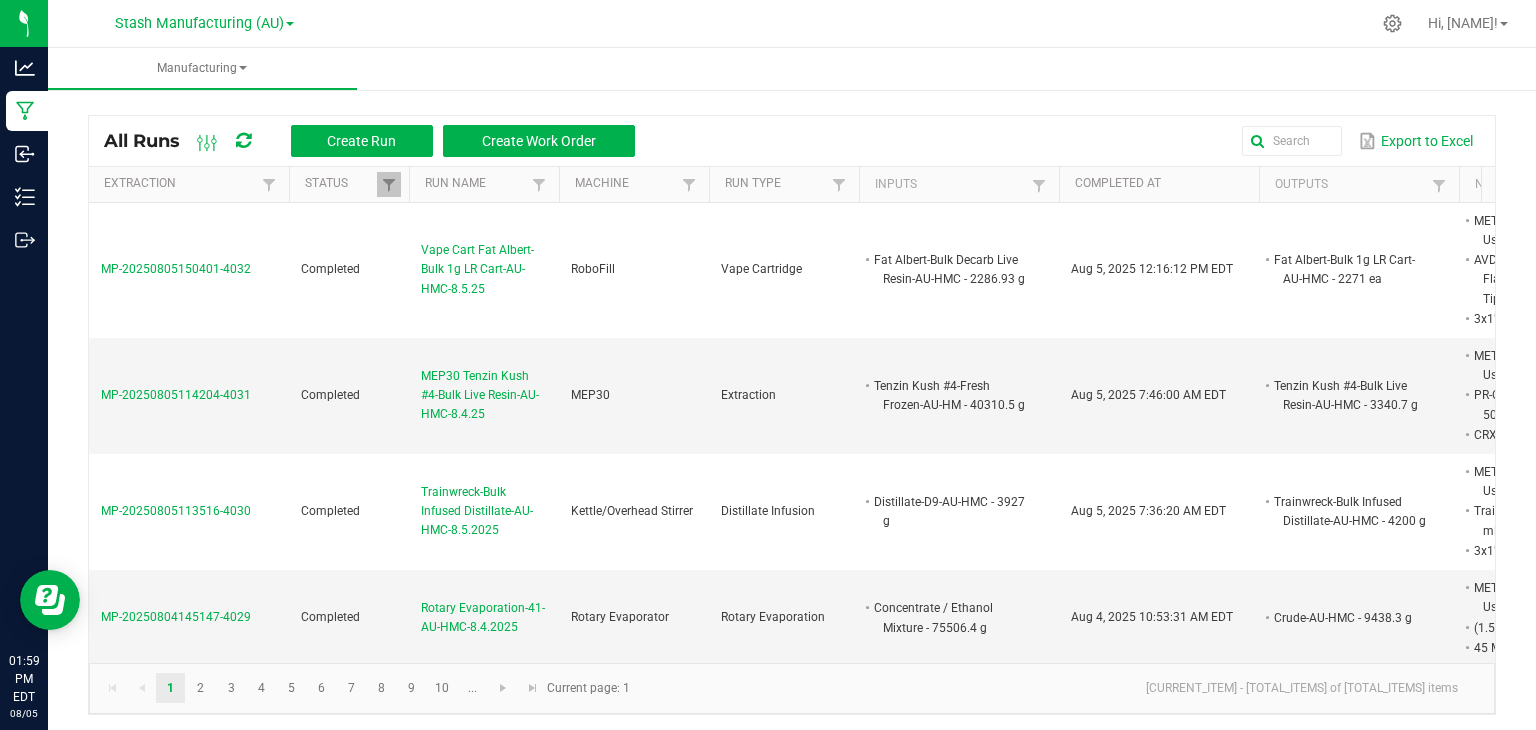 click on "Stash Manufacturing (AU)   Stash Manufacturing (AU)   Stash Manufacturing (MED)" at bounding box center (204, 23) 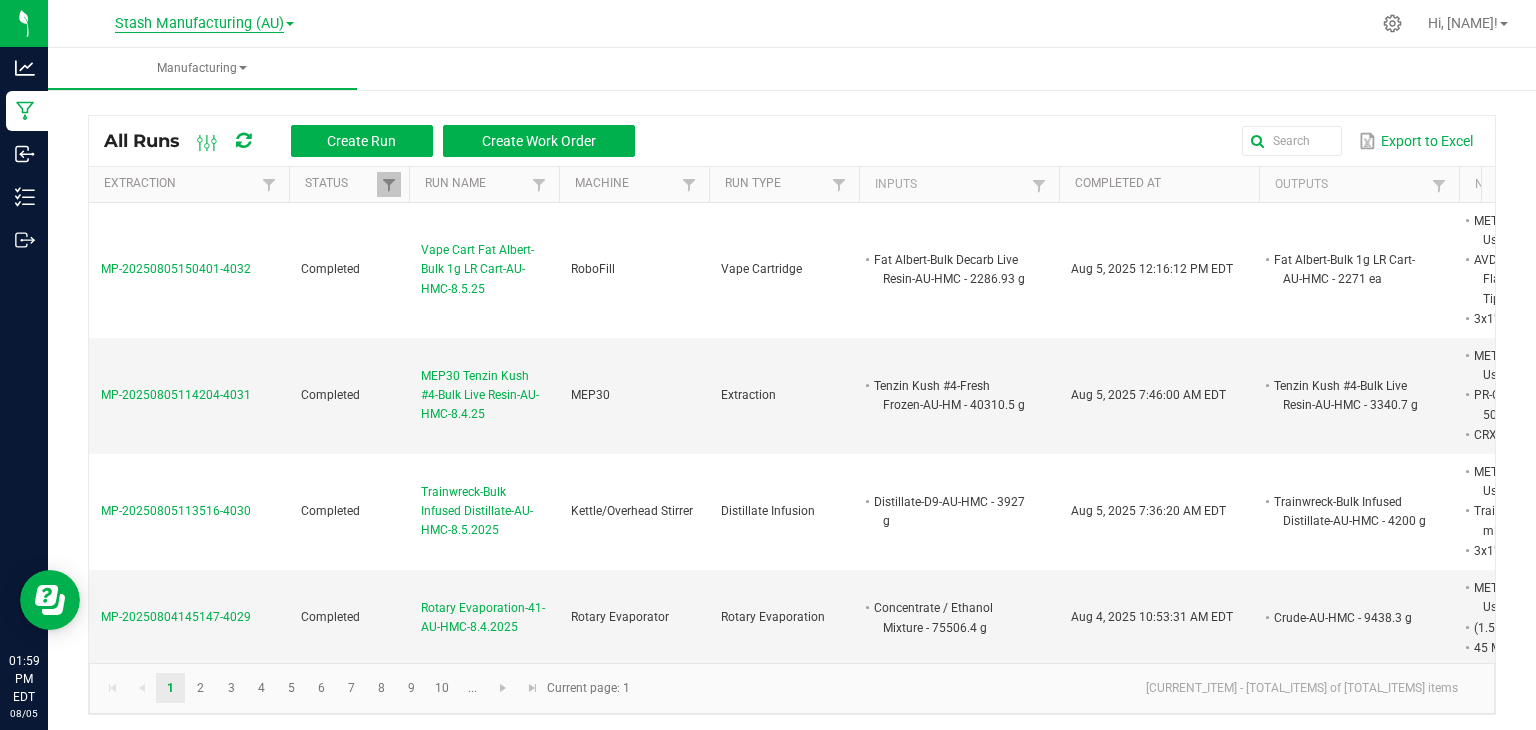 click on "Stash Manufacturing (AU)" at bounding box center (199, 24) 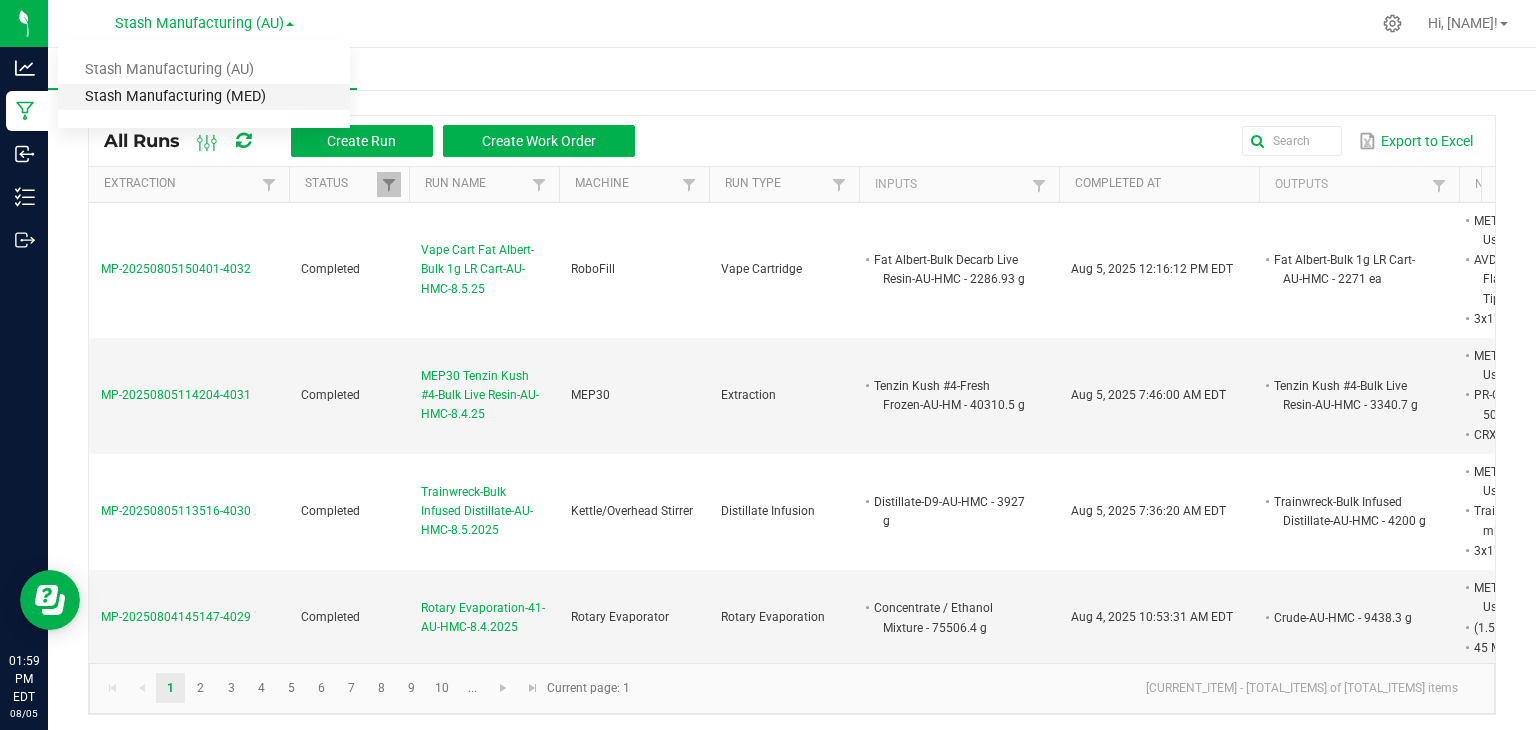 click on "Stash Manufacturing (MED)" at bounding box center (204, 97) 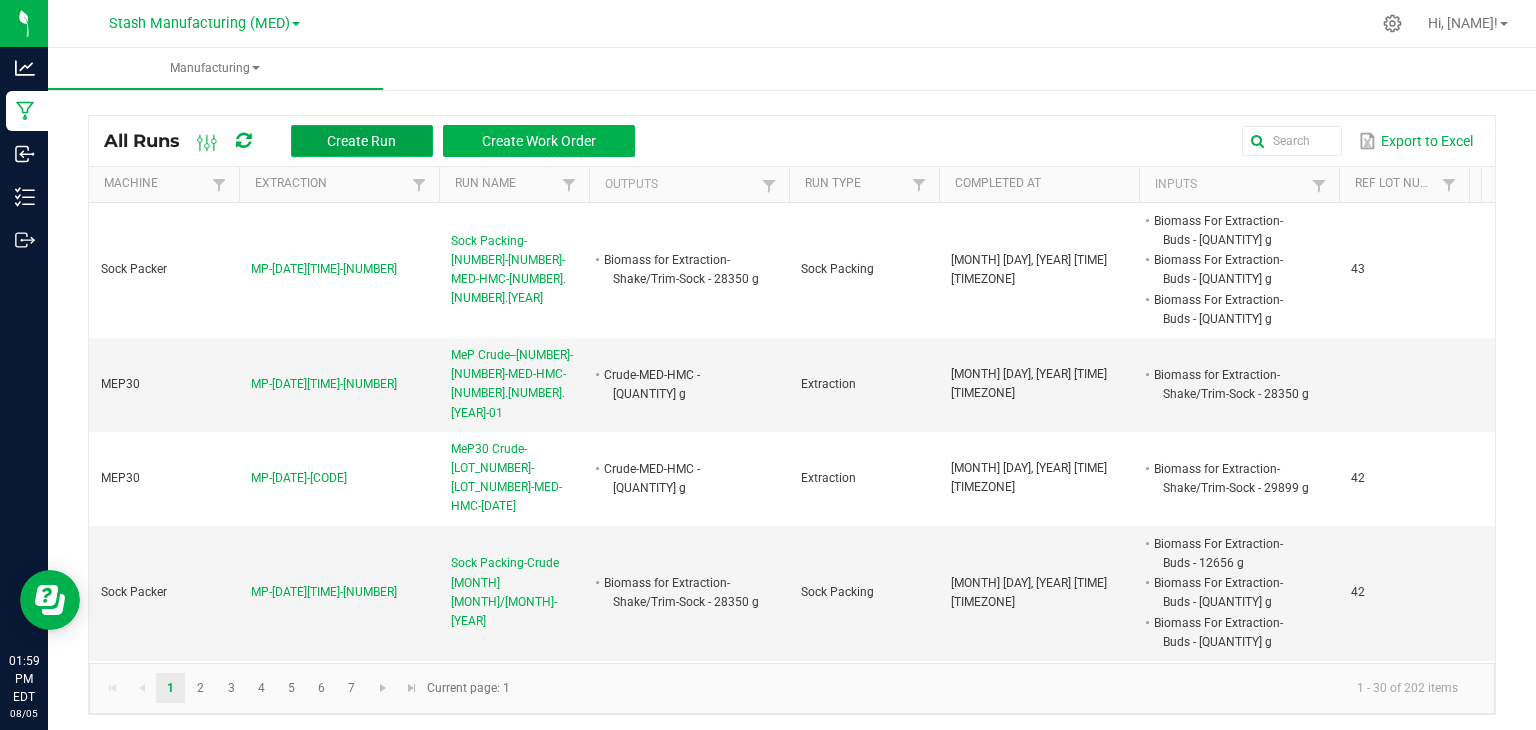 click on "Create Run" at bounding box center [361, 141] 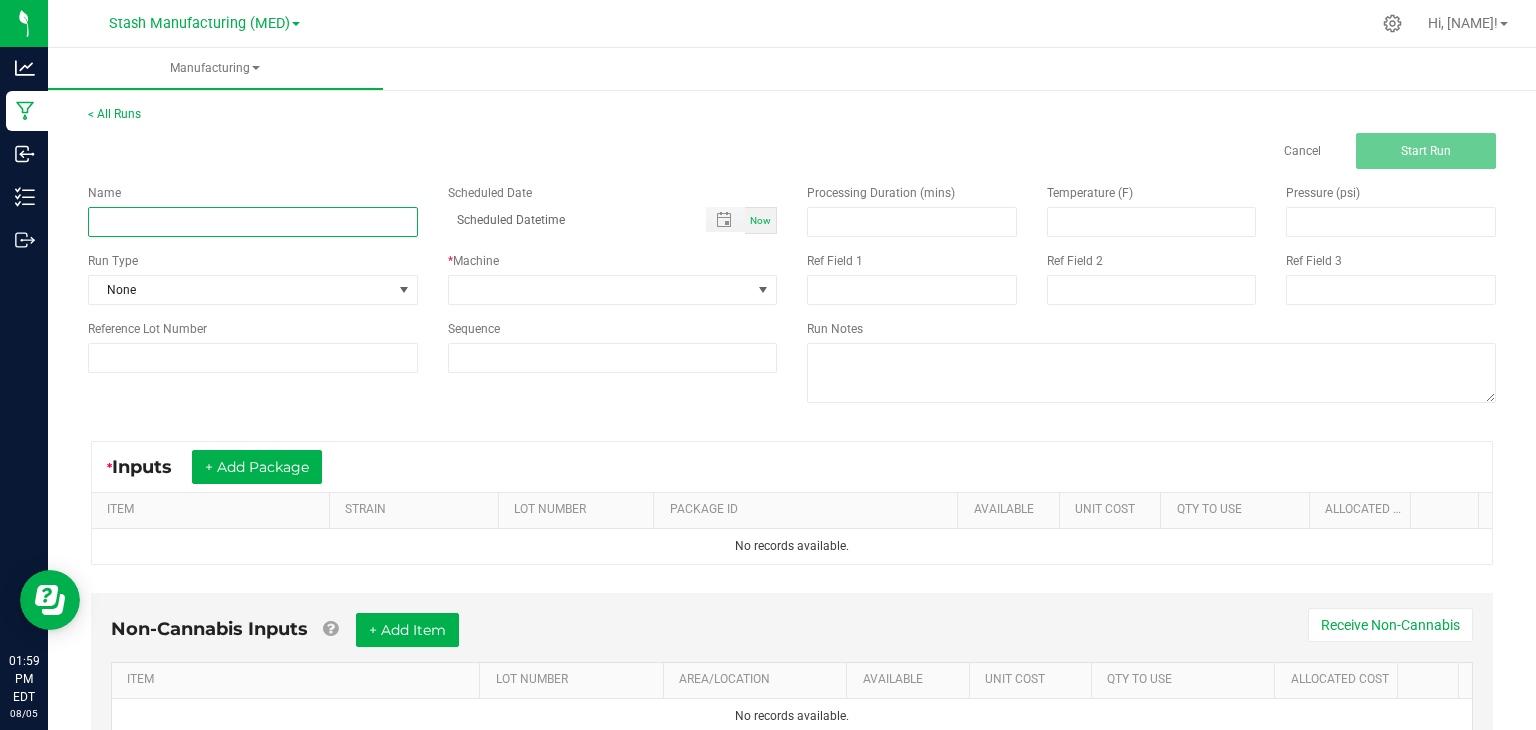 click at bounding box center [253, 222] 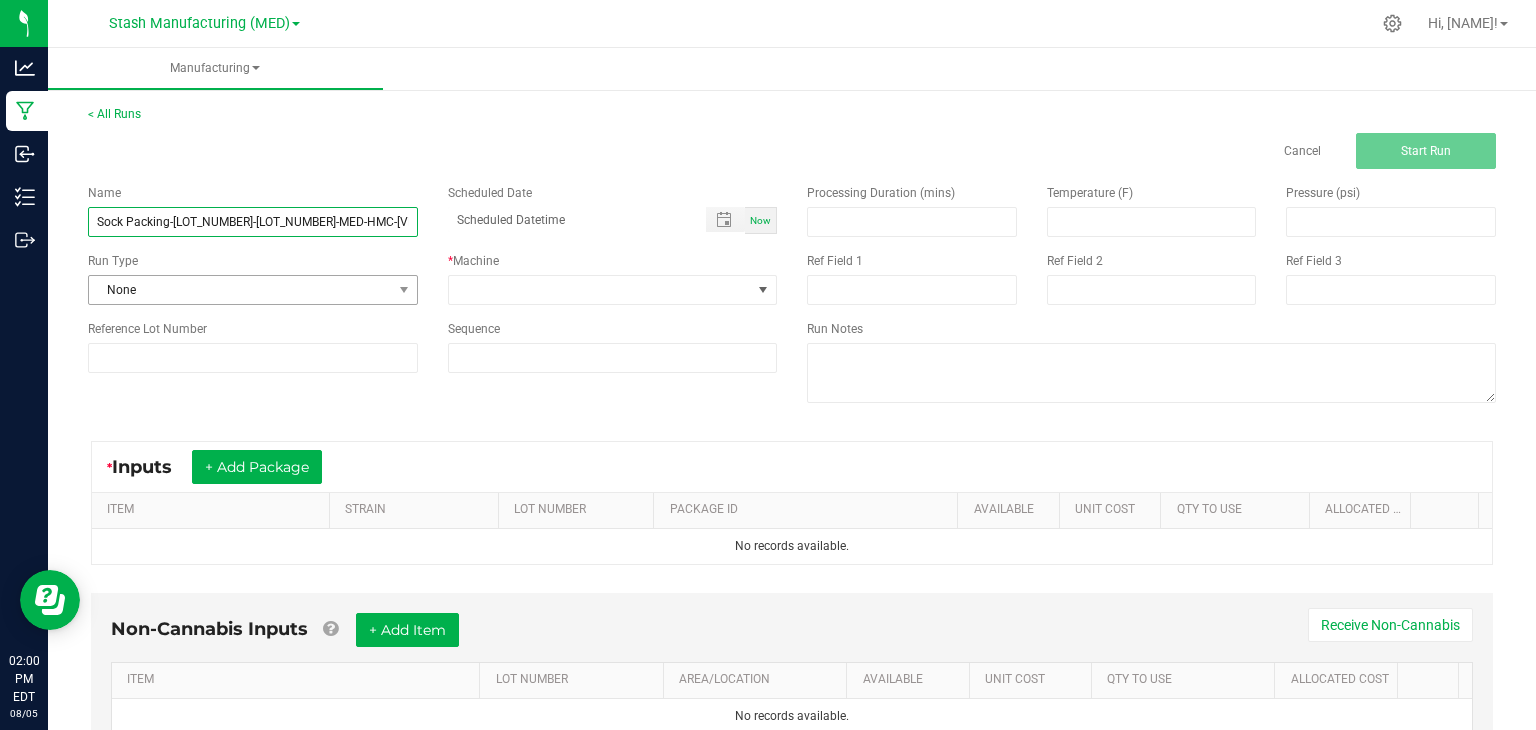 type on "Sock Packing-[LOT_NUMBER]-[LOT_NUMBER]-MED-HMC-[VERSION]" 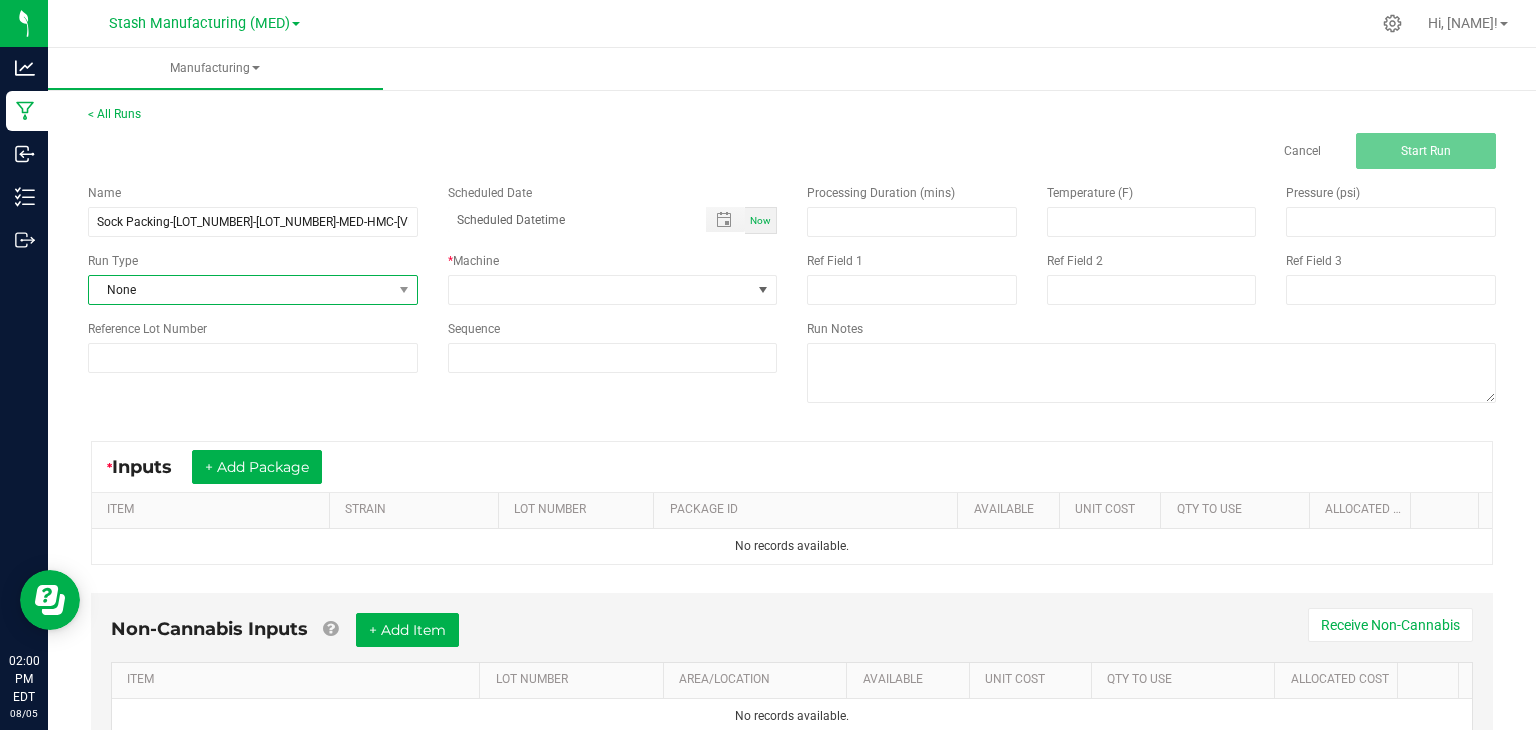 click on "None" at bounding box center (240, 290) 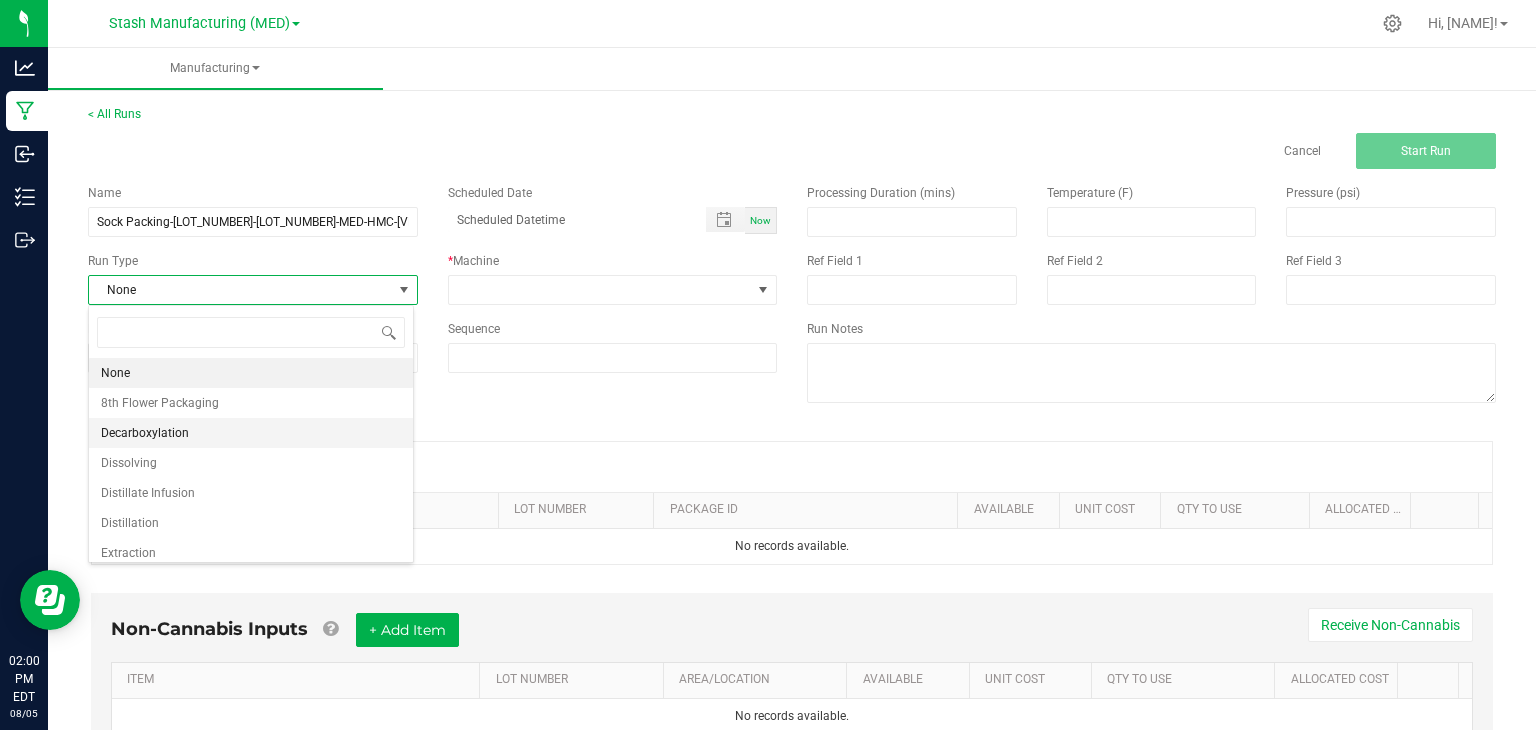 scroll, scrollTop: 99970, scrollLeft: 99674, axis: both 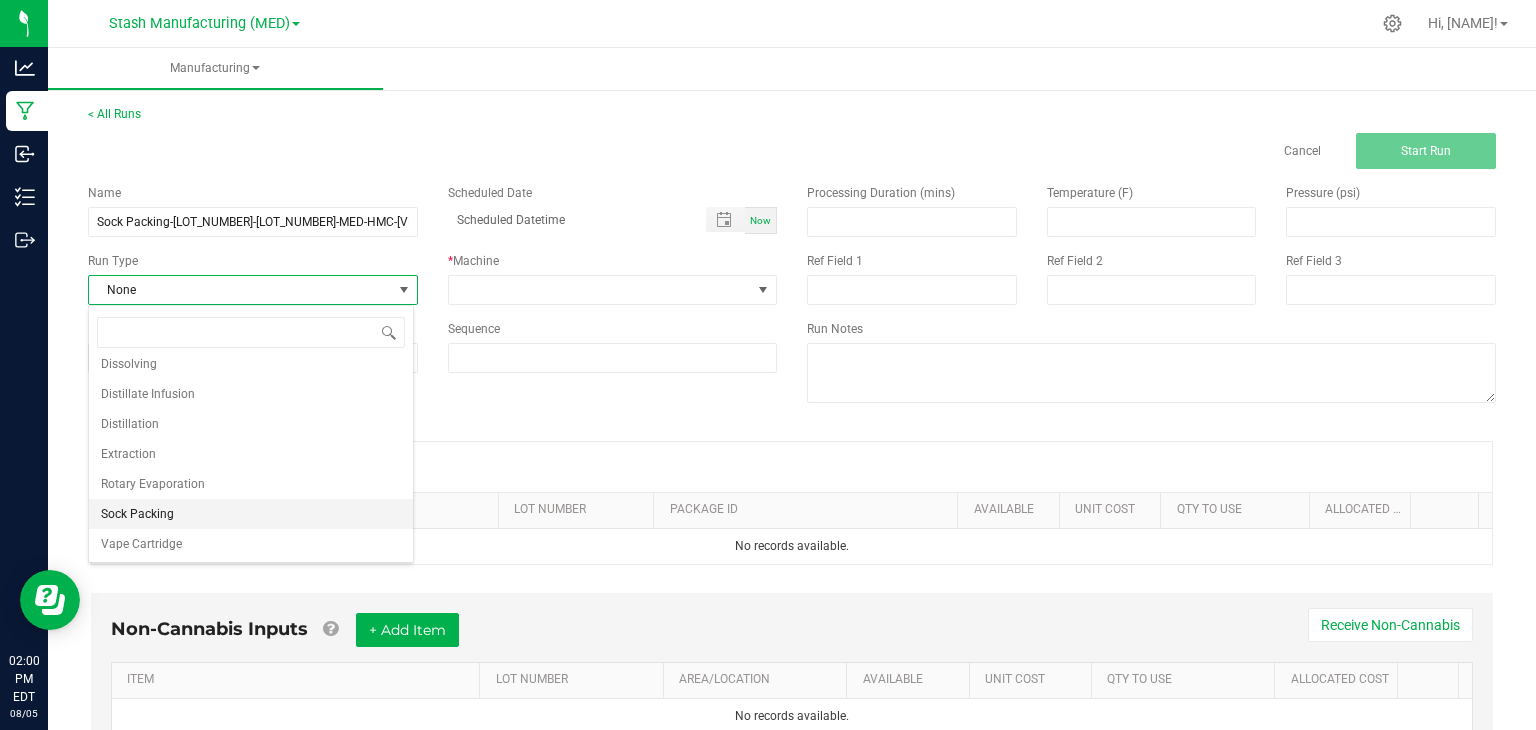 click on "Sock Packing" at bounding box center (137, 514) 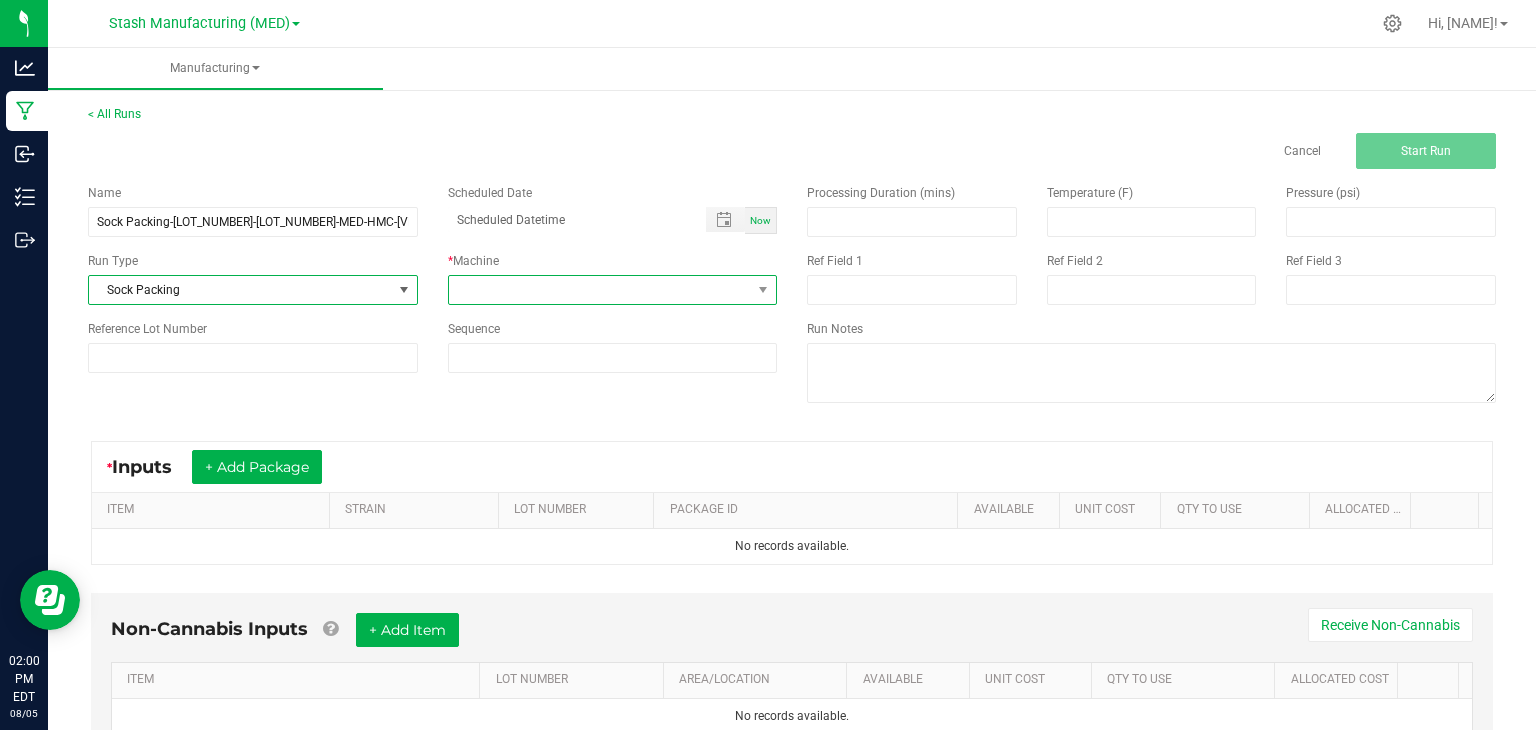 click at bounding box center [600, 290] 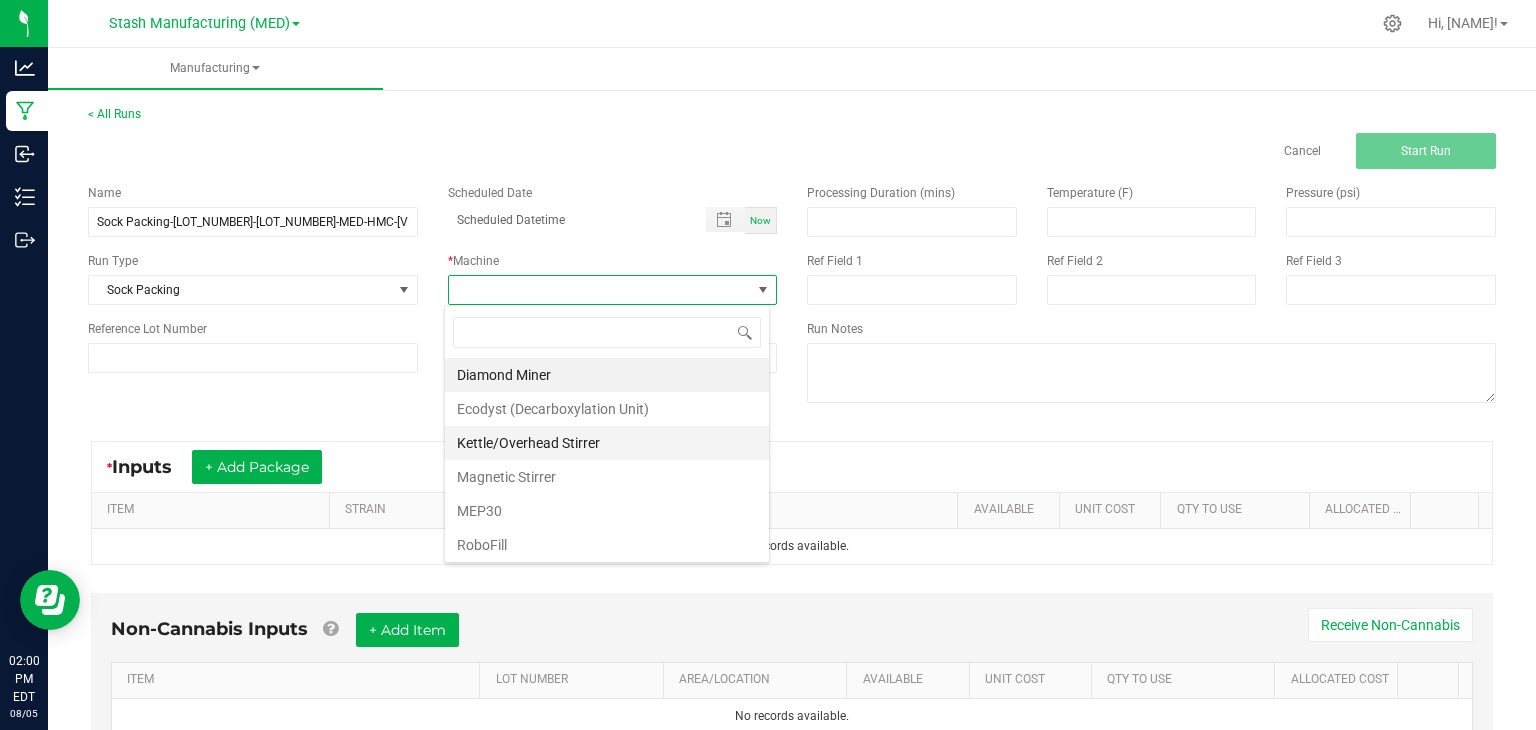 scroll, scrollTop: 99970, scrollLeft: 99674, axis: both 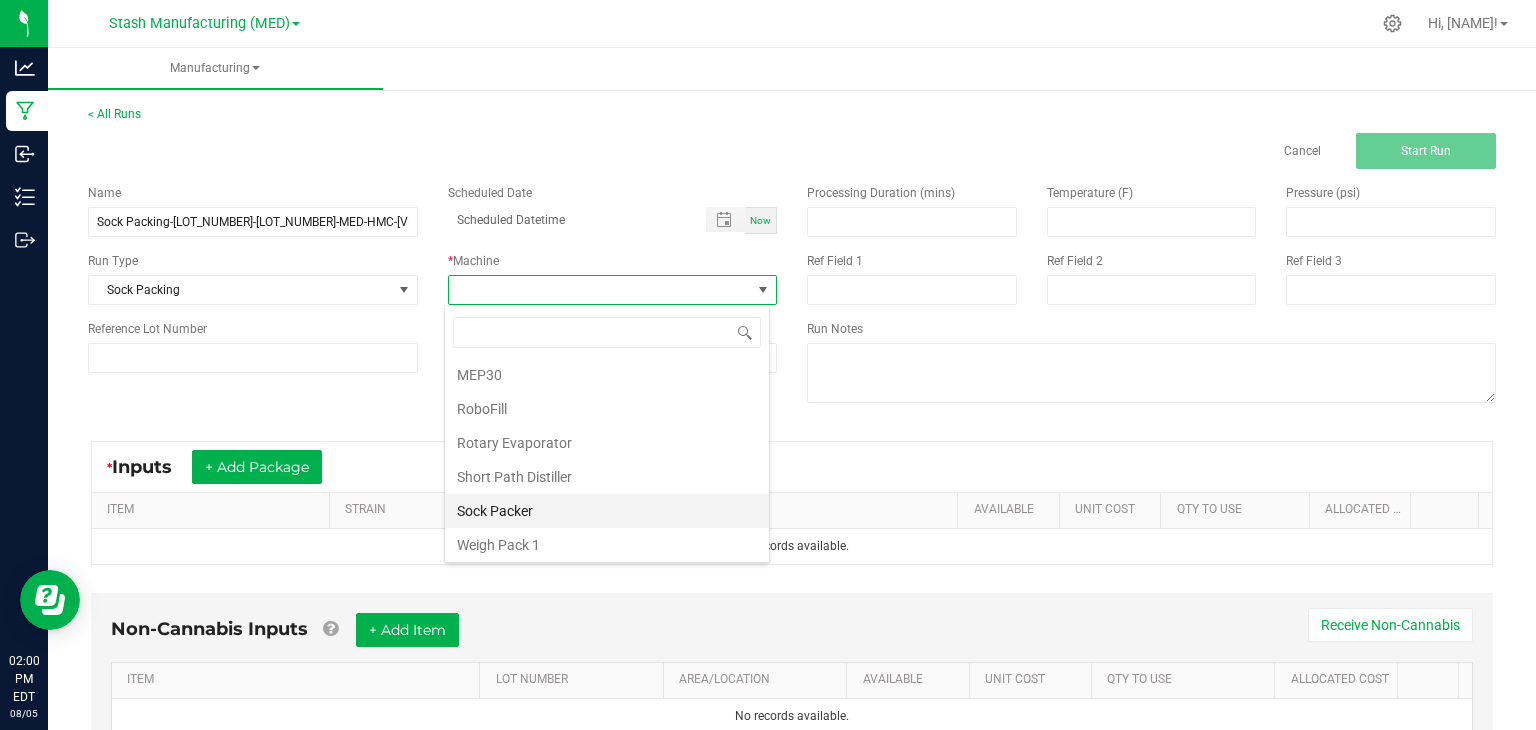 click on "Sock Packer" at bounding box center [607, 511] 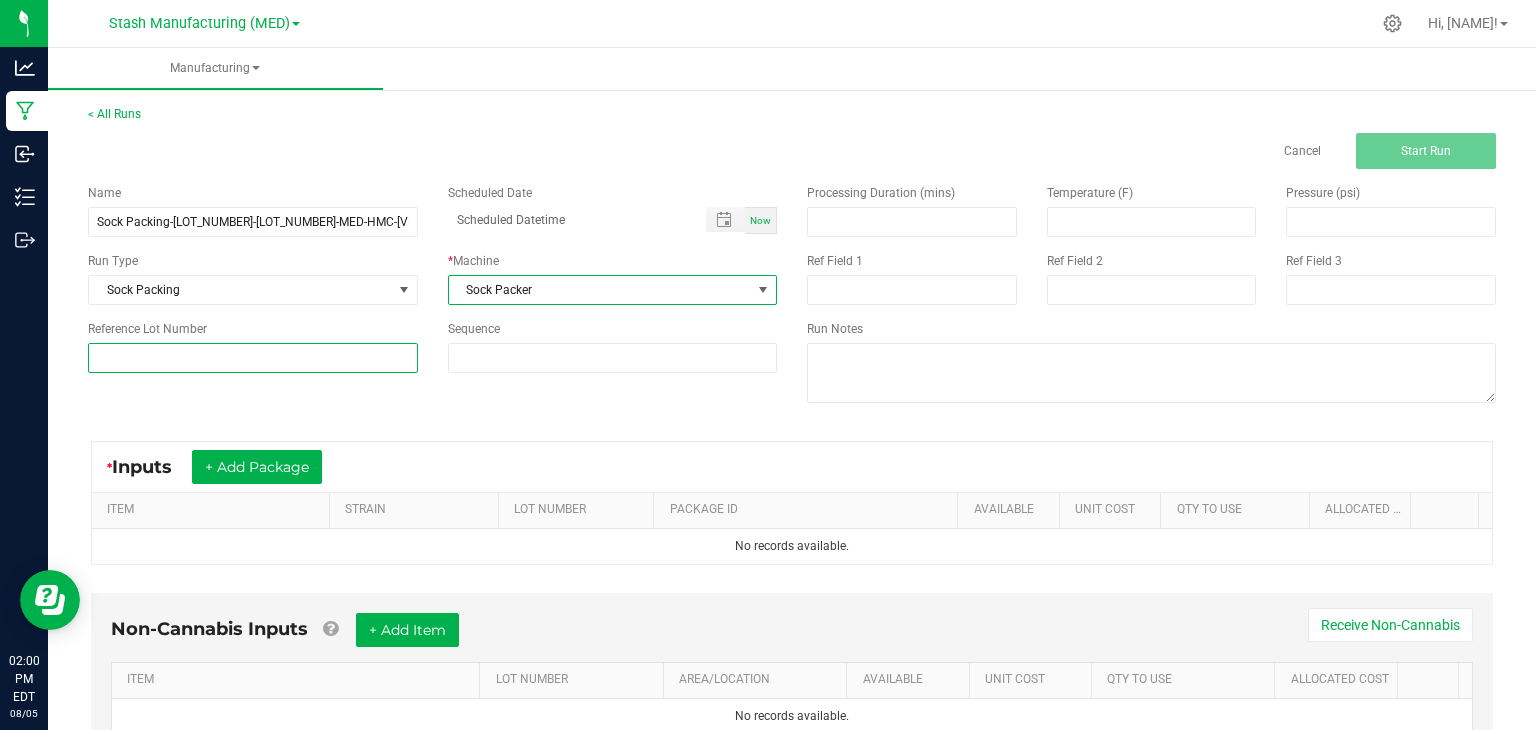 click at bounding box center [253, 358] 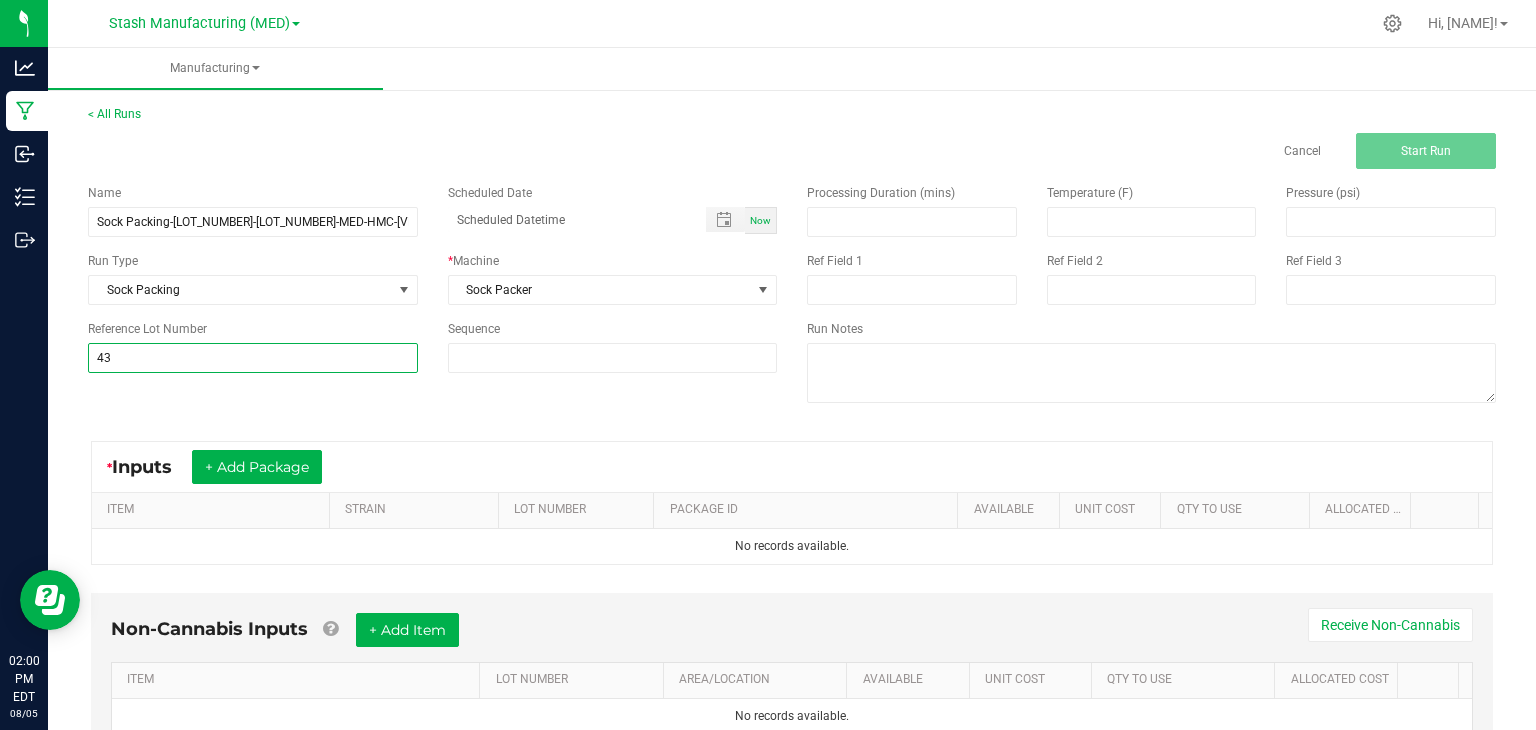 type on "43" 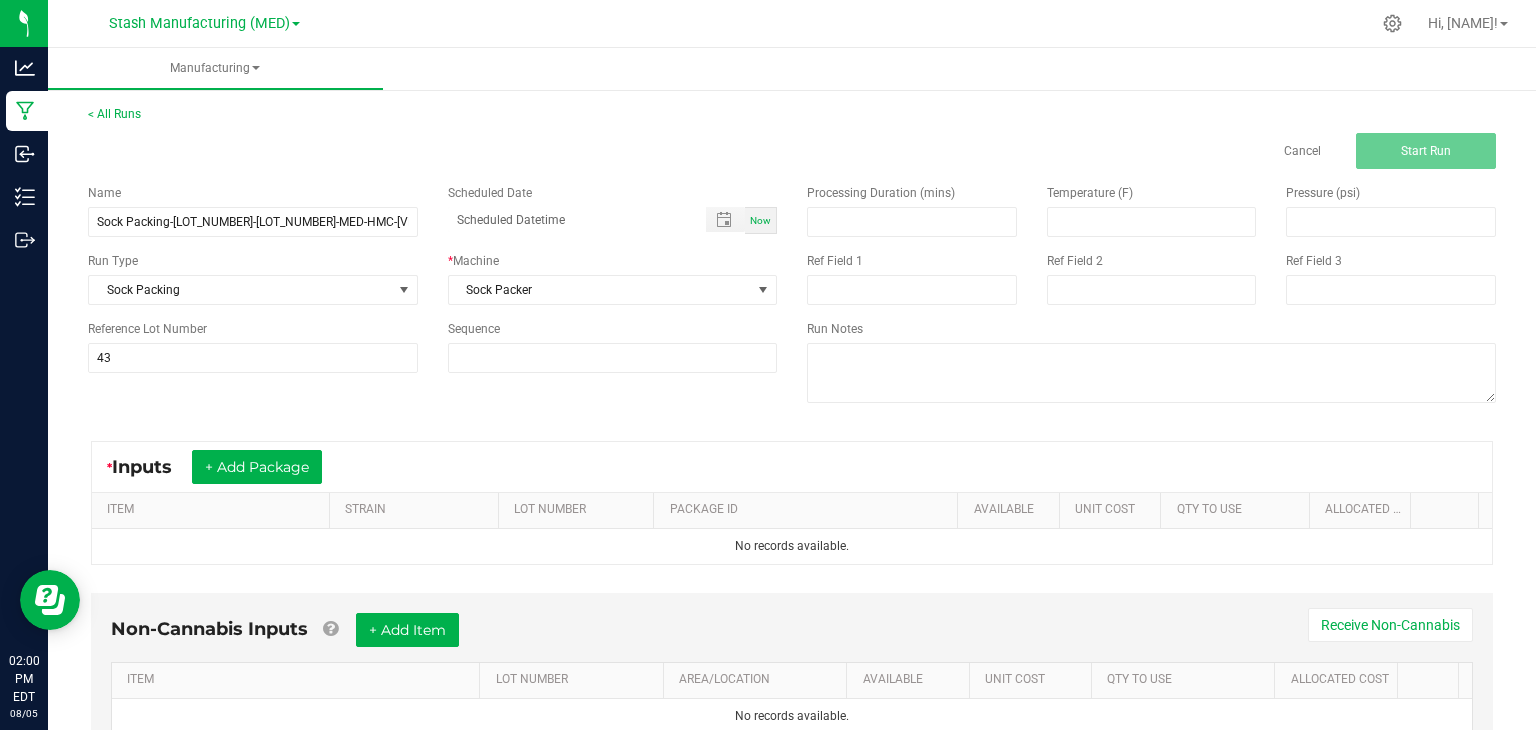 click on "Name  Sock Packing-[LOT_NUMBER]-[LOT_NUMBER]-MED-HMC-[VERSION]  Scheduled Date  Now  Run Type  Sock Packing  *   Machine  Sock Packer  Reference Lot Number  [CODE]  Sequence   Processing Duration (mins)   Temperature (F)   Pressure (psi)   Ref Field 1   Ref Field 2   Ref Field 3   Run Notes" at bounding box center [792, 296] 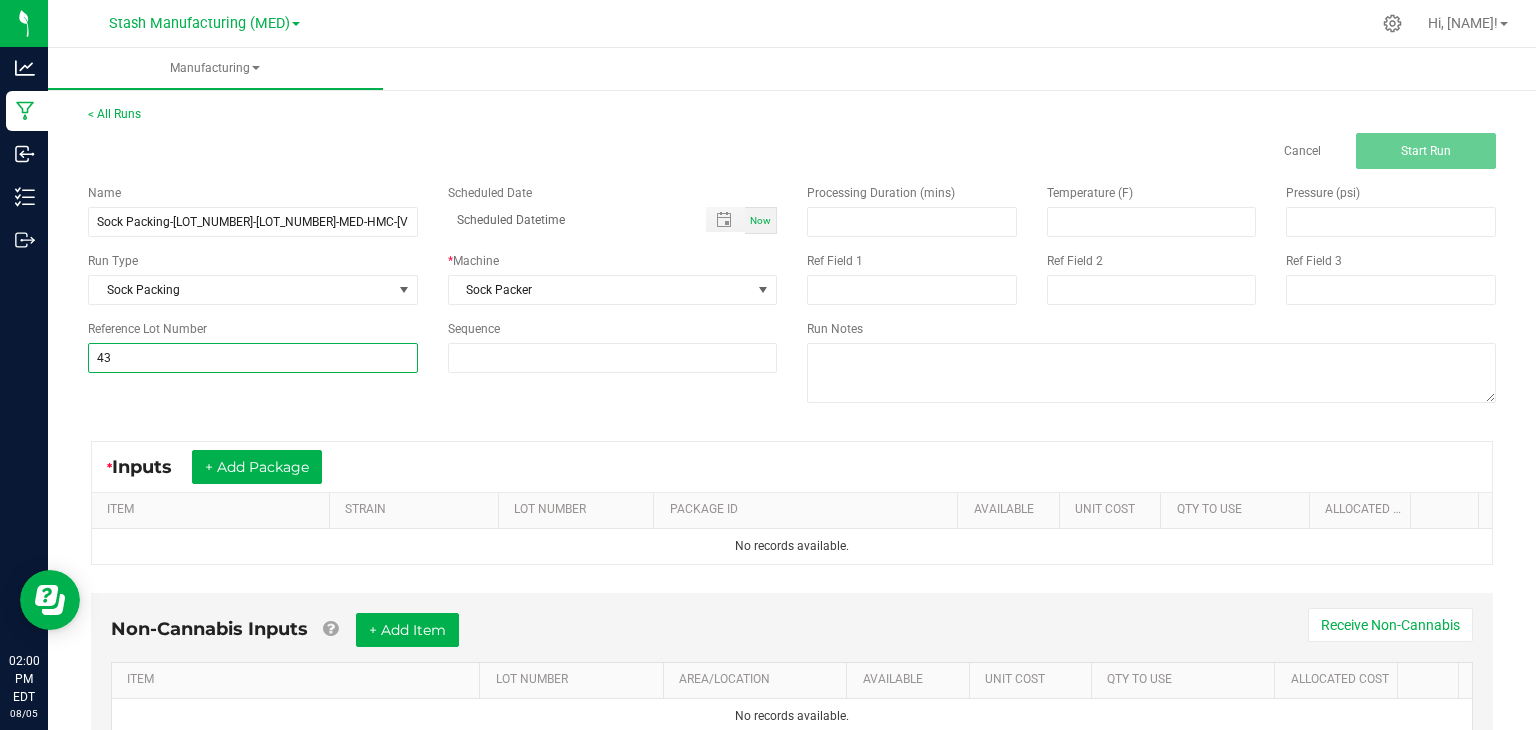 click on "43" at bounding box center (253, 358) 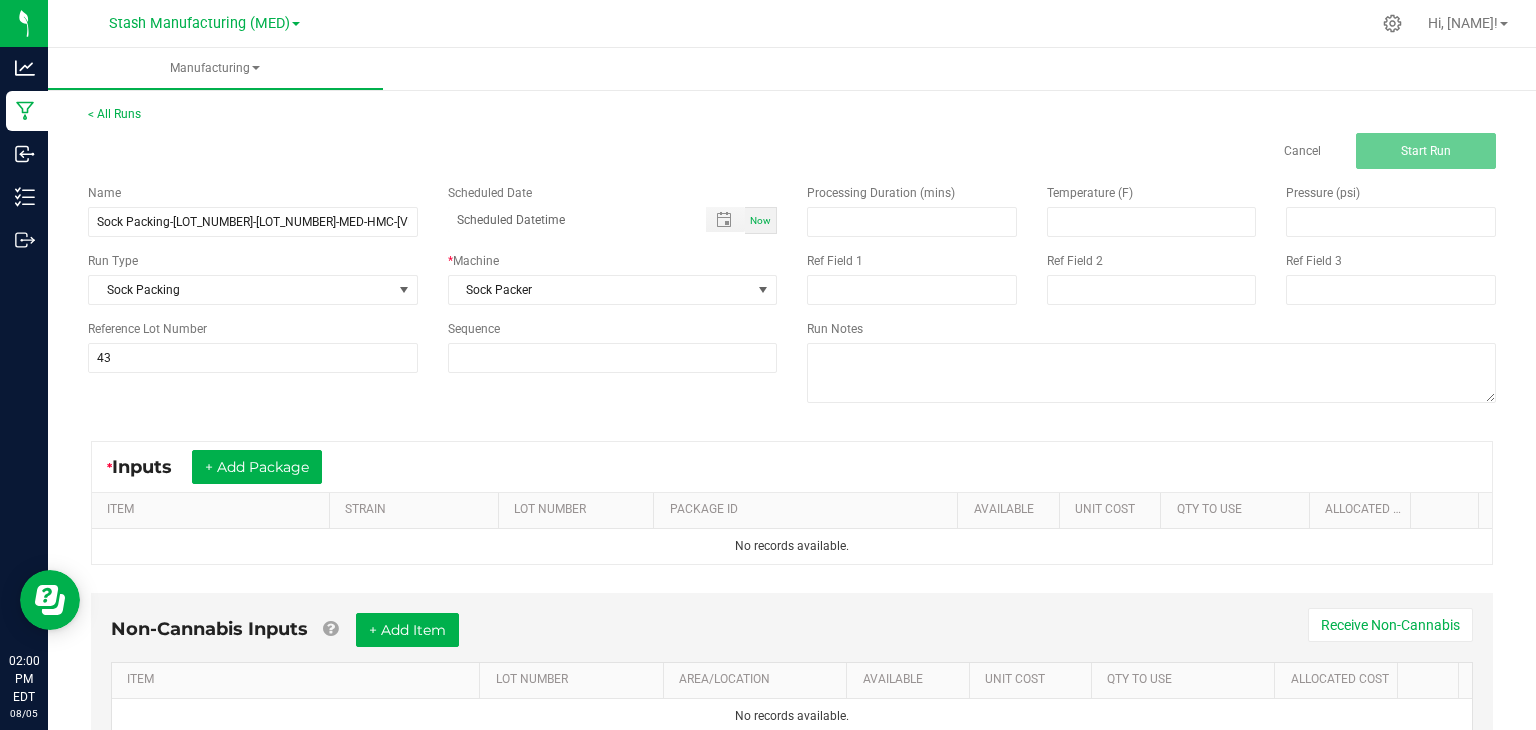 click on "Name  Sock Packing-[LOT_NUMBER]-[LOT_NUMBER]-MED-HMC-[VERSION]  Scheduled Date  Now  Run Type  Sock Packing  *   Machine  Sock Packer  Reference Lot Number  [CODE]  Sequence   Processing Duration (mins)   Temperature (F)   Pressure (psi)   Ref Field 1   Ref Field 2   Ref Field 3   Run Notes" at bounding box center (792, 296) 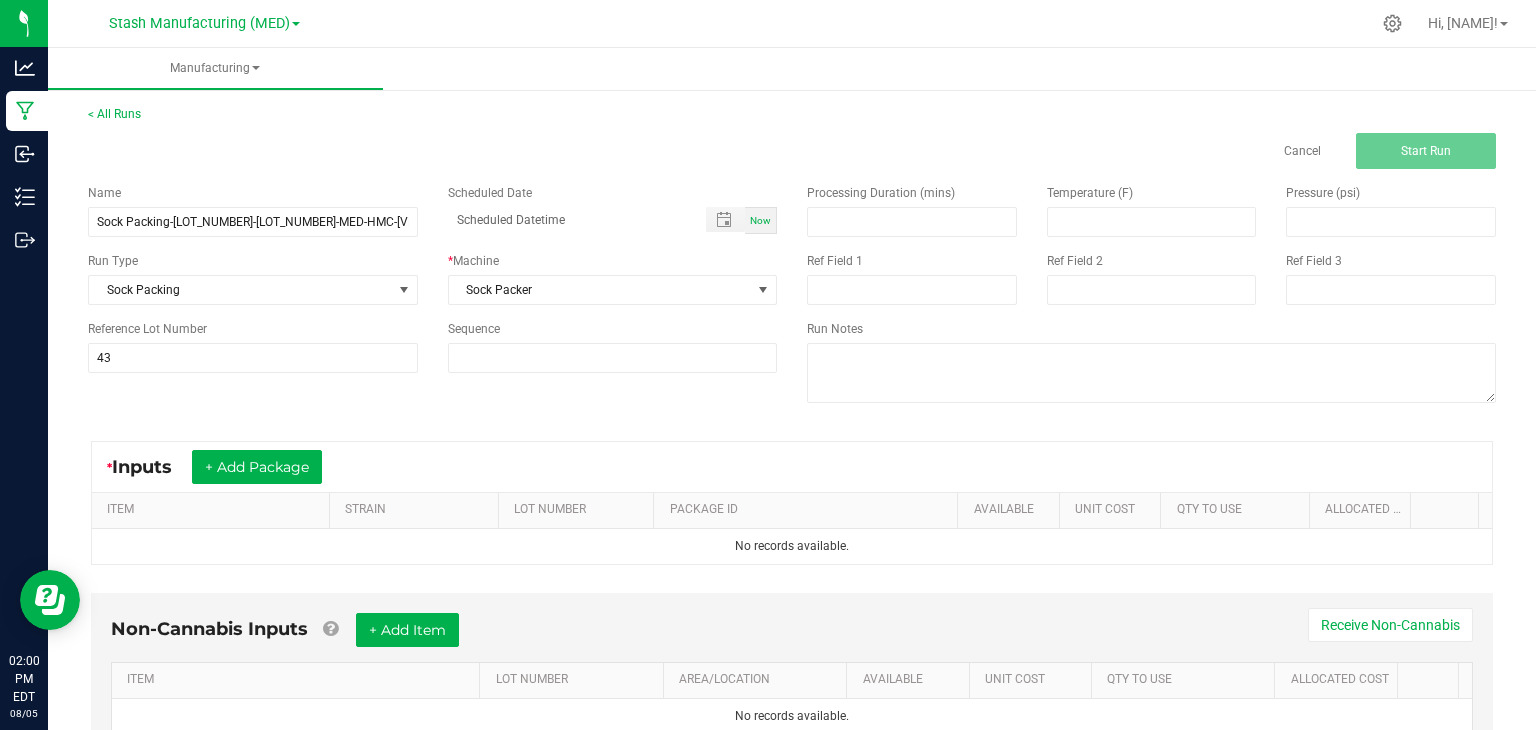 click on "Now" at bounding box center (760, 220) 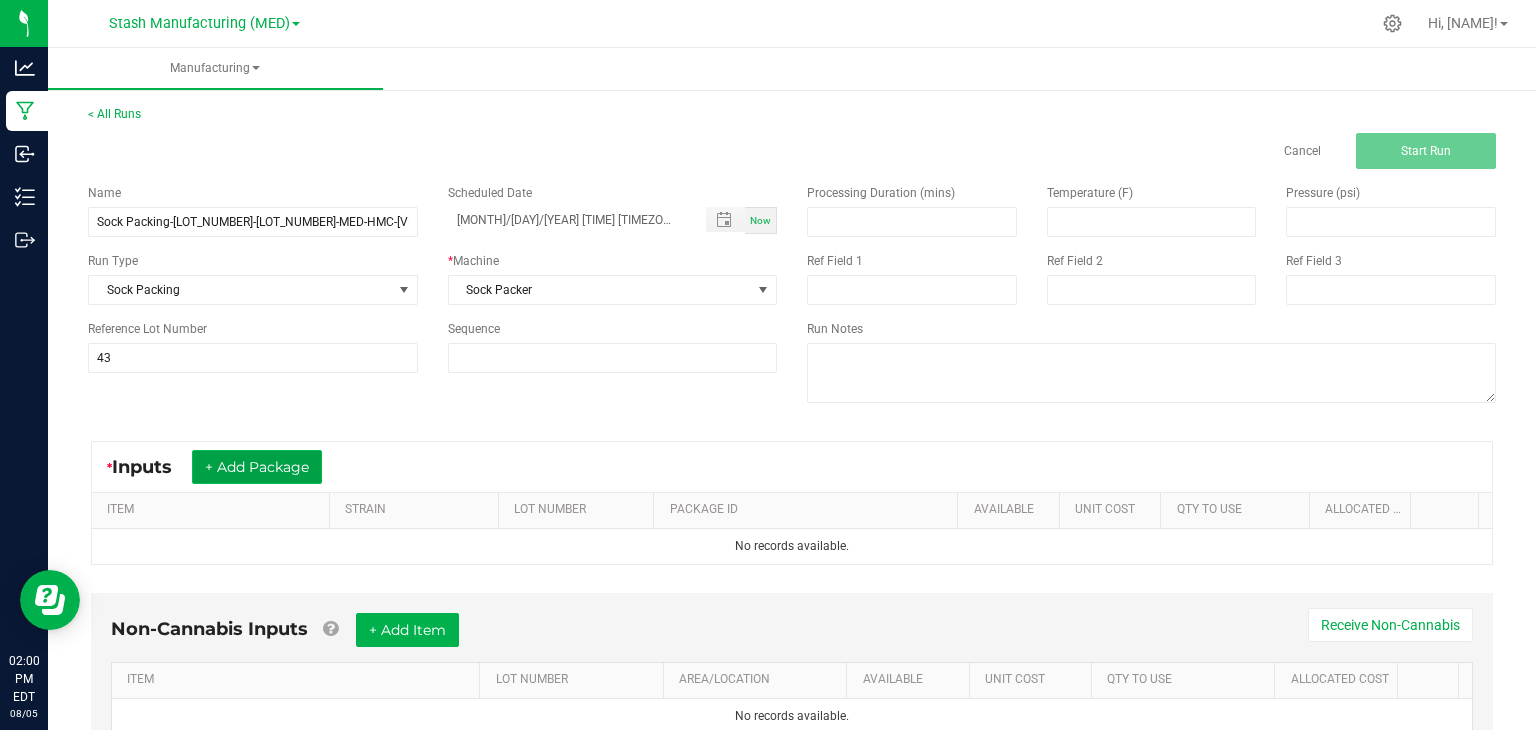 click on "+ Add Package" at bounding box center (257, 467) 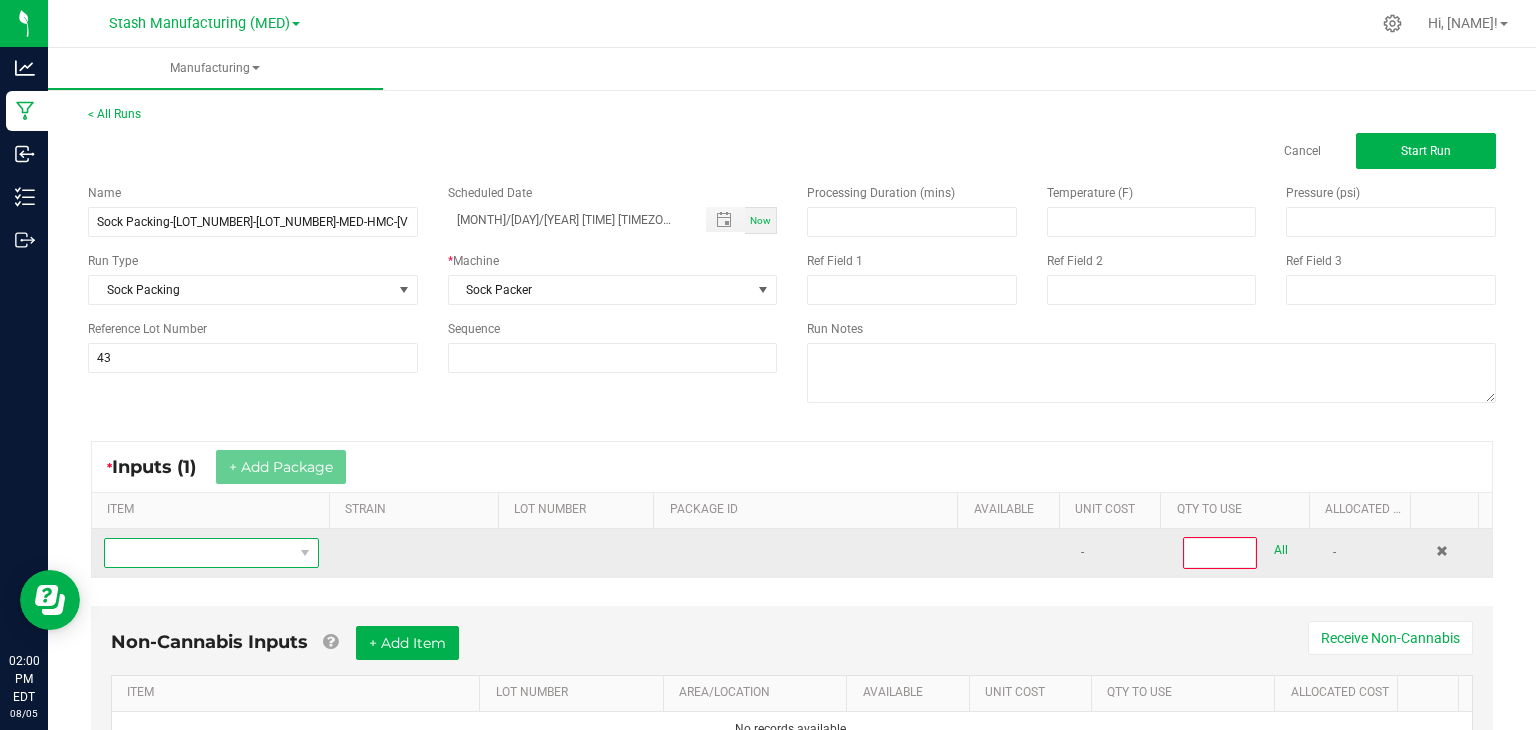 click at bounding box center (199, 553) 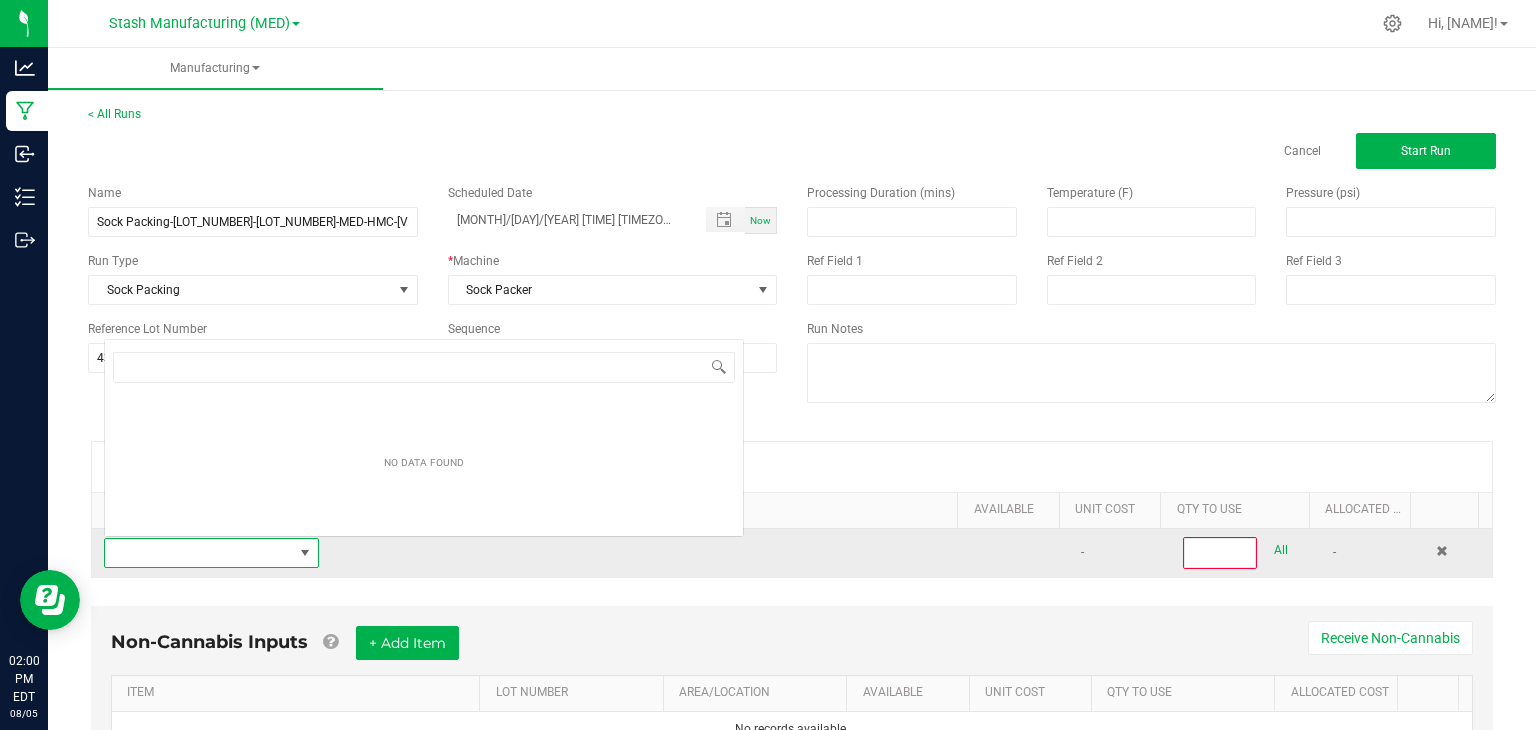 scroll, scrollTop: 0, scrollLeft: 0, axis: both 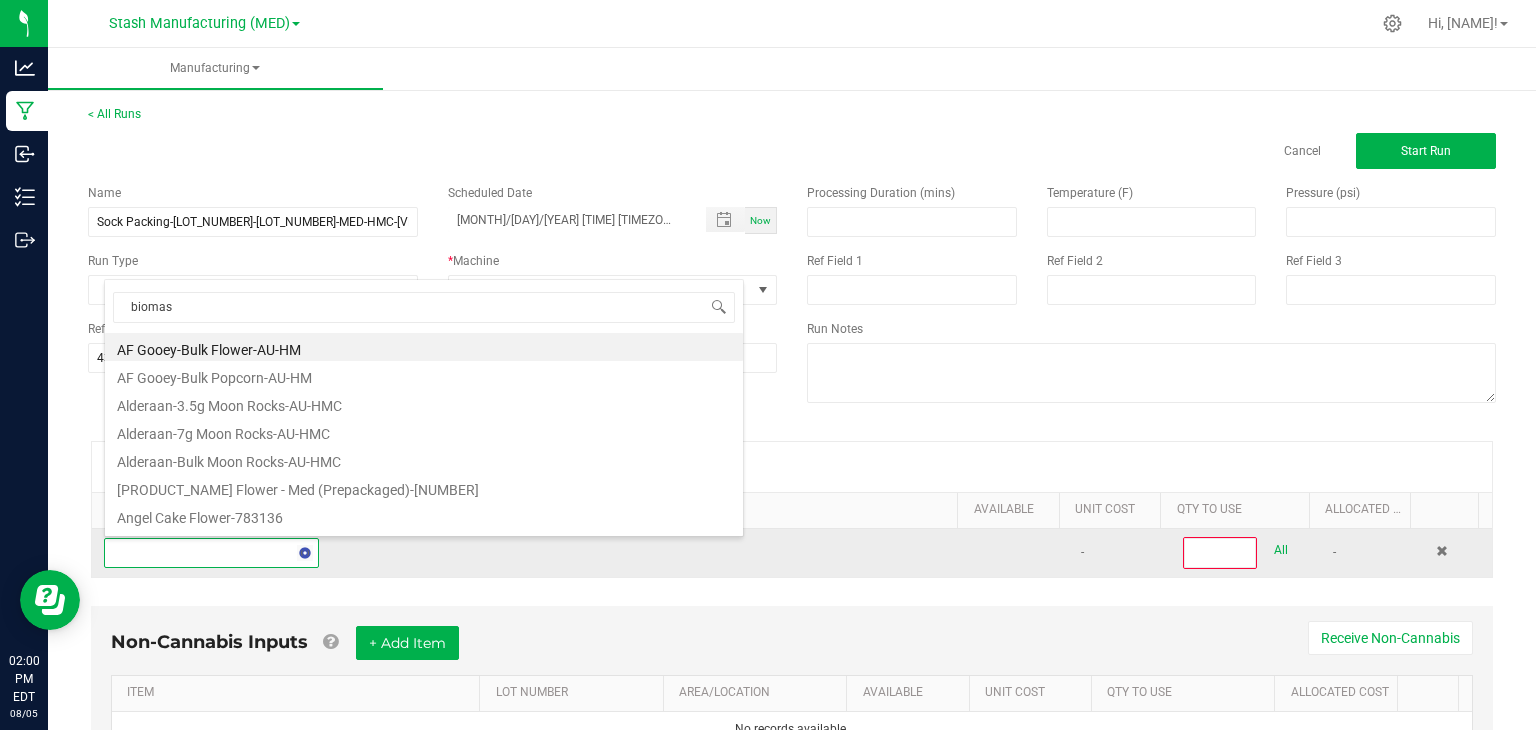 type on "biomass" 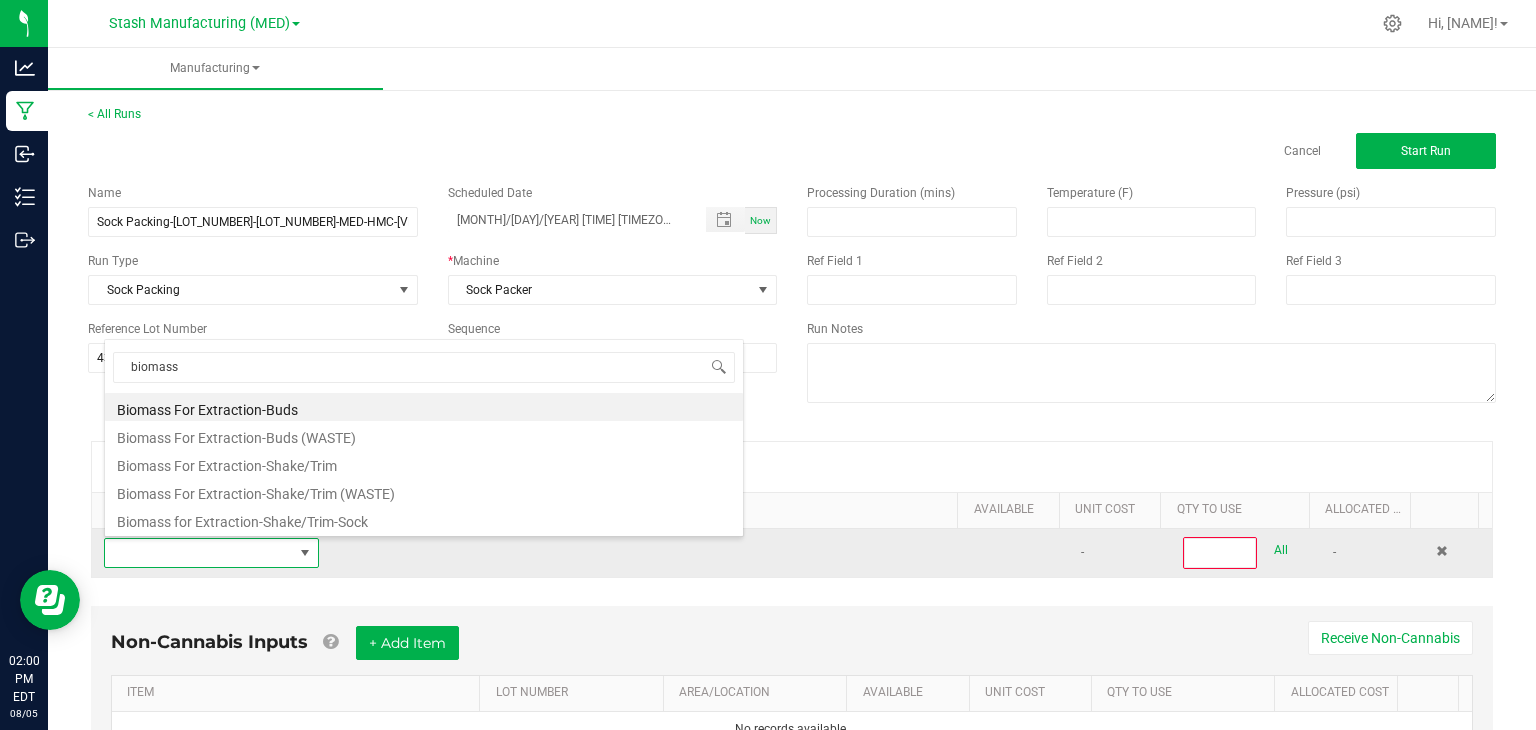 type on "0" 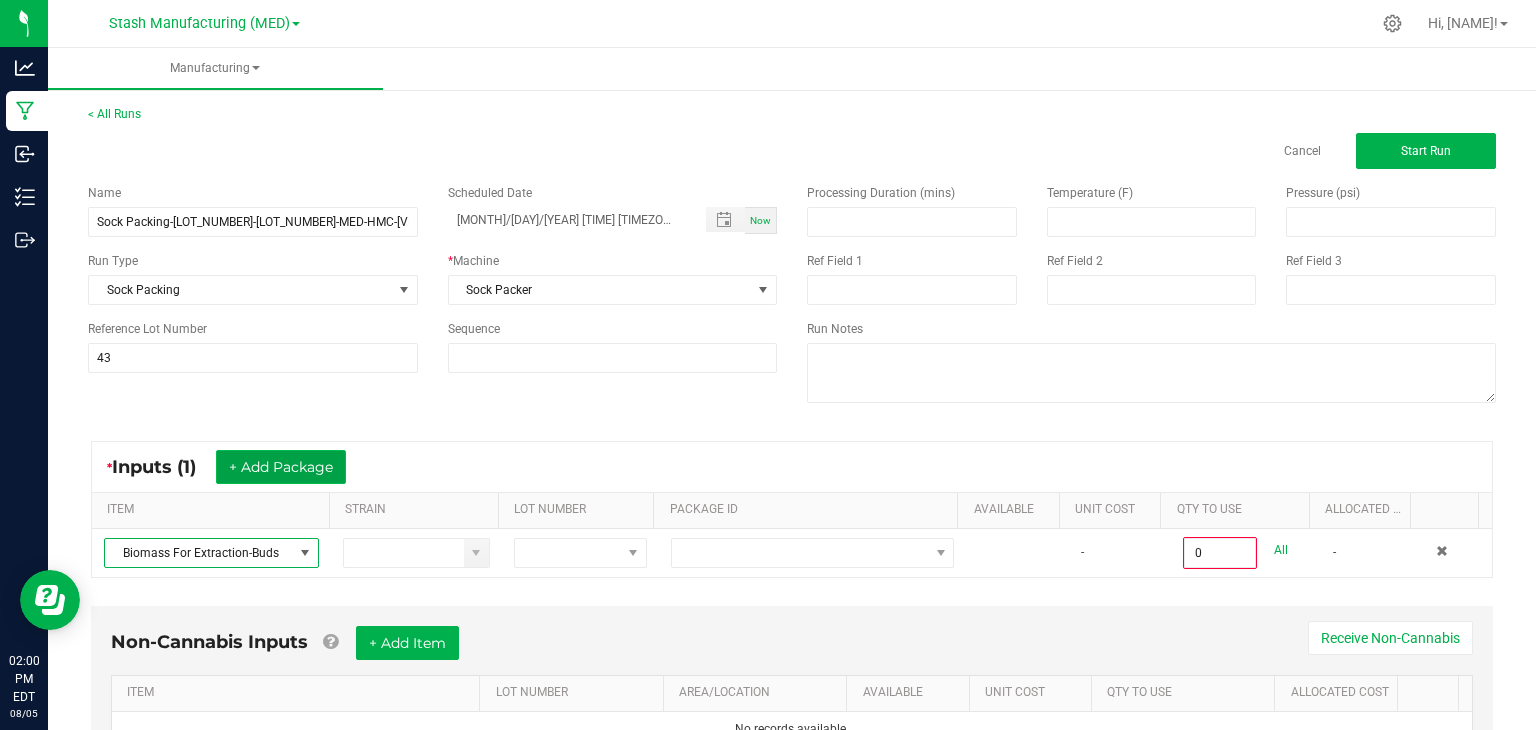 click on "+ Add Package" at bounding box center (281, 467) 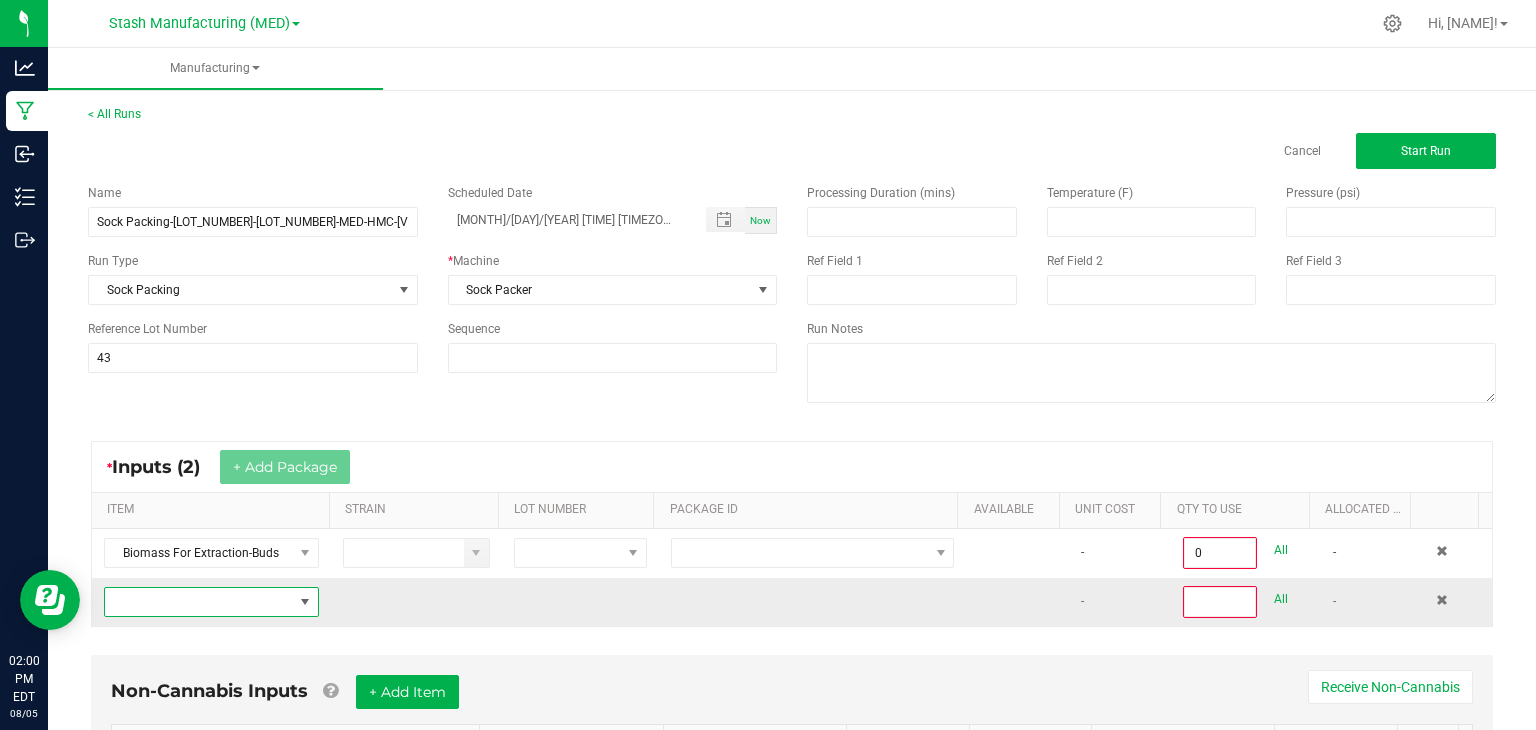 click at bounding box center (199, 602) 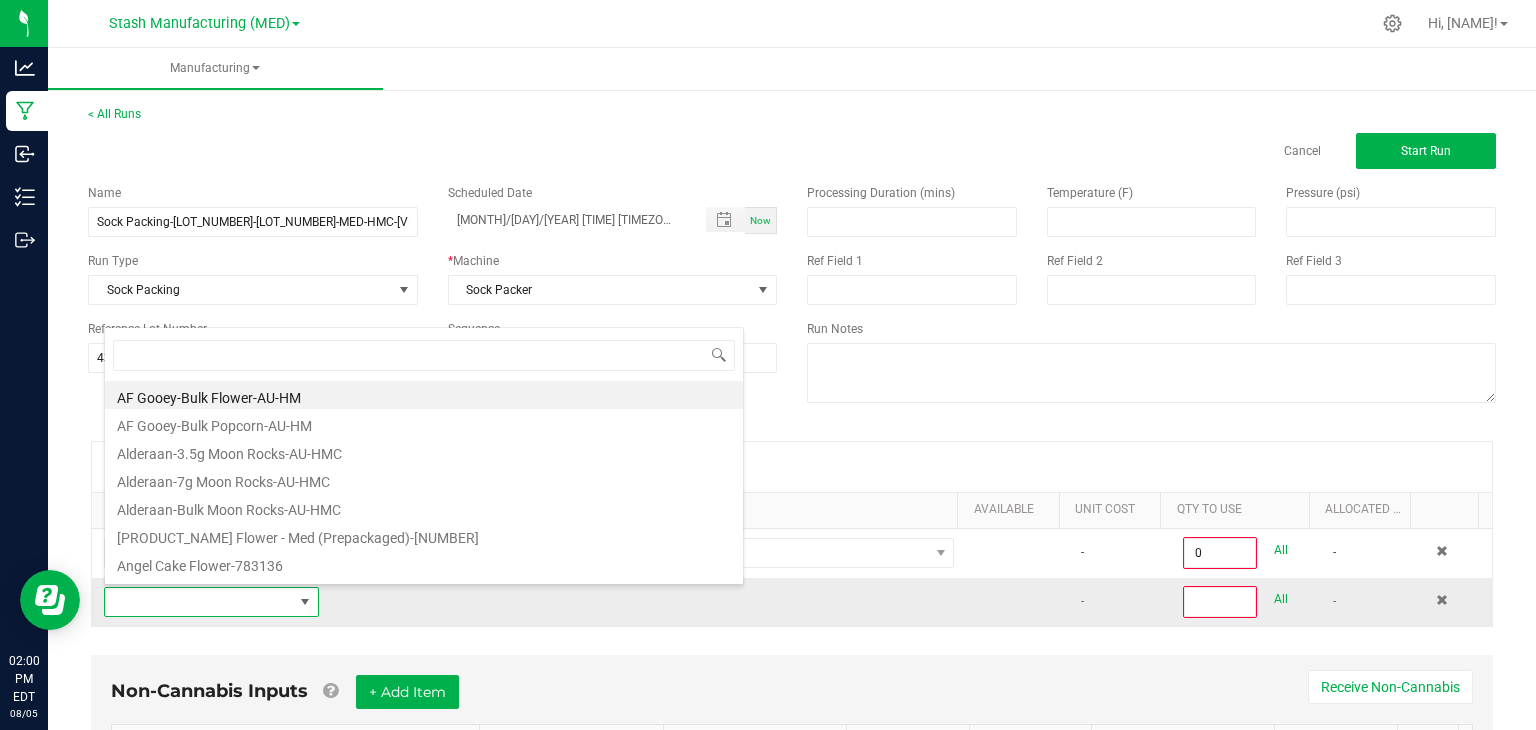 scroll, scrollTop: 99970, scrollLeft: 99790, axis: both 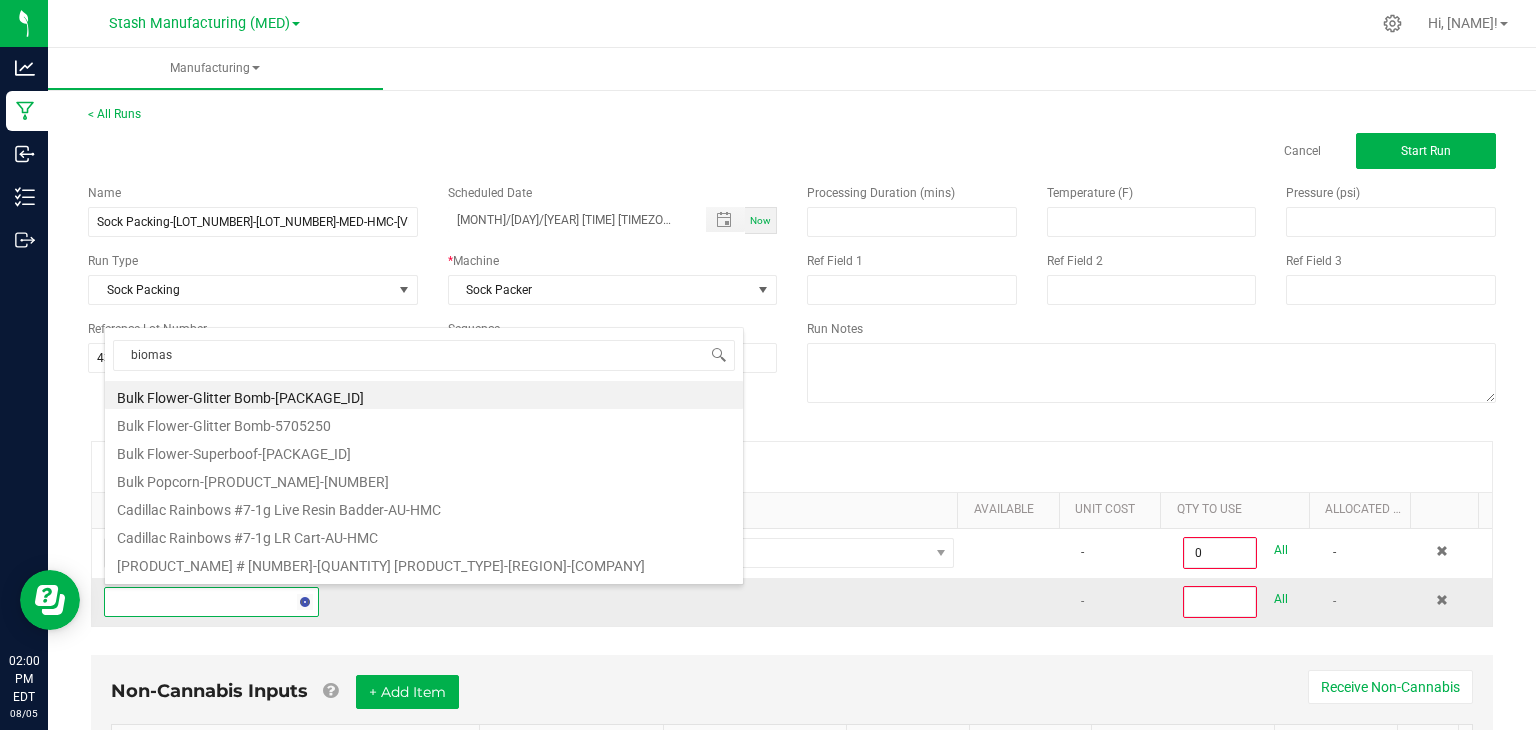 type on "biomass" 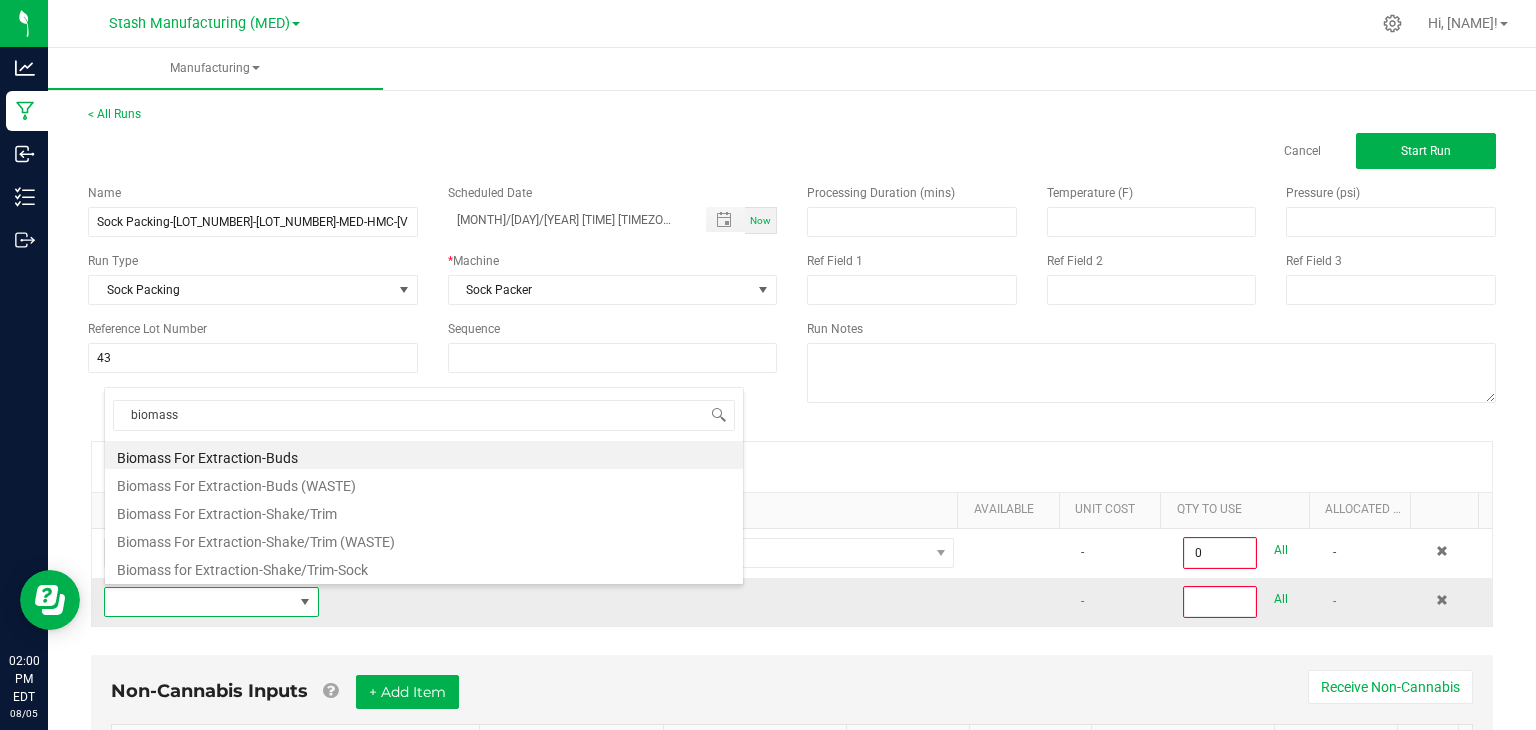 type on "0" 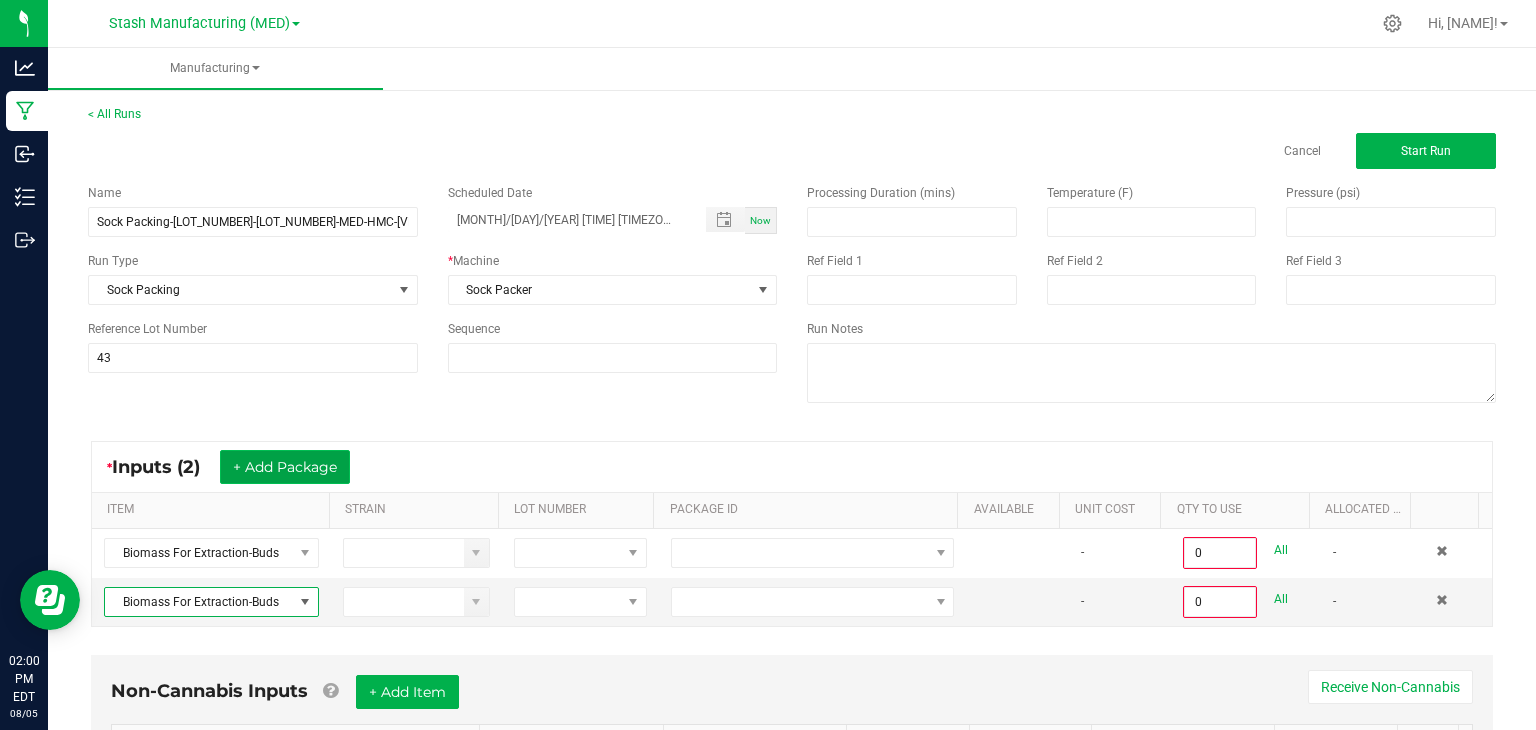 click on "+ Add Package" at bounding box center (285, 467) 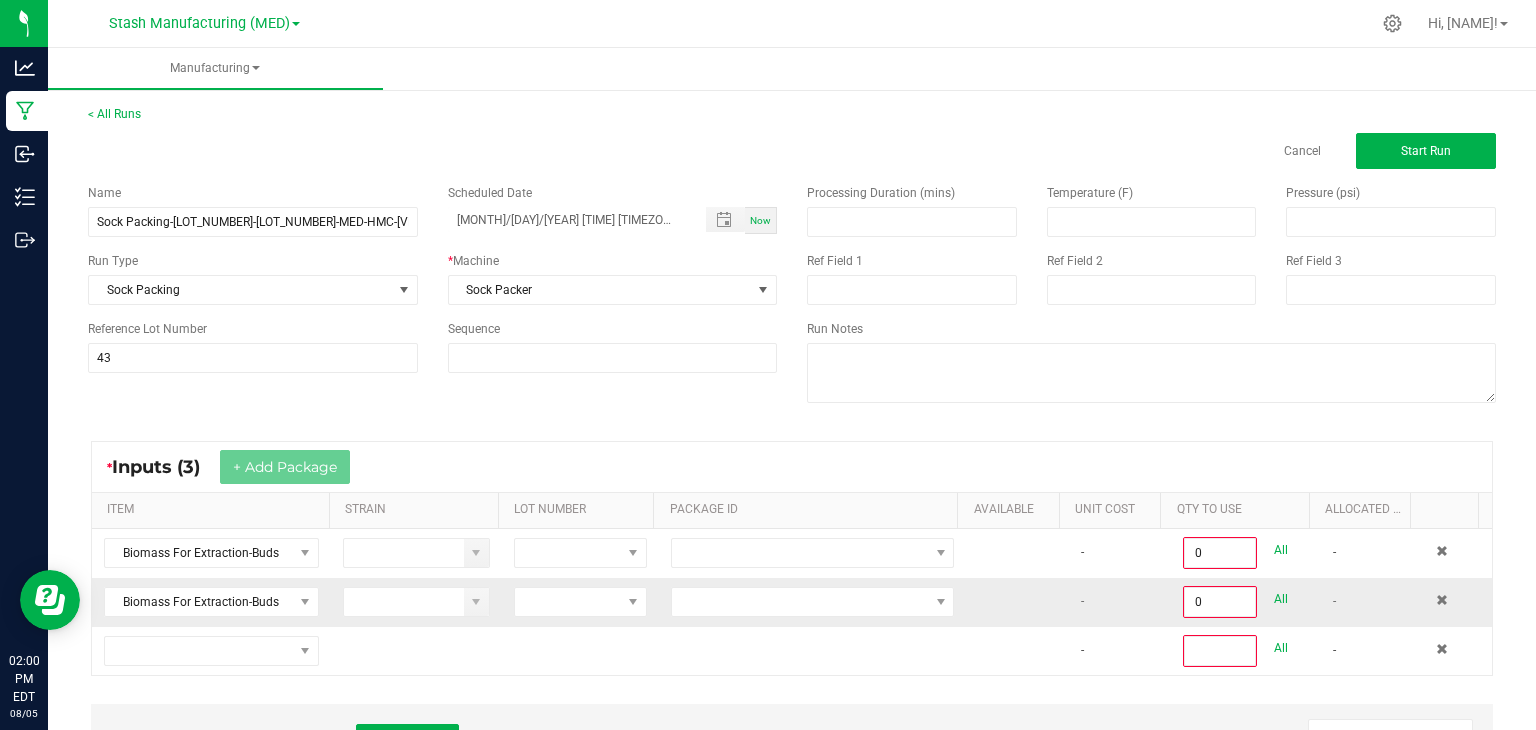 scroll, scrollTop: 188, scrollLeft: 0, axis: vertical 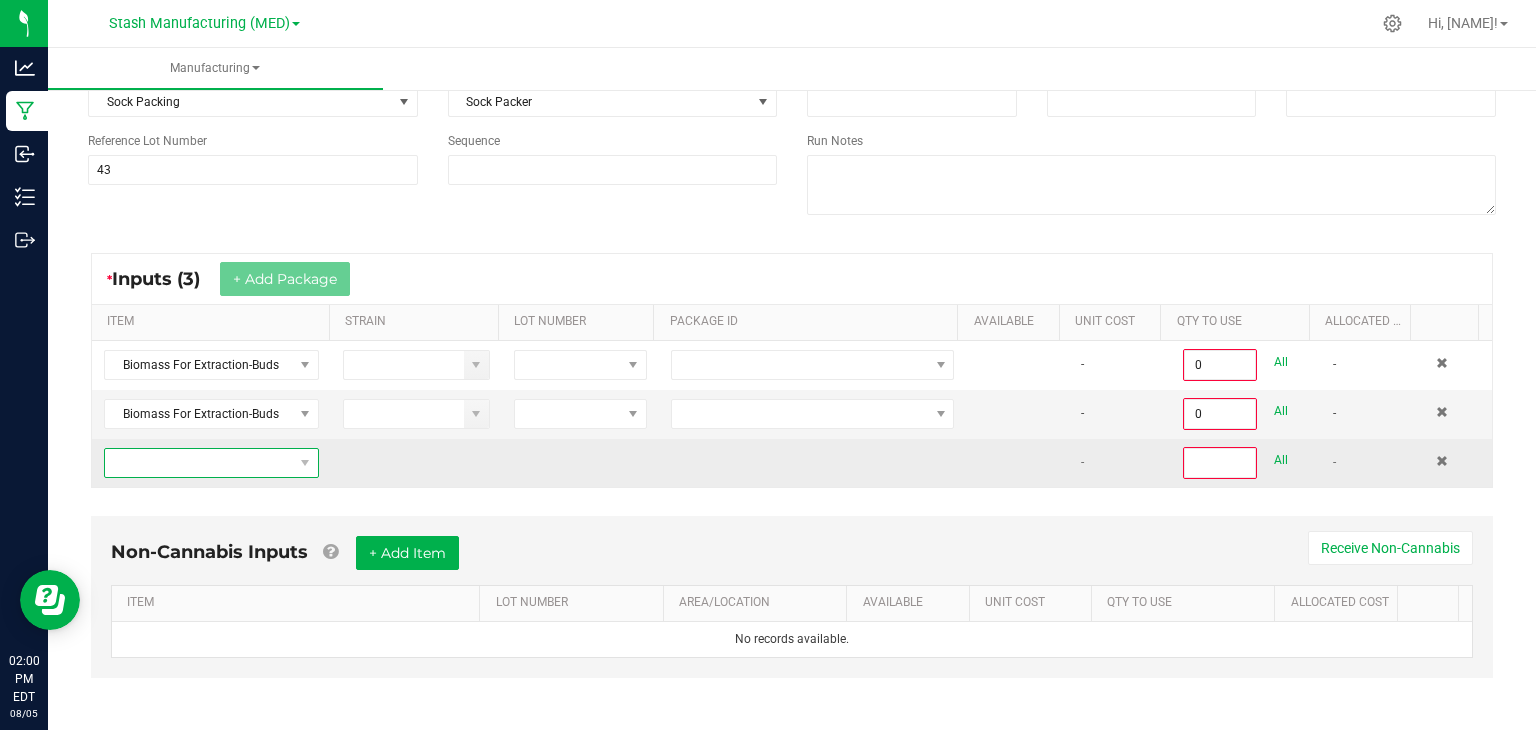 click at bounding box center [199, 463] 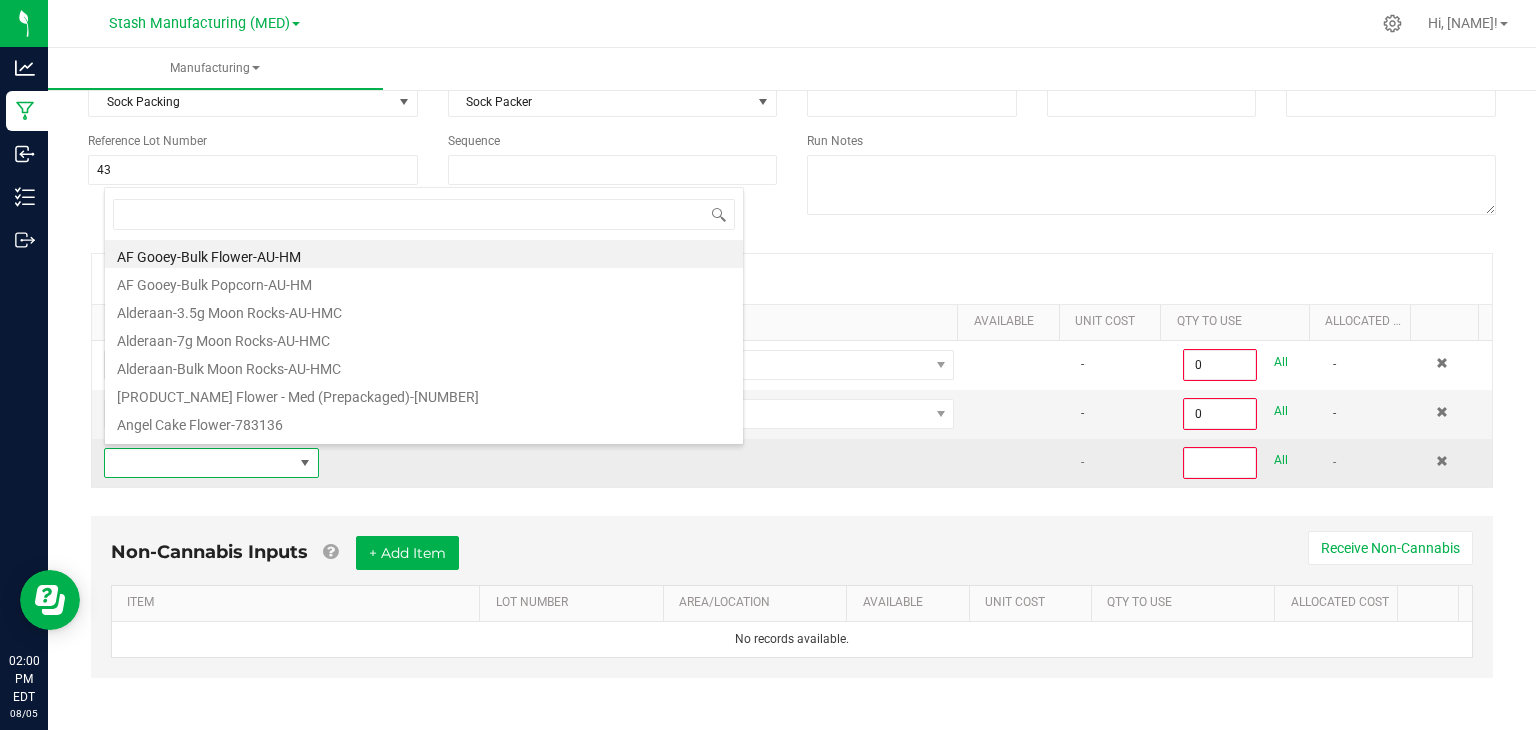 scroll, scrollTop: 99970, scrollLeft: 99790, axis: both 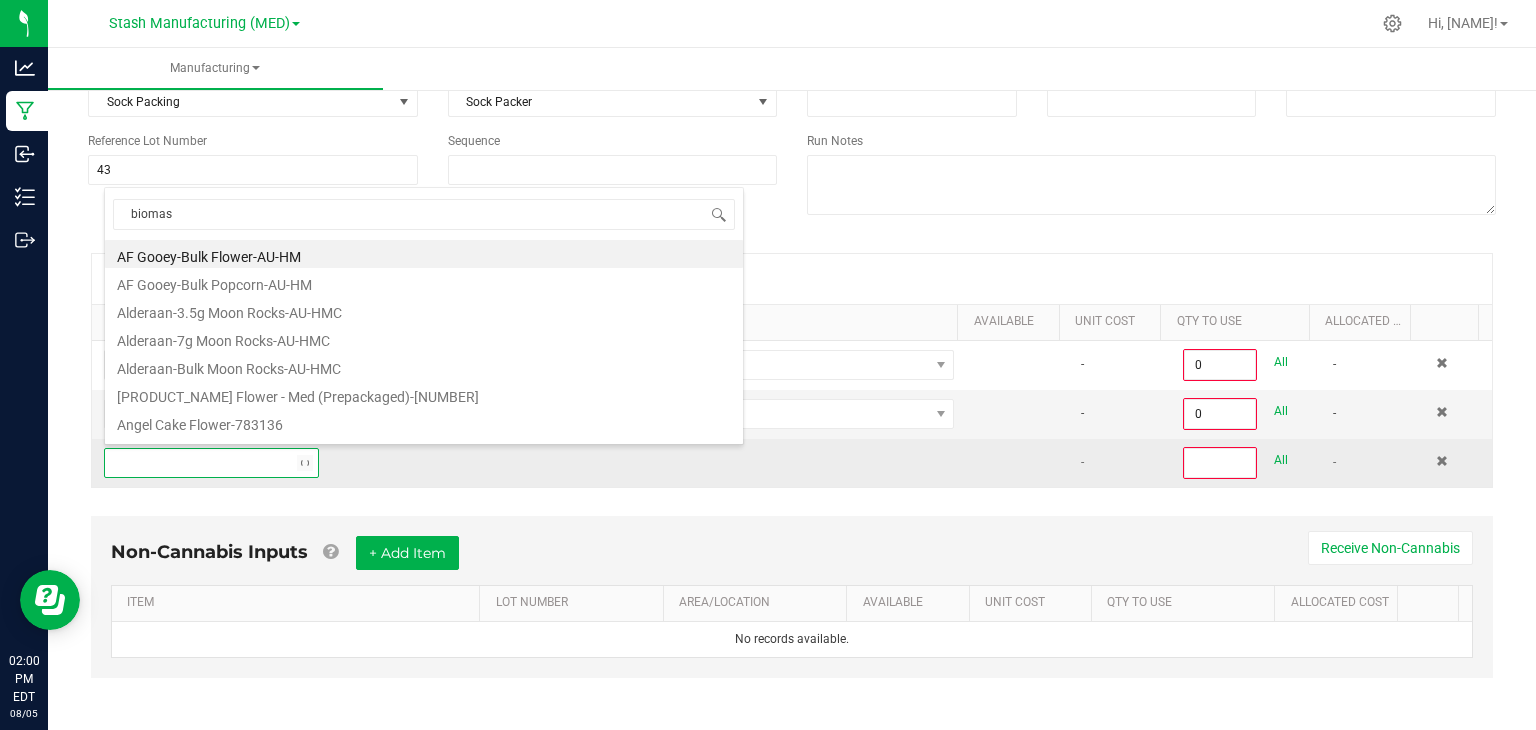 type on "biomass" 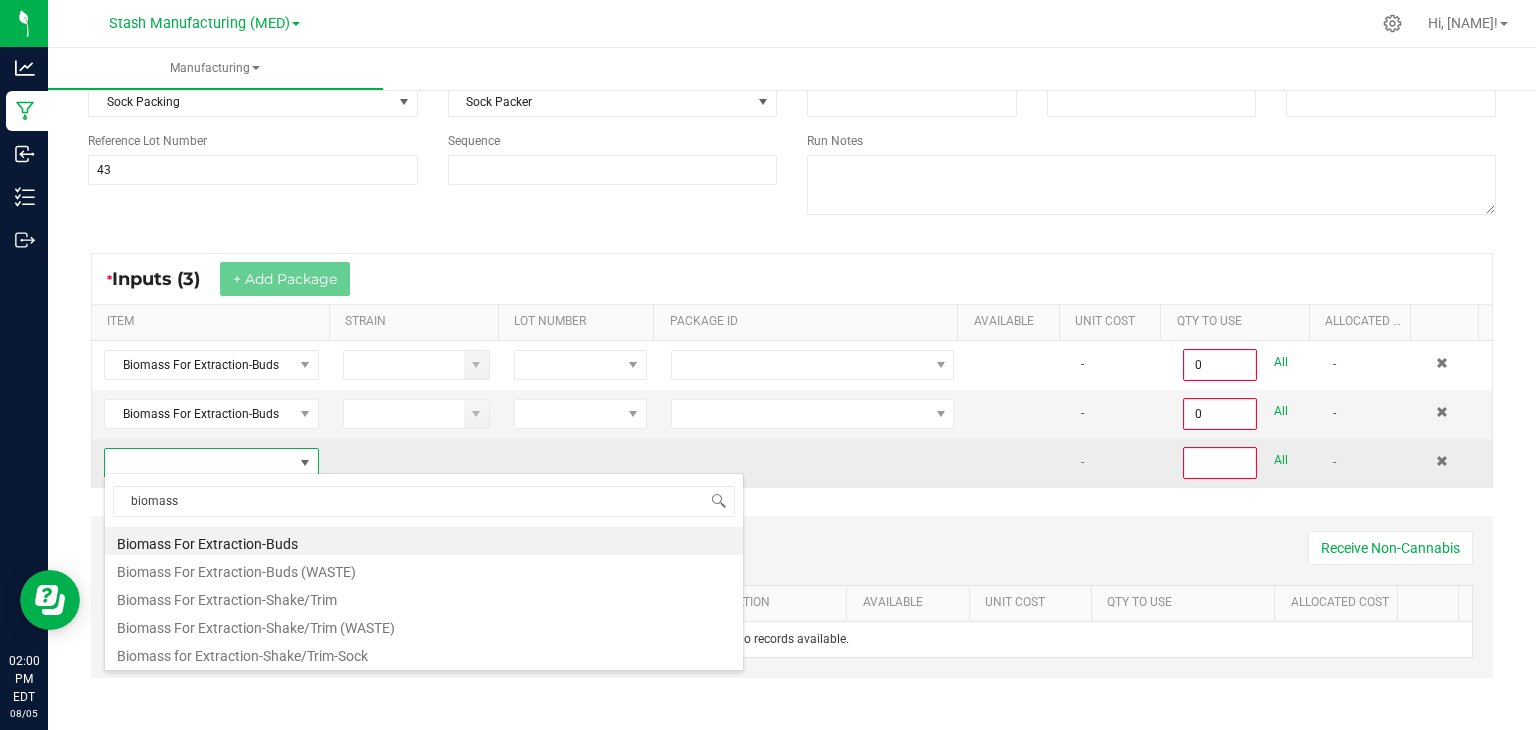 type on "0" 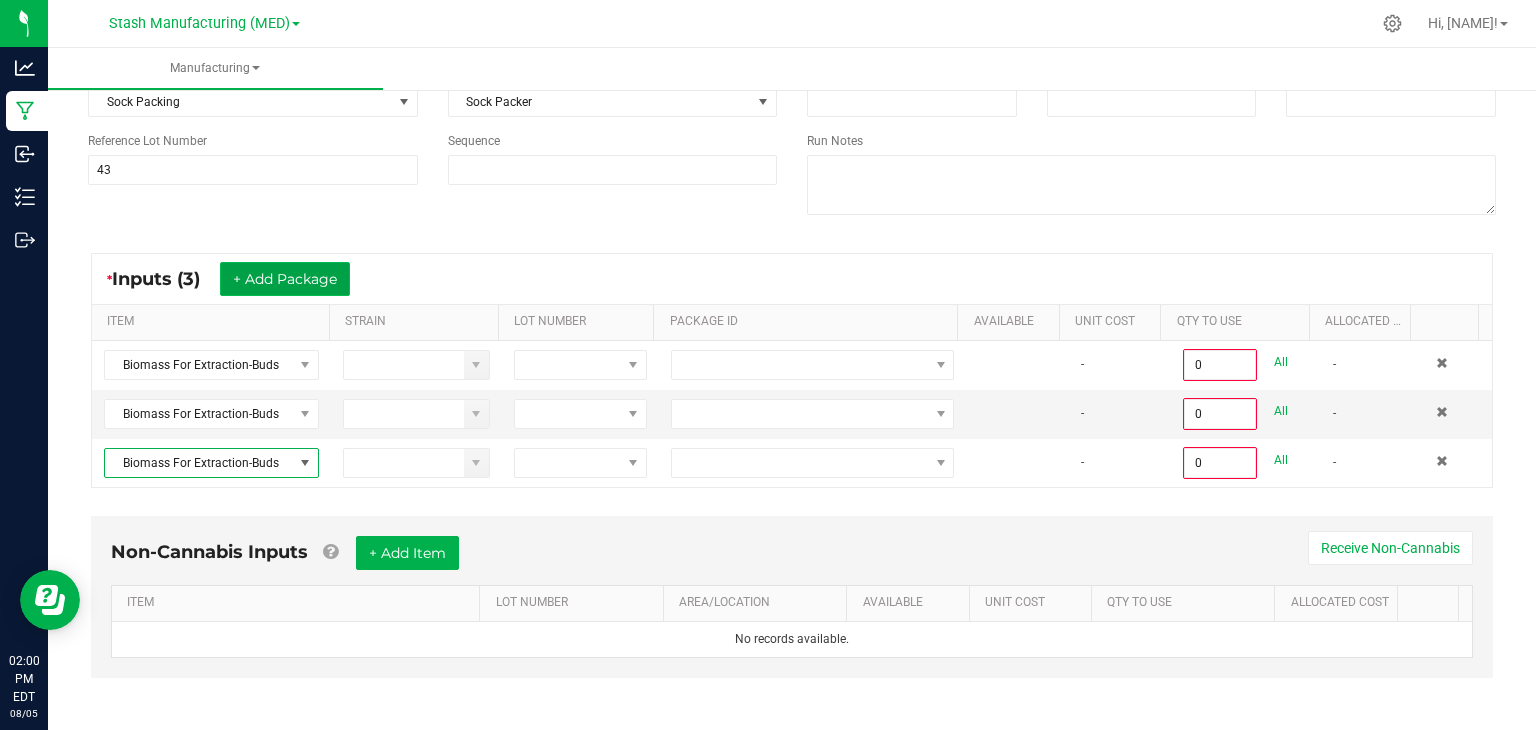 click on "+ Add Package" at bounding box center [285, 279] 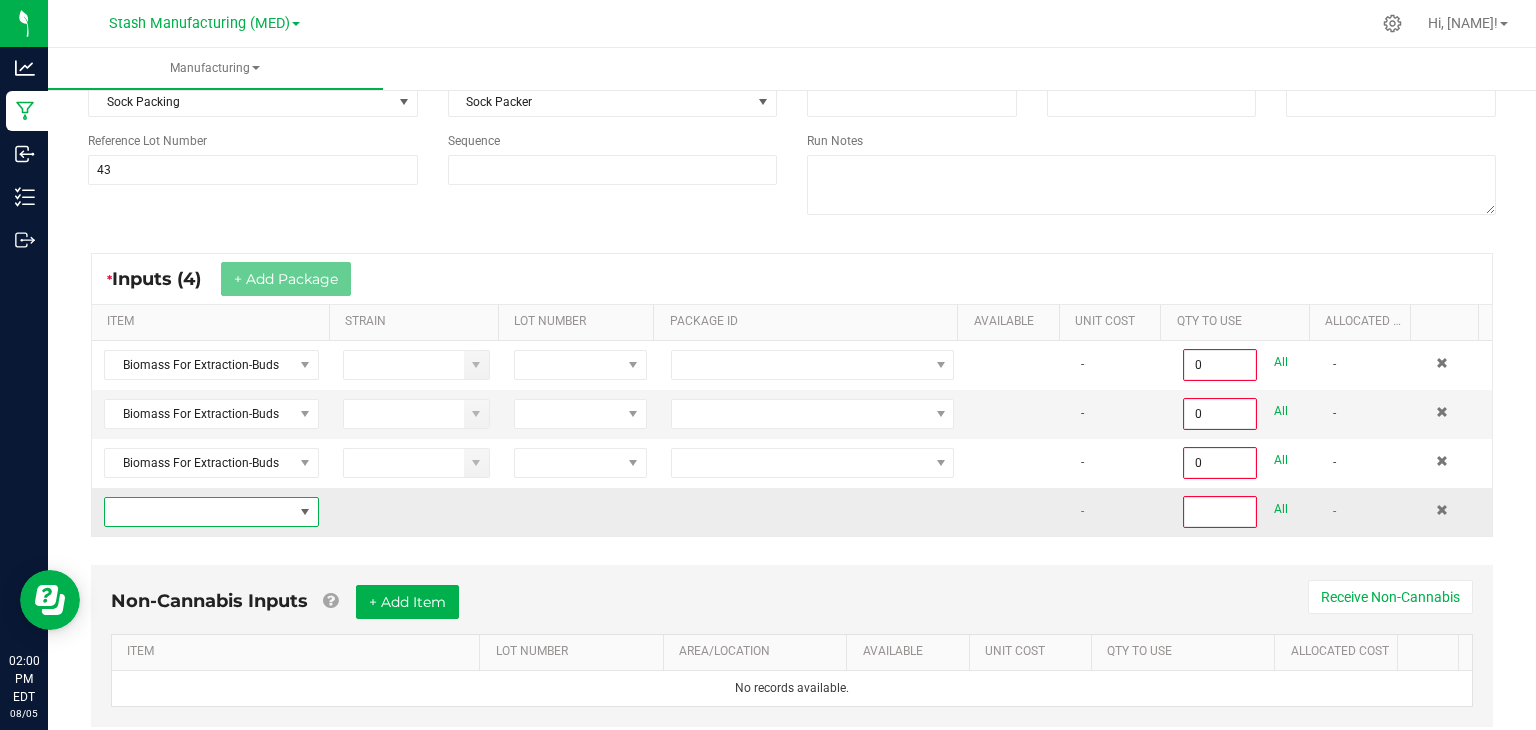 click at bounding box center [199, 512] 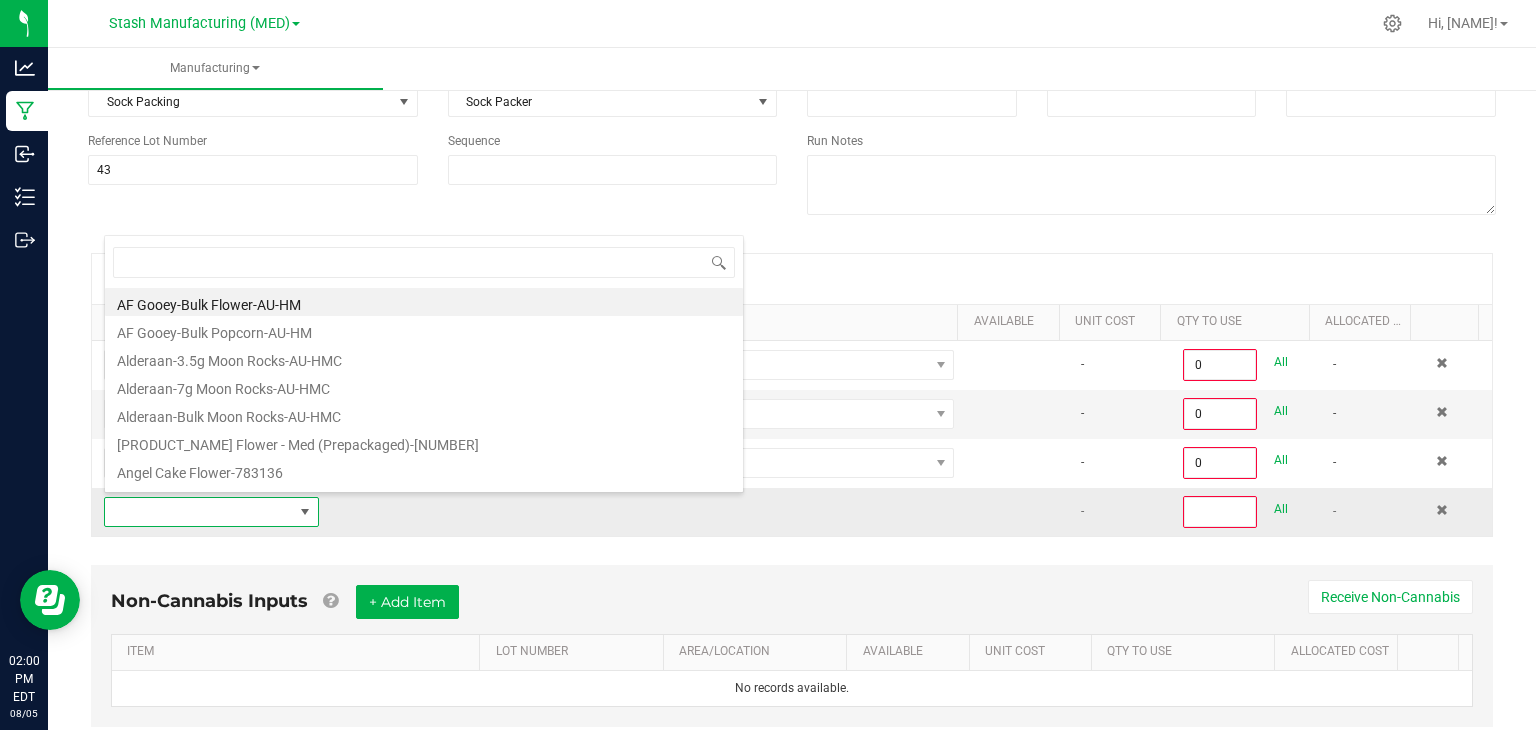 scroll, scrollTop: 99970, scrollLeft: 99790, axis: both 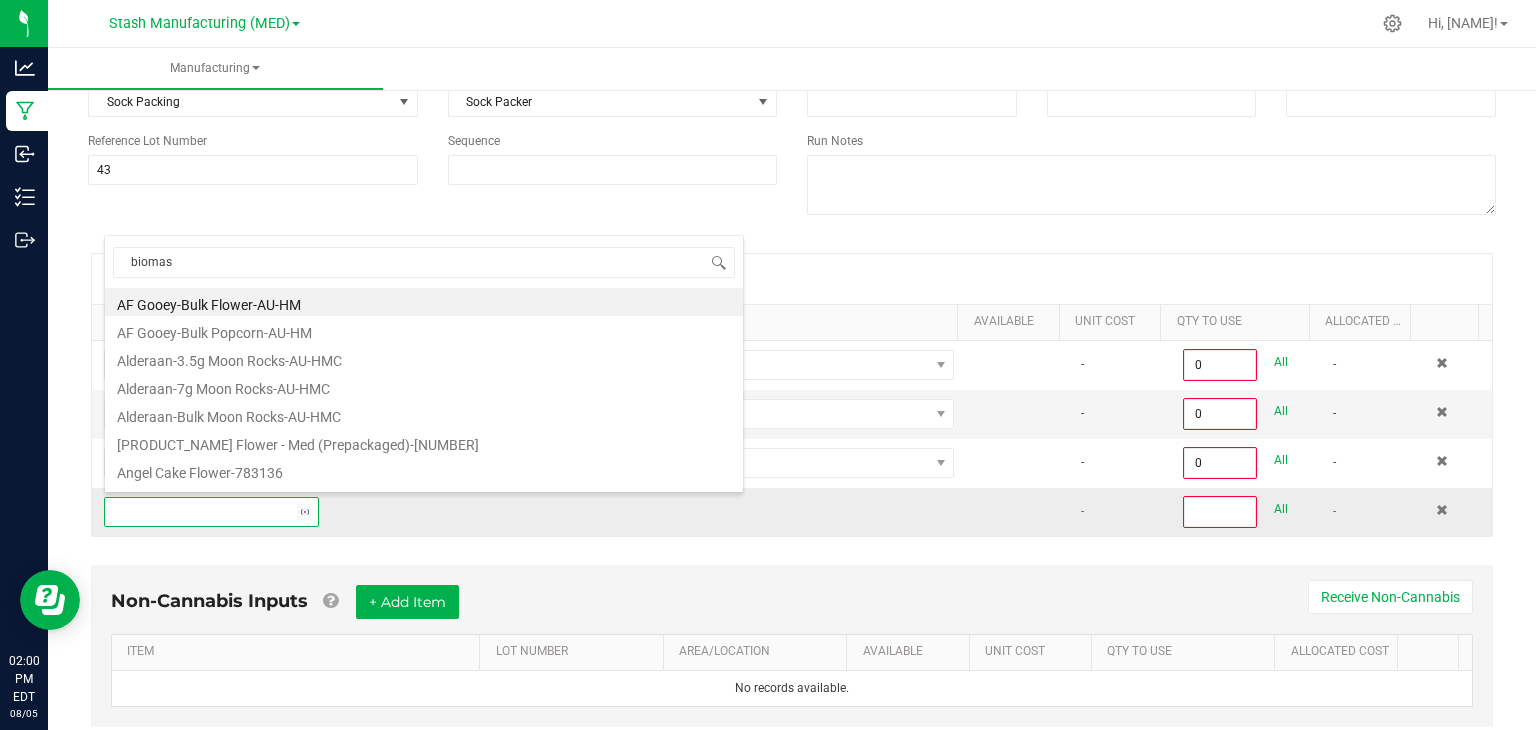 type on "biomass" 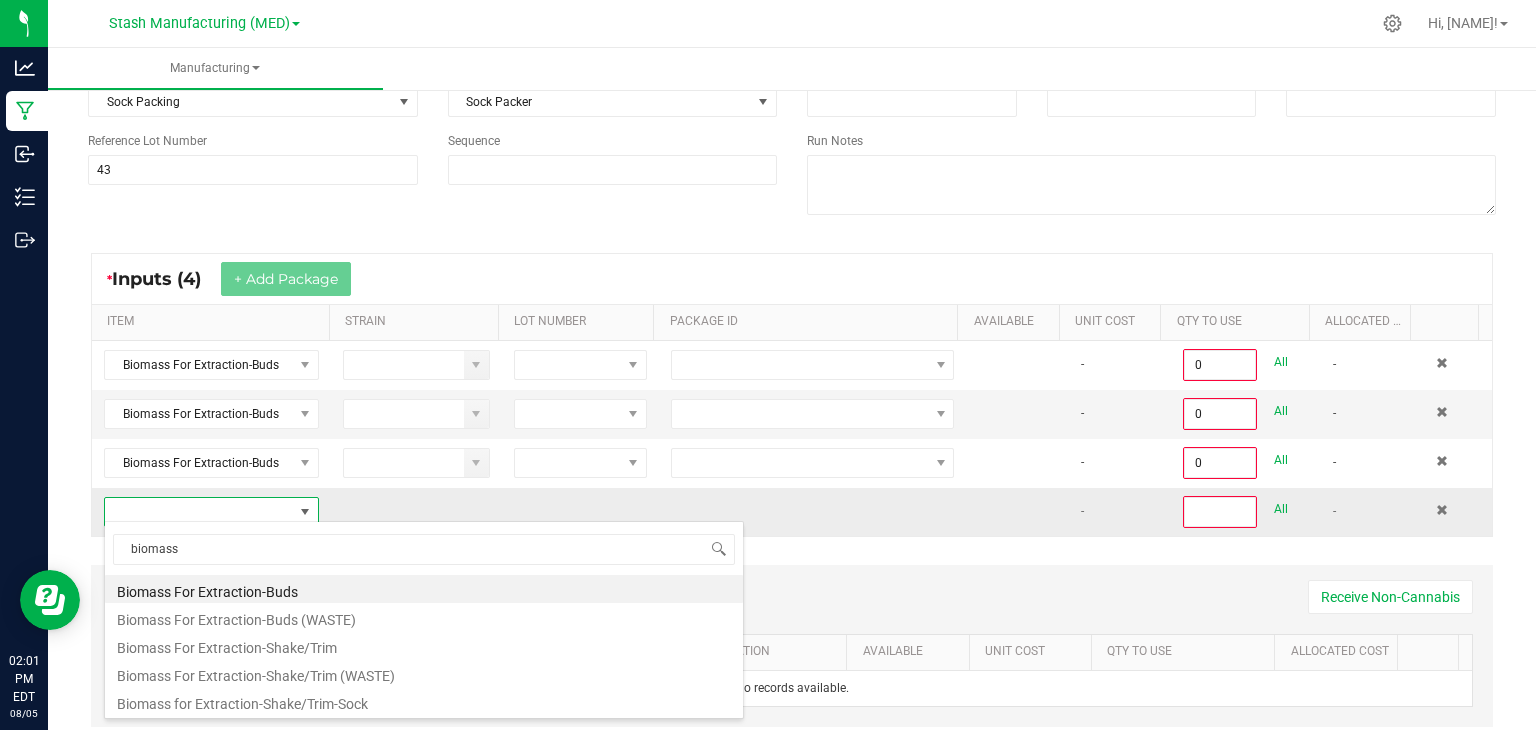 type on "0" 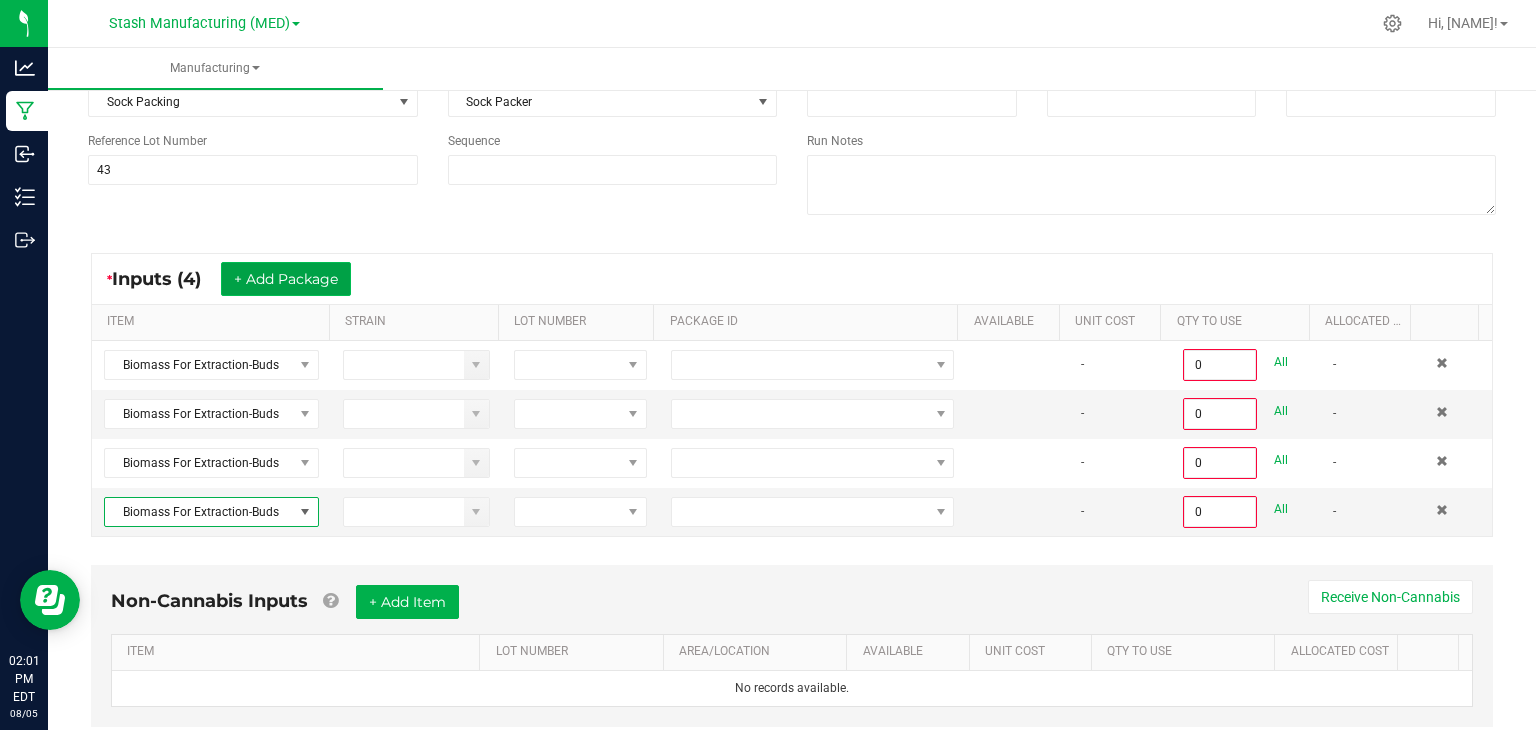 click on "+ Add Package" at bounding box center (286, 279) 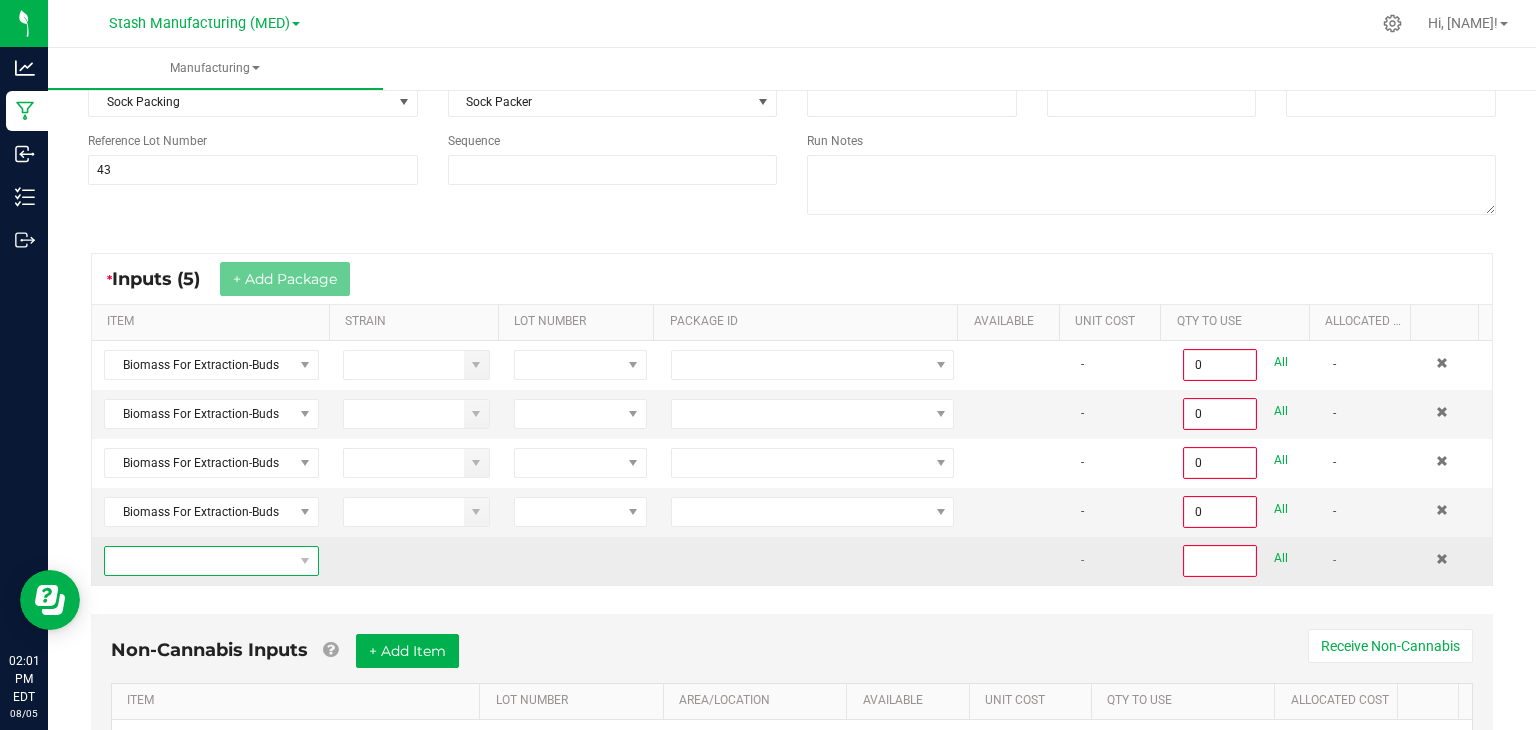 click at bounding box center [199, 561] 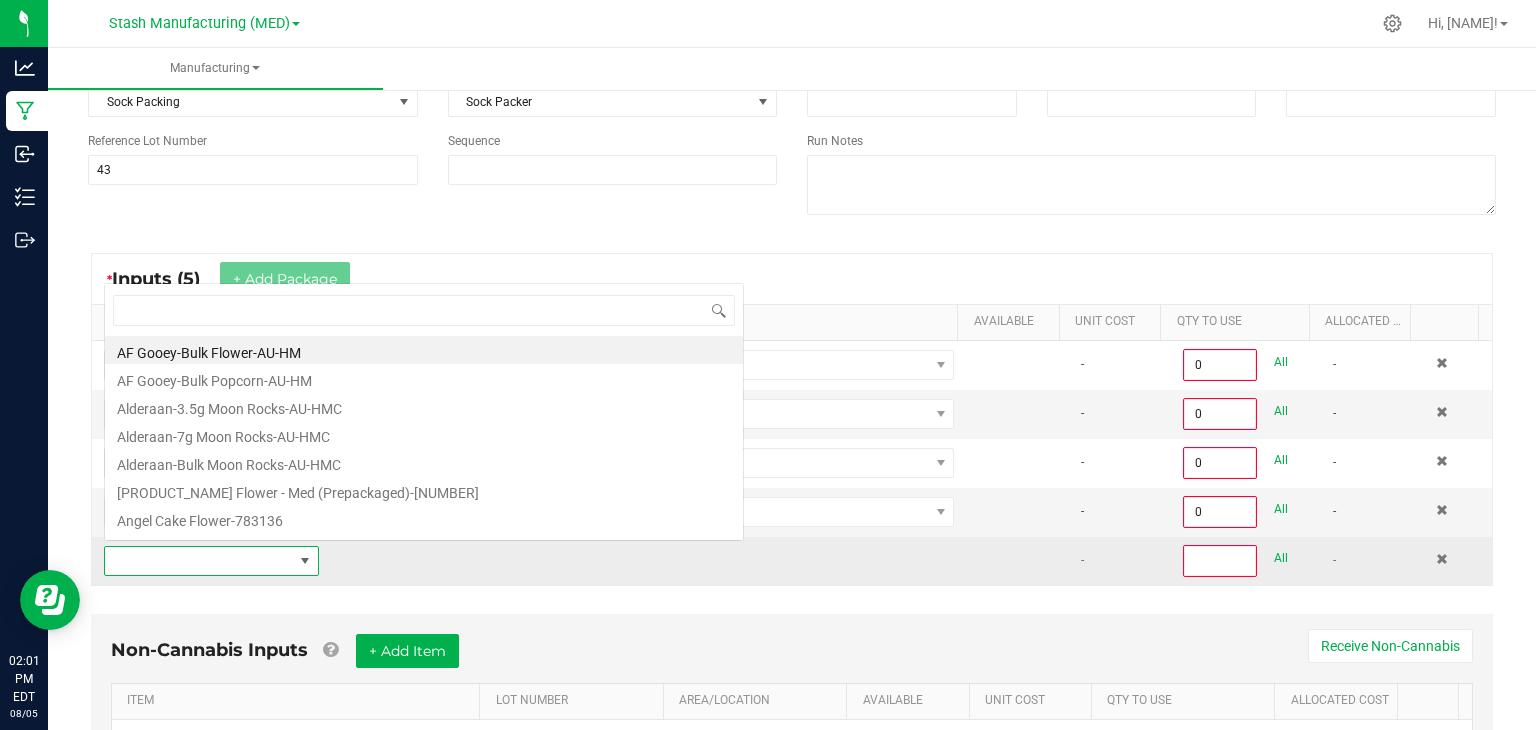 scroll, scrollTop: 0, scrollLeft: 0, axis: both 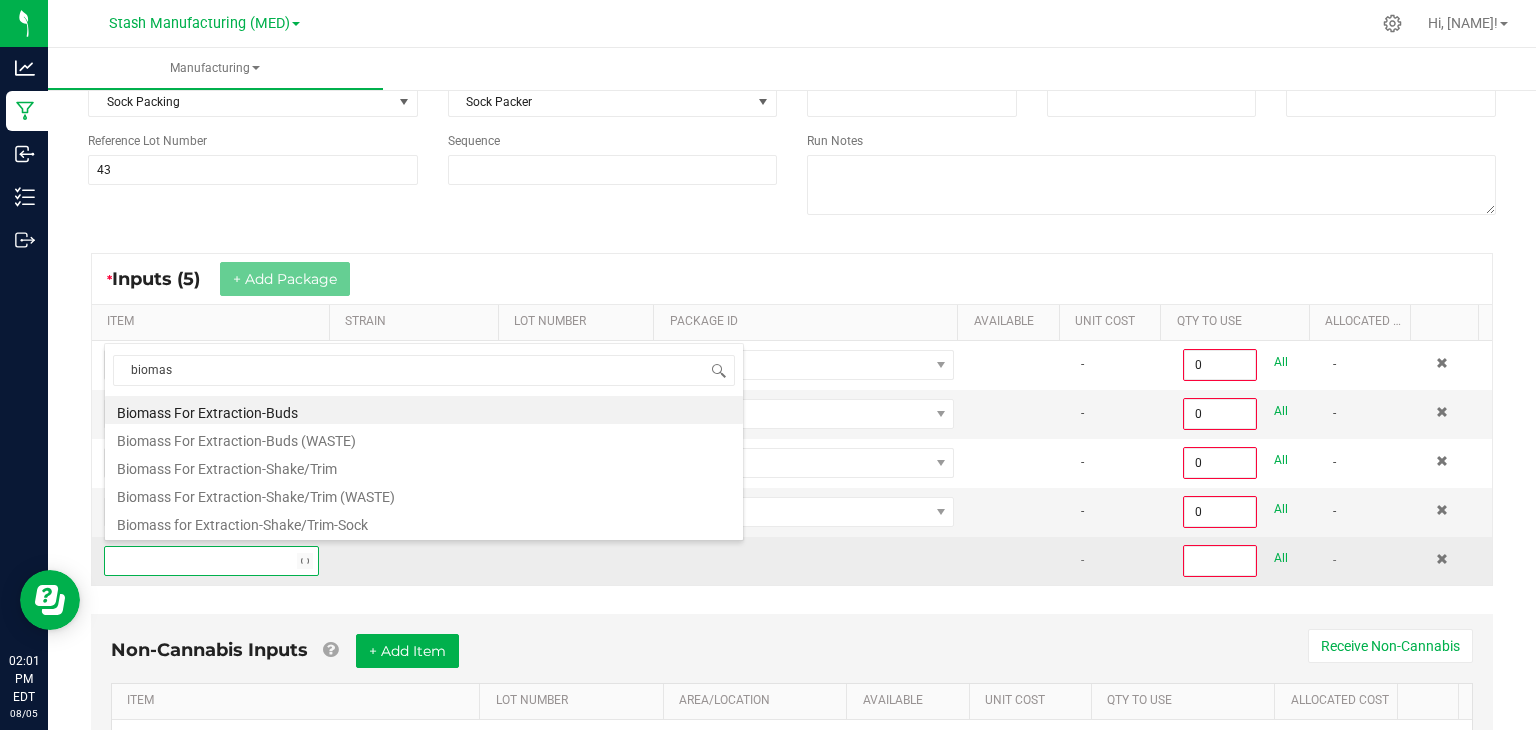 type on "biomass" 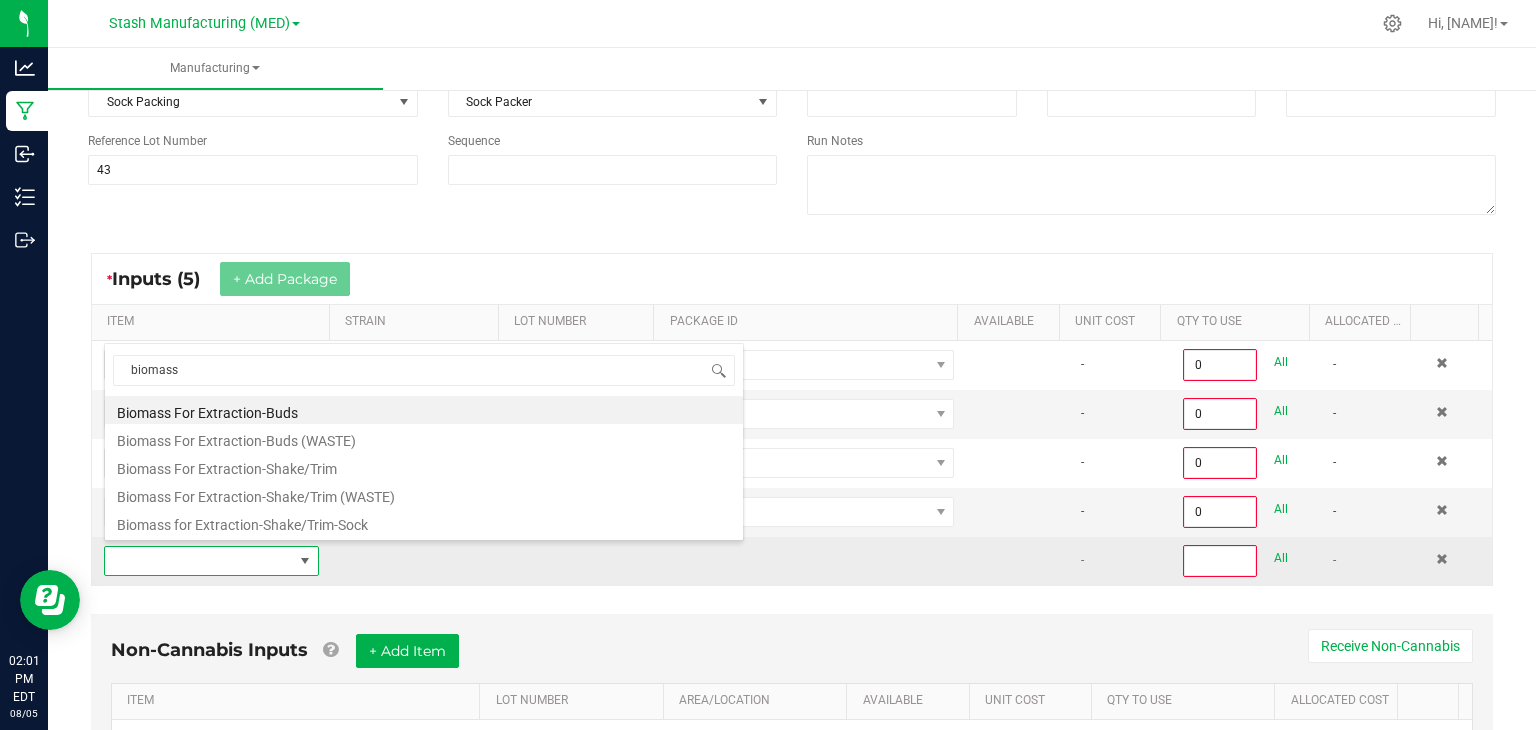type on "0" 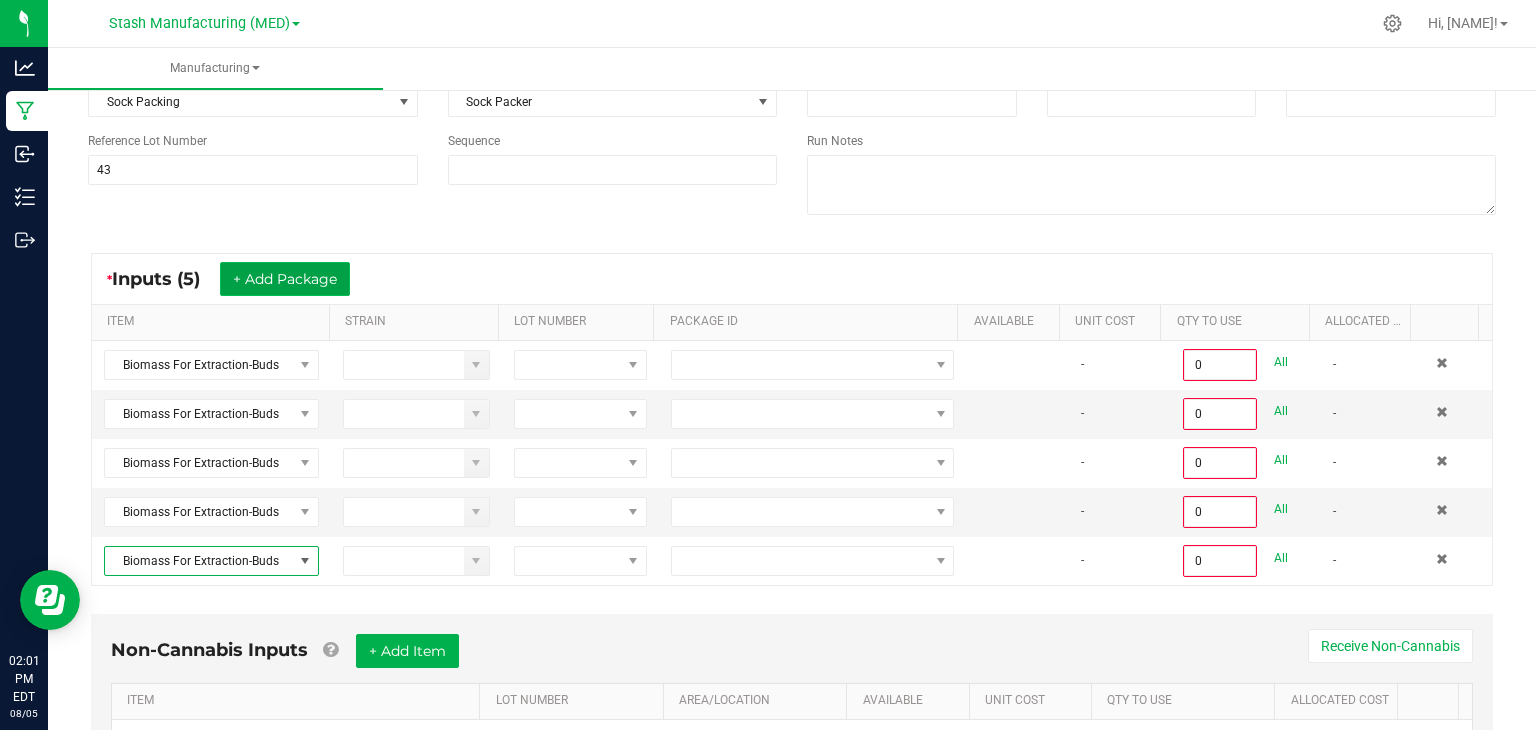 click on "+ Add Package" at bounding box center (285, 279) 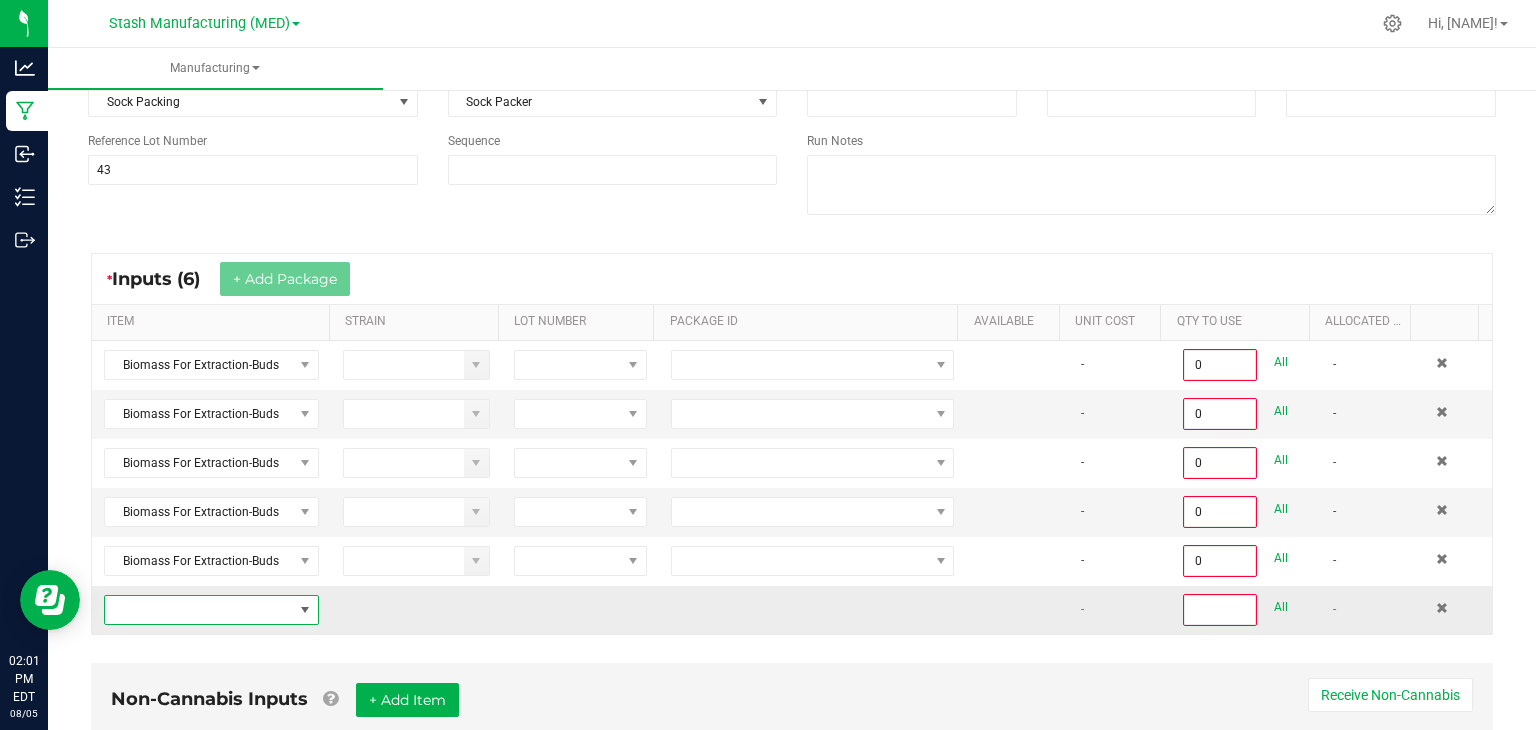 click at bounding box center [199, 610] 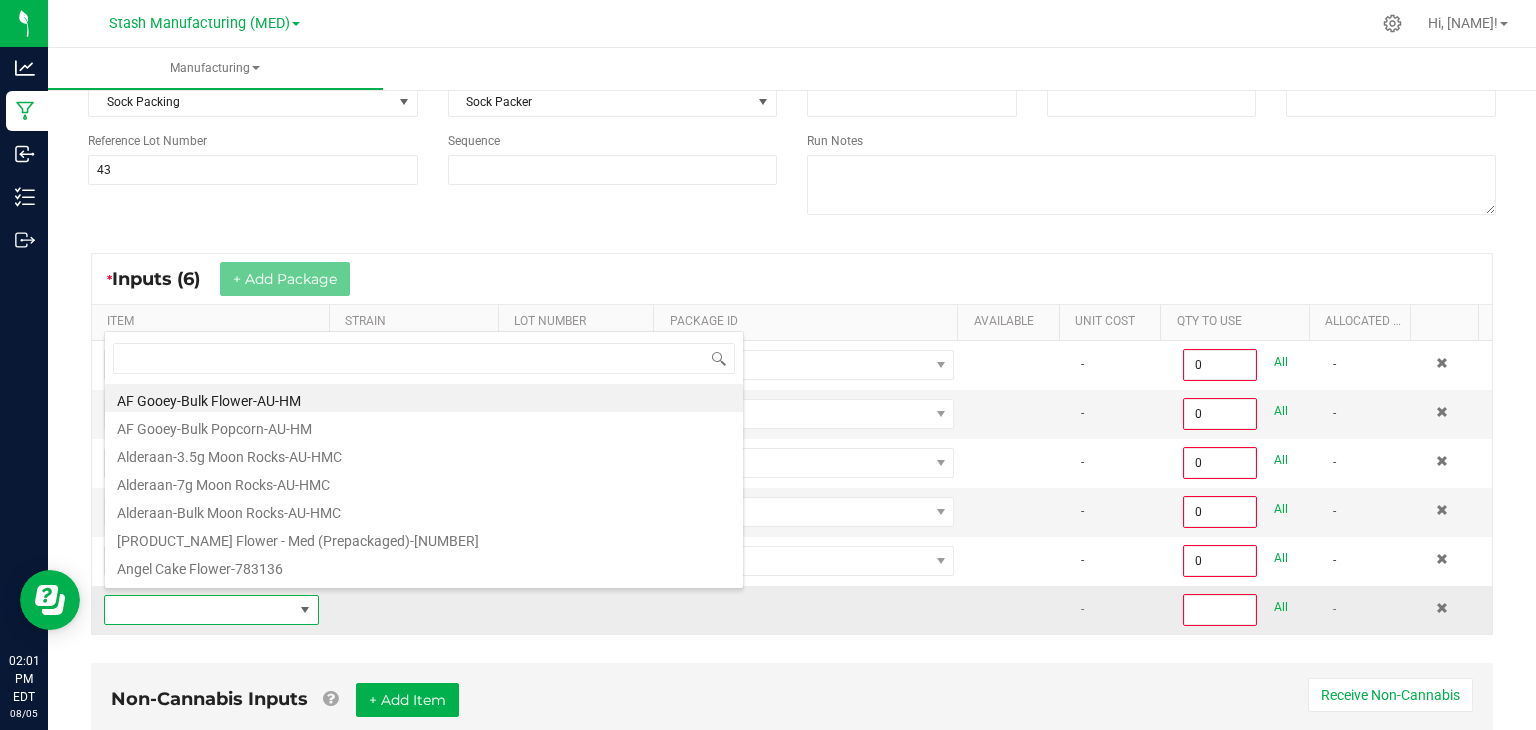 scroll, scrollTop: 99970, scrollLeft: 99790, axis: both 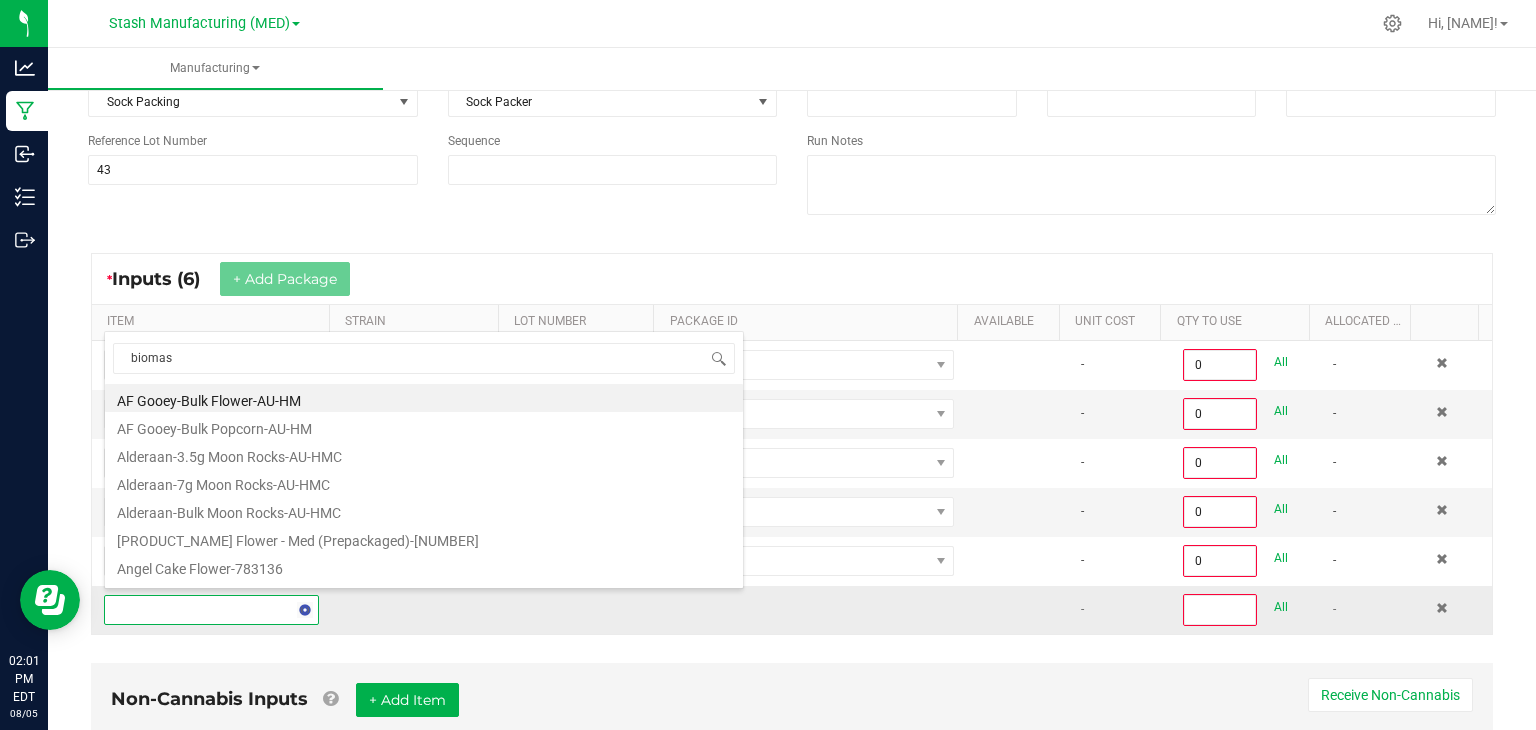 type on "biomass" 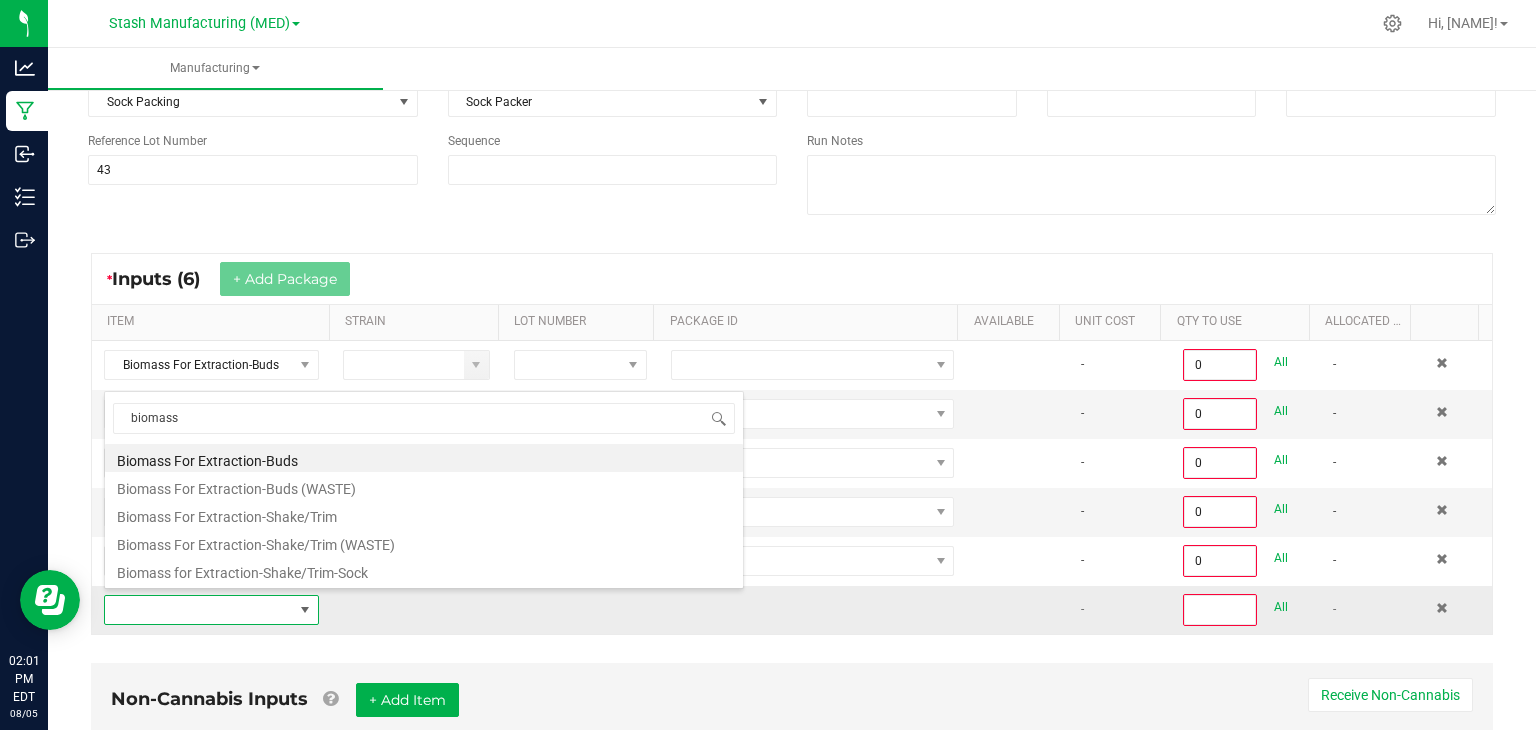 type on "0" 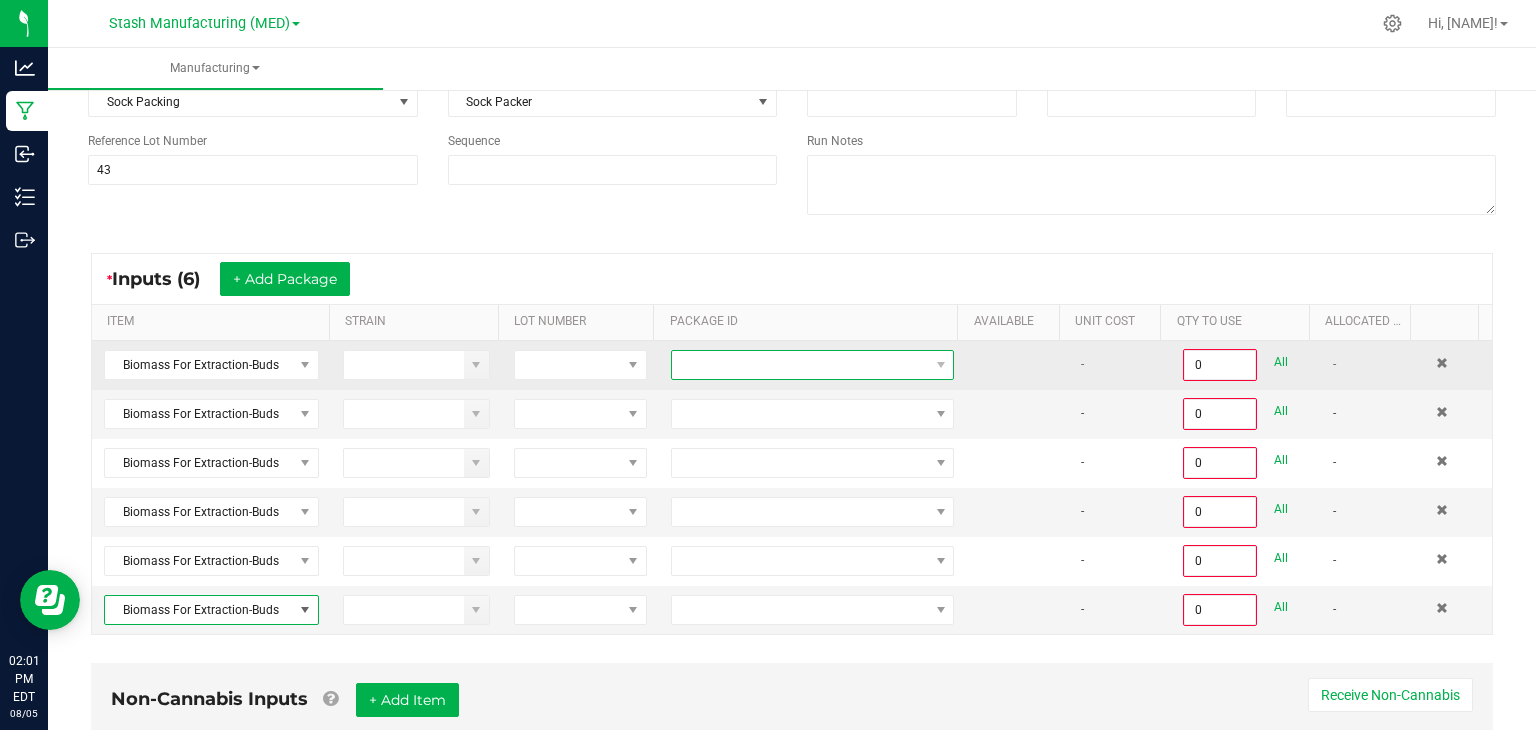 click at bounding box center [800, 365] 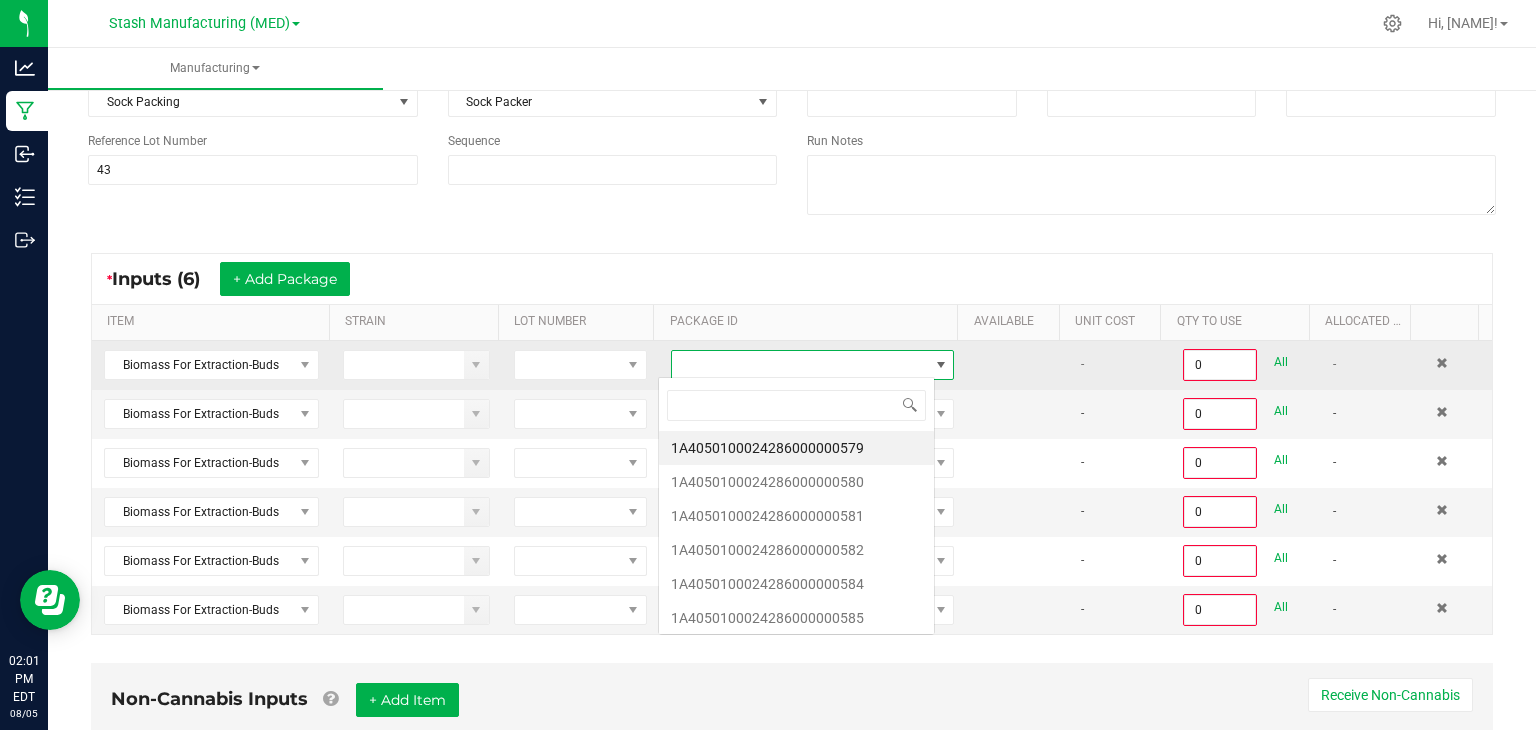 scroll, scrollTop: 99970, scrollLeft: 99723, axis: both 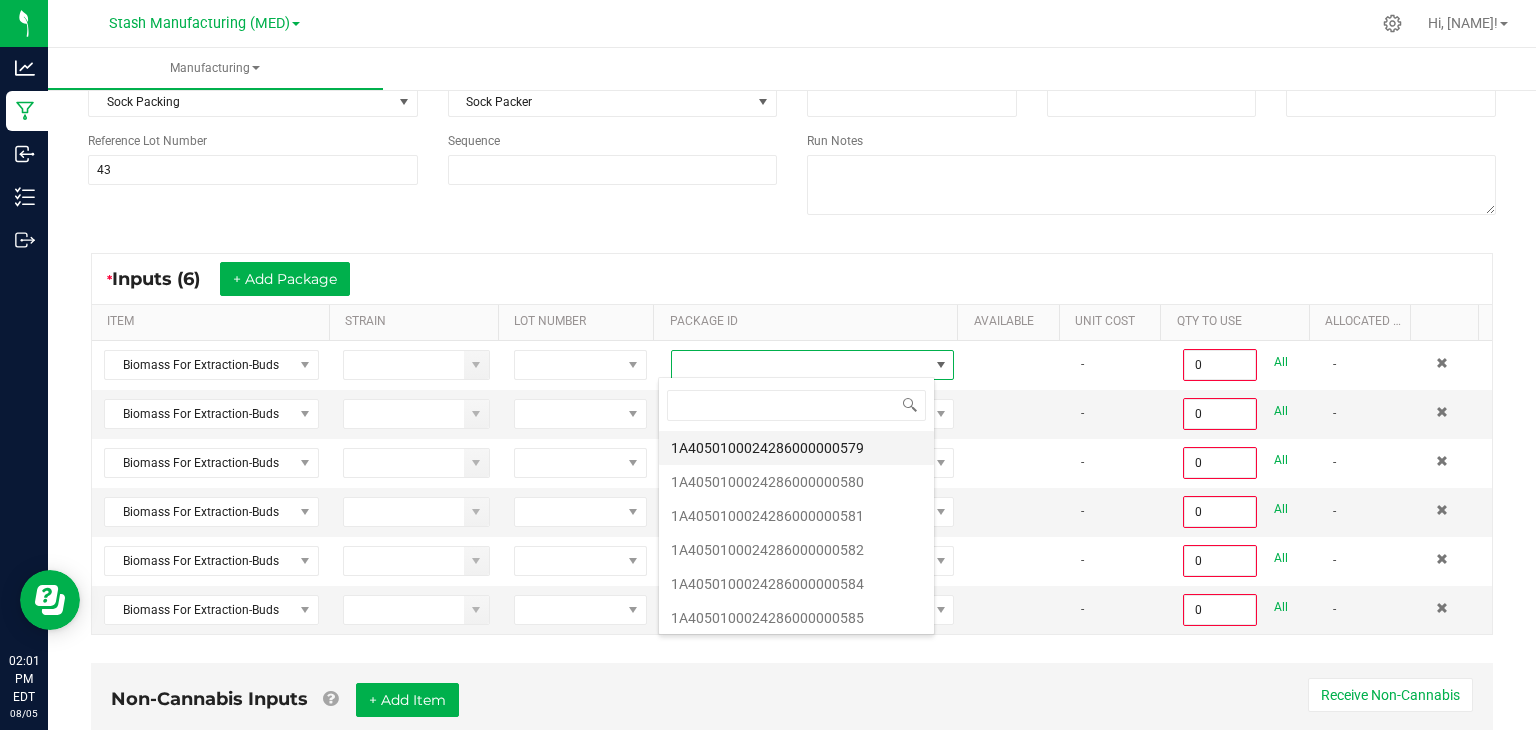 click on "1A4050100024286000000579" at bounding box center [796, 448] 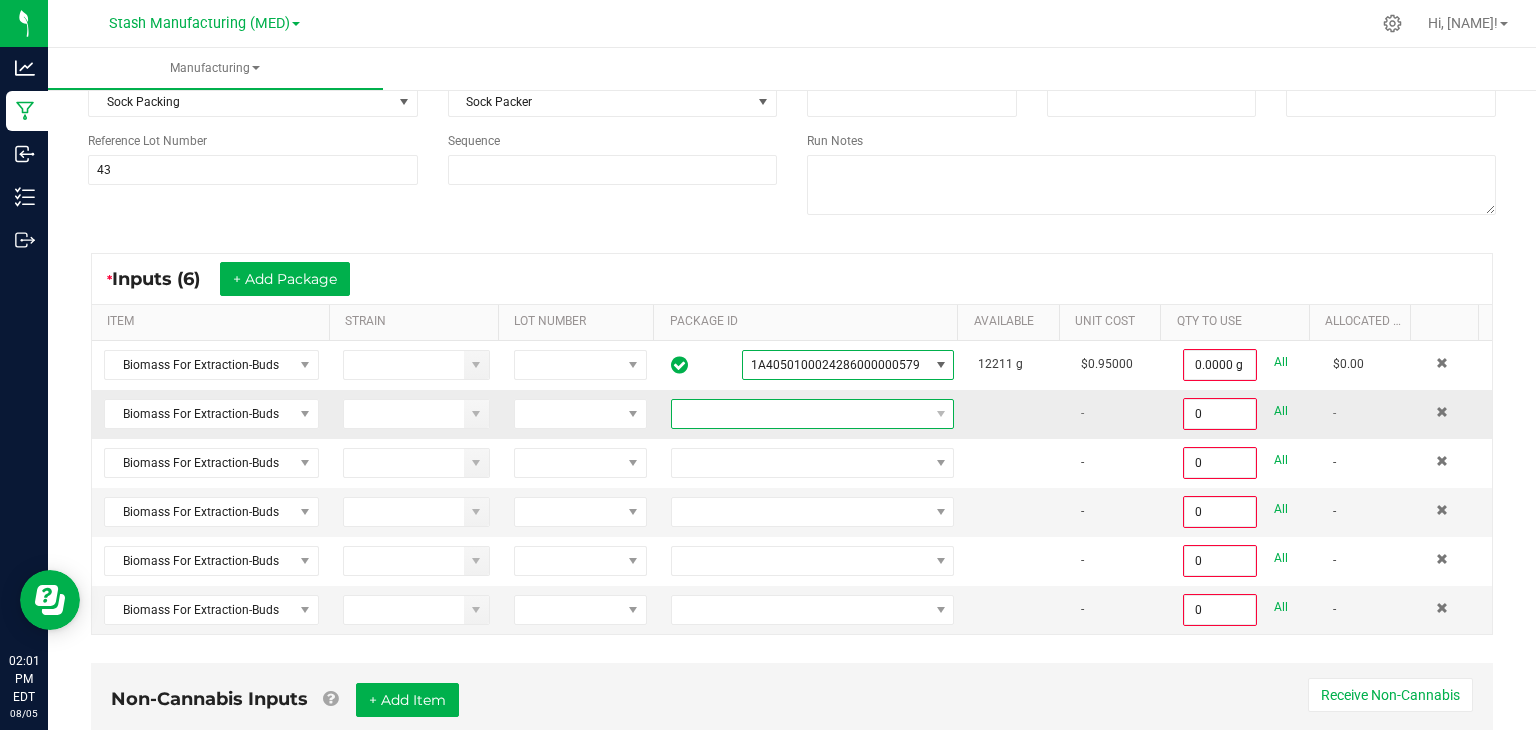 click at bounding box center (800, 414) 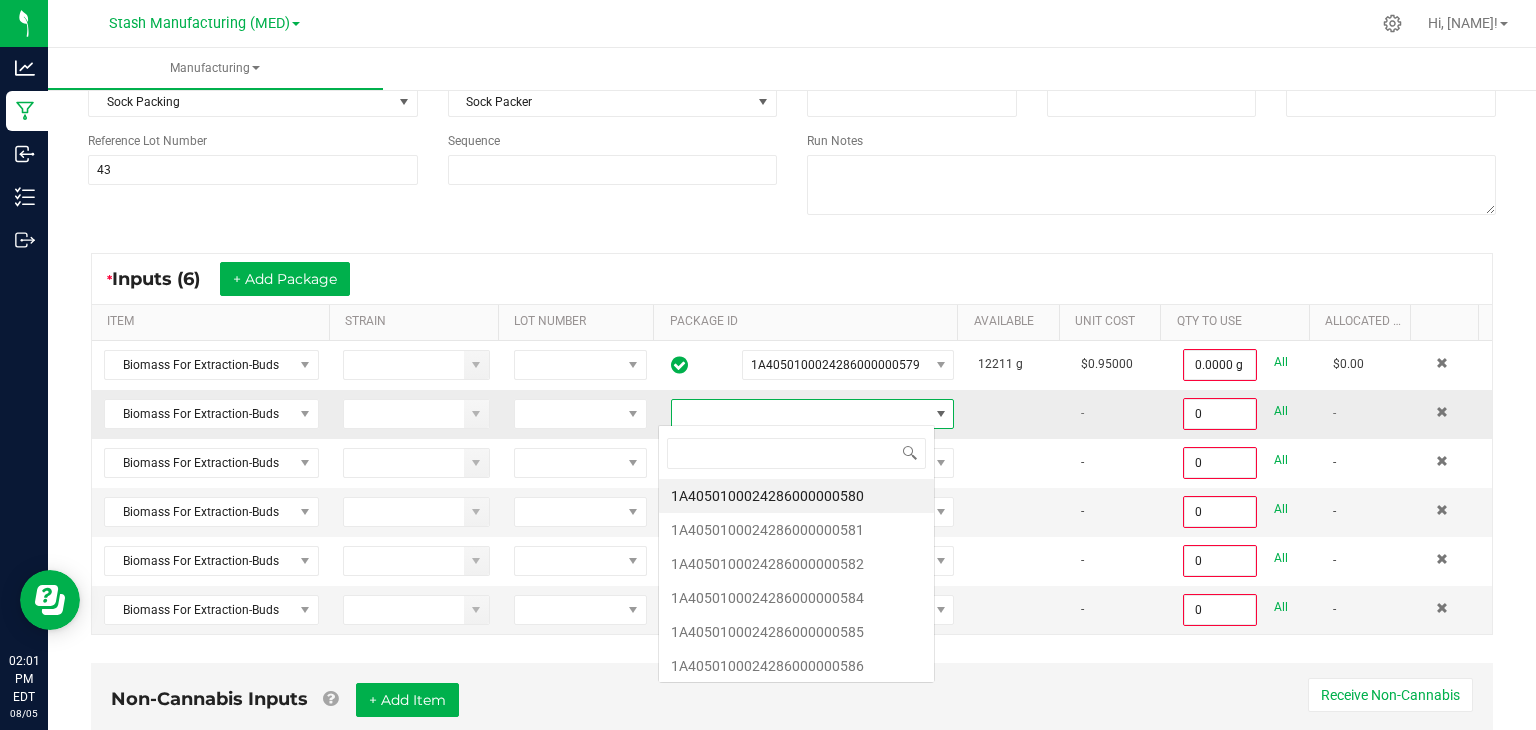 scroll, scrollTop: 99970, scrollLeft: 99723, axis: both 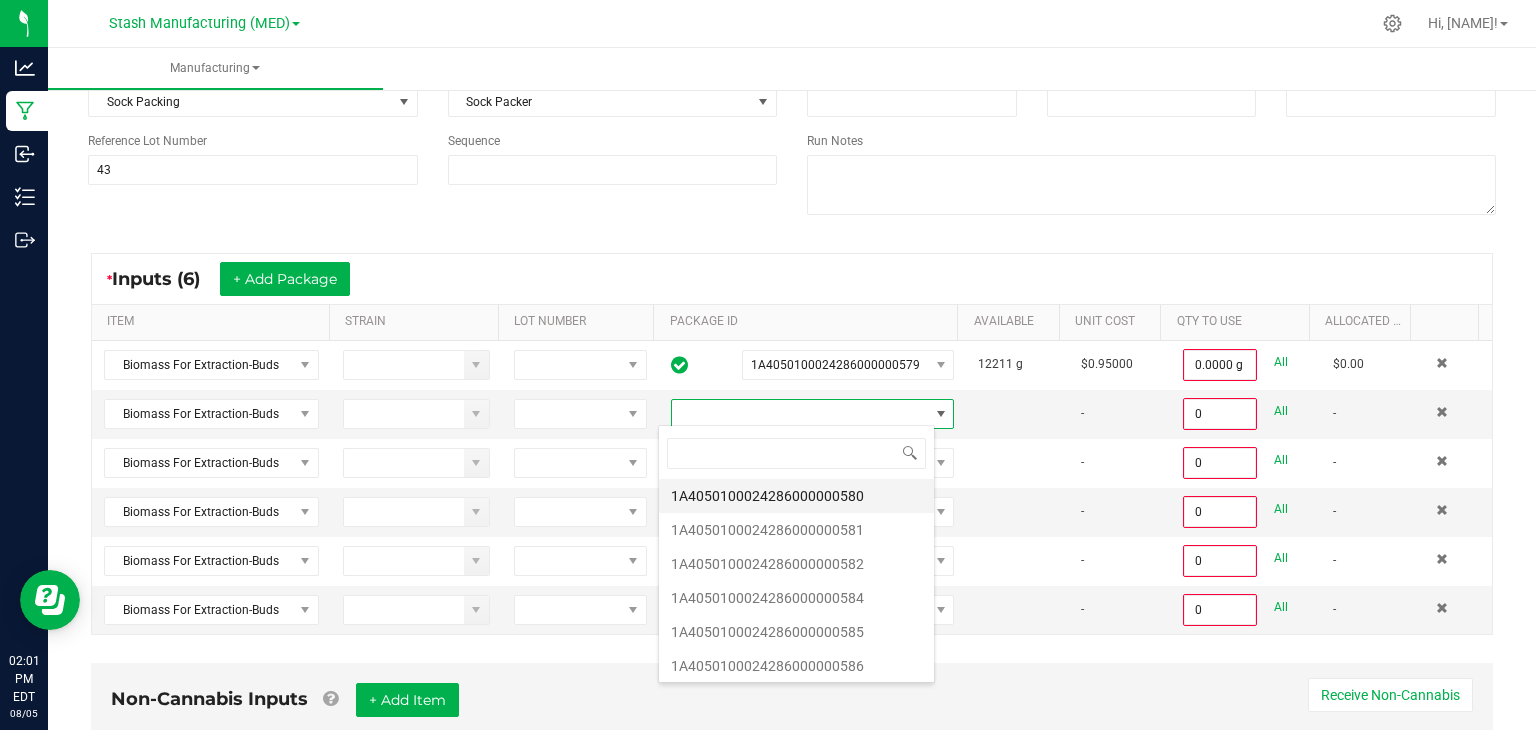 click on "1A4050100024286000000580" at bounding box center [796, 496] 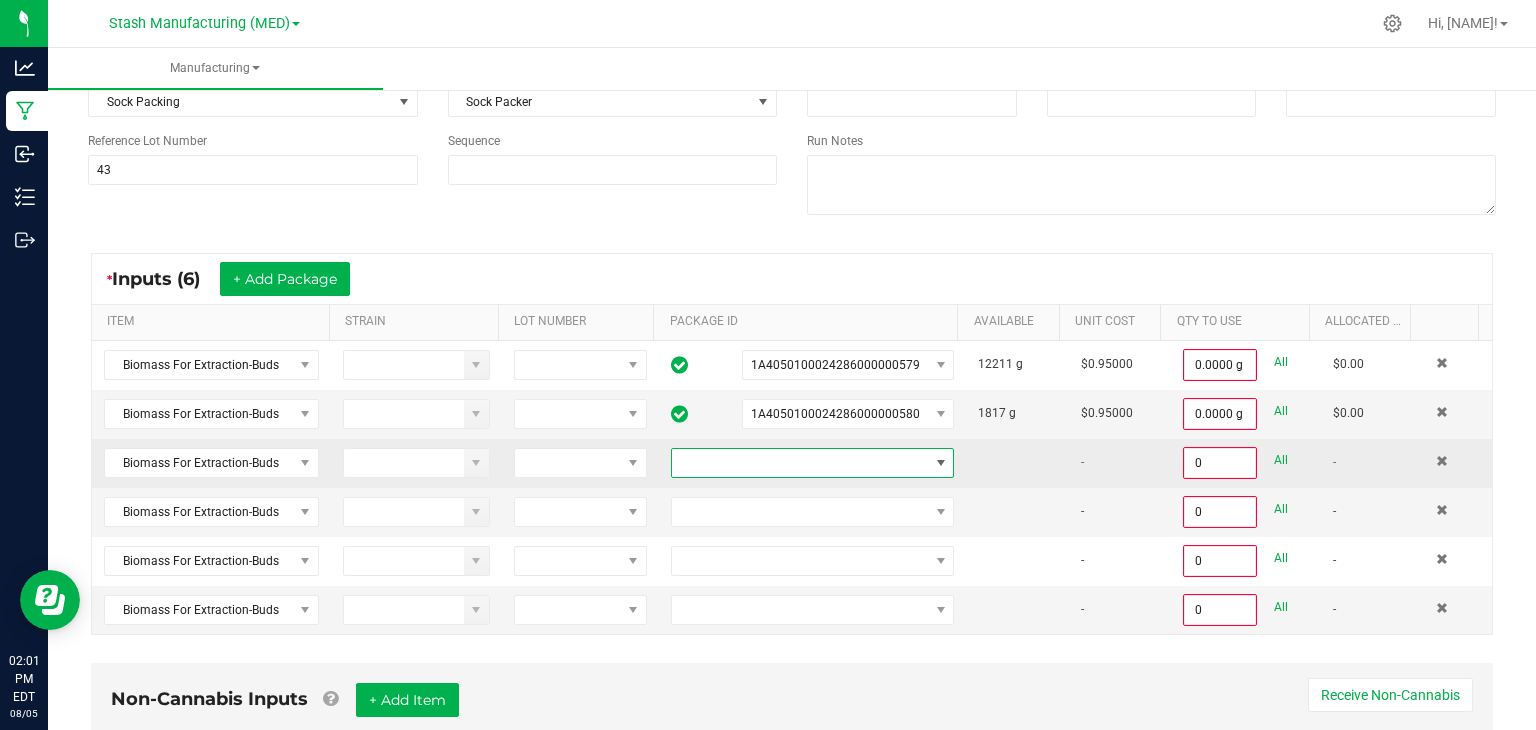 click at bounding box center (800, 463) 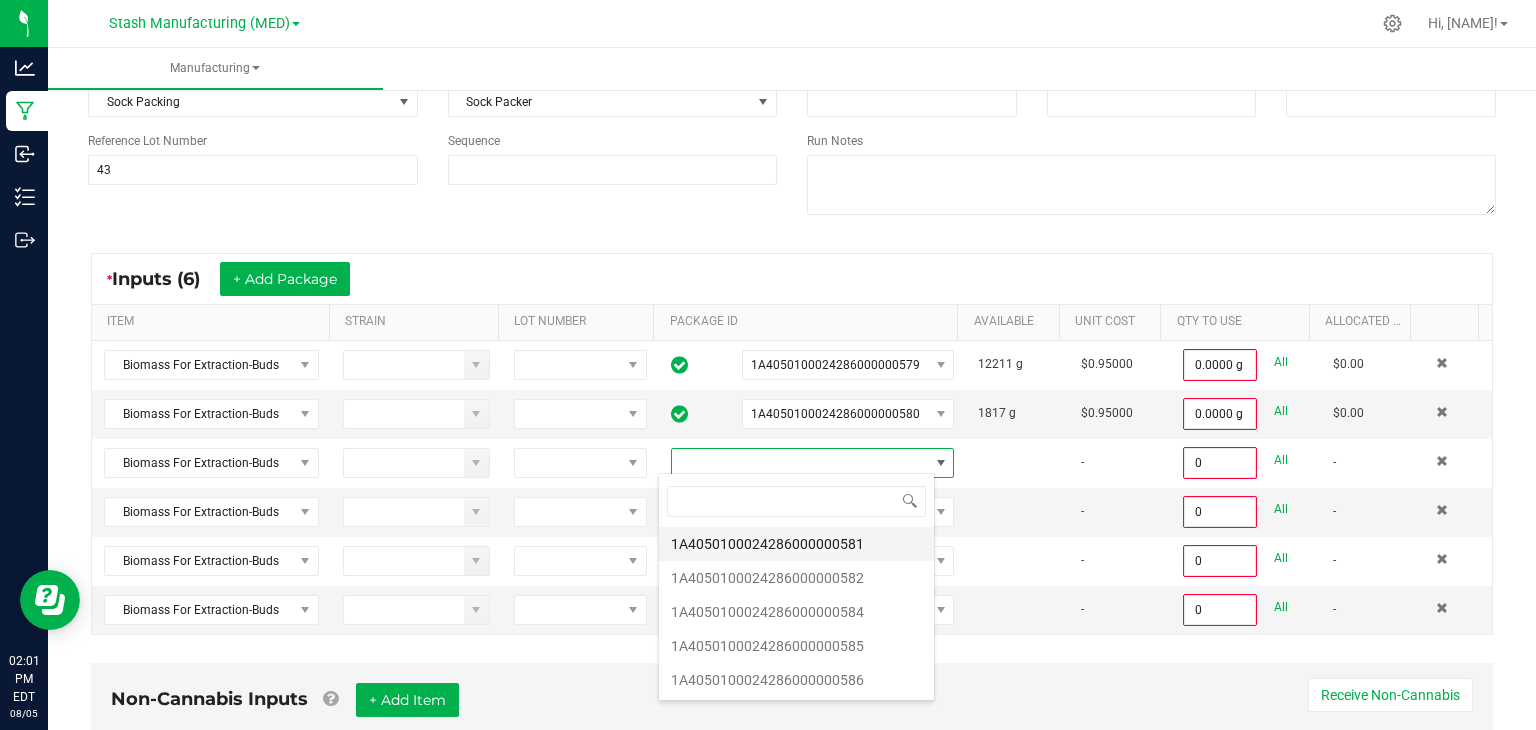 scroll, scrollTop: 99970, scrollLeft: 99723, axis: both 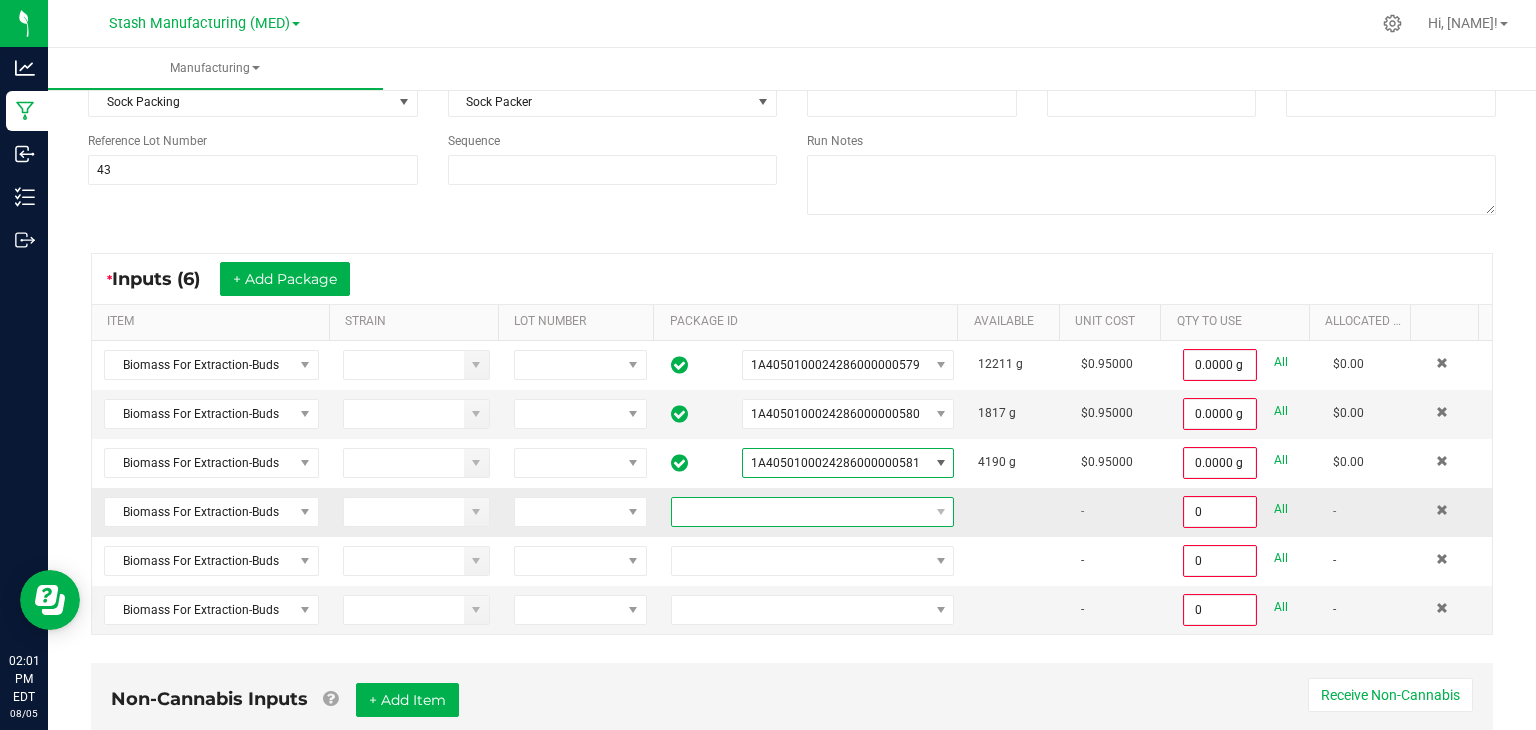 click at bounding box center [800, 512] 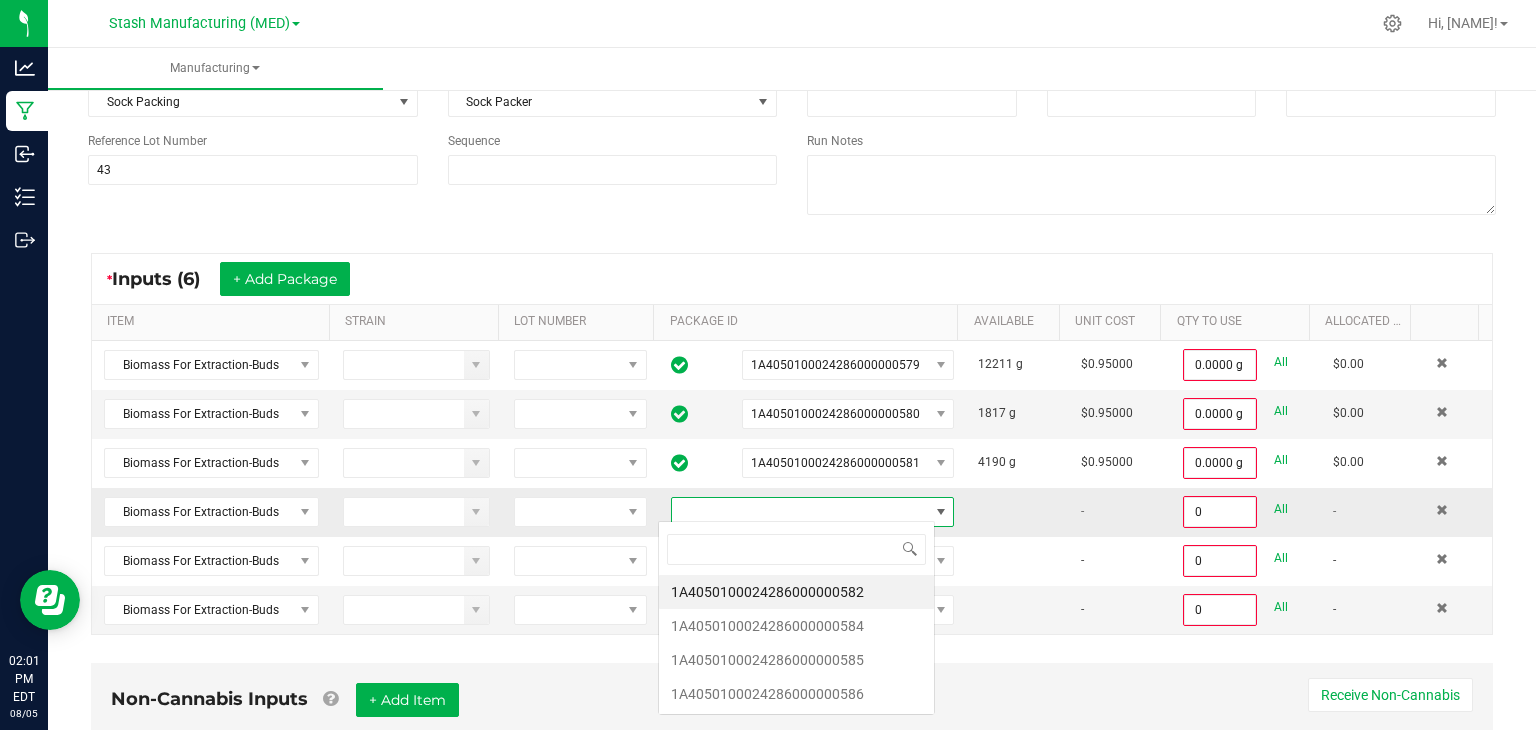 scroll, scrollTop: 99970, scrollLeft: 99723, axis: both 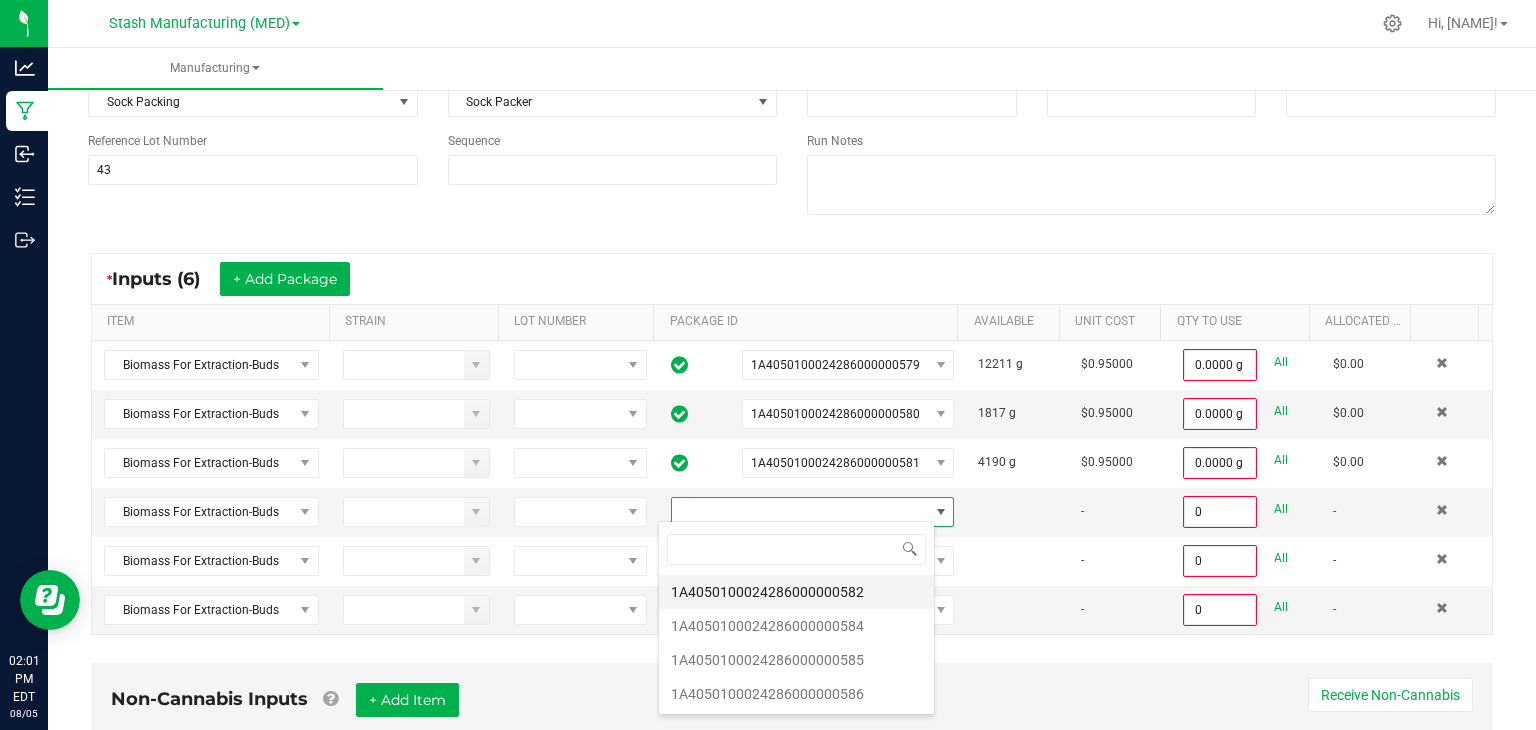 click on "1A4050100024286000000582" at bounding box center [796, 592] 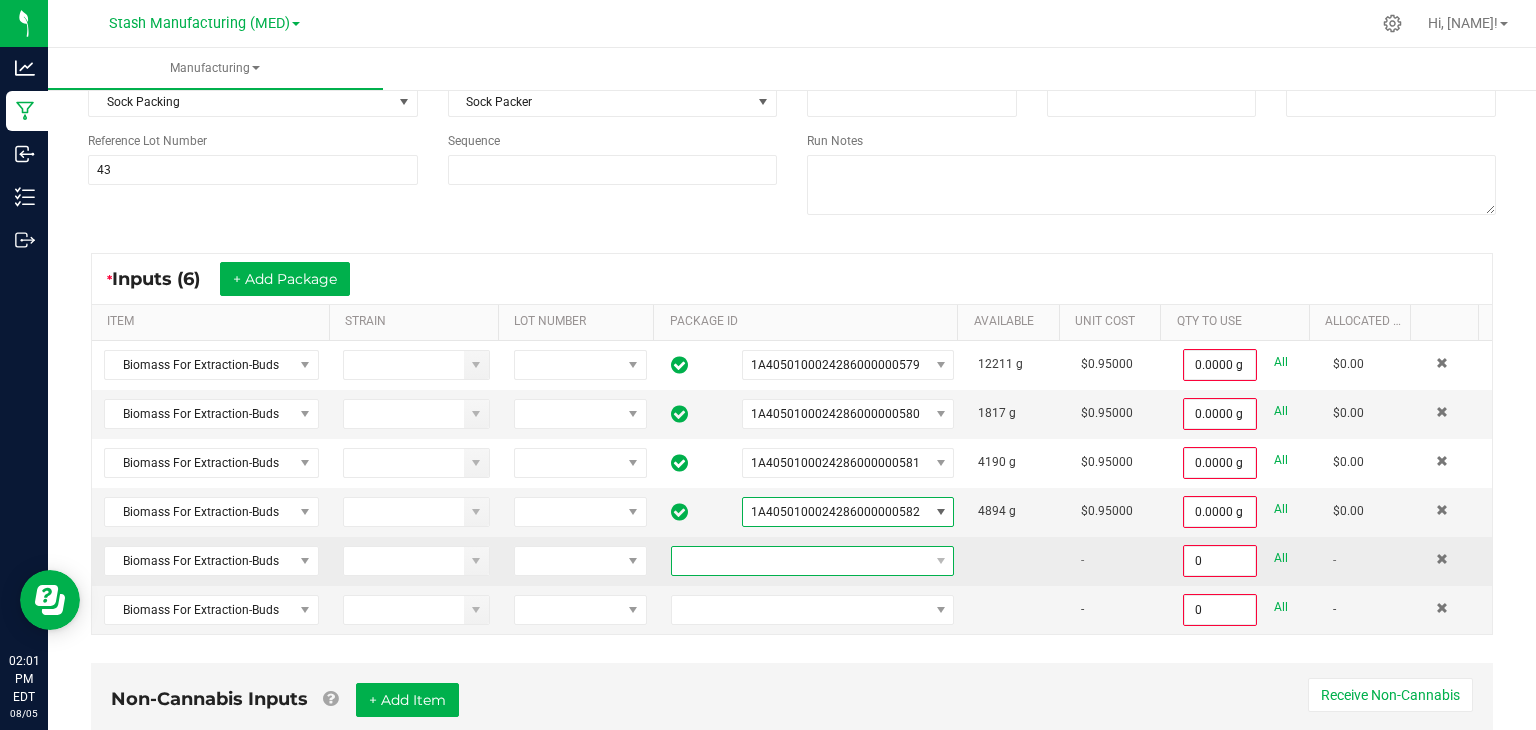 click at bounding box center (800, 561) 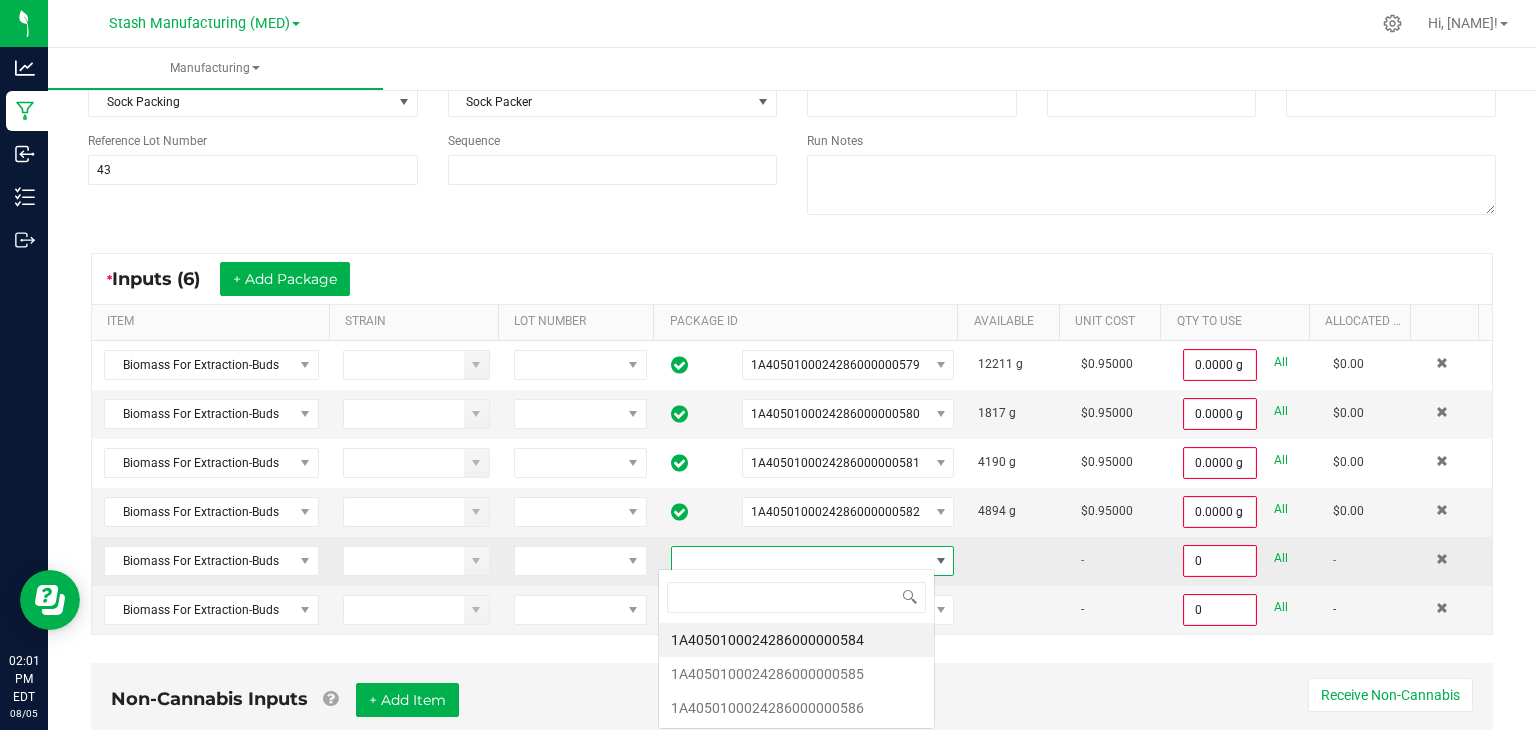 scroll, scrollTop: 99970, scrollLeft: 99723, axis: both 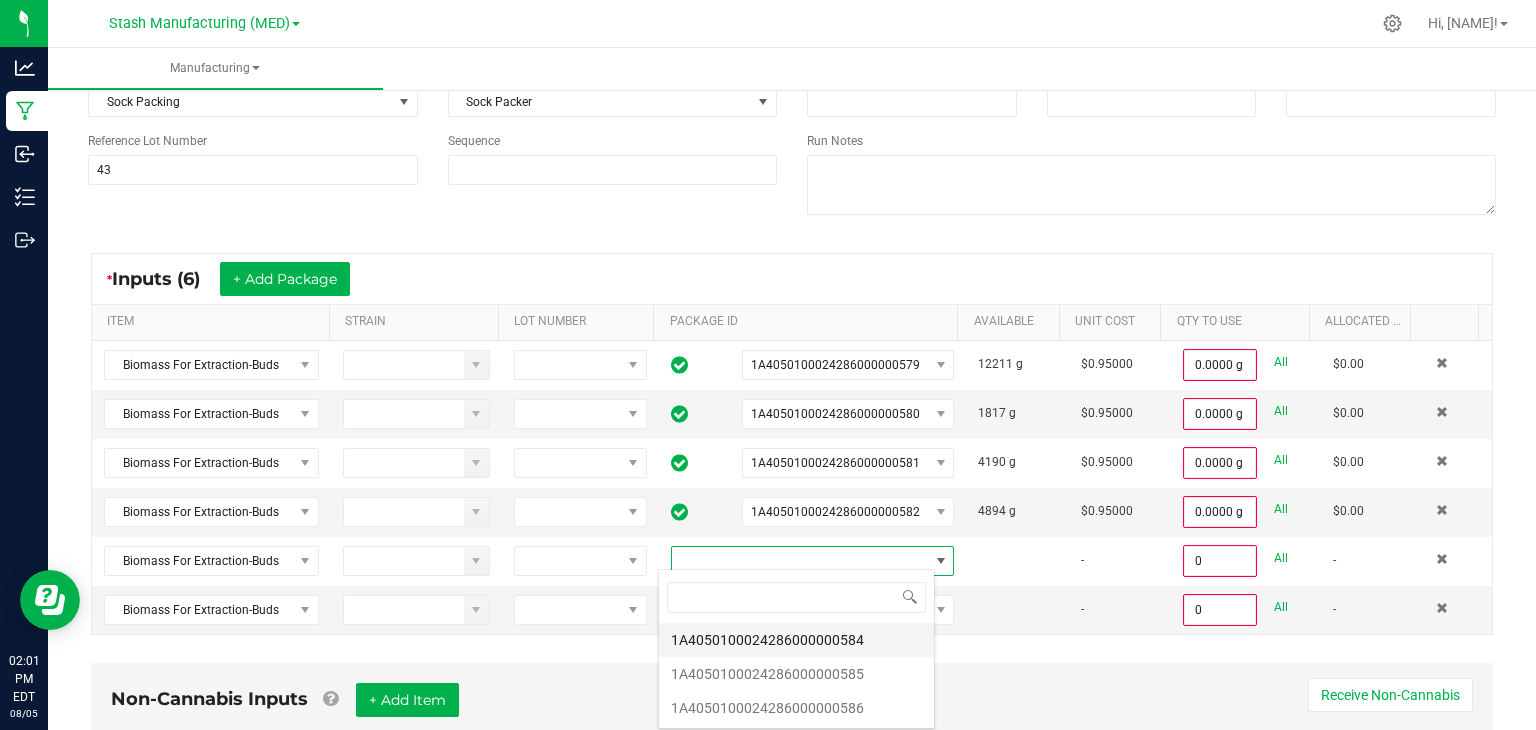 click on "1A4050100024286000000584" at bounding box center (796, 640) 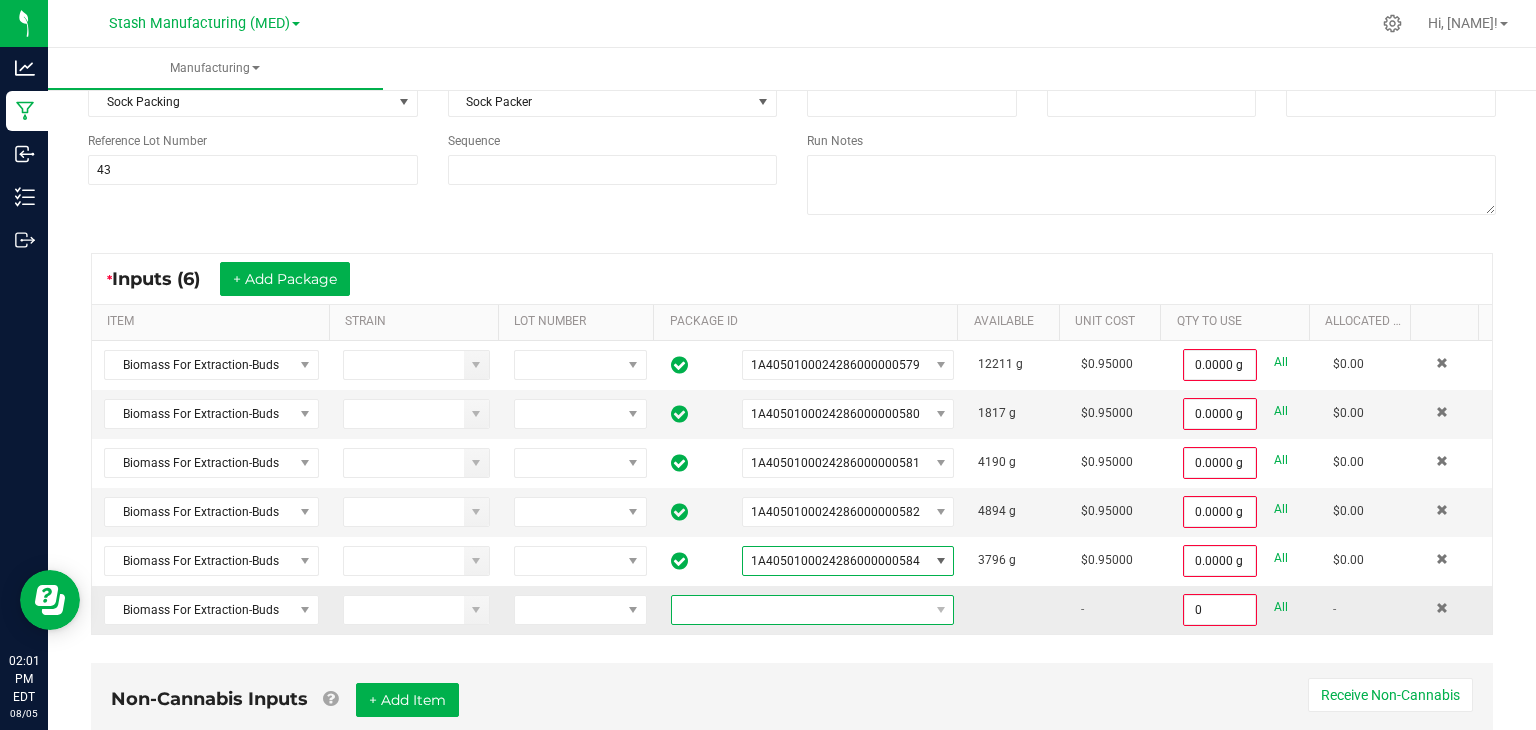 click at bounding box center (800, 610) 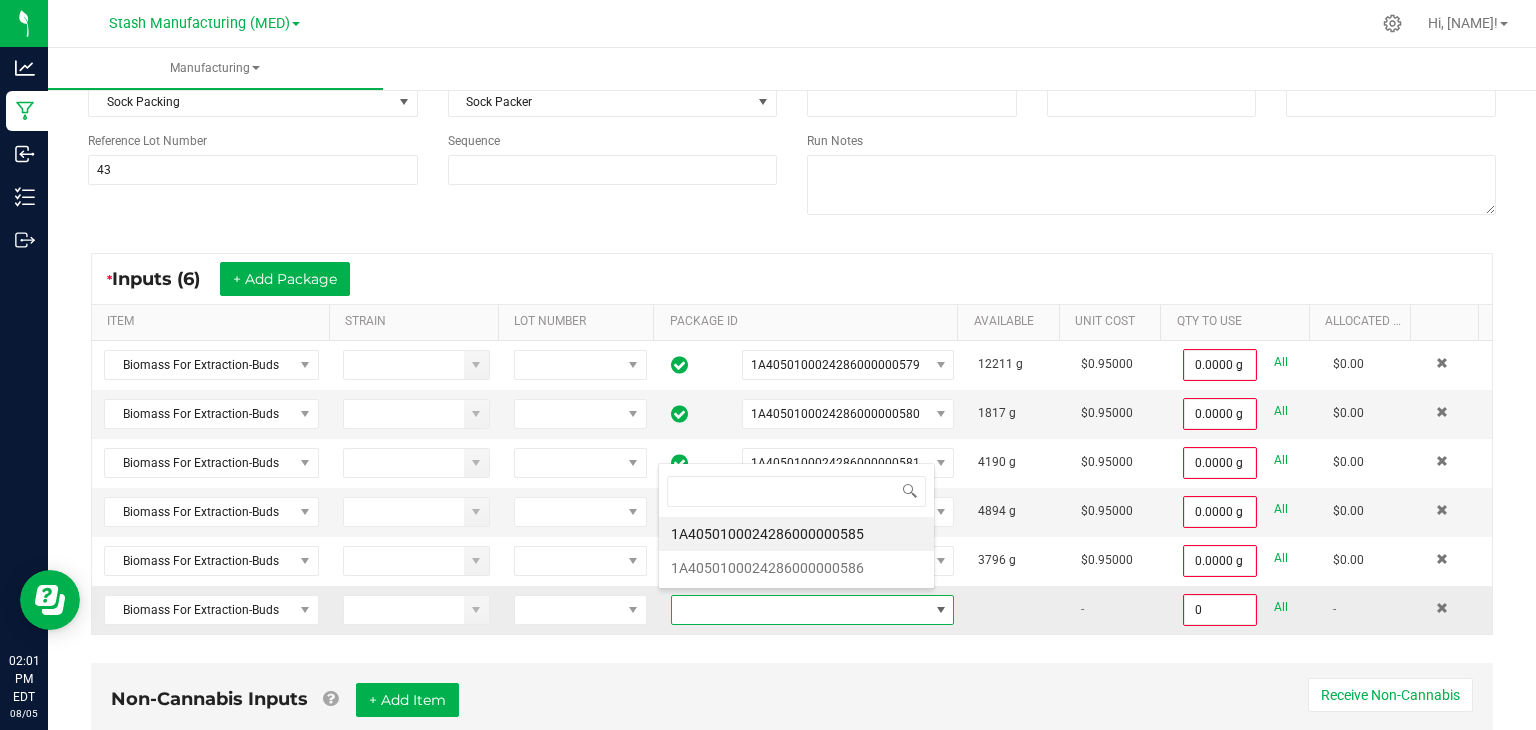scroll, scrollTop: 99970, scrollLeft: 99723, axis: both 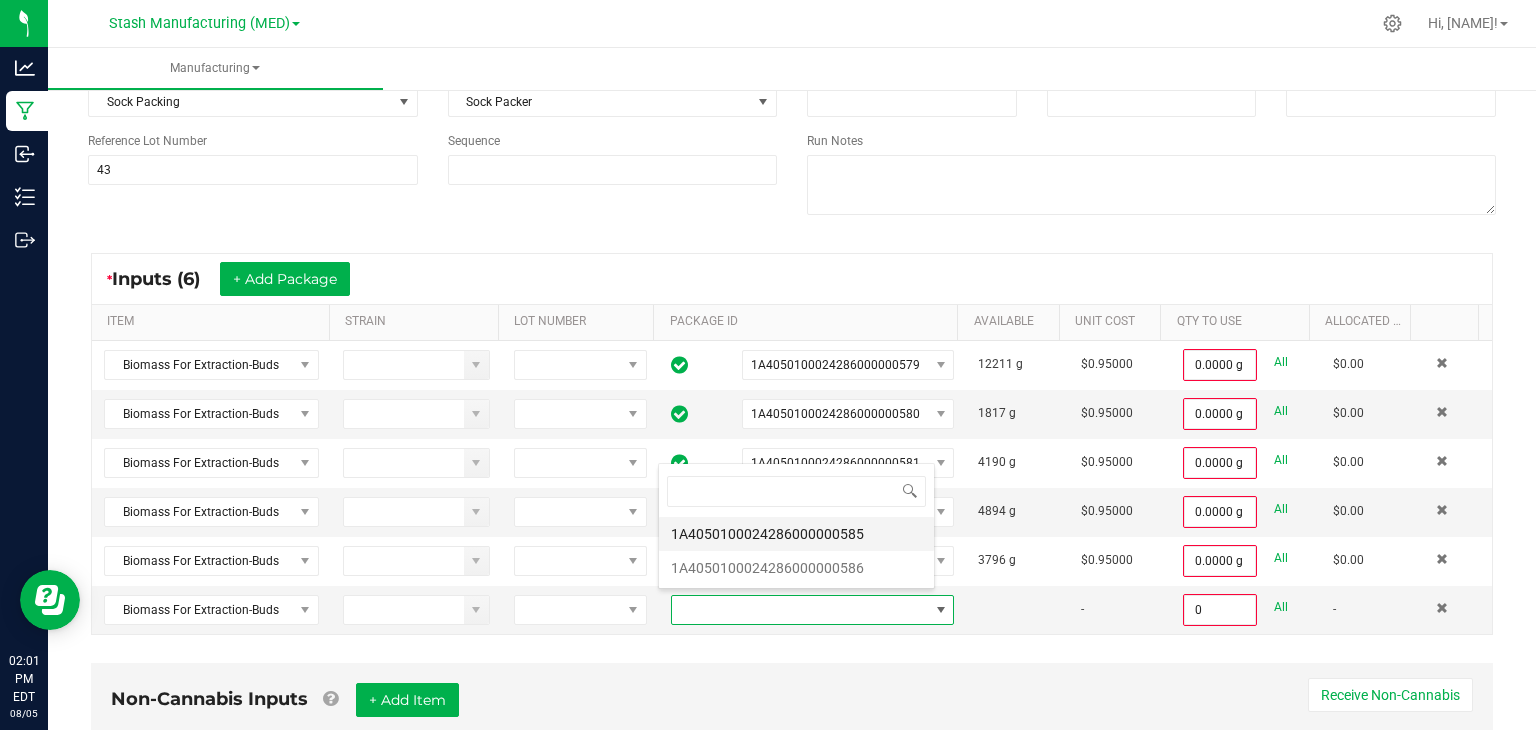click on "1A4050100024286000000585" at bounding box center (796, 534) 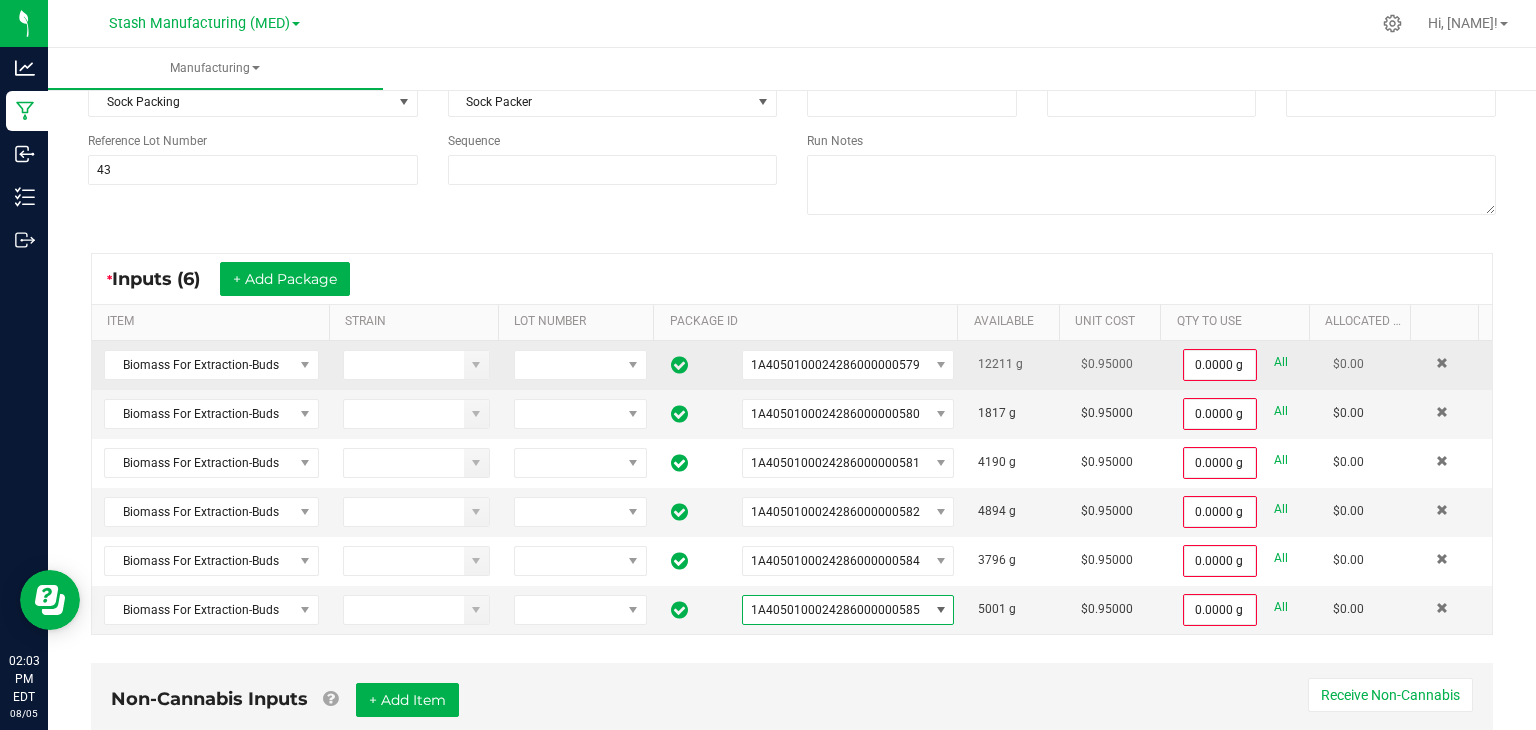 click on "All" at bounding box center [1281, 362] 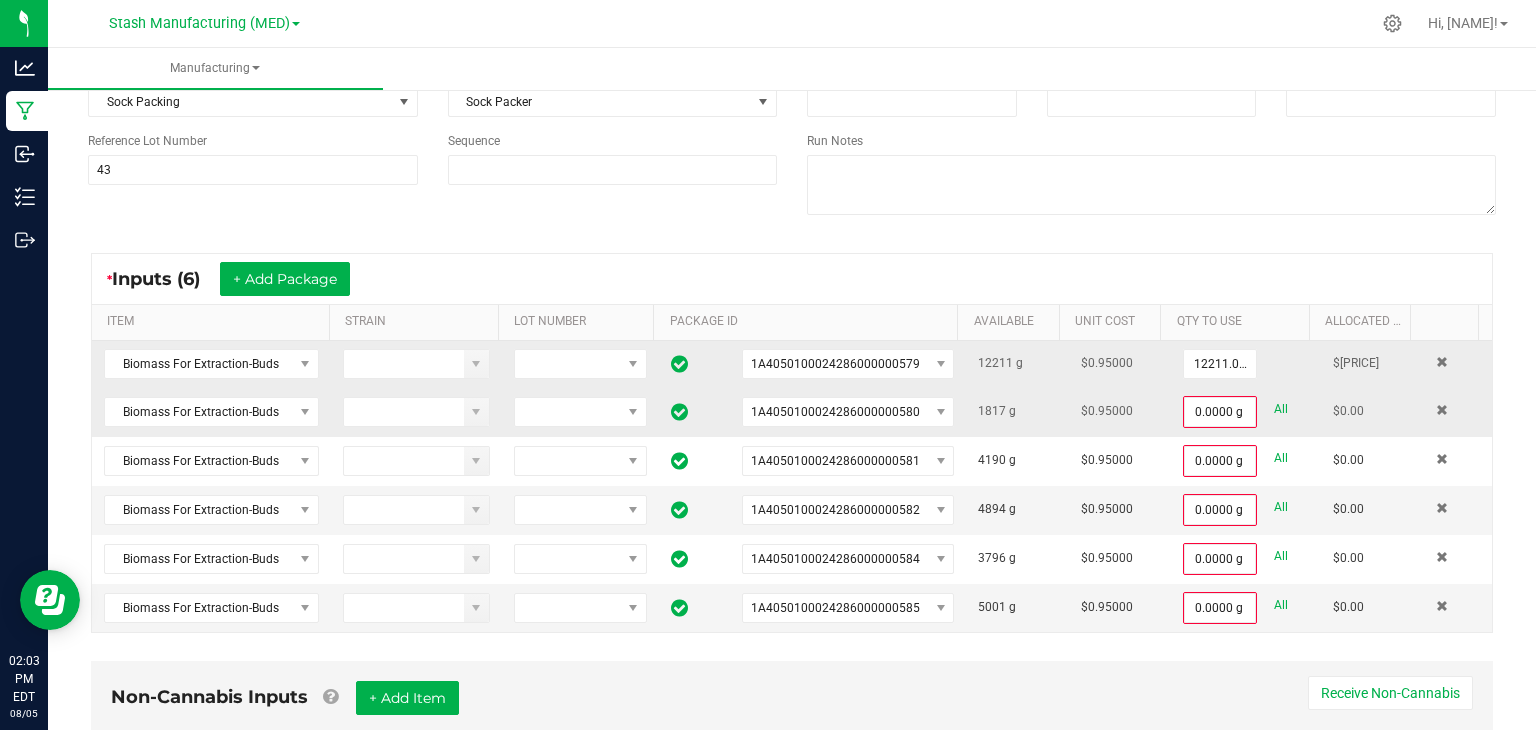 click on "All" at bounding box center (1281, 409) 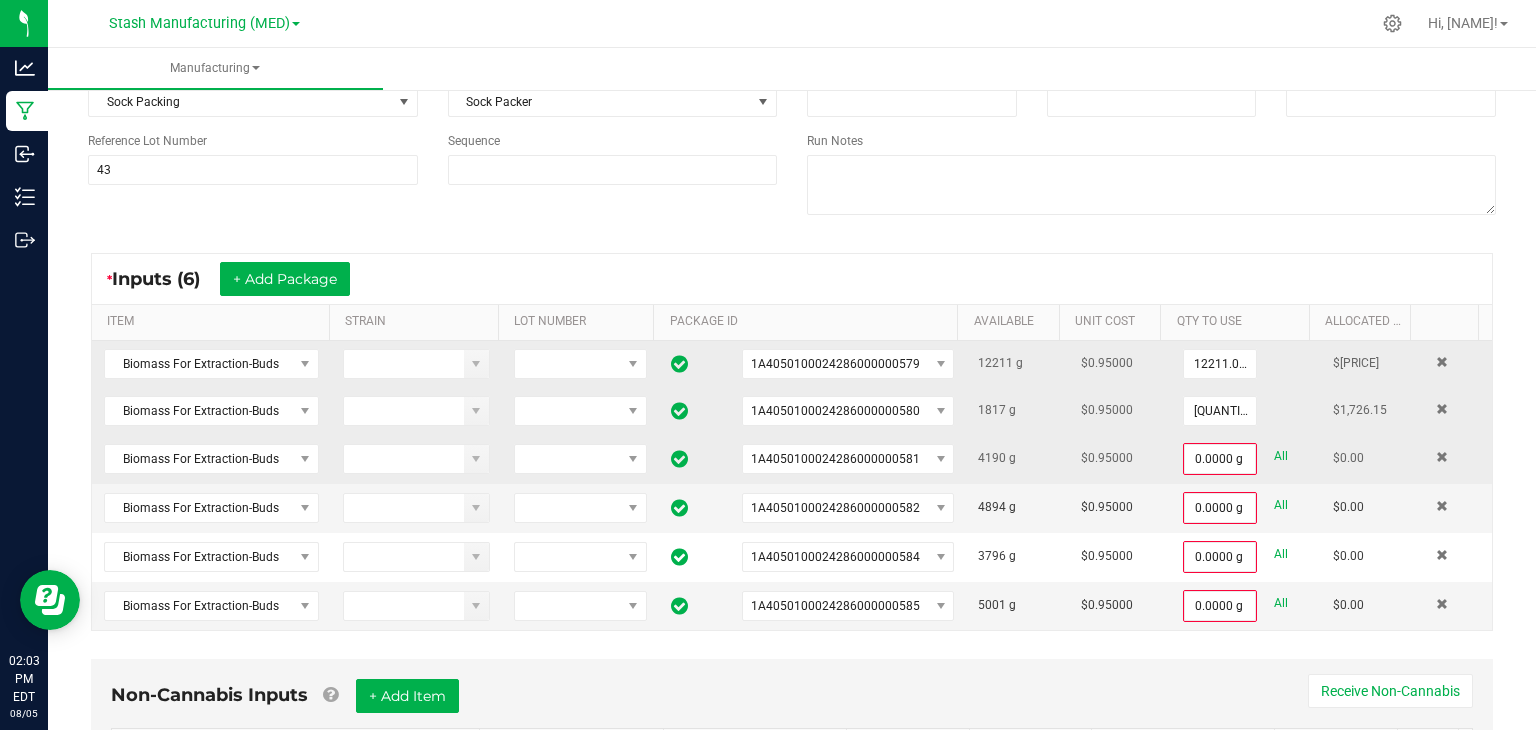 click on "All" at bounding box center (1281, 456) 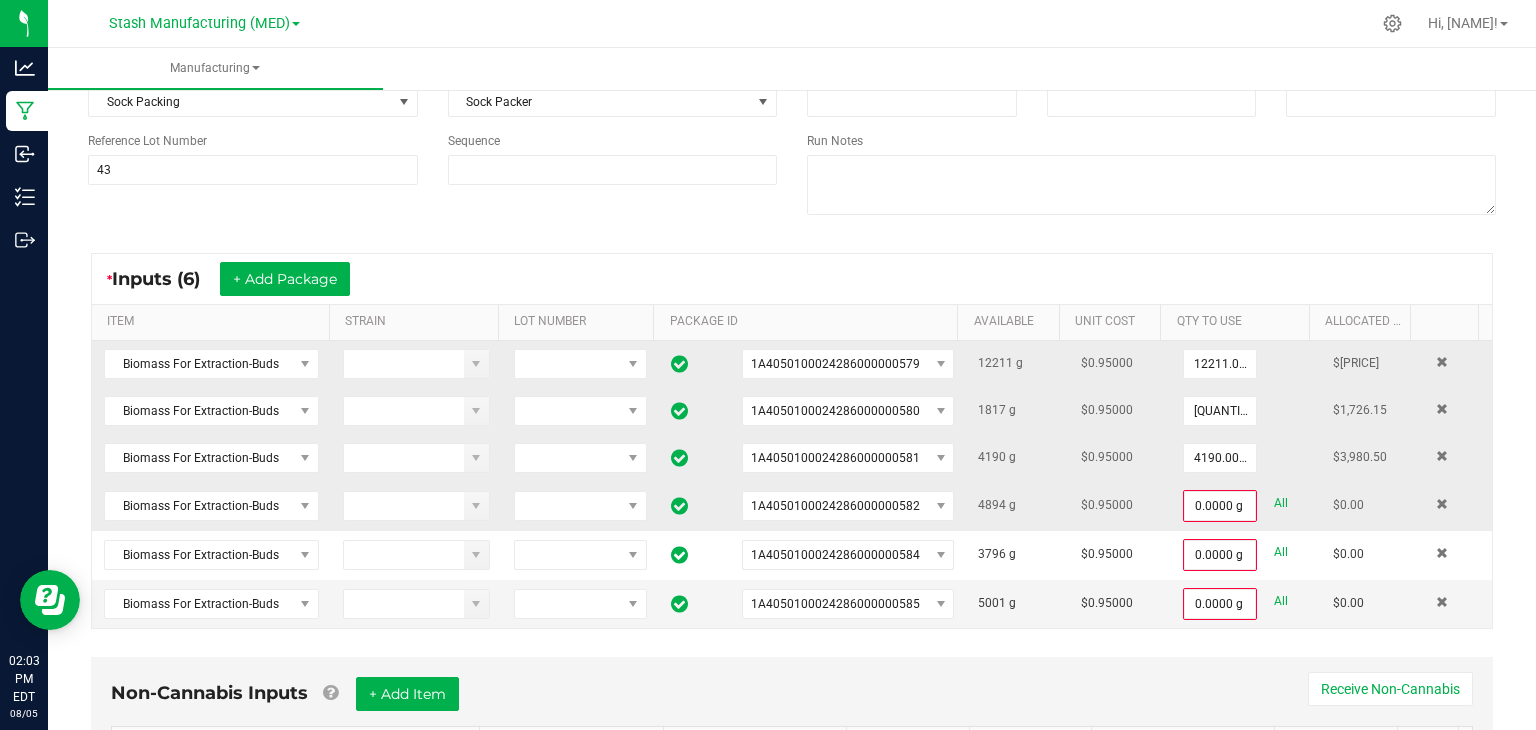 click on "All" at bounding box center [1281, 503] 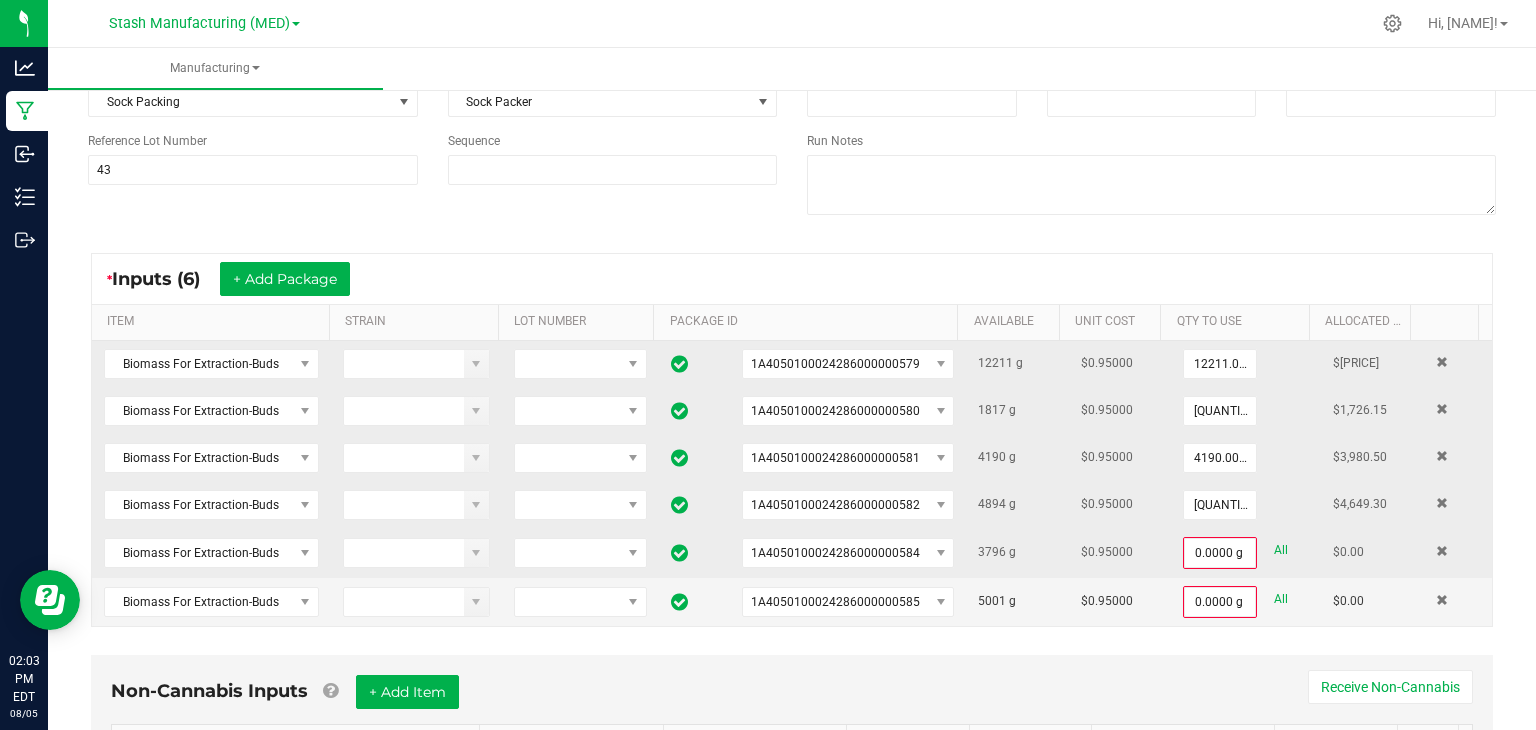 click on "0.0000 g All" at bounding box center (1246, 553) 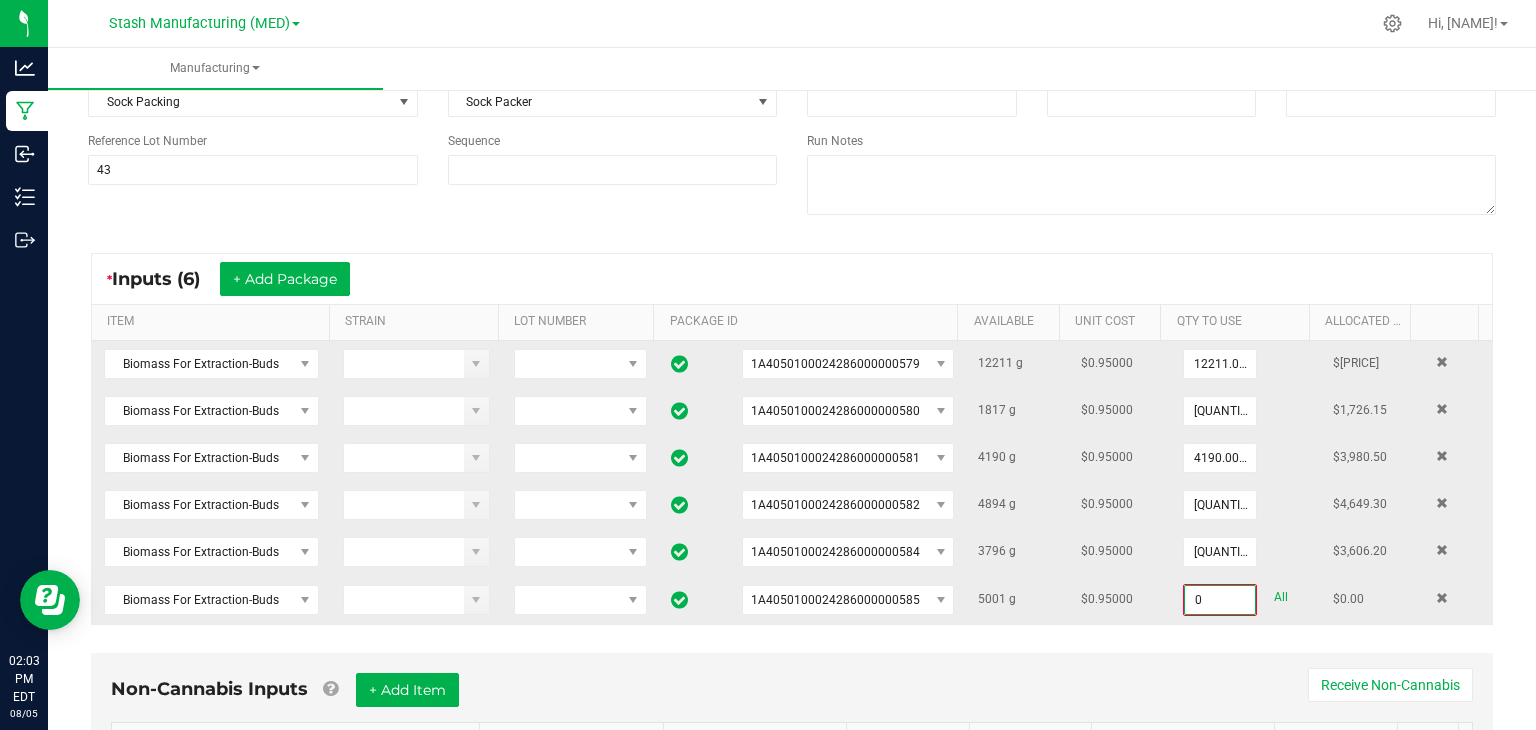click on "0" at bounding box center [1220, 600] 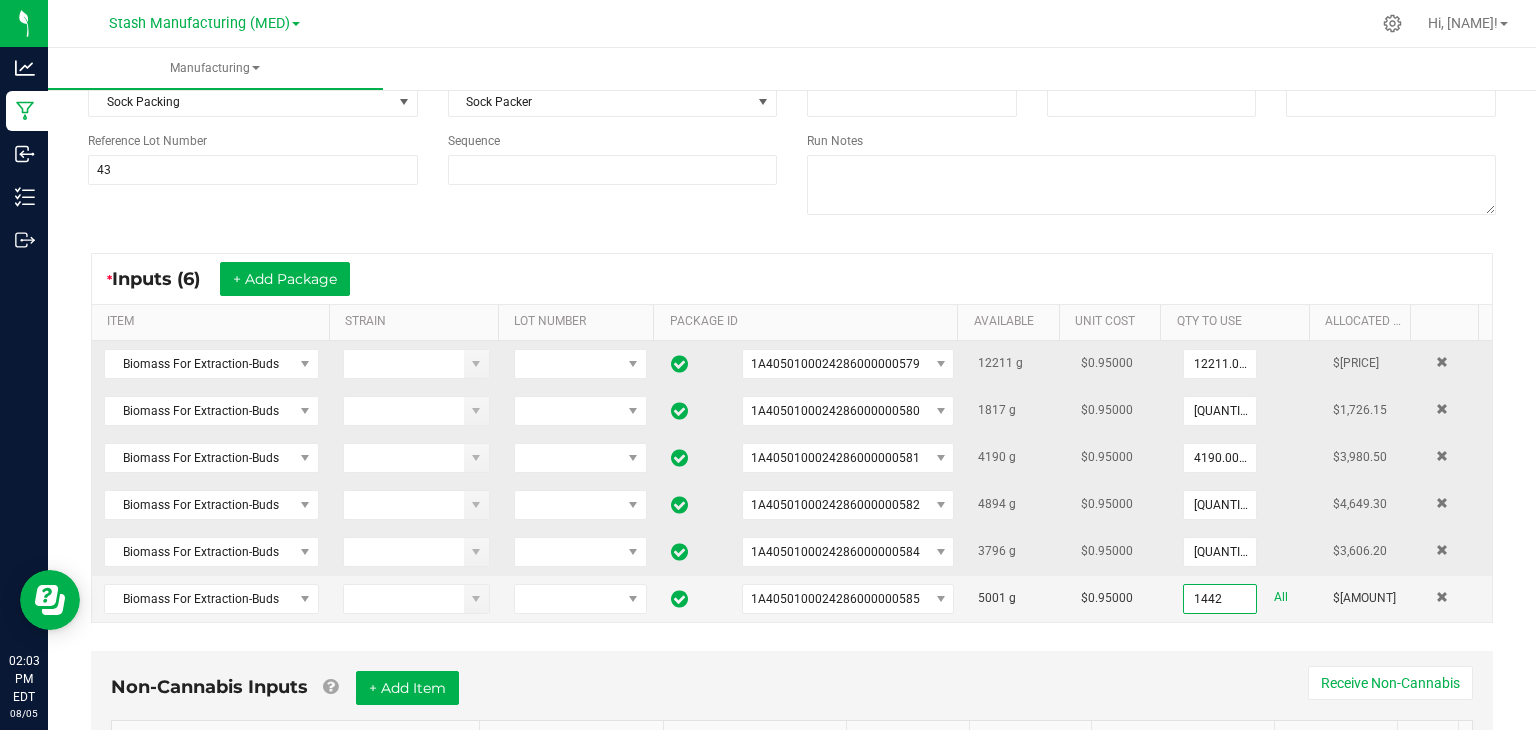 type on "[QUANTITY] g" 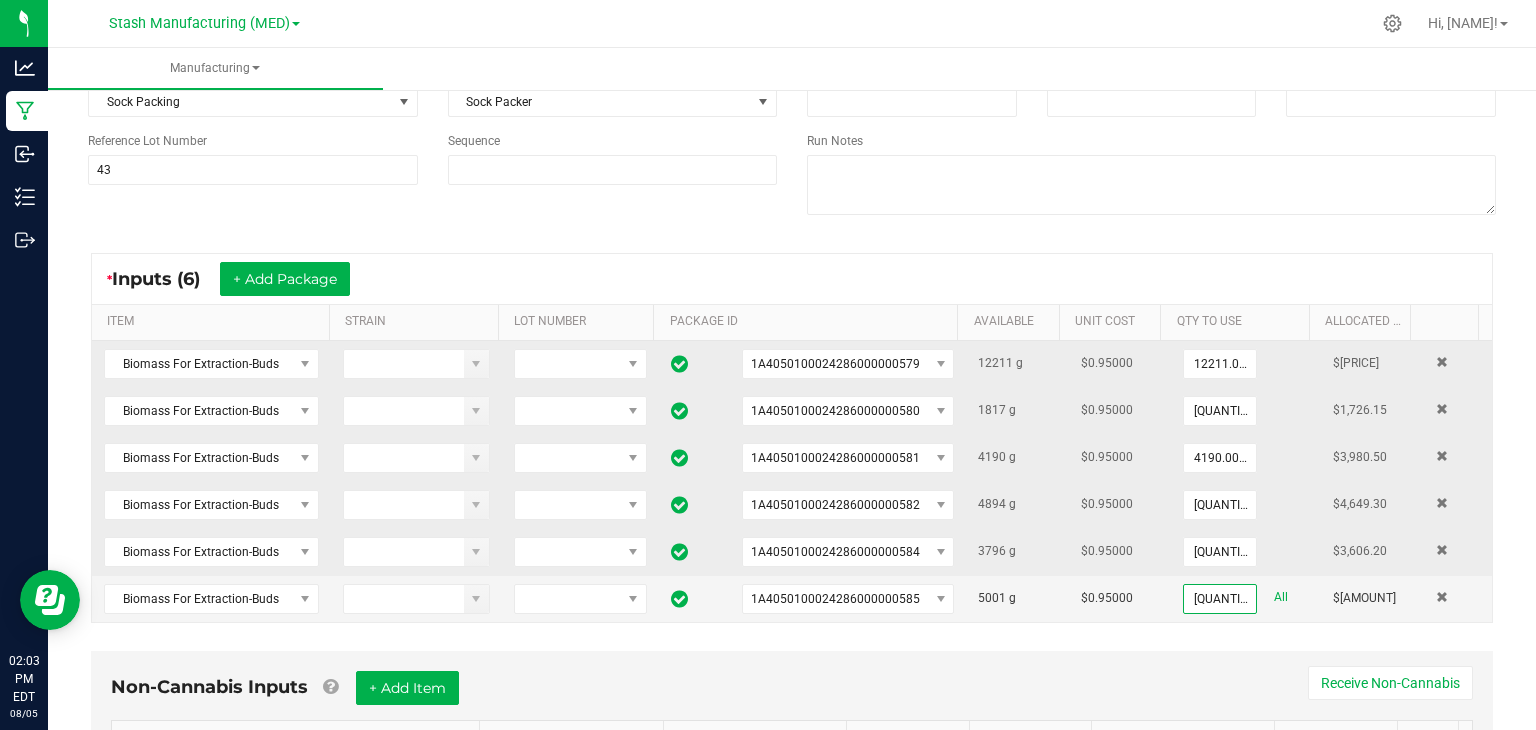 click on "*   Inputs (6)   + Add Package  ITEM STRAIN LOT NUMBER PACKAGE ID AVAILABLE Unit Cost QTY TO USE Allocated Cost Biomass For Extraction-Buds
[PACKAGE_ID] [LOT_NUMBER]   g  $0.95000  12211.0000 g  $11,600.45  Biomass For Extraction-Buds
[PACKAGE_ID] [LOT_NUMBER] 1817   g  $0.95000  1817.0000 g  $1,726.15  Biomass For Extraction-Buds
[PACKAGE_ID] [LOT_NUMBER] 4190   g  $0.95000  4190.0000 g  $3,980.50  Biomass For Extraction-Buds
[PACKAGE_ID] [LOT_NUMBER] 4894   g  $0.95000  4894.0000 g  $4,649.30  Biomass For Extraction-Buds
[PACKAGE_ID] [LOT_NUMBER] 3796   g  $0.95000  3796.0000 g  $3,606.20  Biomass For Extraction-Buds
[PACKAGE_ID] [LOT_NUMBER] 5001   g  $0.95000  1442.0000 g All  $1,369.90" at bounding box center [792, 438] 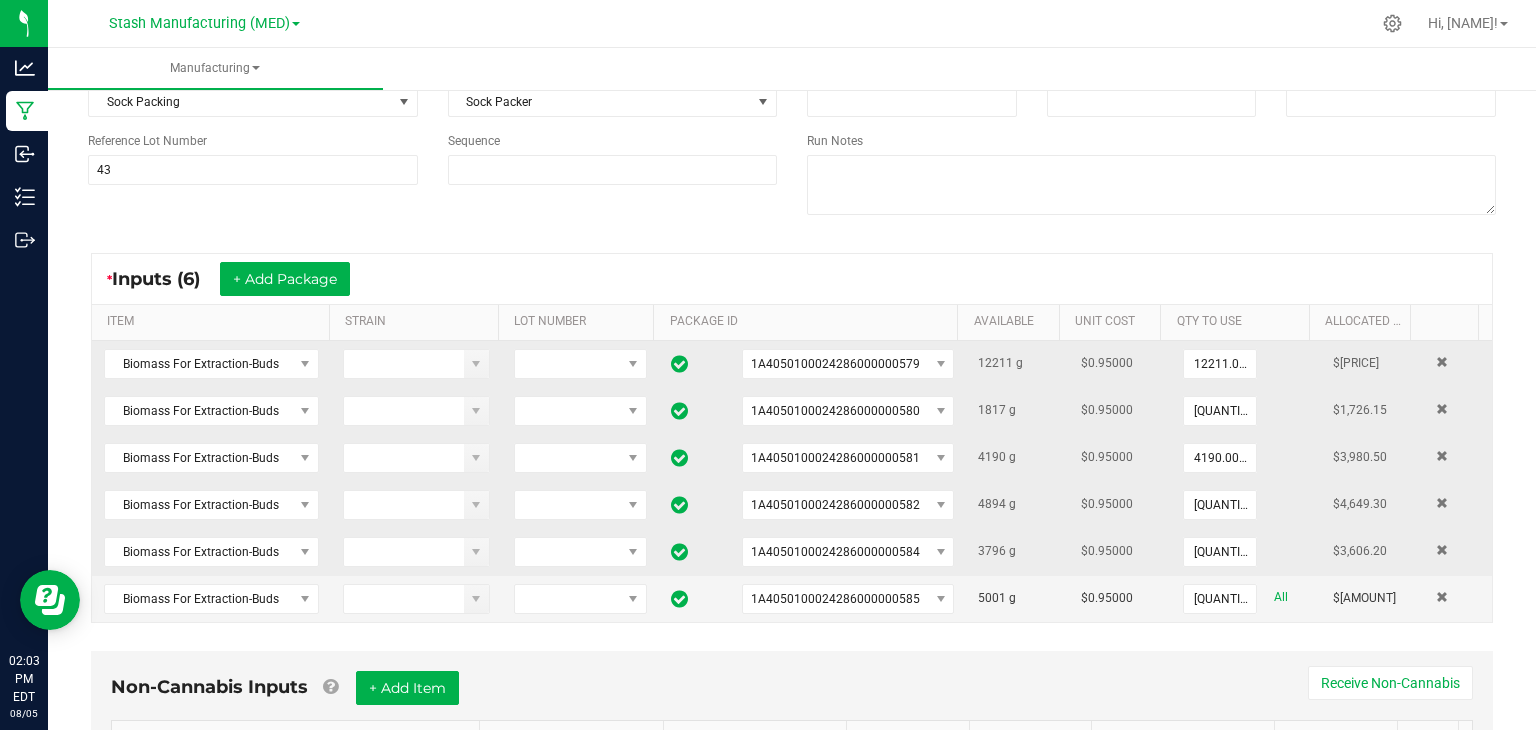 scroll, scrollTop: 323, scrollLeft: 0, axis: vertical 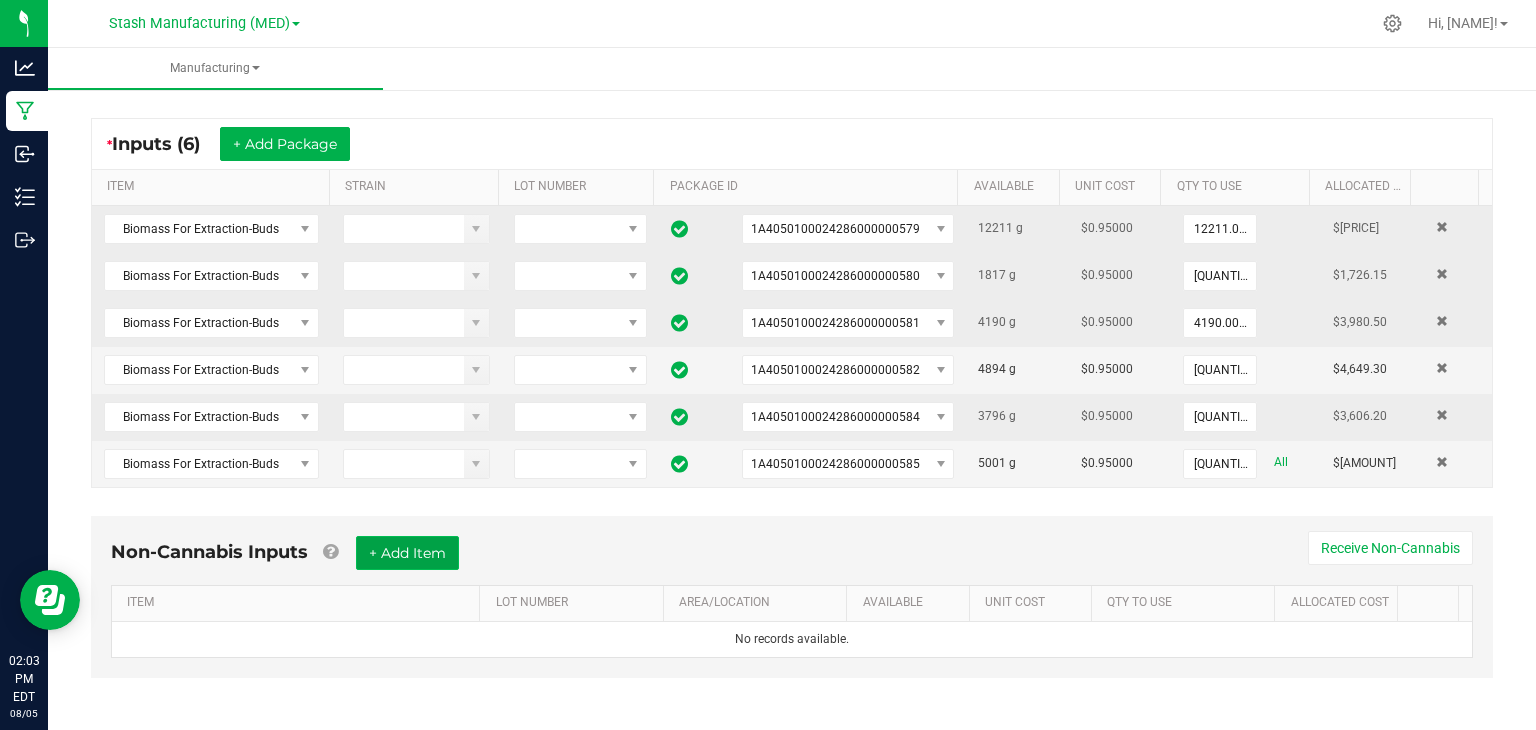 click on "+ Add Item" at bounding box center (407, 553) 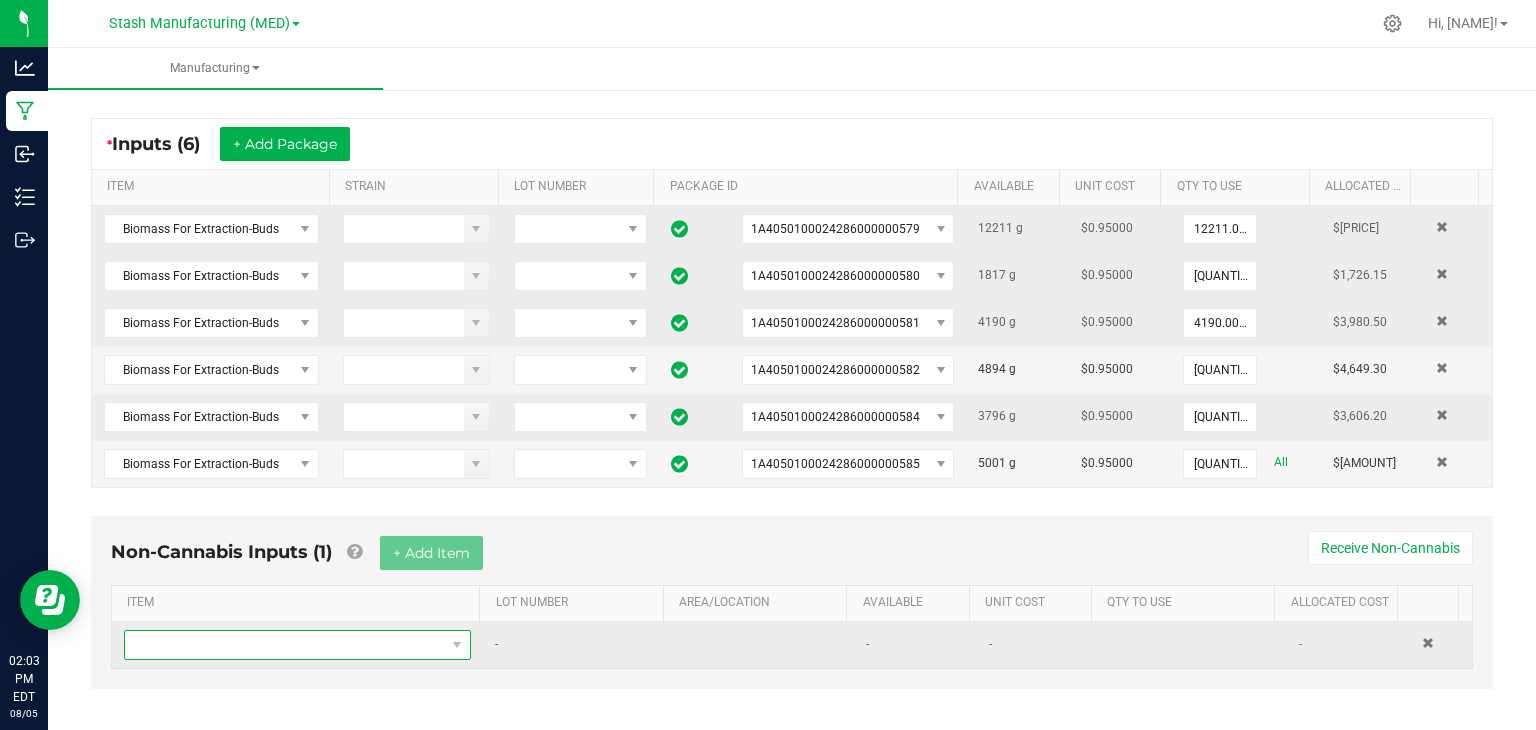 click at bounding box center (285, 645) 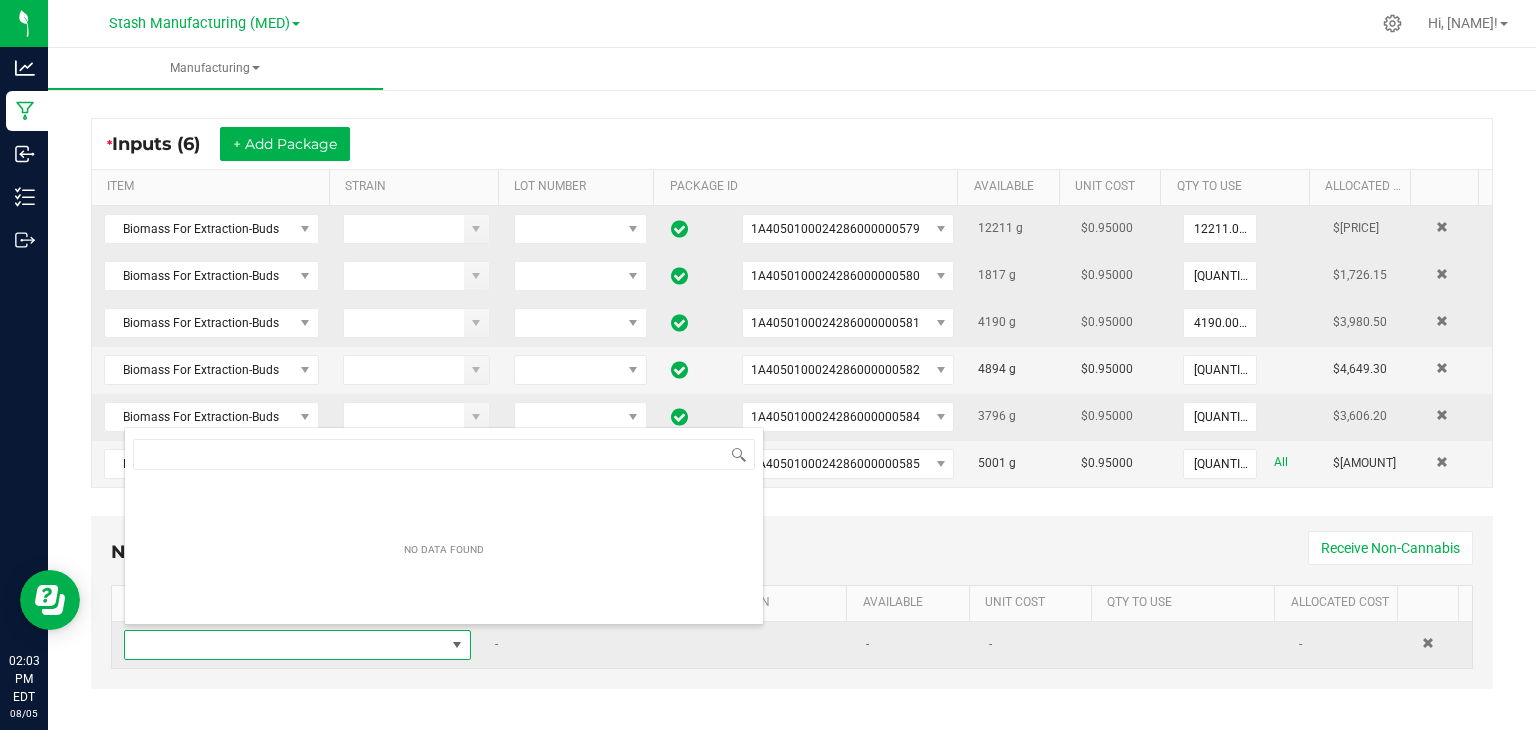 scroll, scrollTop: 99970, scrollLeft: 99661, axis: both 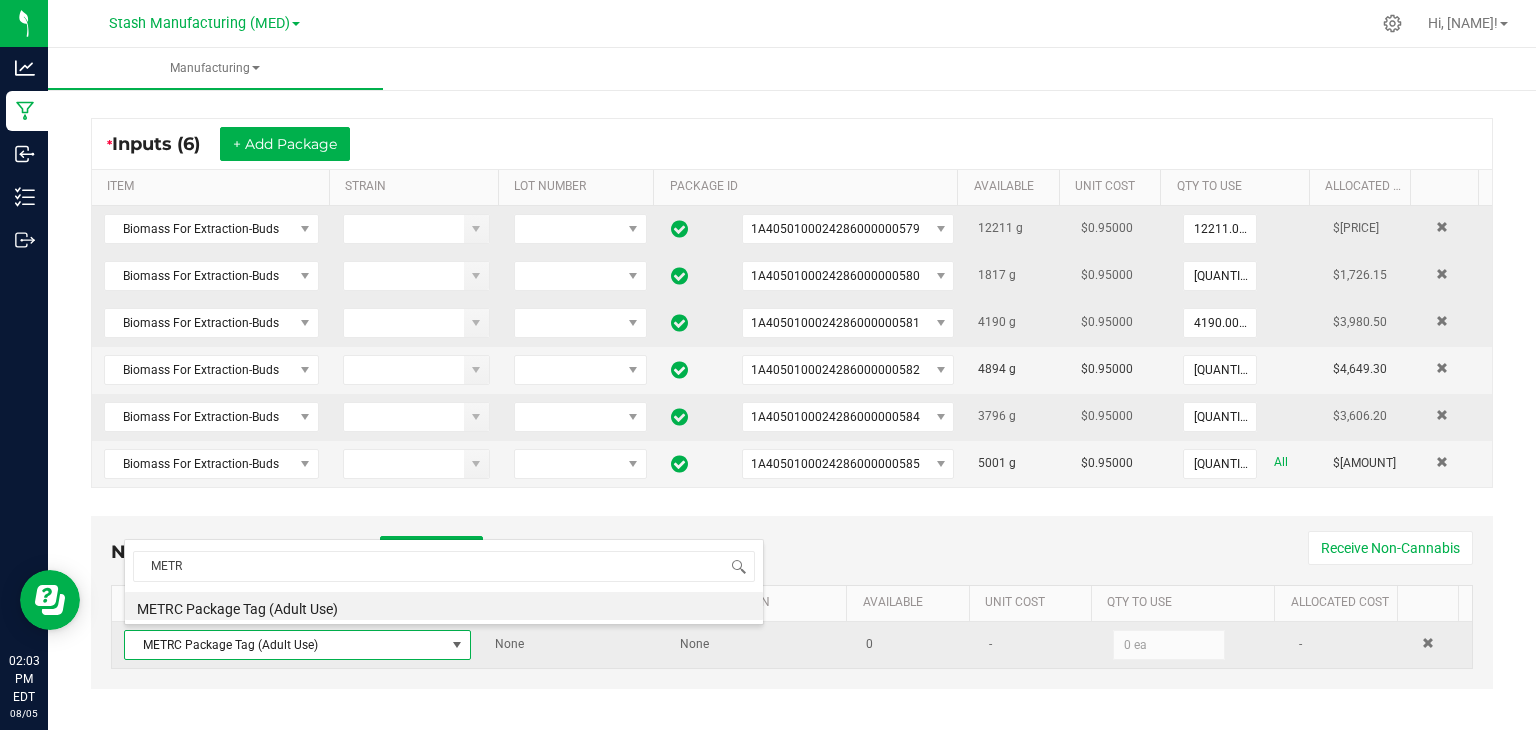 type on "METRC" 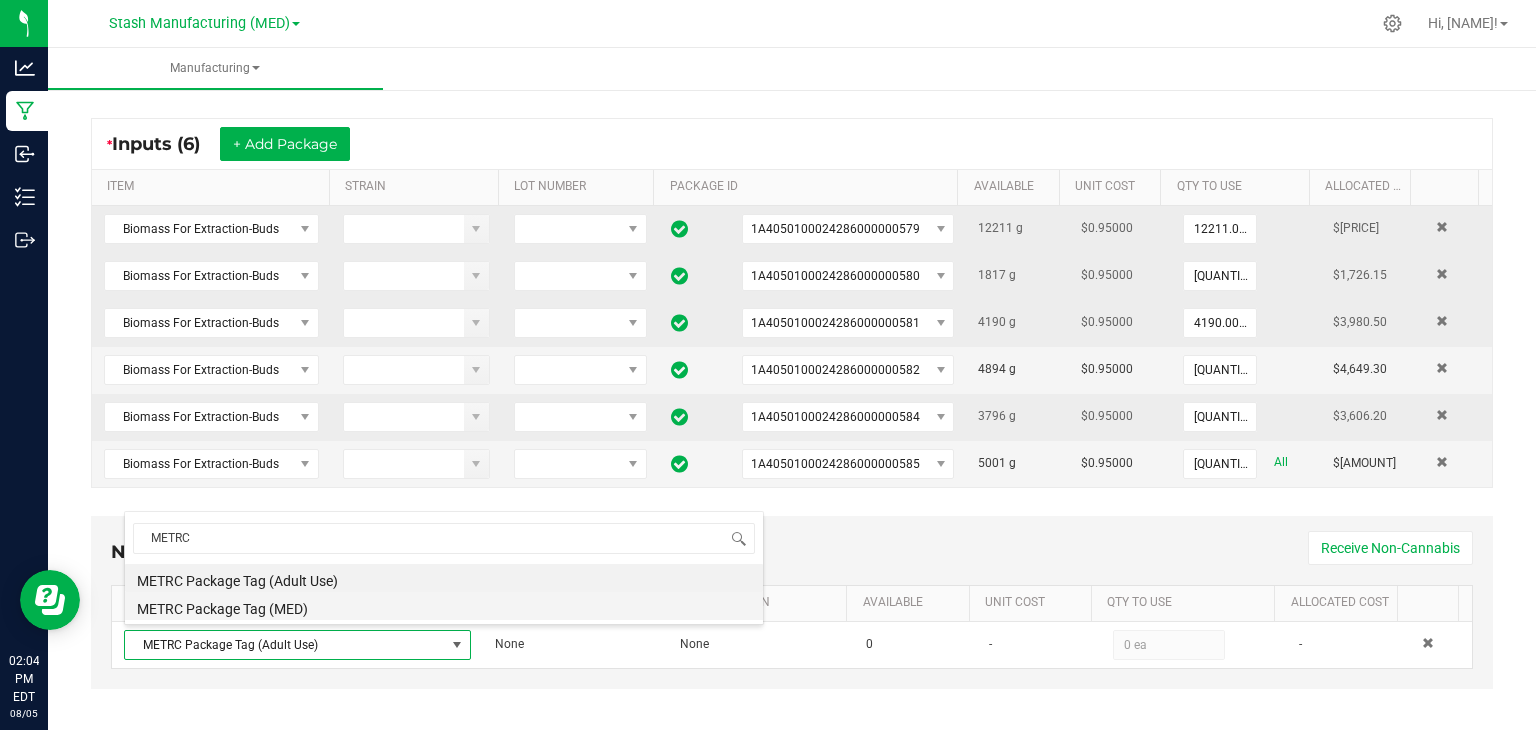 click on "METRC Package Tag (MED)" at bounding box center [444, 606] 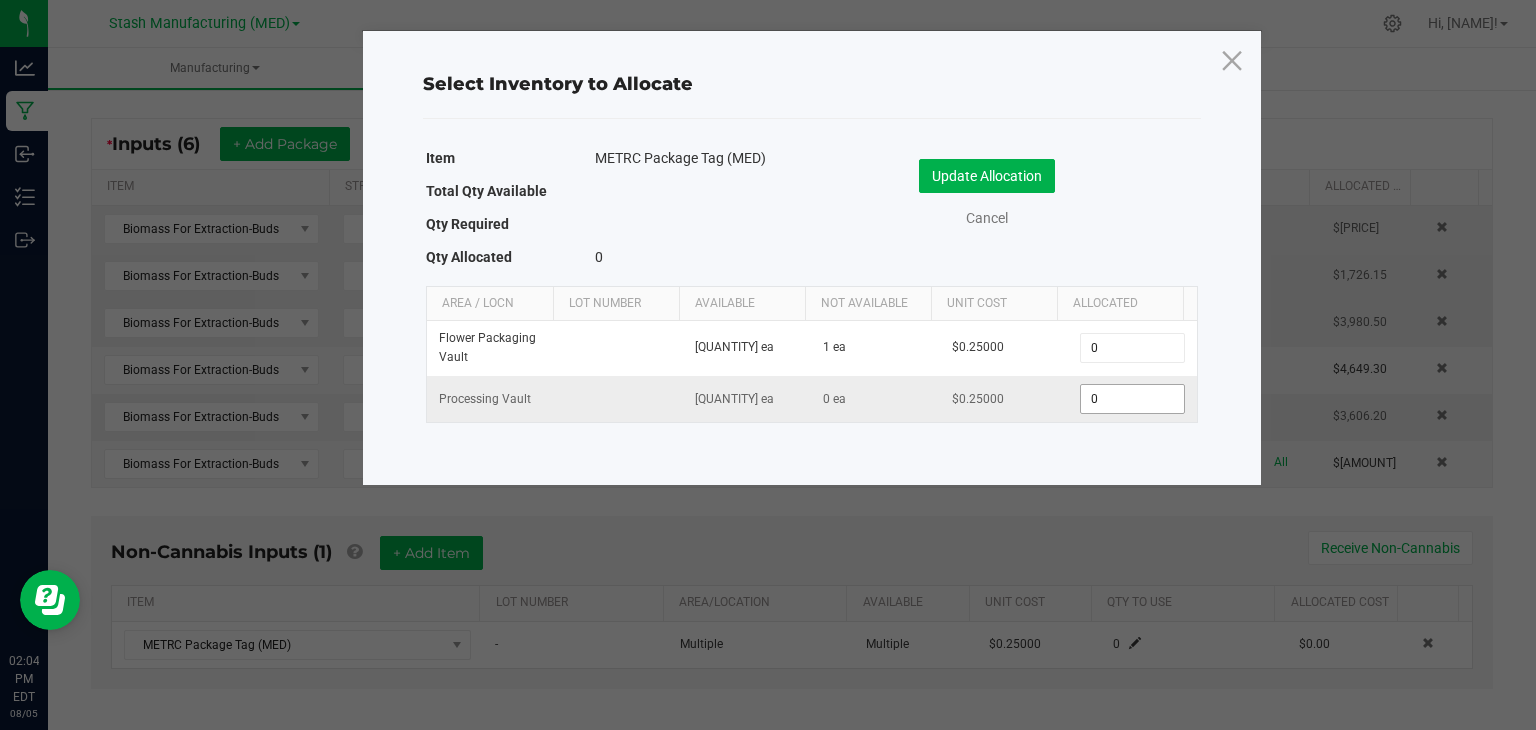 click on "0" at bounding box center (1132, 399) 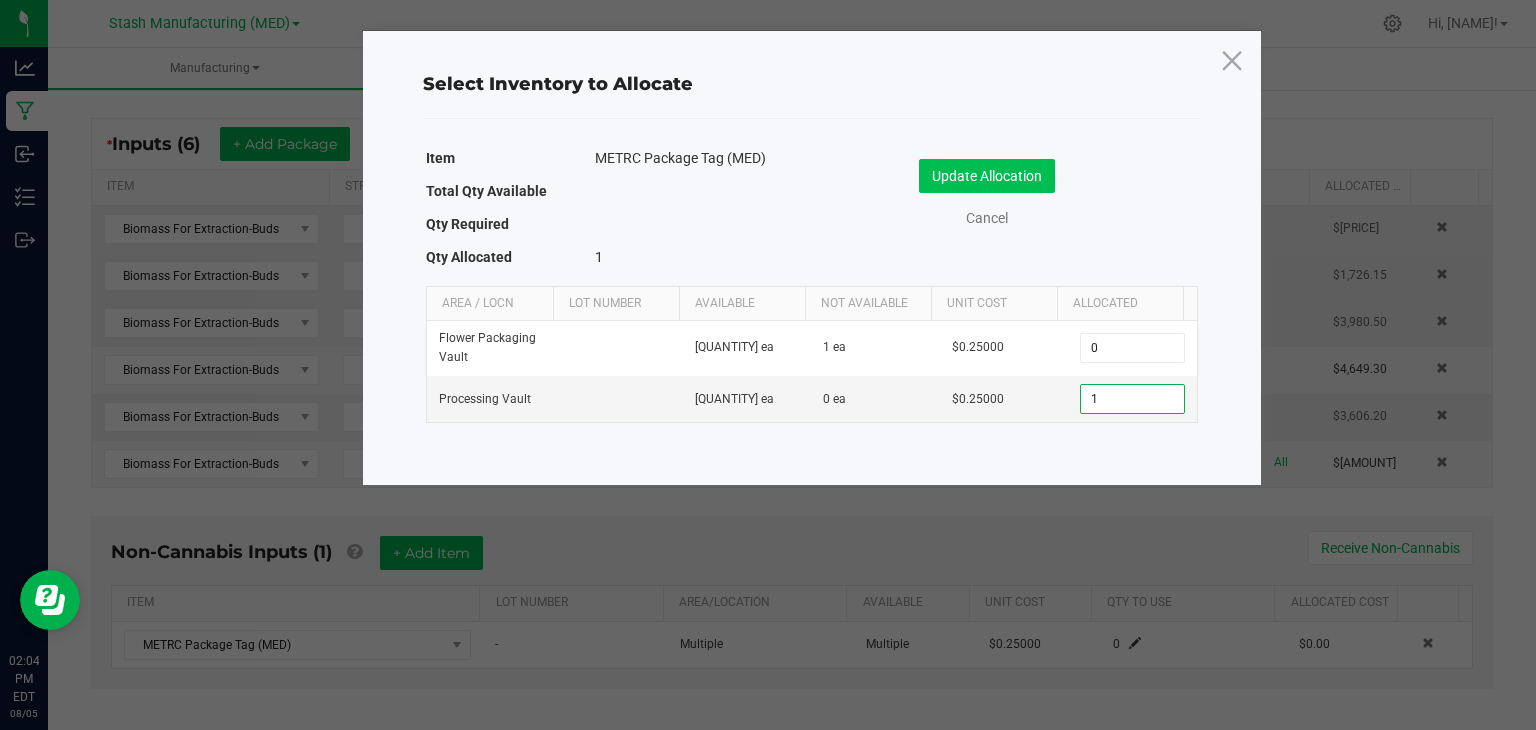 type on "1" 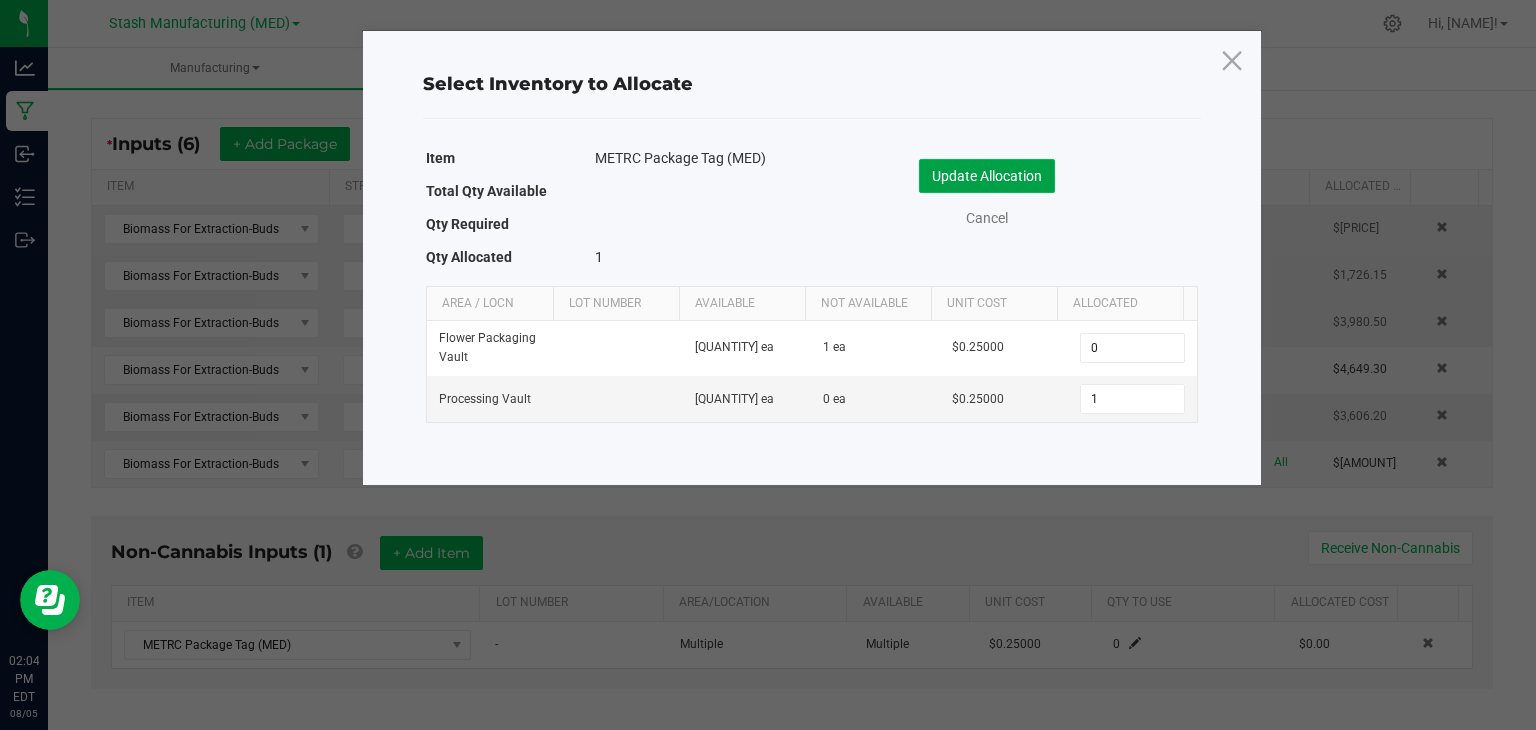 click on "Update Allocation" 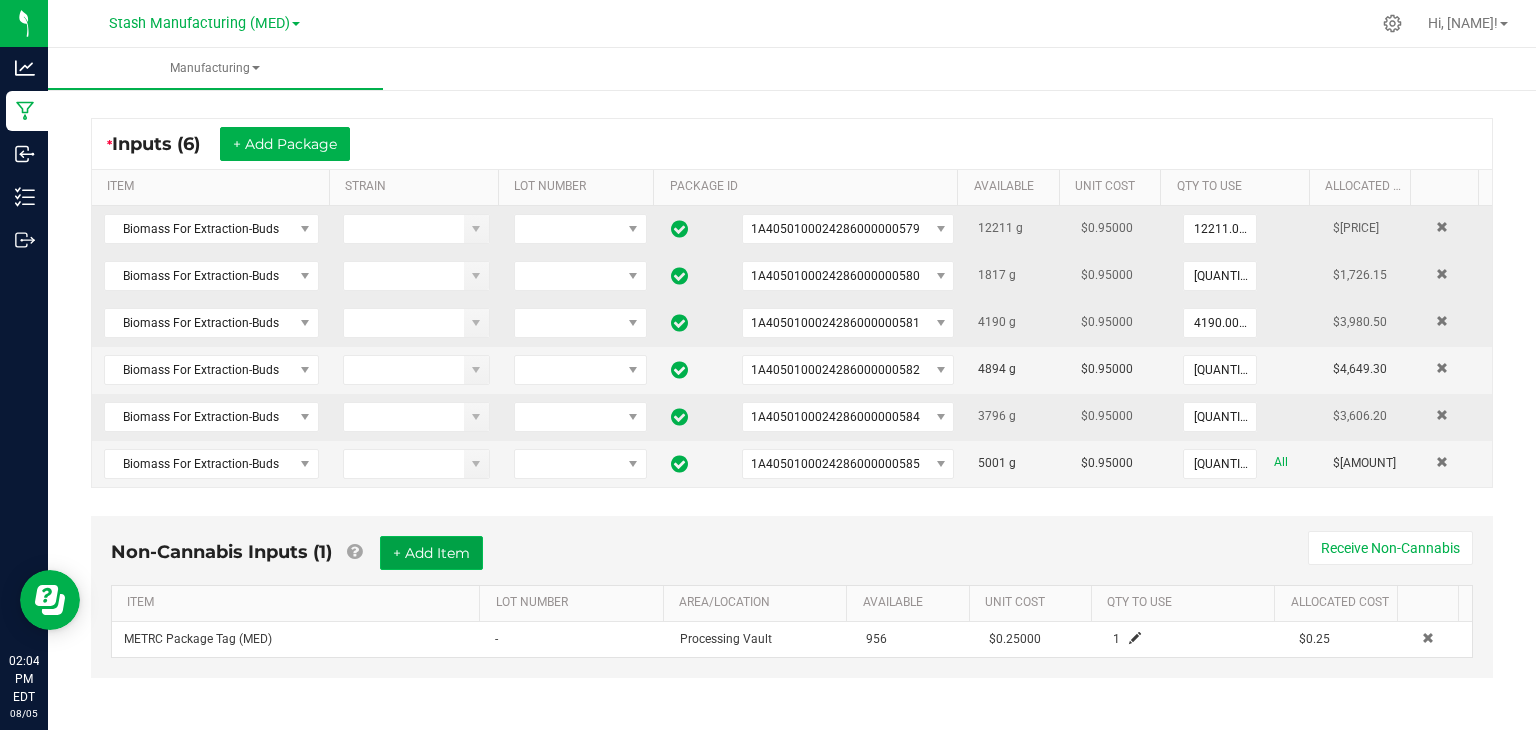 click on "+ Add Item" at bounding box center (431, 553) 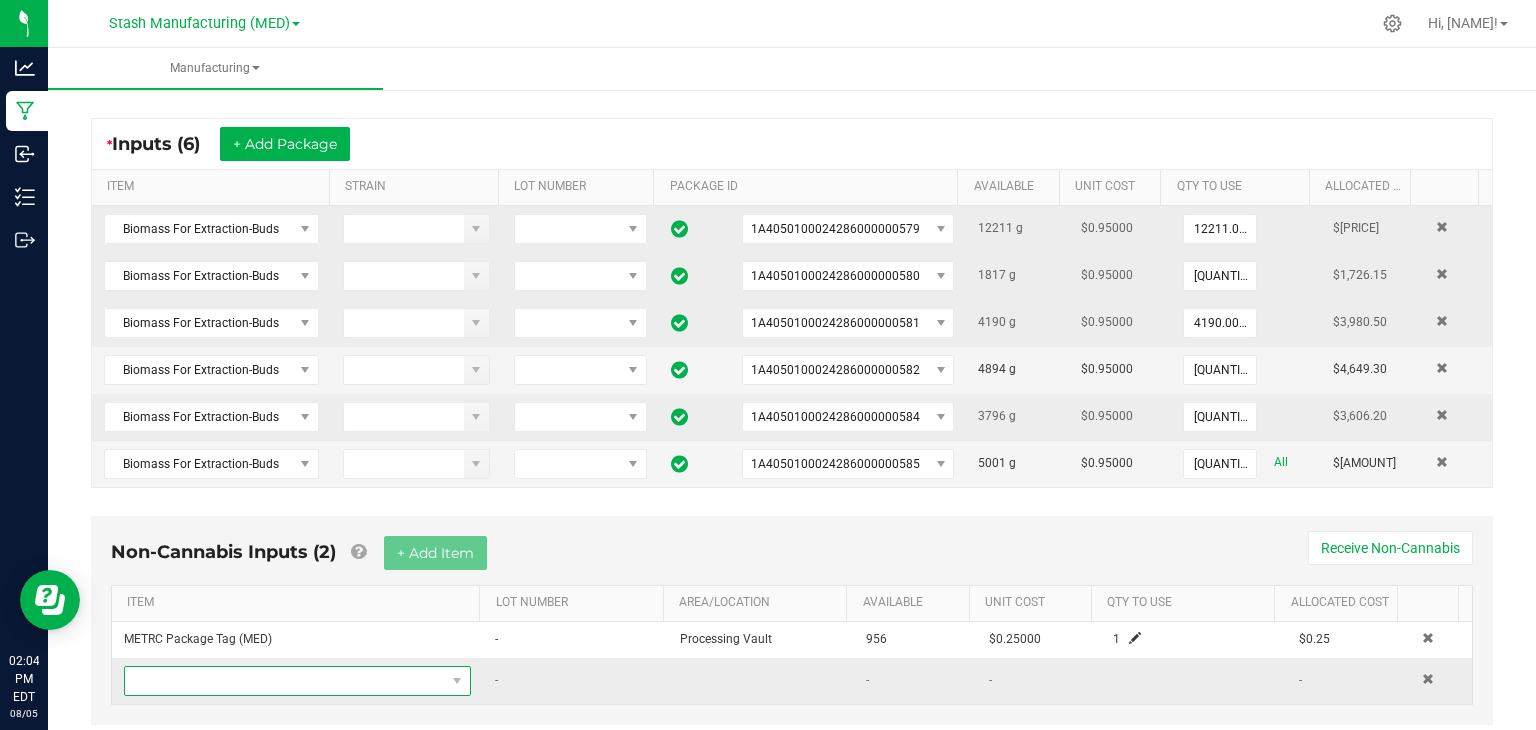 click at bounding box center [285, 681] 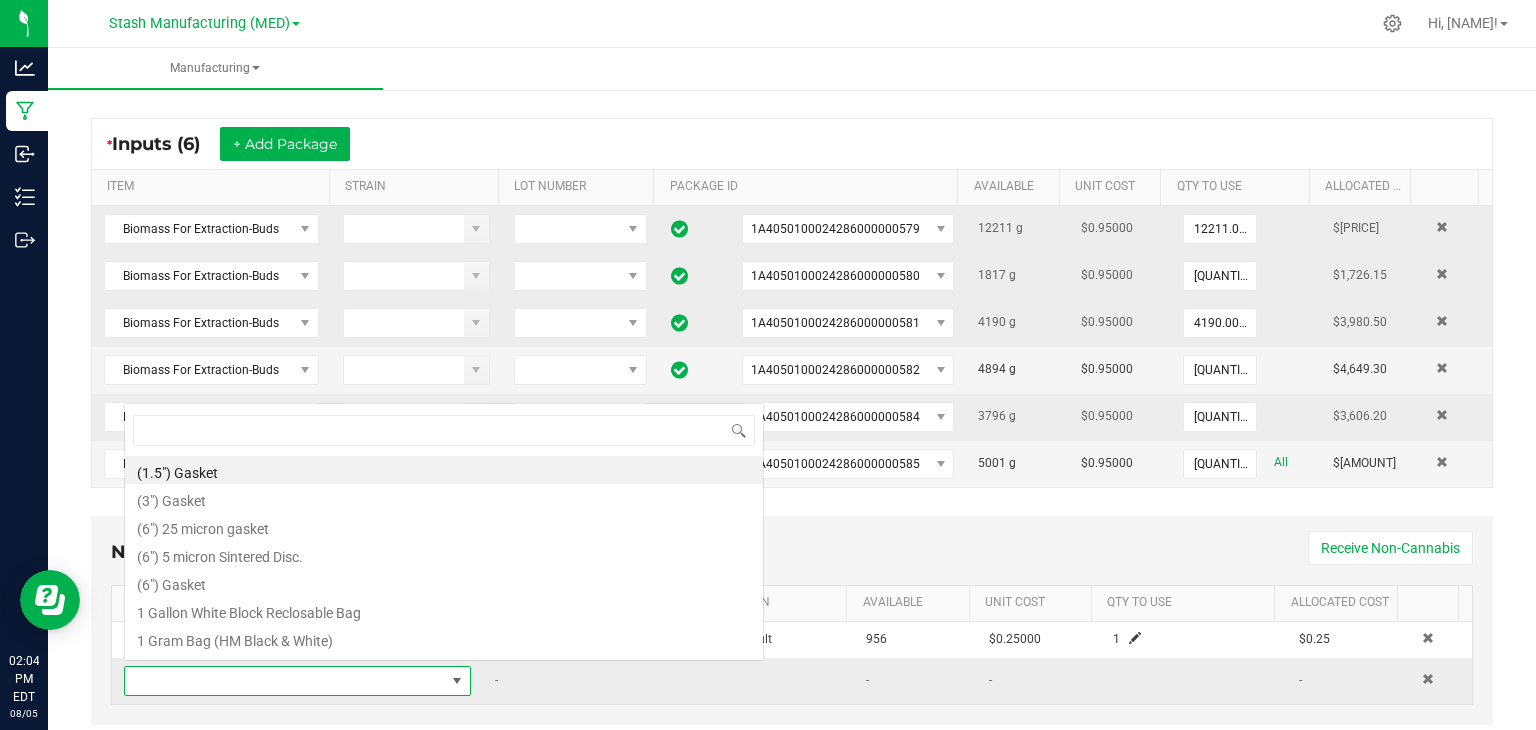 scroll, scrollTop: 0, scrollLeft: 0, axis: both 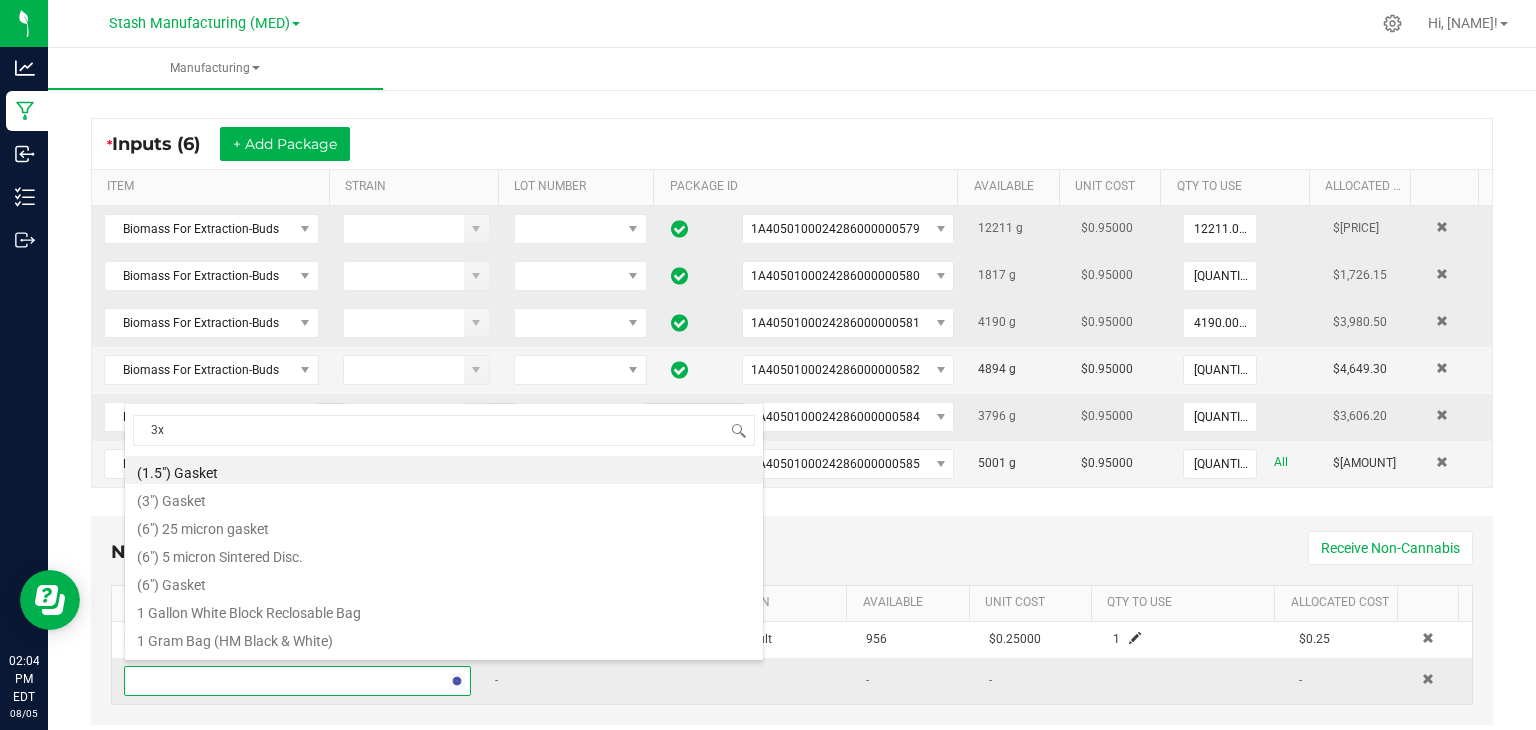 type on "3x1" 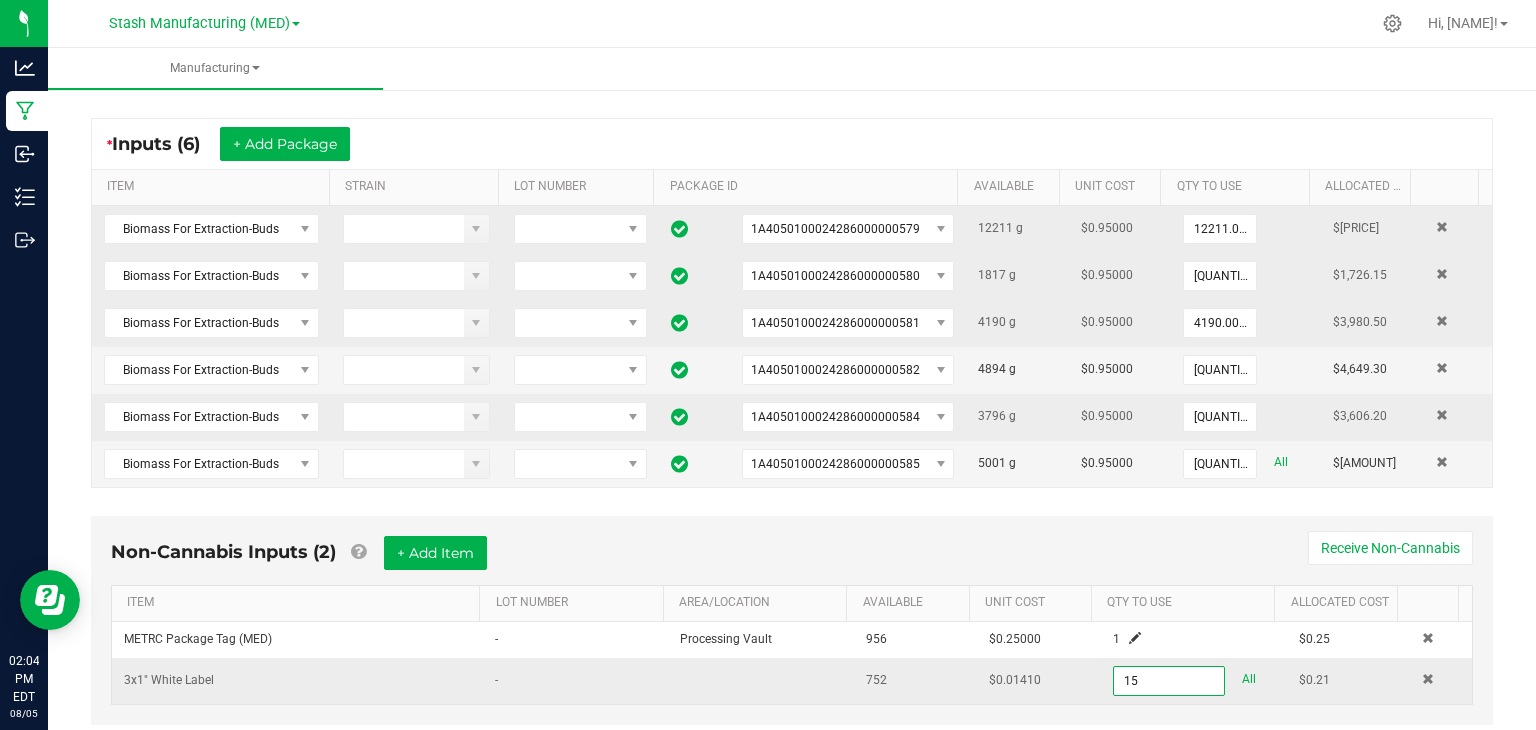 type on "15 ea" 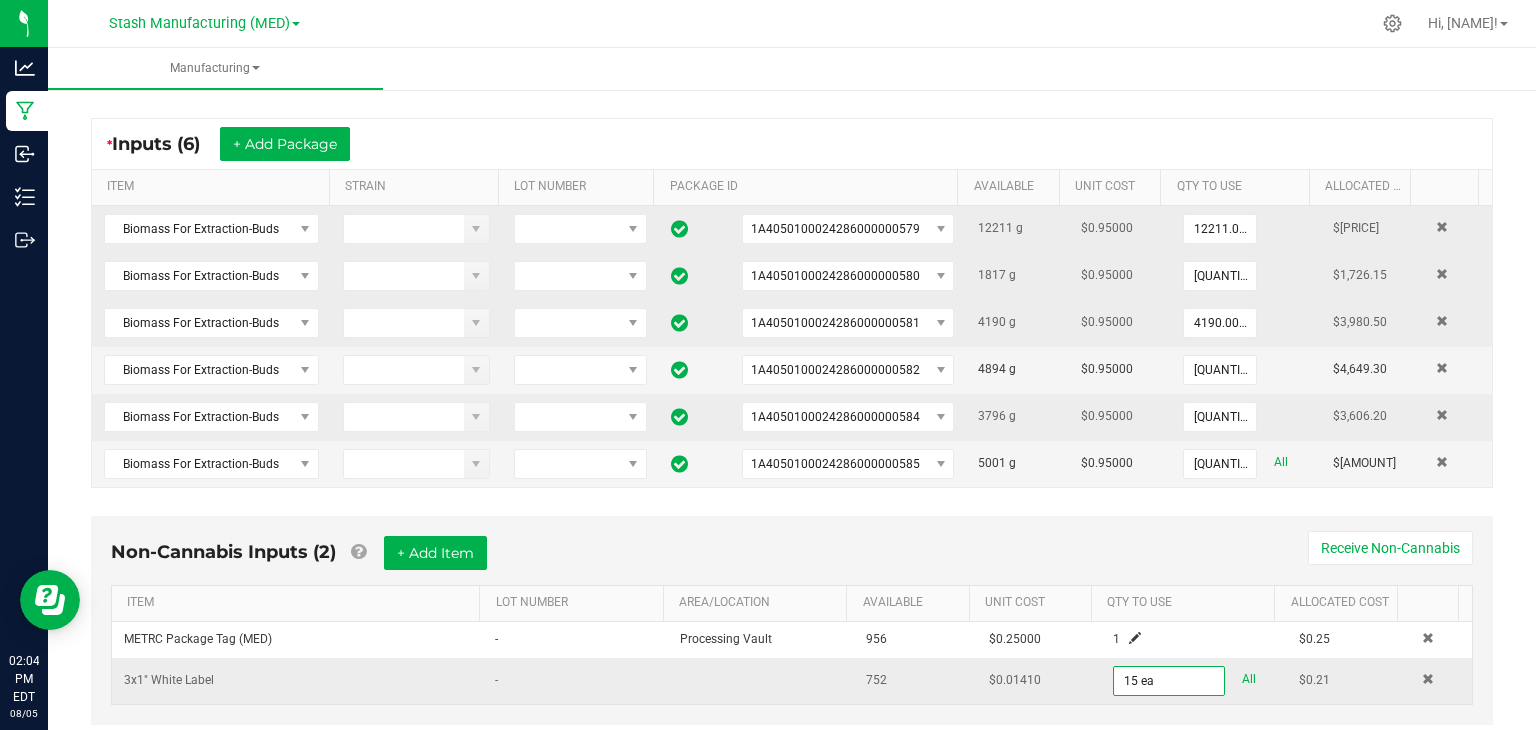 click on "Non-Cannabis Inputs (2)  + Add Item   Receive Non-Cannabis" at bounding box center (792, 560) 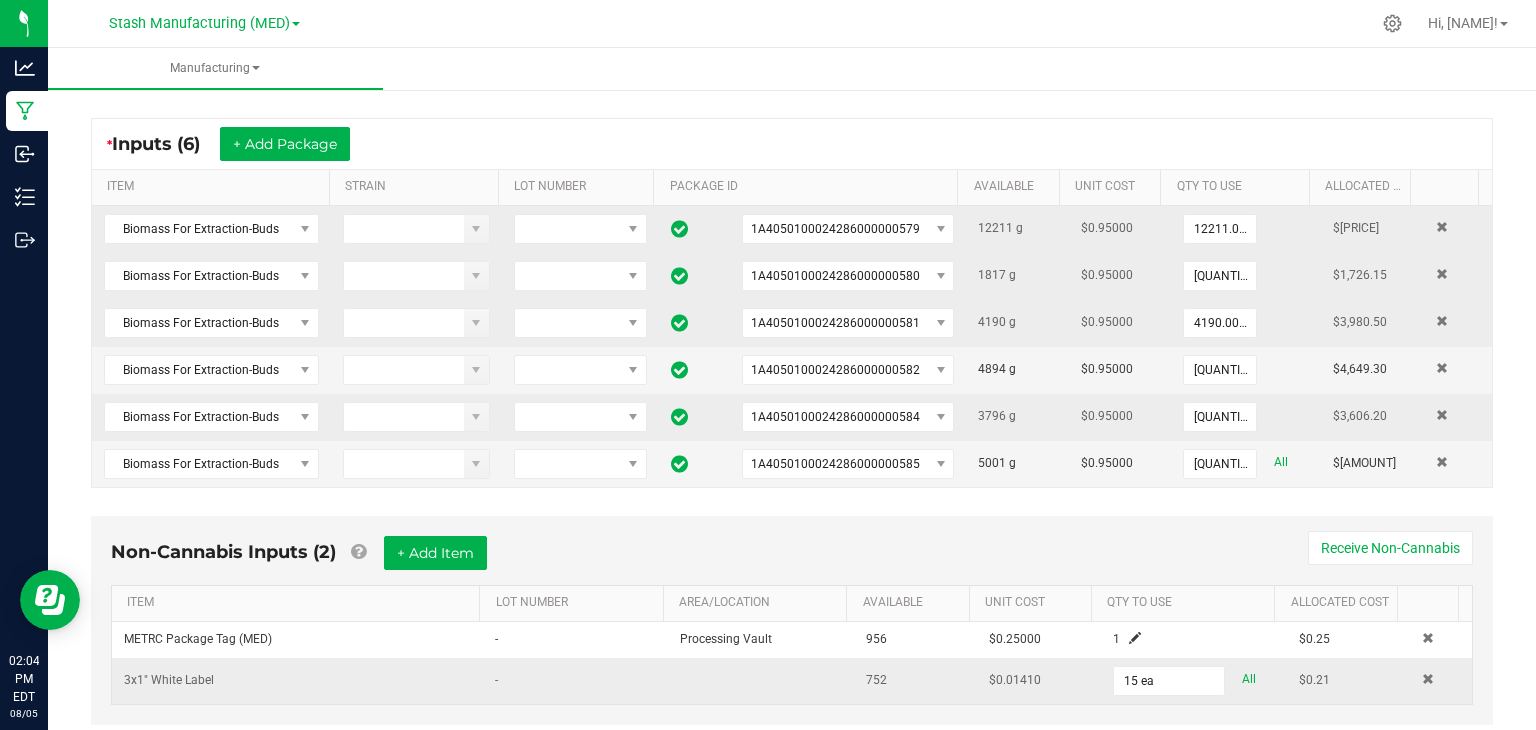 scroll, scrollTop: 0, scrollLeft: 0, axis: both 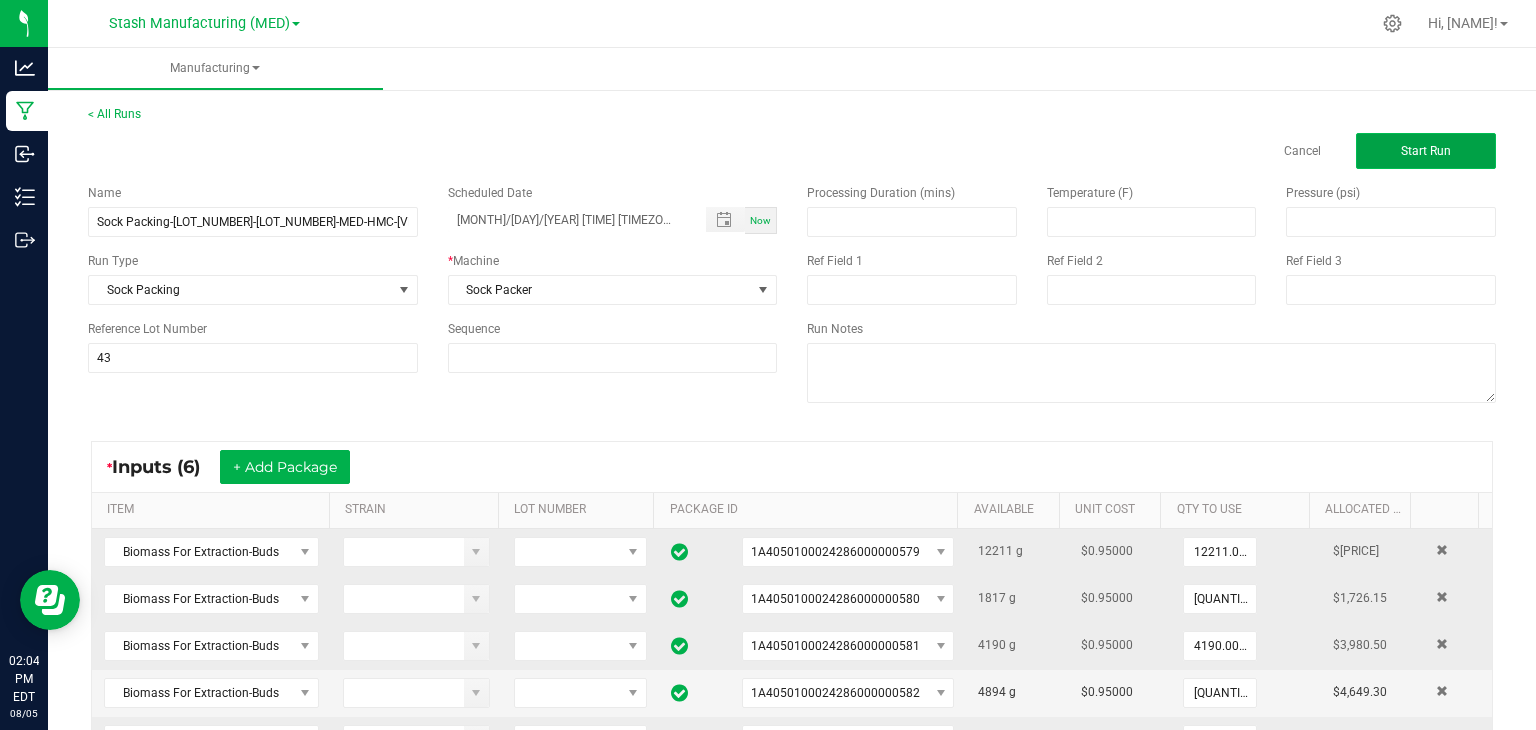 click on "Start Run" 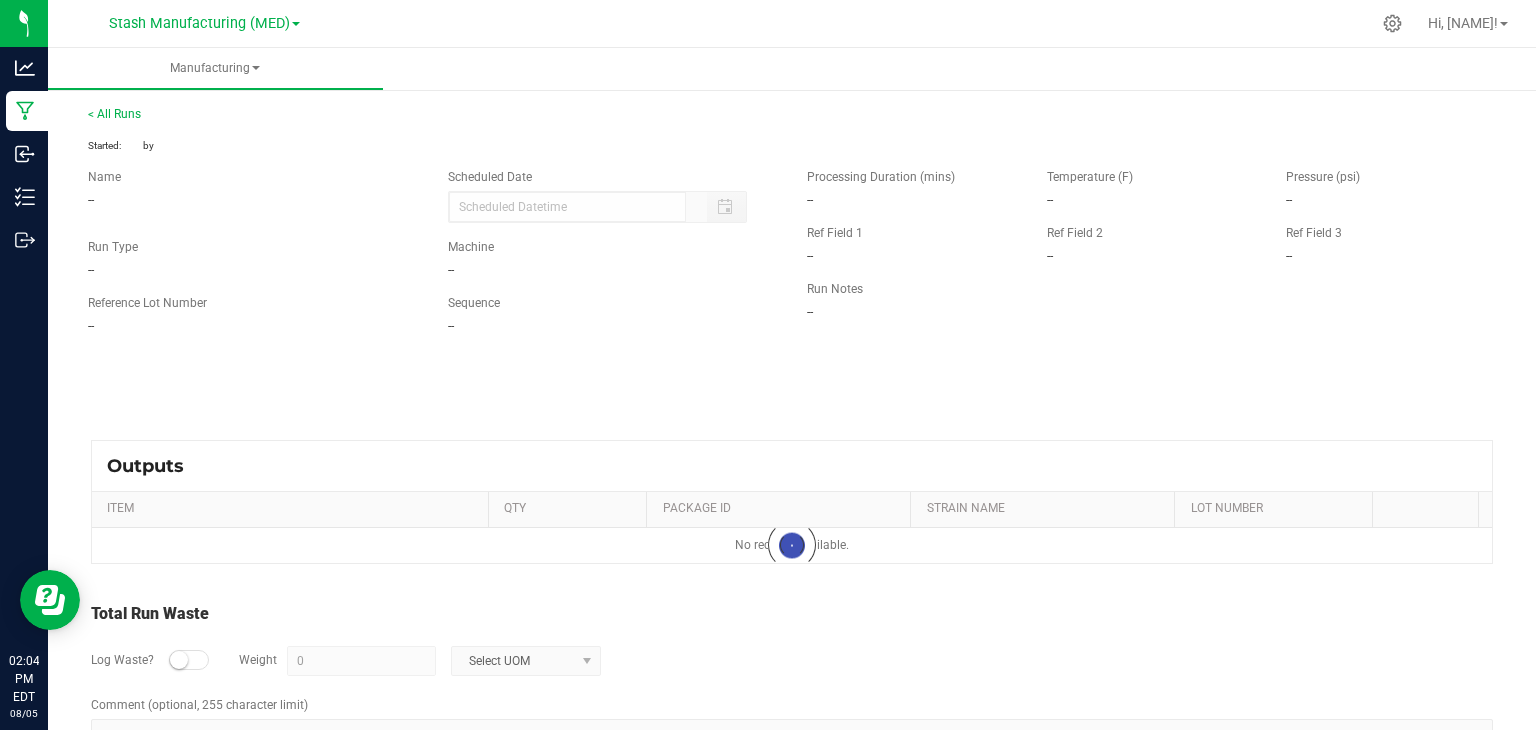 type on "[MONTH]/[DAY]/[YEAR] [TIME] [TIMEZONE]" 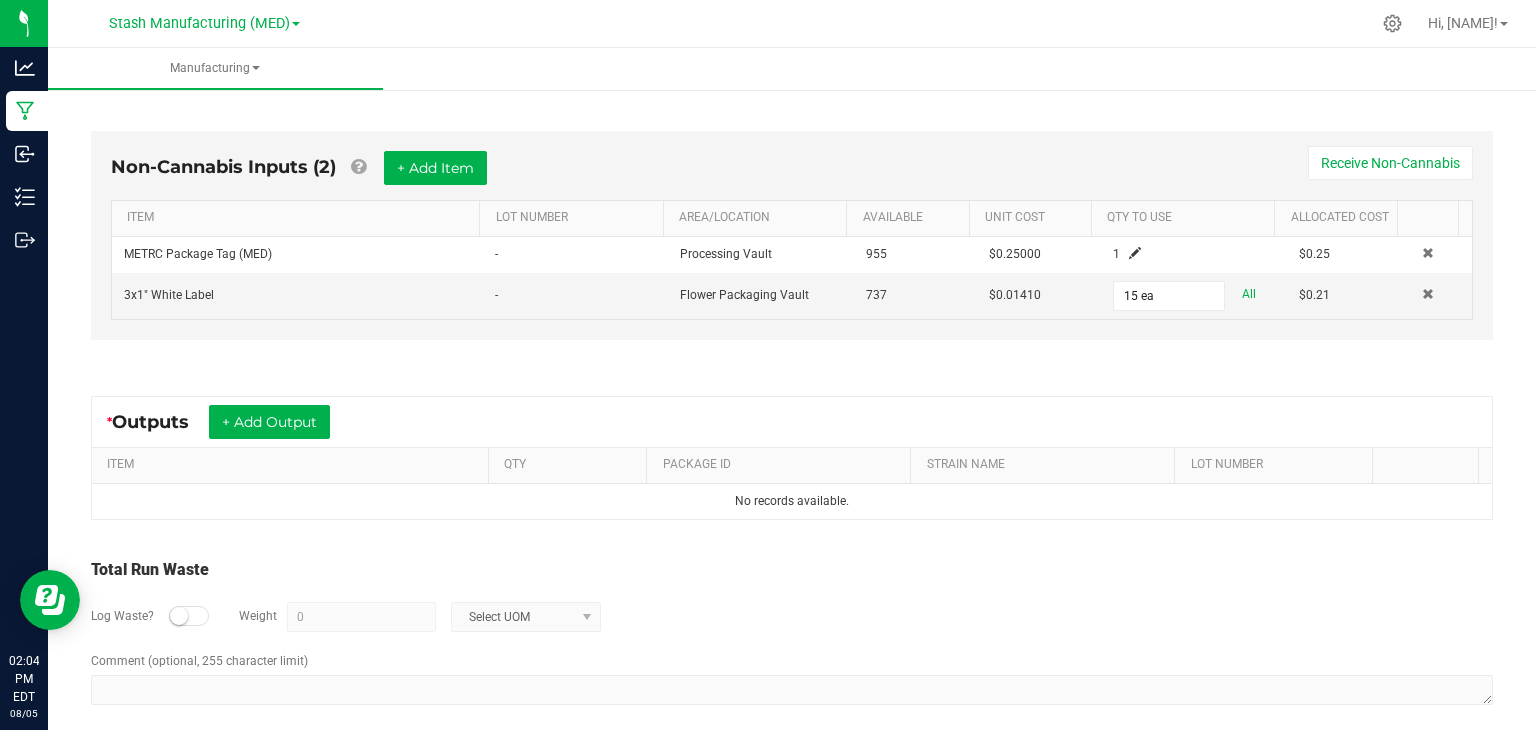 scroll, scrollTop: 762, scrollLeft: 0, axis: vertical 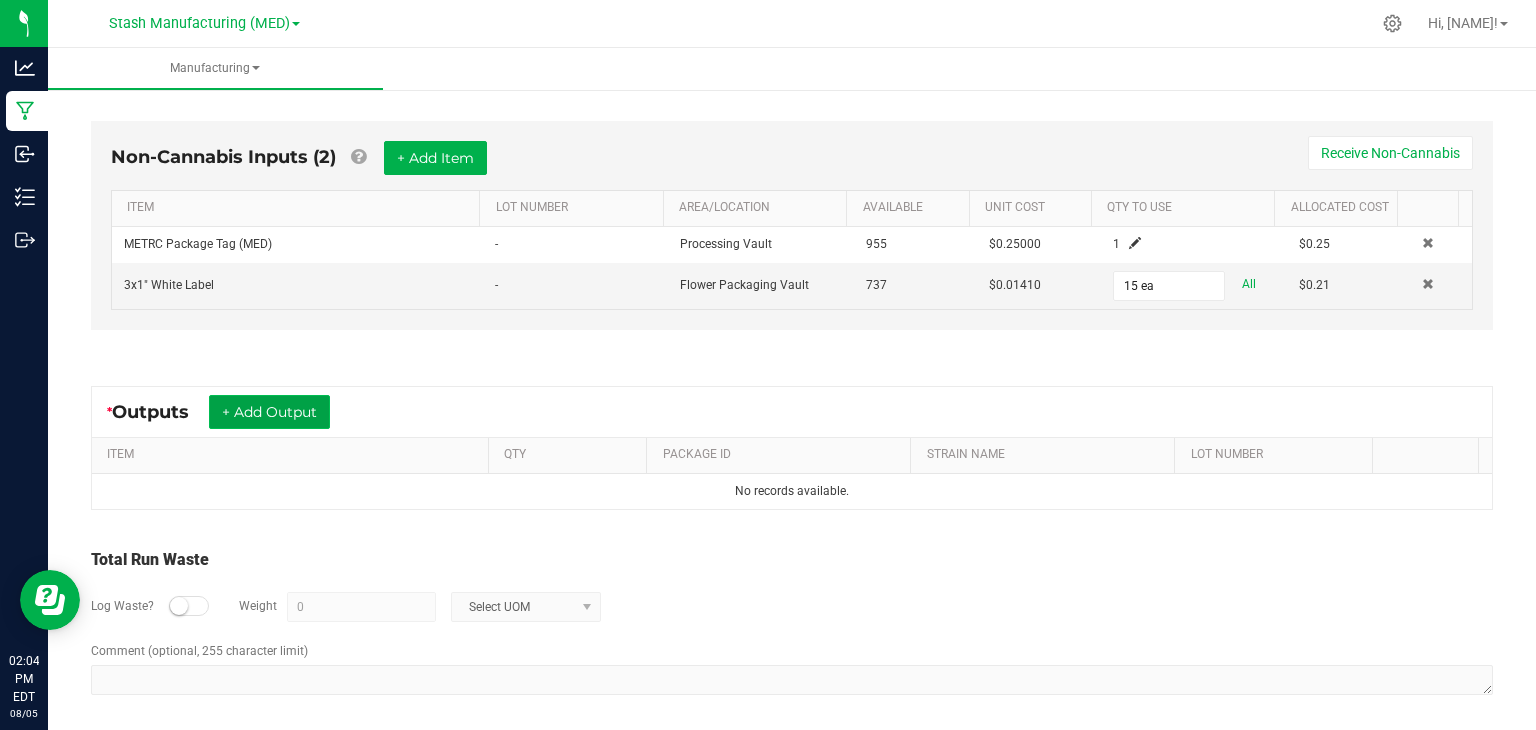 click on "+ Add Output" at bounding box center (269, 412) 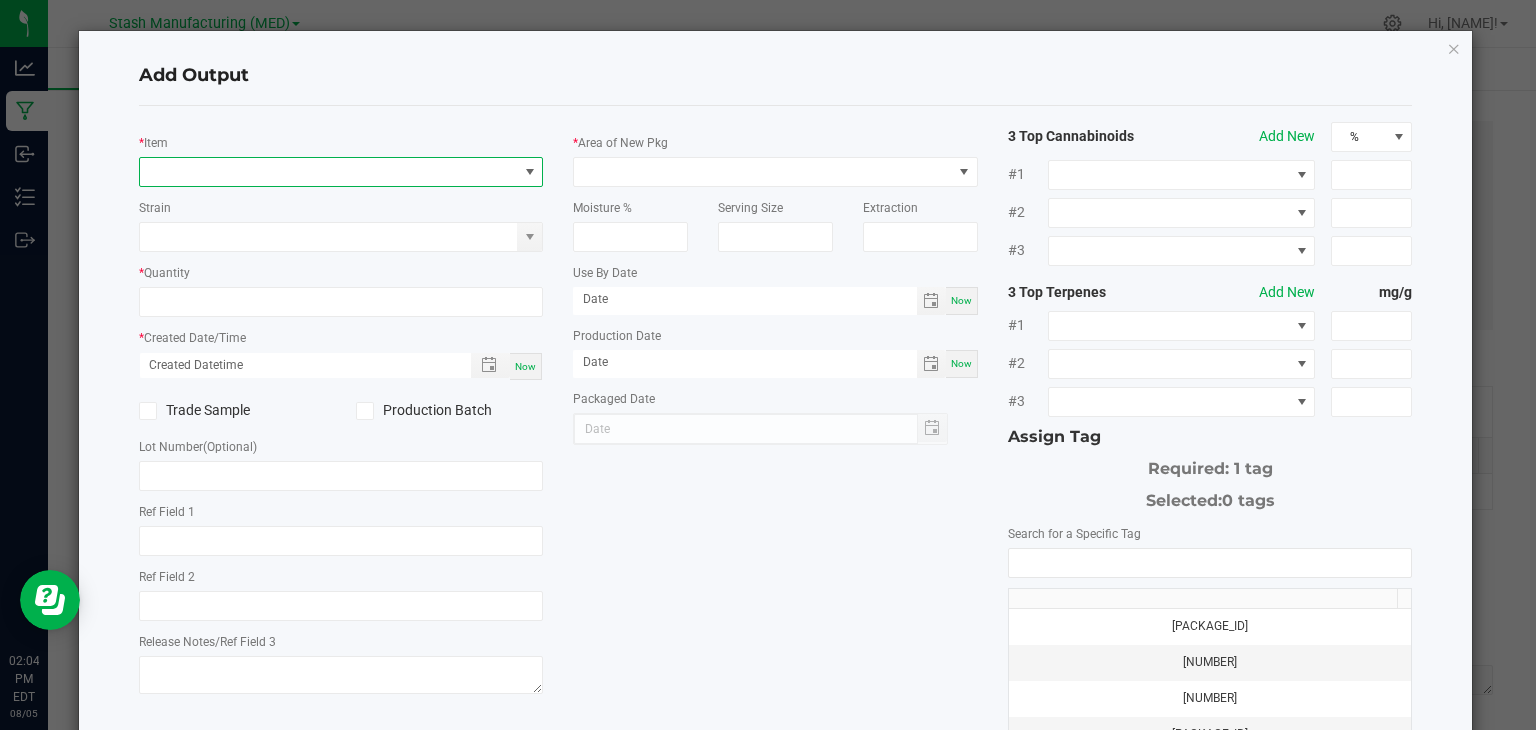 click at bounding box center (329, 172) 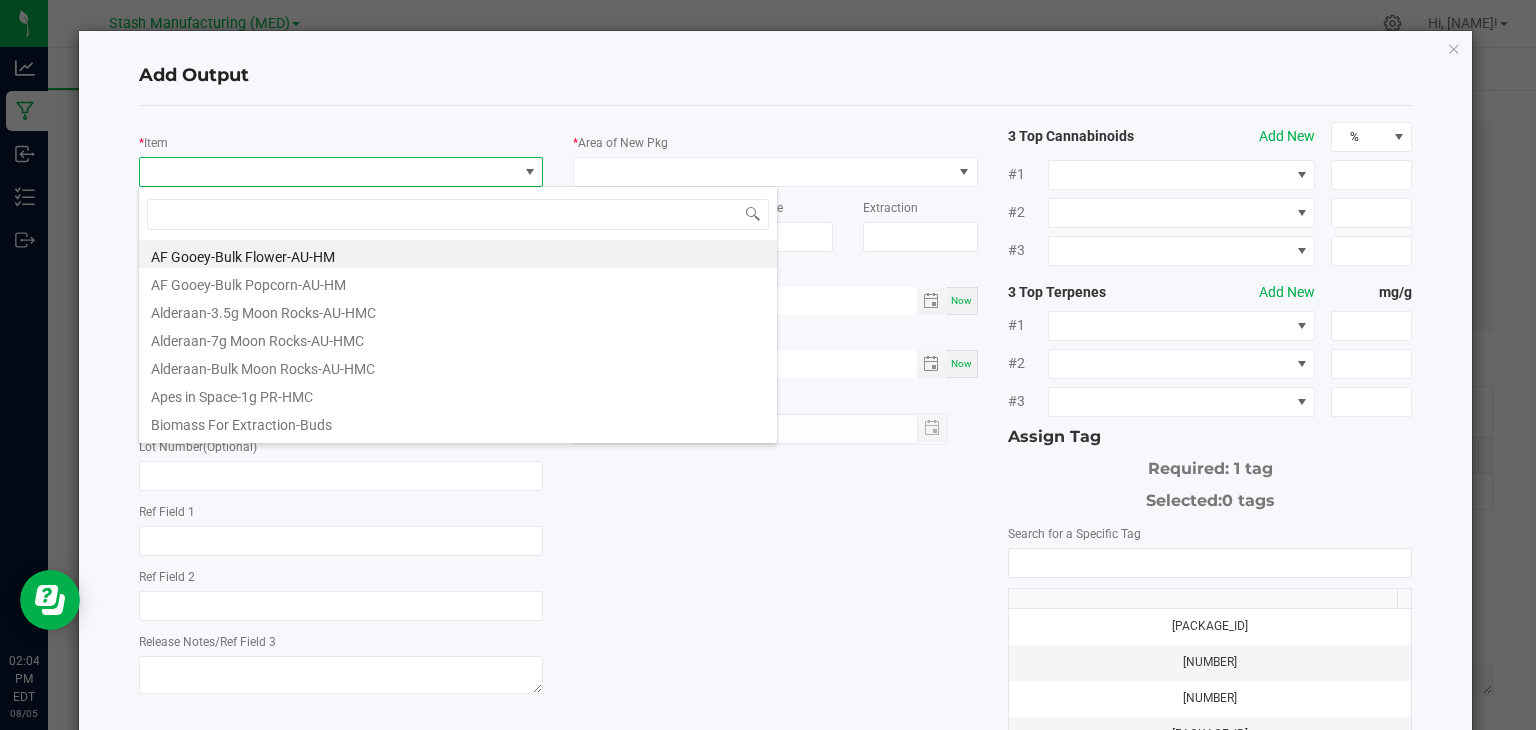 scroll, scrollTop: 99970, scrollLeft: 99600, axis: both 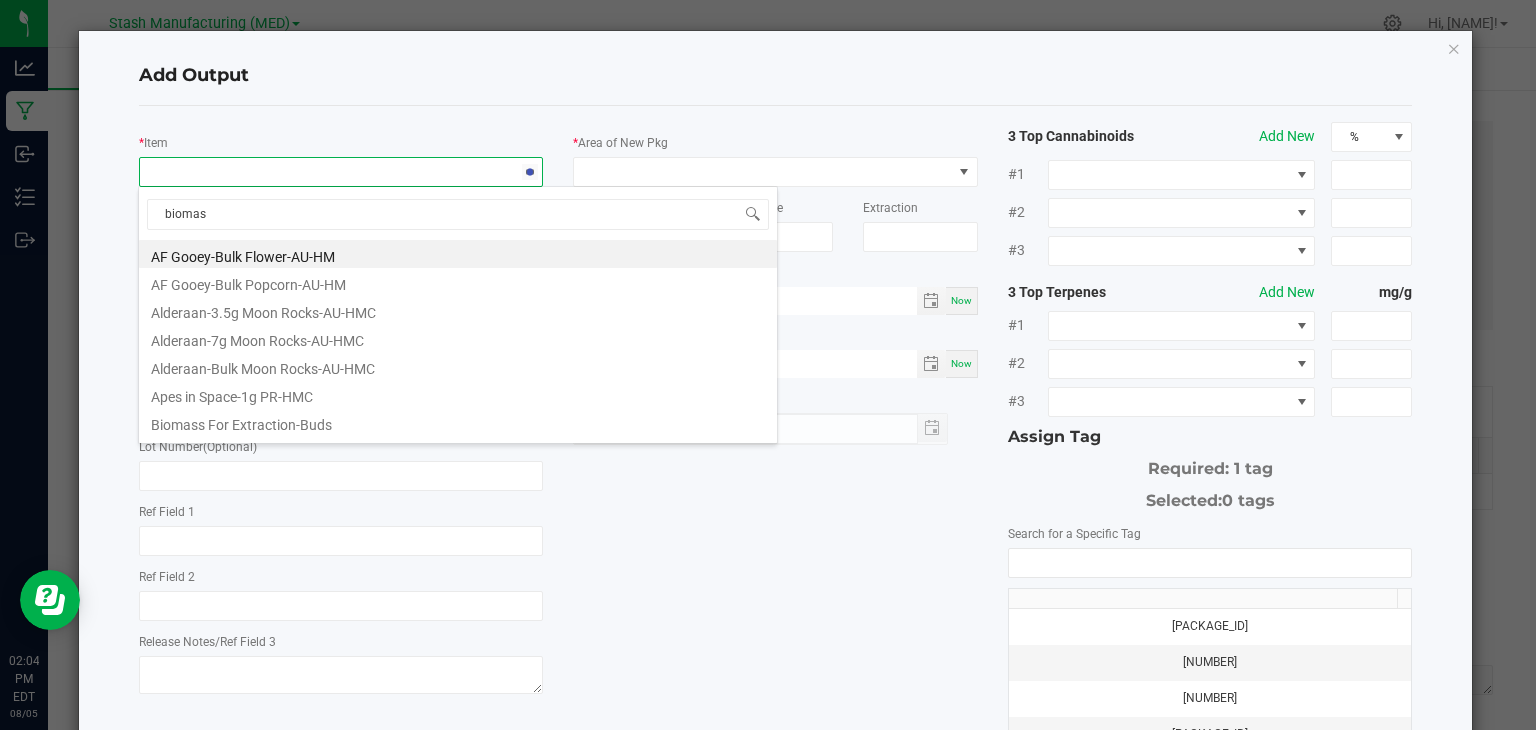 type on "biomass" 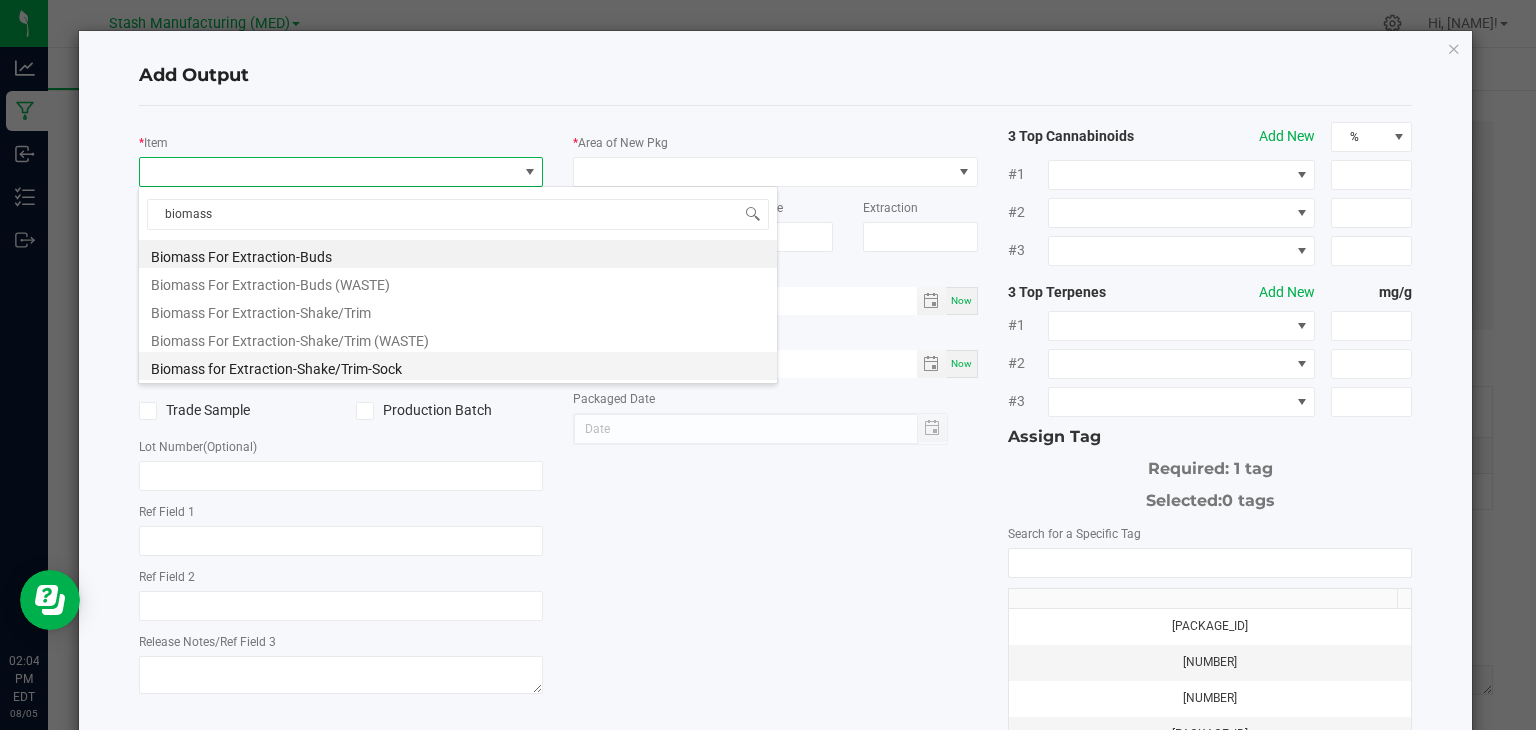 click on "Biomass for Extraction-Shake/Trim-Sock" at bounding box center [458, 366] 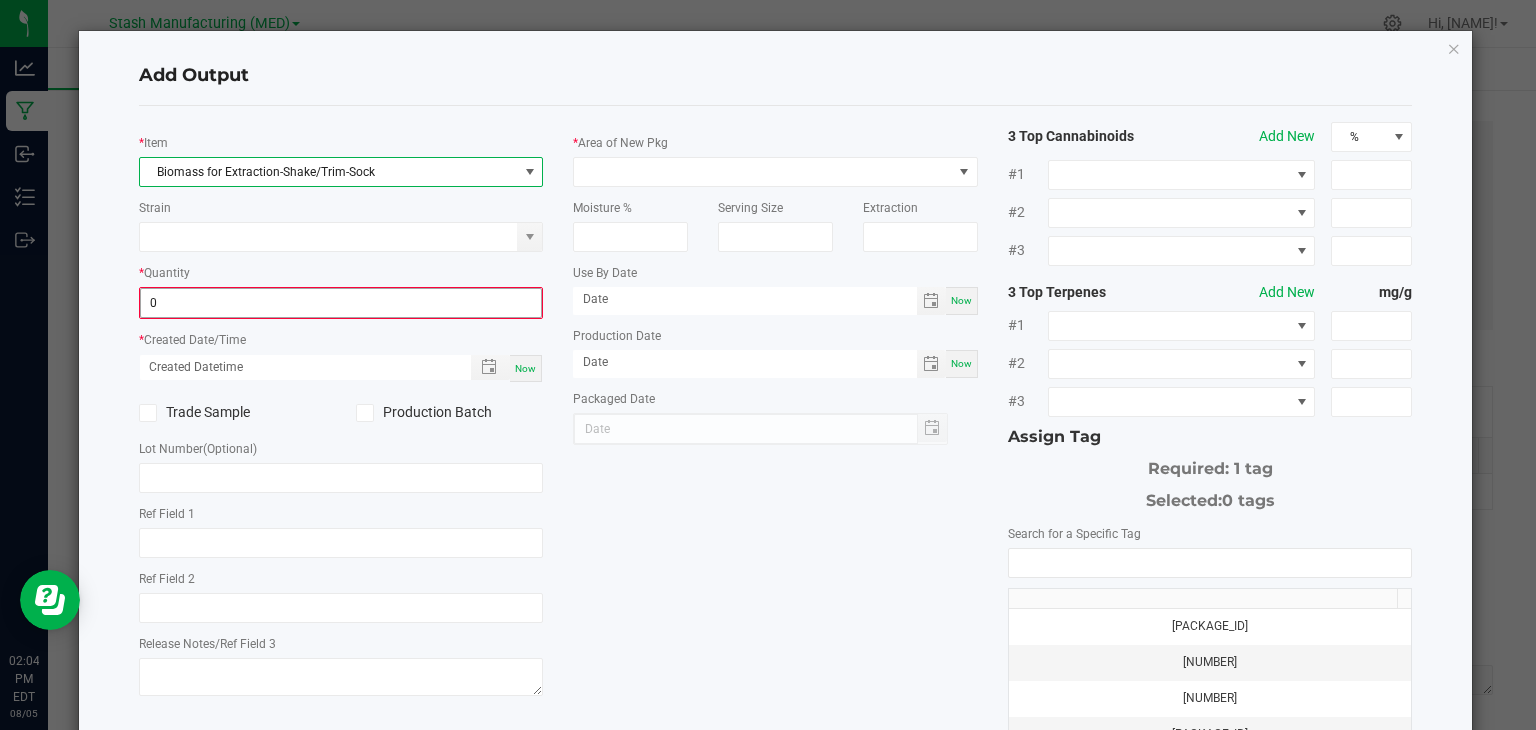 click on "0" at bounding box center (341, 303) 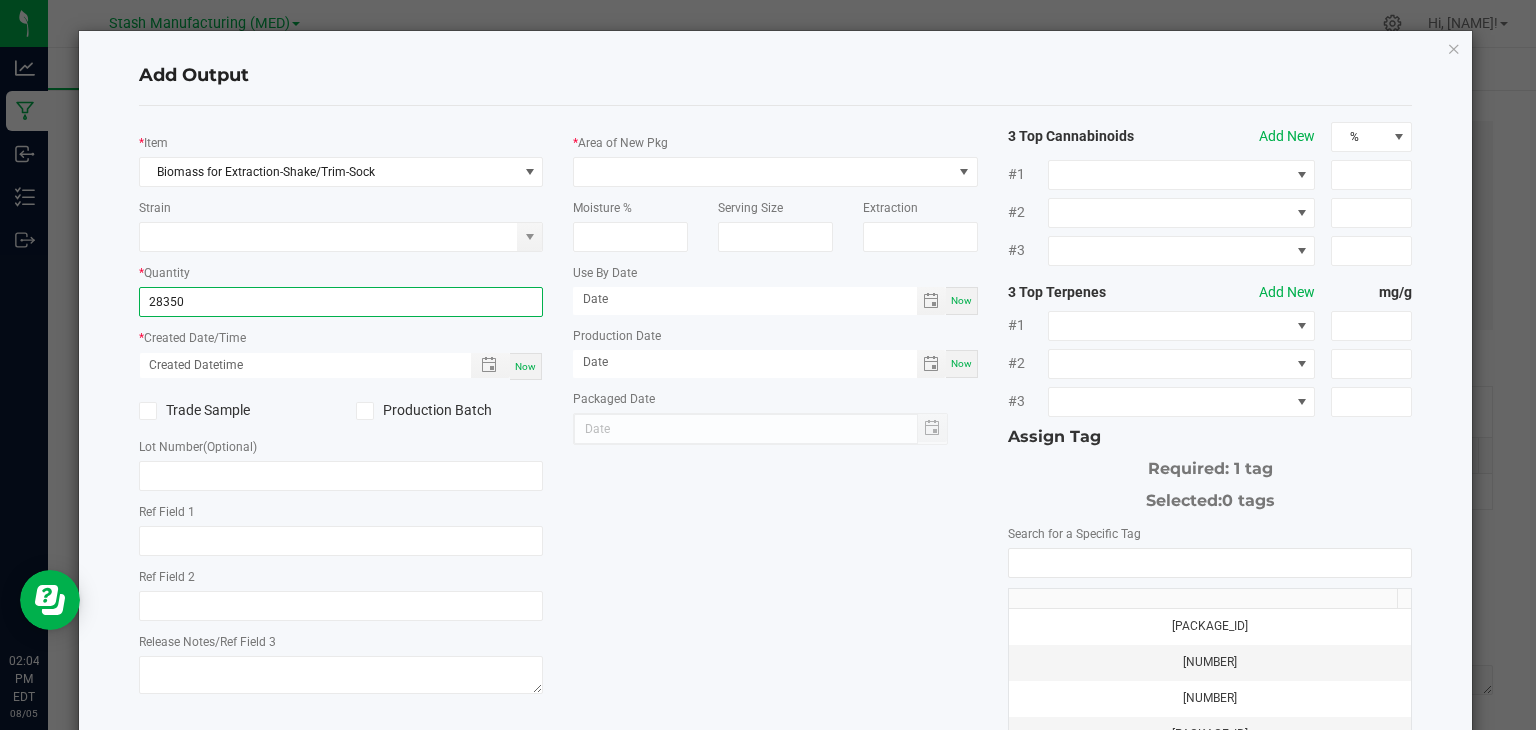 type on "[QUANTITY].0000 g" 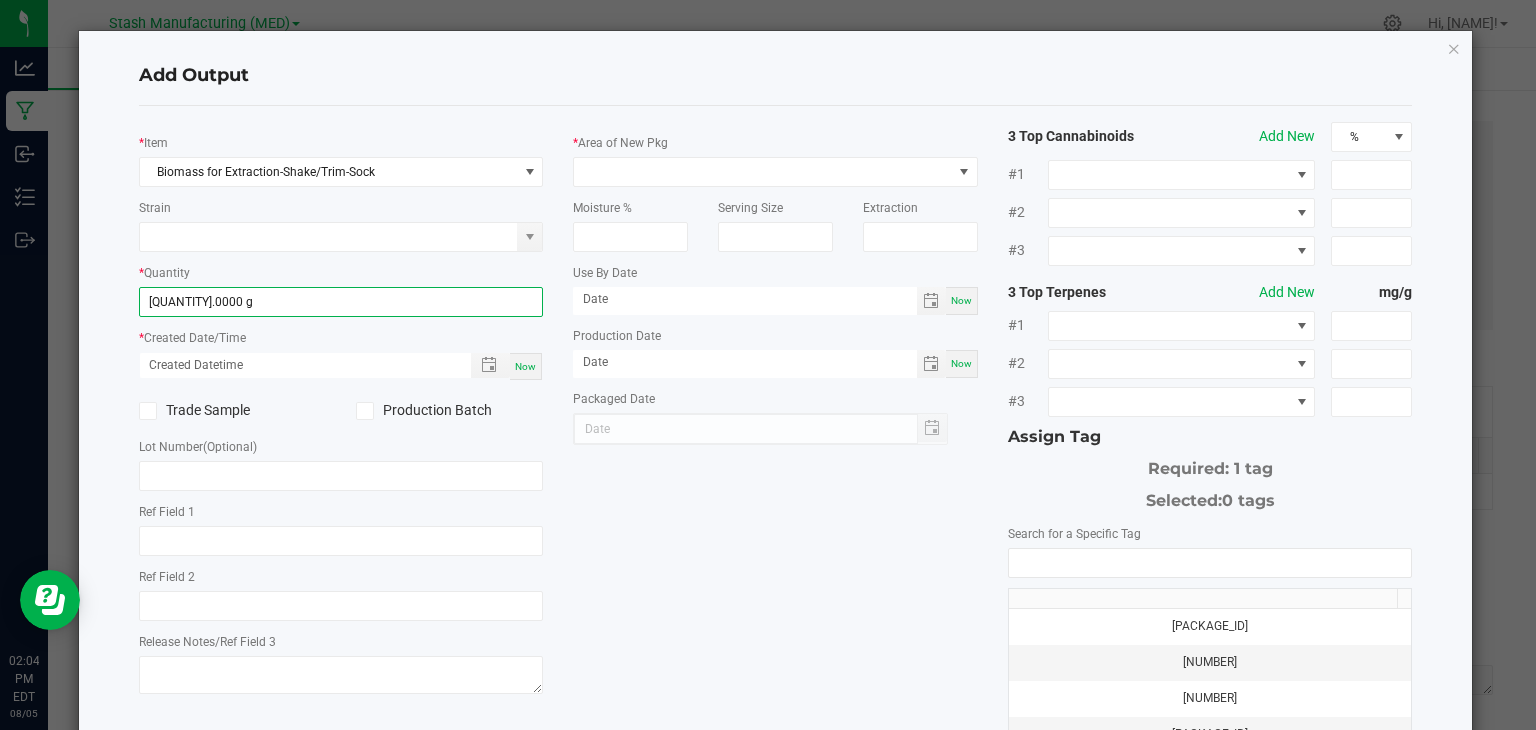 click on "Now" at bounding box center (525, 366) 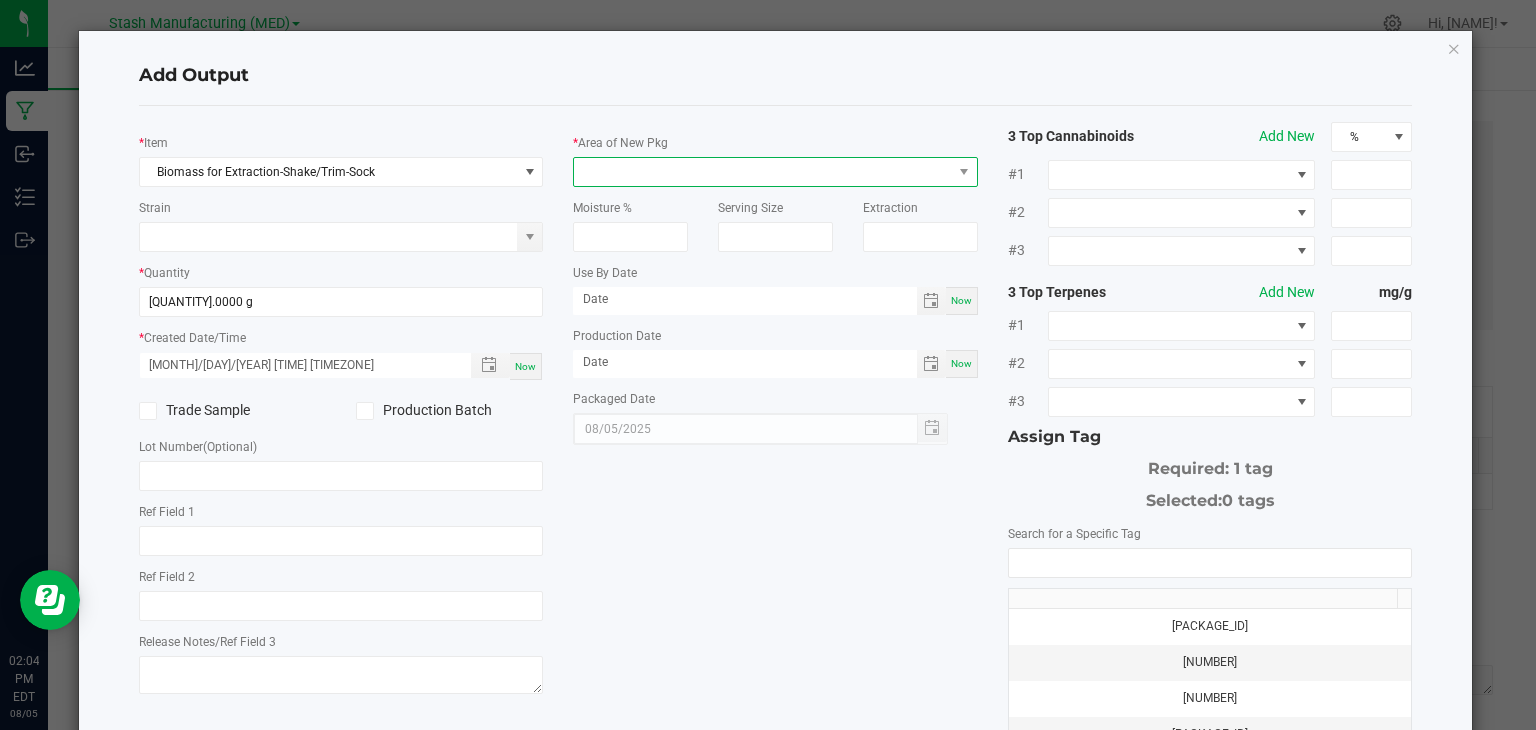 click at bounding box center (763, 172) 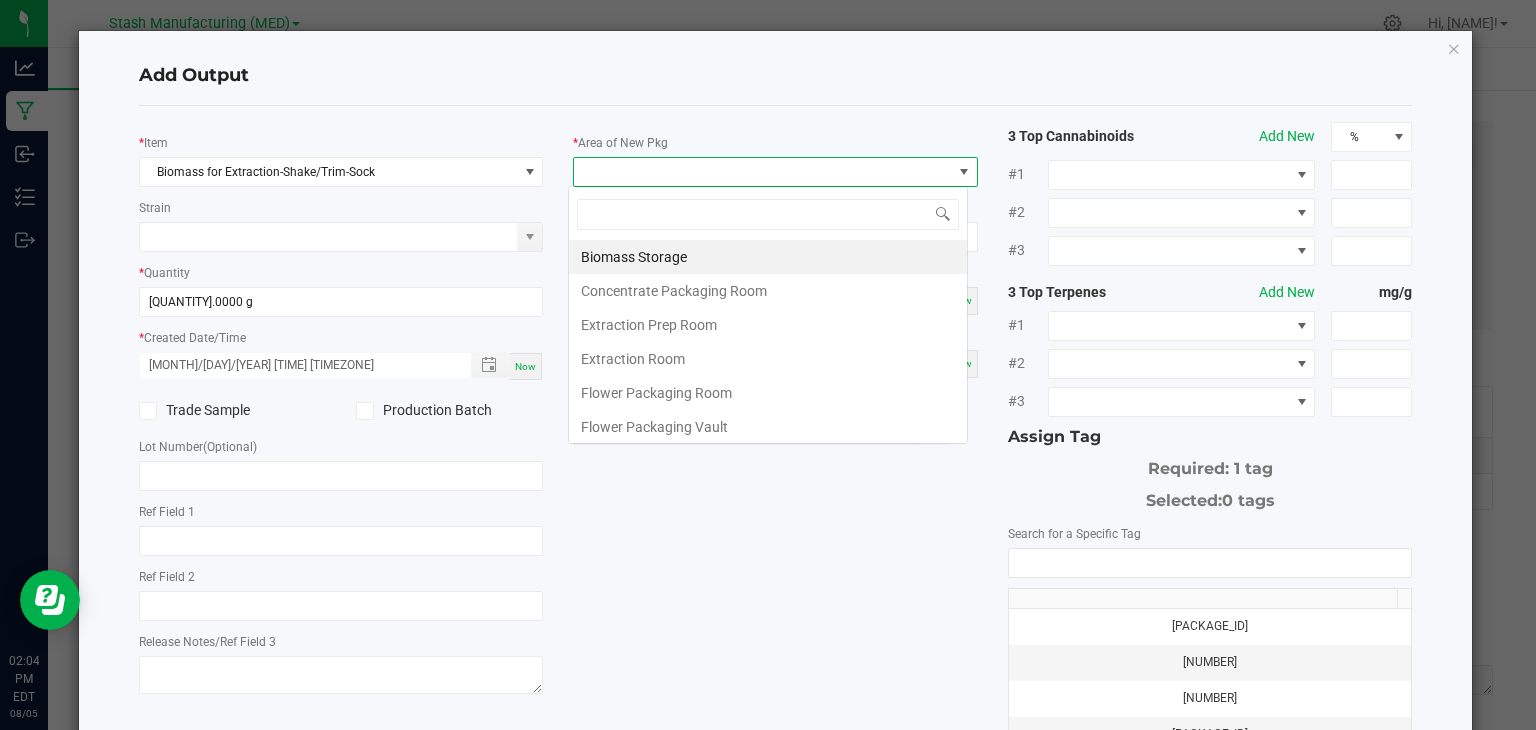 scroll, scrollTop: 99970, scrollLeft: 99600, axis: both 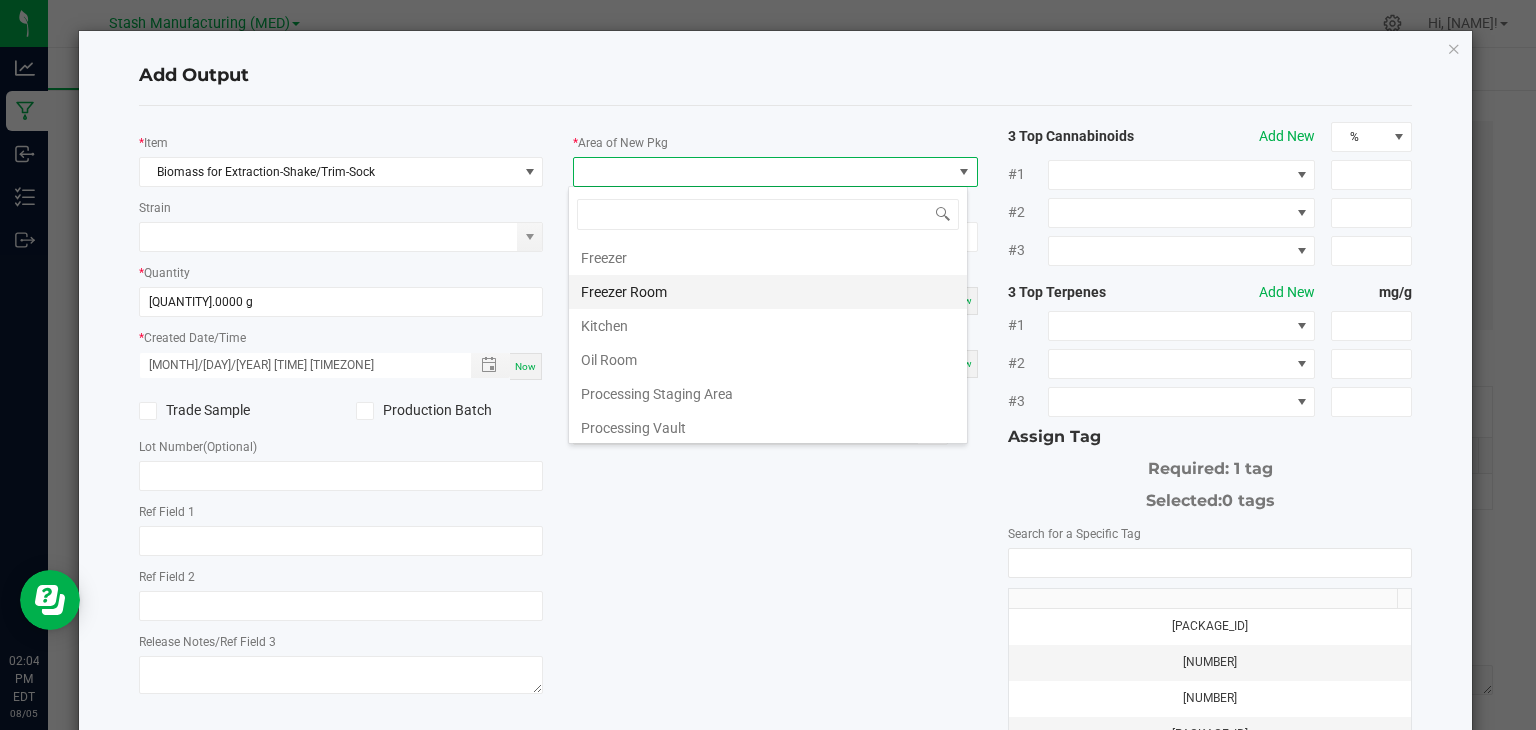 click on "Freezer Room" at bounding box center [768, 292] 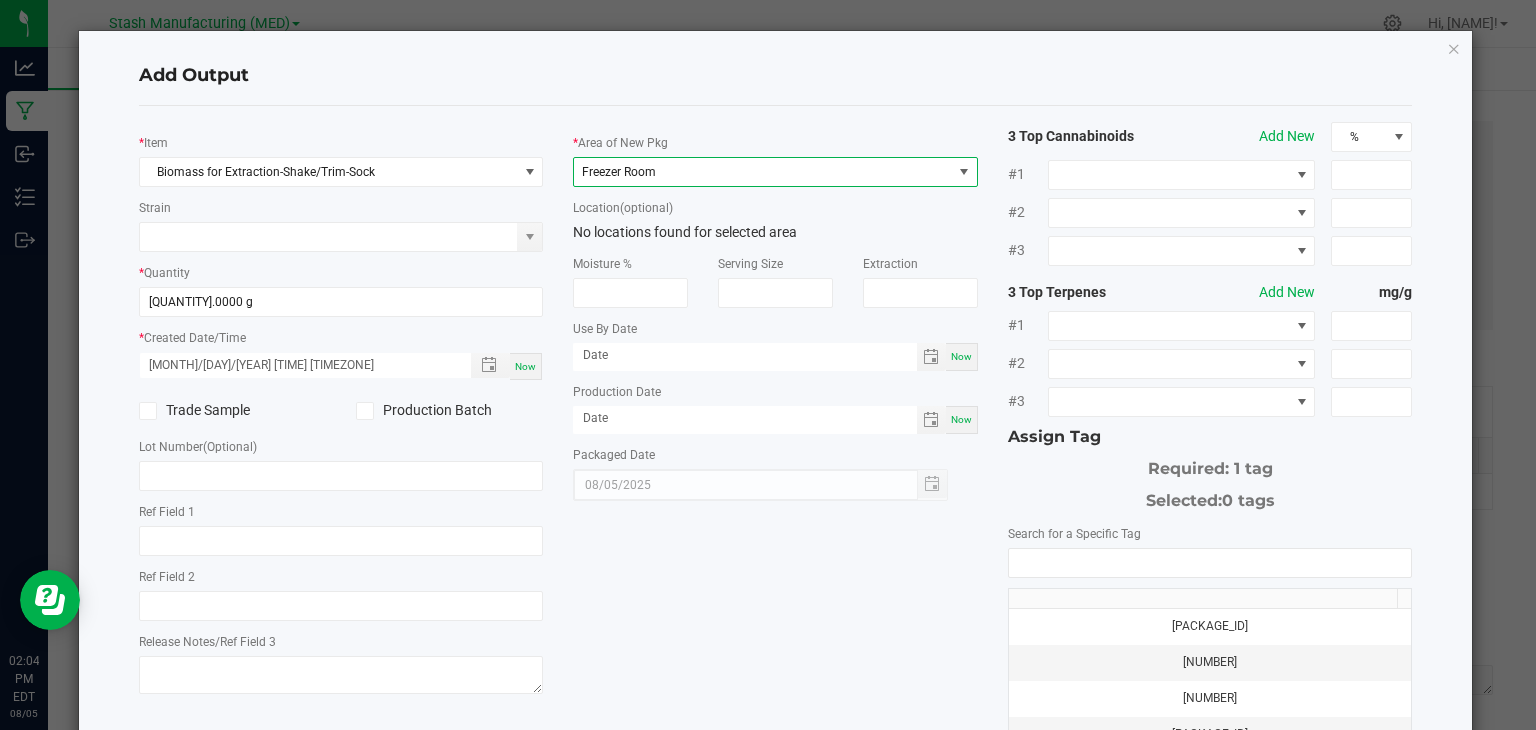 click on "Now" at bounding box center [961, 356] 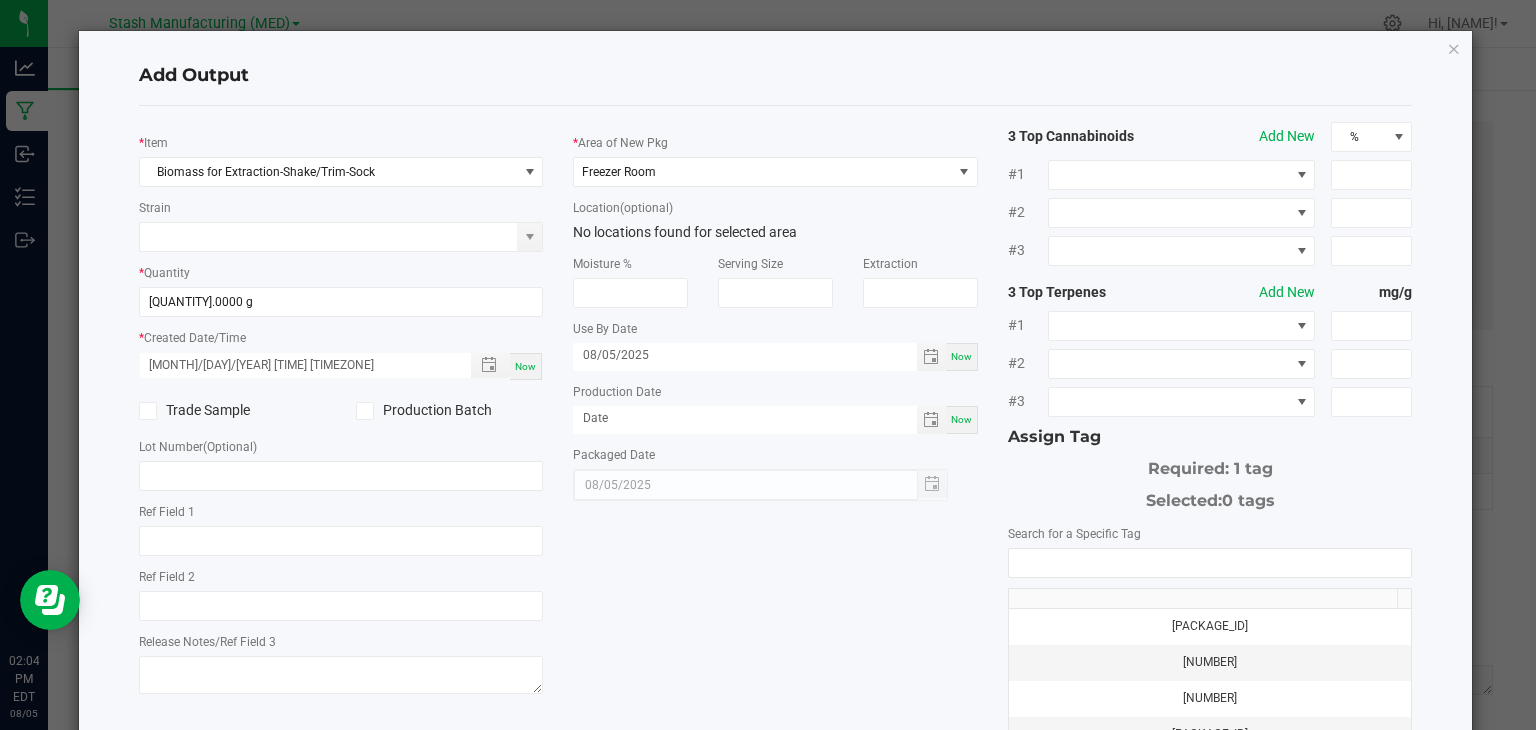 click on "Now" at bounding box center [961, 419] 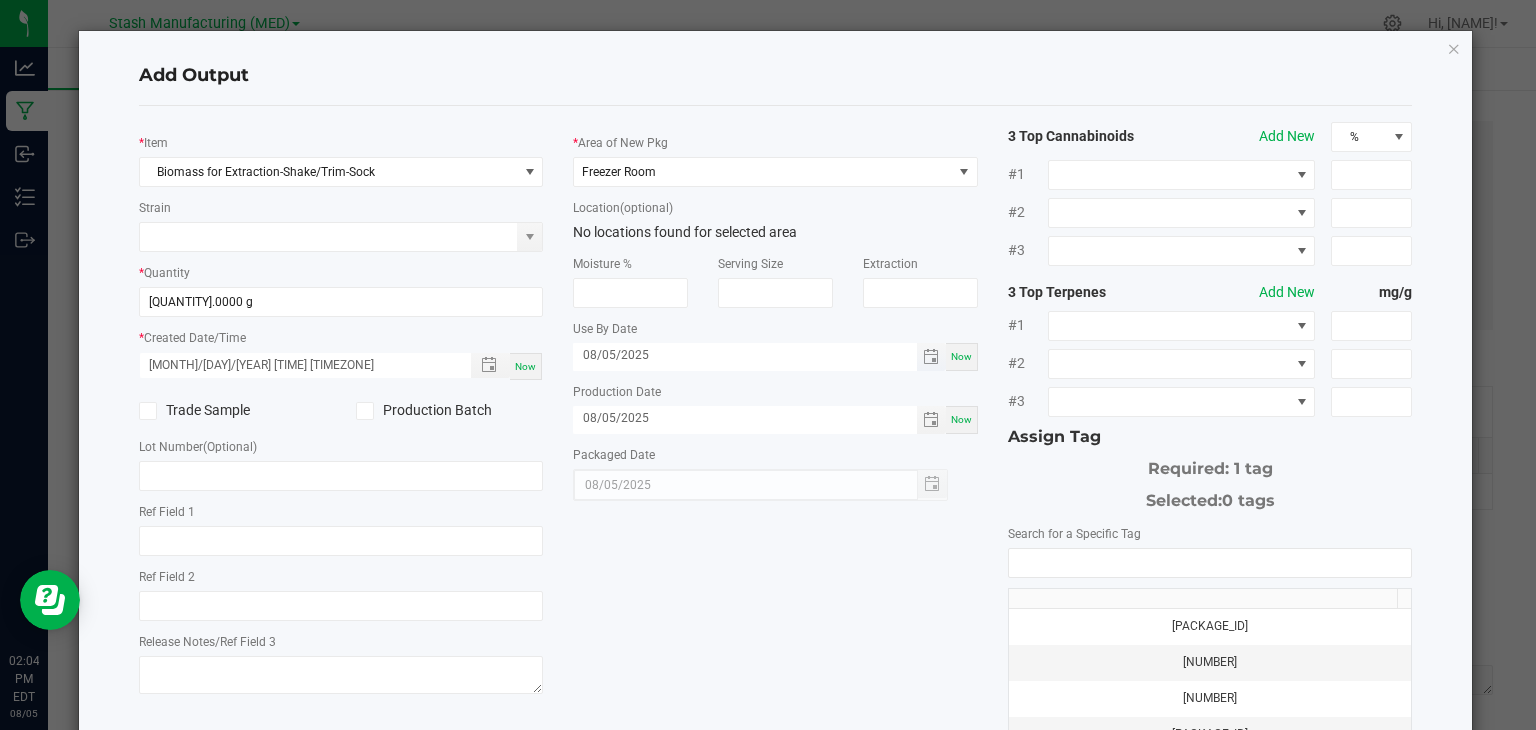 click on "08/05/2025" at bounding box center (745, 357) 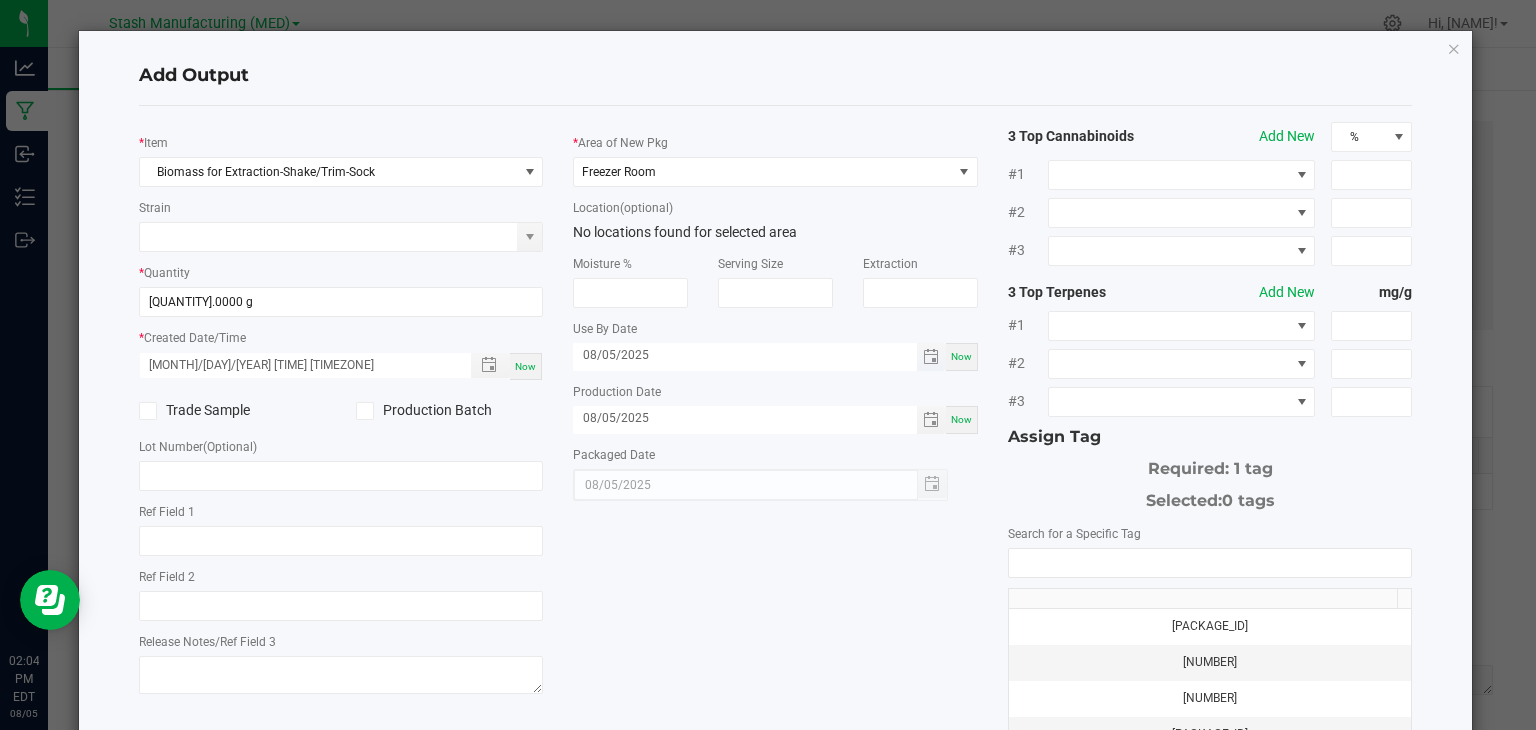 click on "08/05/2025" at bounding box center [745, 355] 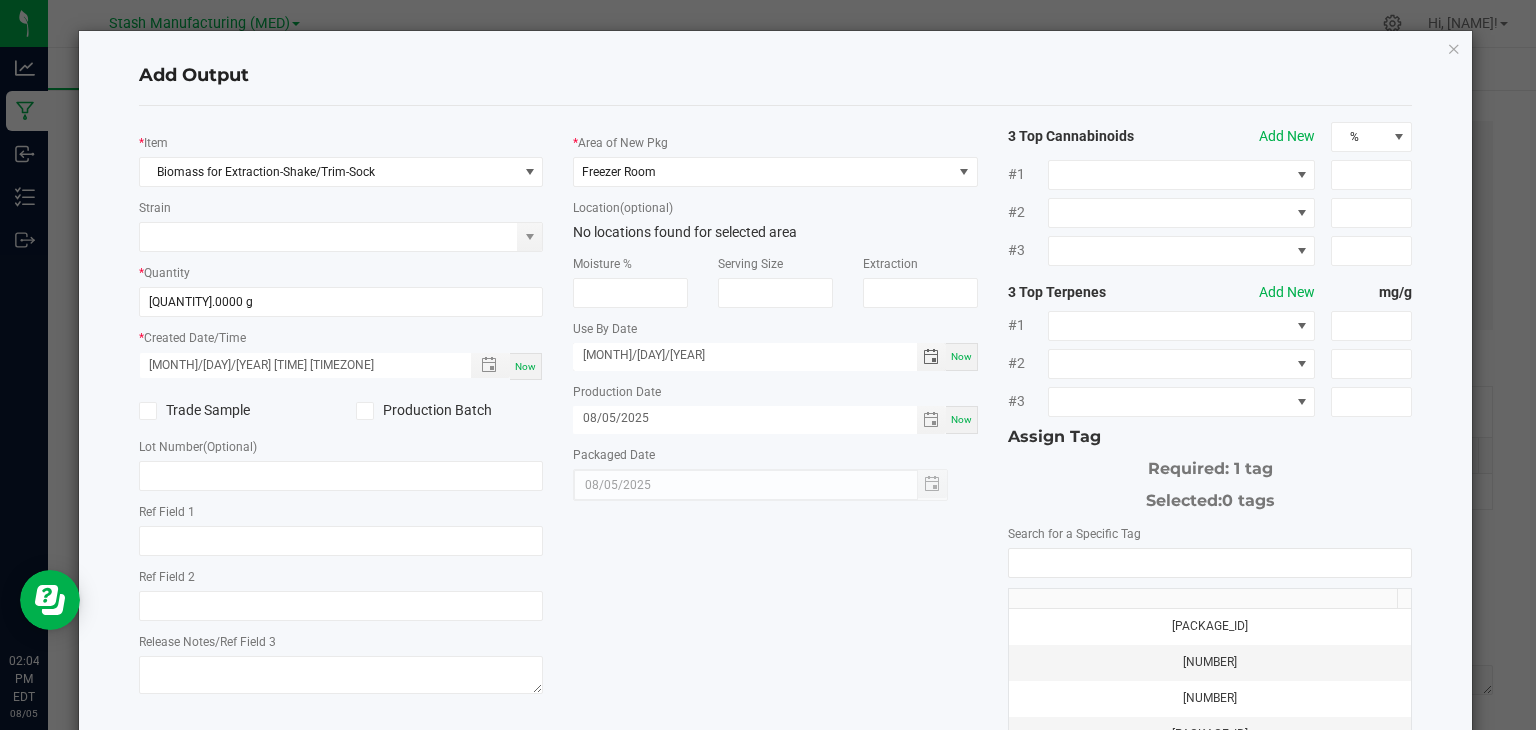 type on "[MONTH]/[DAY]/[YEAR]" 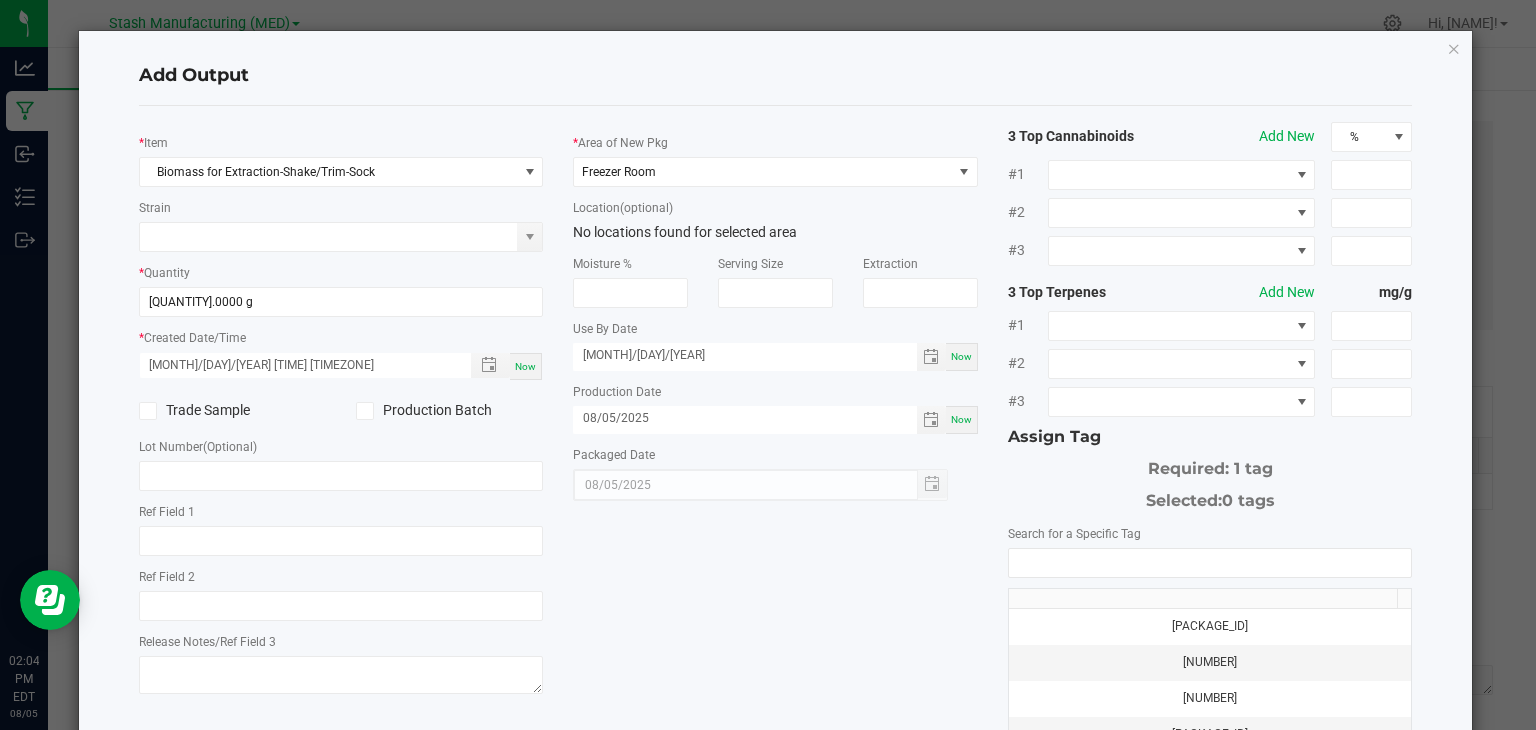 click on "Search for a Specific Tag   [NUMBER]   [NUMBER]   [NUMBER]   [NUMBER]   [NUMBER]   [NUMBER]   [NUMBER]   [NUMBER]   [NUMBER]   [NUMBER]   [NUMBER]   [NUMBER]   [NUMBER]   [NUMBER]   [NUMBER]   [NUMBER]   [NUMBER]   [NUMBER]   [NUMBER]   [NUMBER]   [NUMBER]   [NUMBER]   [NUMBER]   [NUMBER]   [NUMBER]   [NUMBER]   [NUMBER]   [NUMBER]   [NUMBER]   [NUMBER]   [NUMBER]   [NUMBER]   [NUMBER]   [NUMBER]   [NUMBER]   [NUMBER]   [NUMBER]   [NUMBER]   Manage package tags" 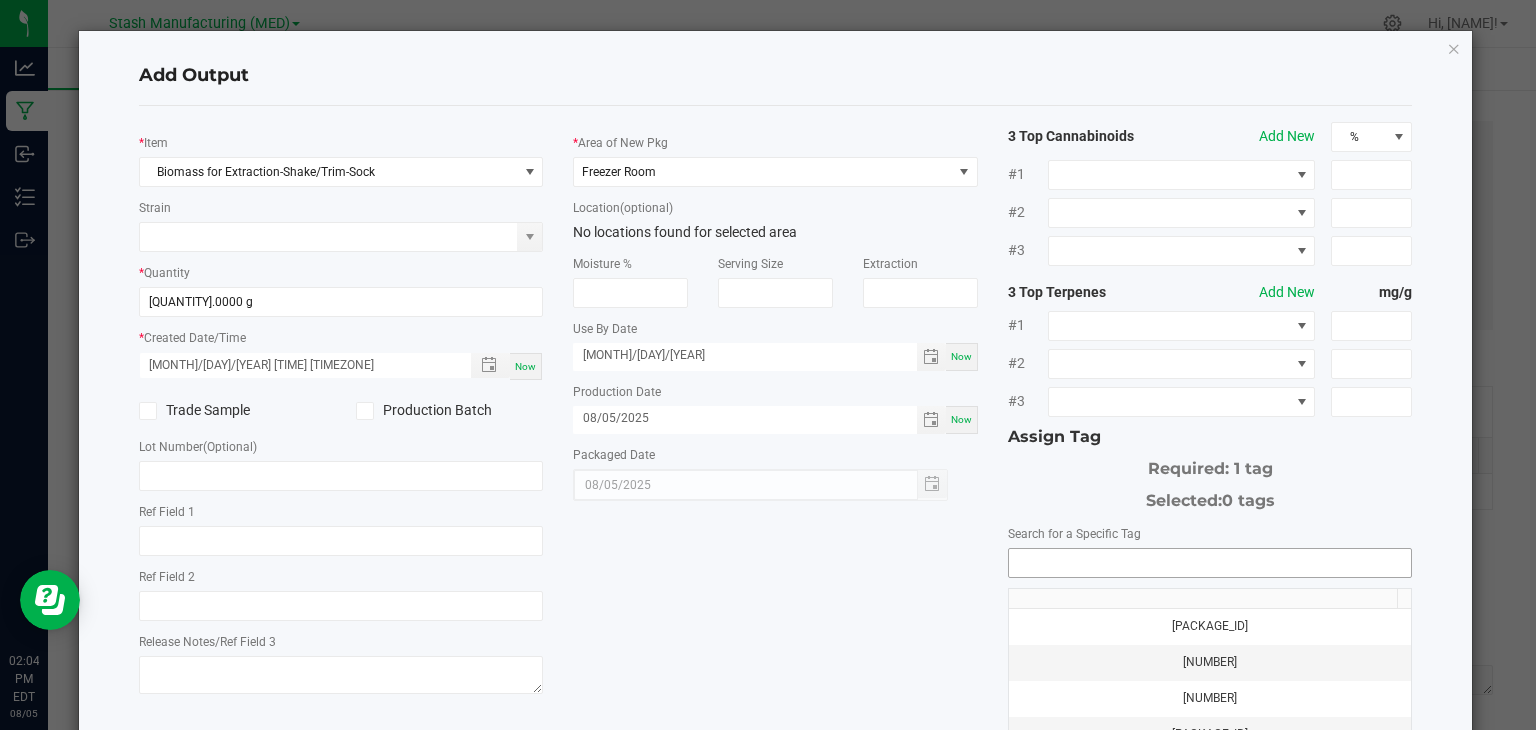 click at bounding box center (1210, 563) 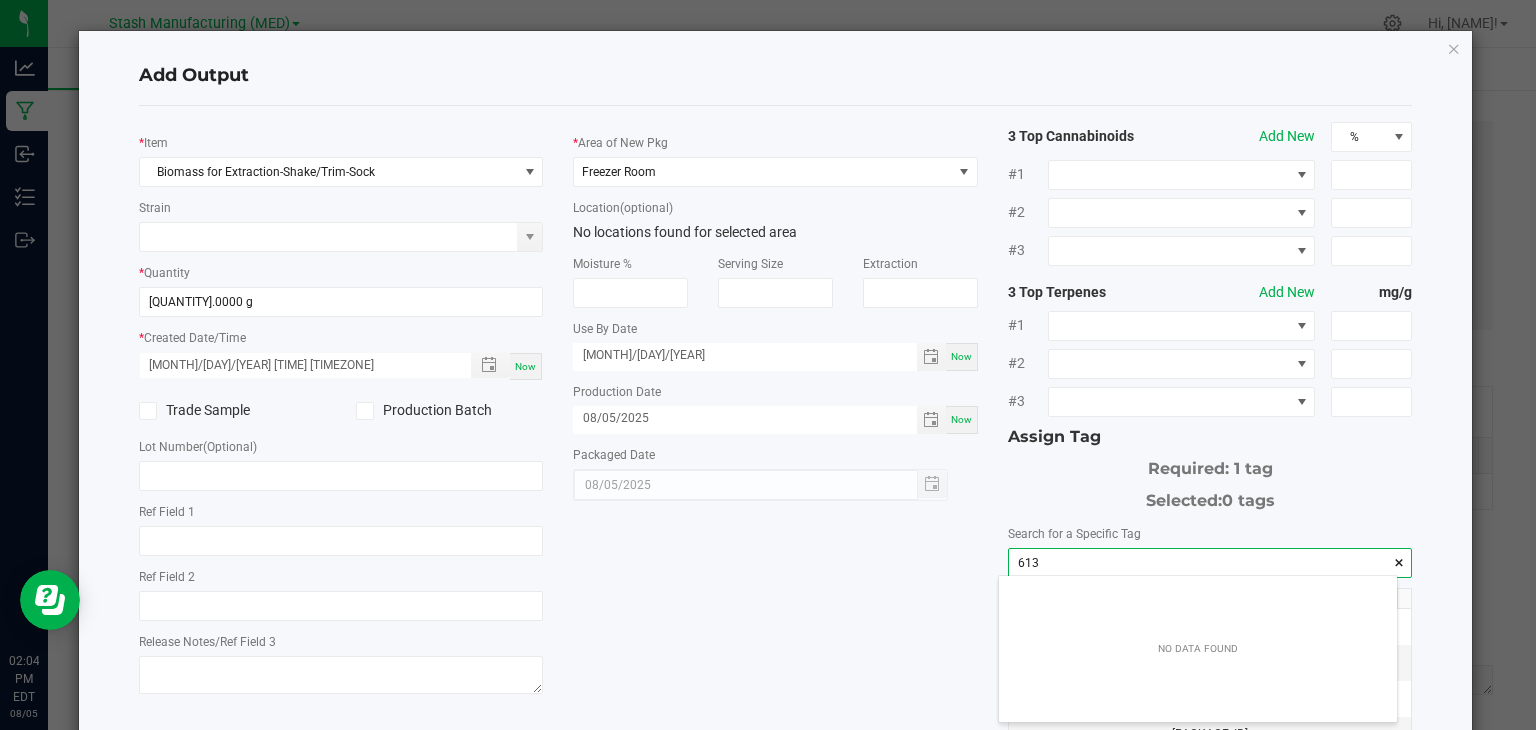 scroll, scrollTop: 99972, scrollLeft: 99601, axis: both 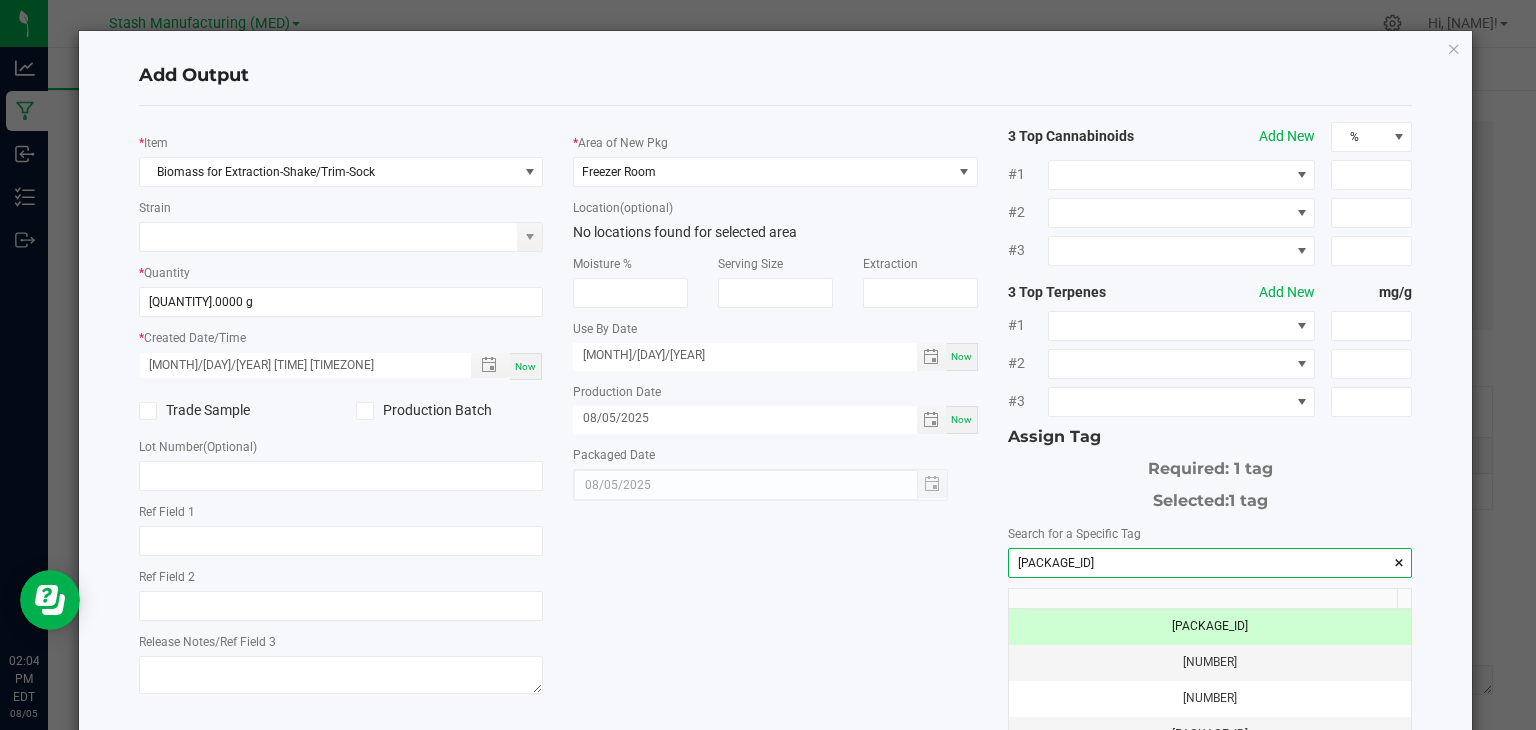 type on "[PACKAGE_ID]" 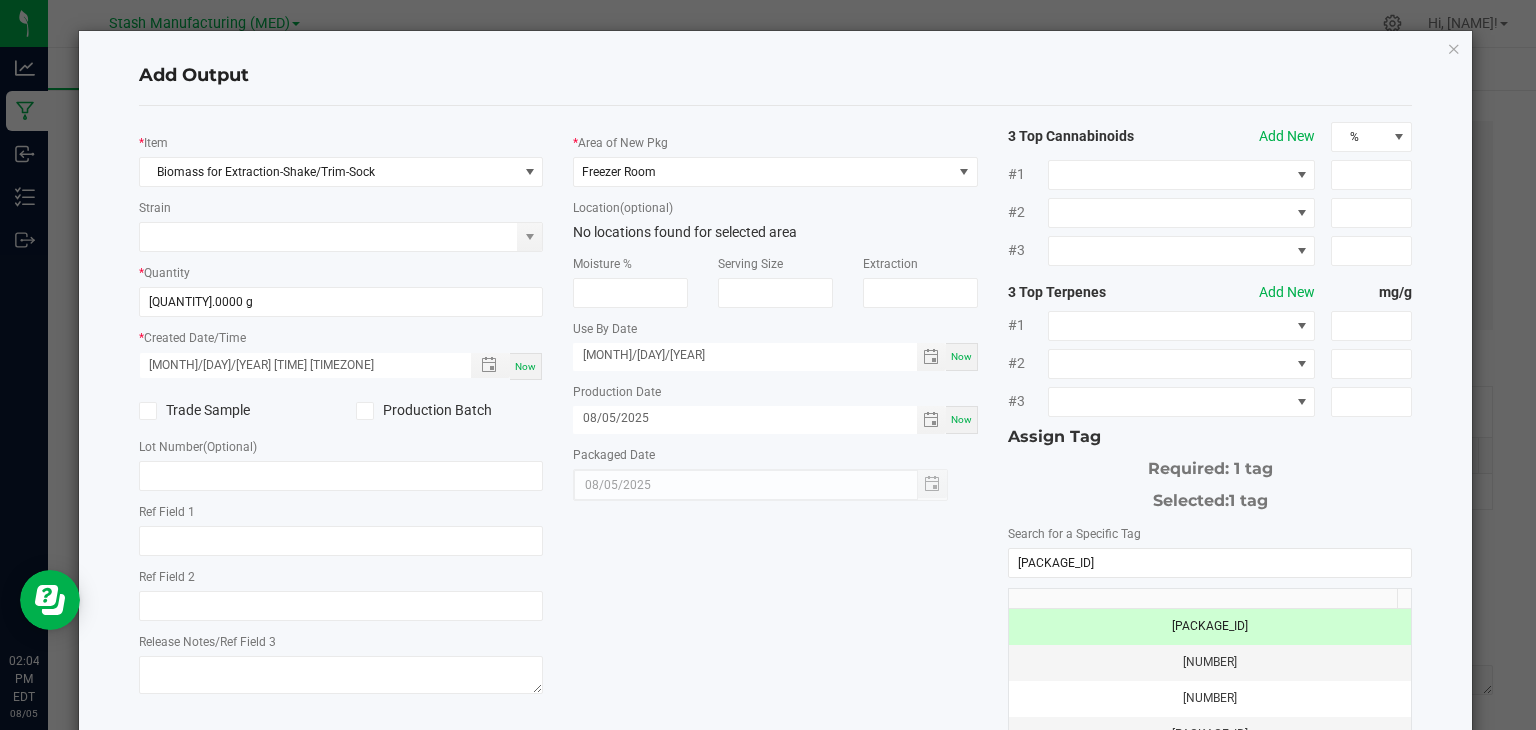 click on "*   Item  Biomass for Extraction-Shake/Trim-Sock  Strain   *   Quantity  28350.0000 g  *   Created Date/Time  [MONTH]/[DAY]/[YEAR] [HOUR]:[MINUTE] [AM/PM] Now  Trade Sample   Production Batch   Lot Number  (Optional)     Ref Field 1   Ref Field 2   Release Notes/Ref Field 3   *   Area of New Pkg  Freezer Room  Location  (optional) No locations found for selected area  Moisture %   Serving Size   Extraction   Use By Date  [MONTH]/[DAY]/[YEAR] Now  Production Date  [MONTH]/[DAY]/[YEAR] Now  Packaged Date  [MONTH]/[DAY]/[YEAR] 3 Top Cannabinoids  Add New  % #1 #2 #3 3 Top Terpenes  Add New  mg/g #1 #2 #3 Assign Tag  Required: 1 tag   Selected:   1 tag   Search for a Specific Tag  1A4050100024286000000613  1A4050100024286000000613   1A4050100024286000000614   1A4050100024286000000615   1A4050100024286000000616   1A4050100024286000000617   1A4050100024286000000618   1A4050100024286000000619   1A4050100024286000000620   1A4050100024286000000621   1A4050100024286000000622   1A4050100024286000000623   1A4050100024286000000624   1A4050100024286000000625" 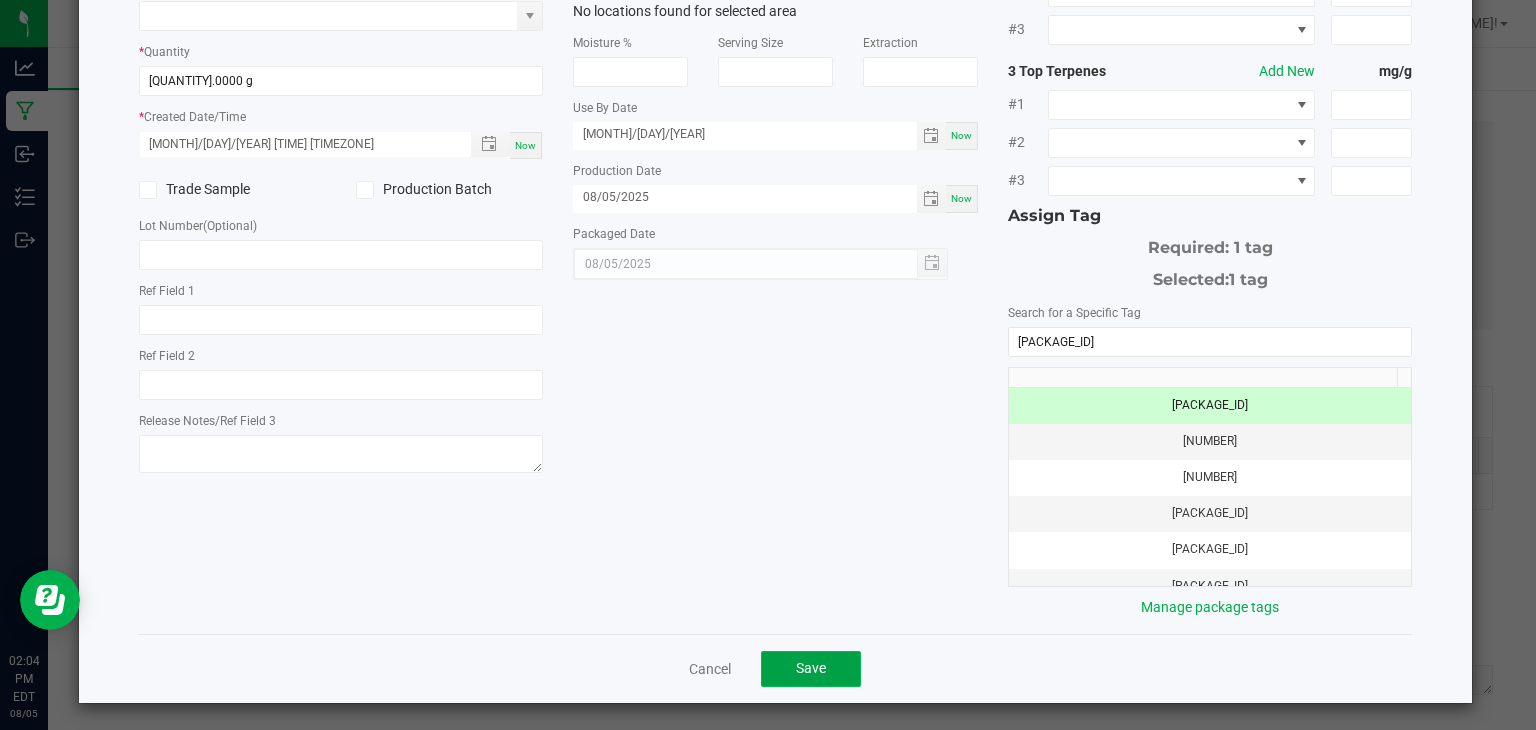 click on "Save" 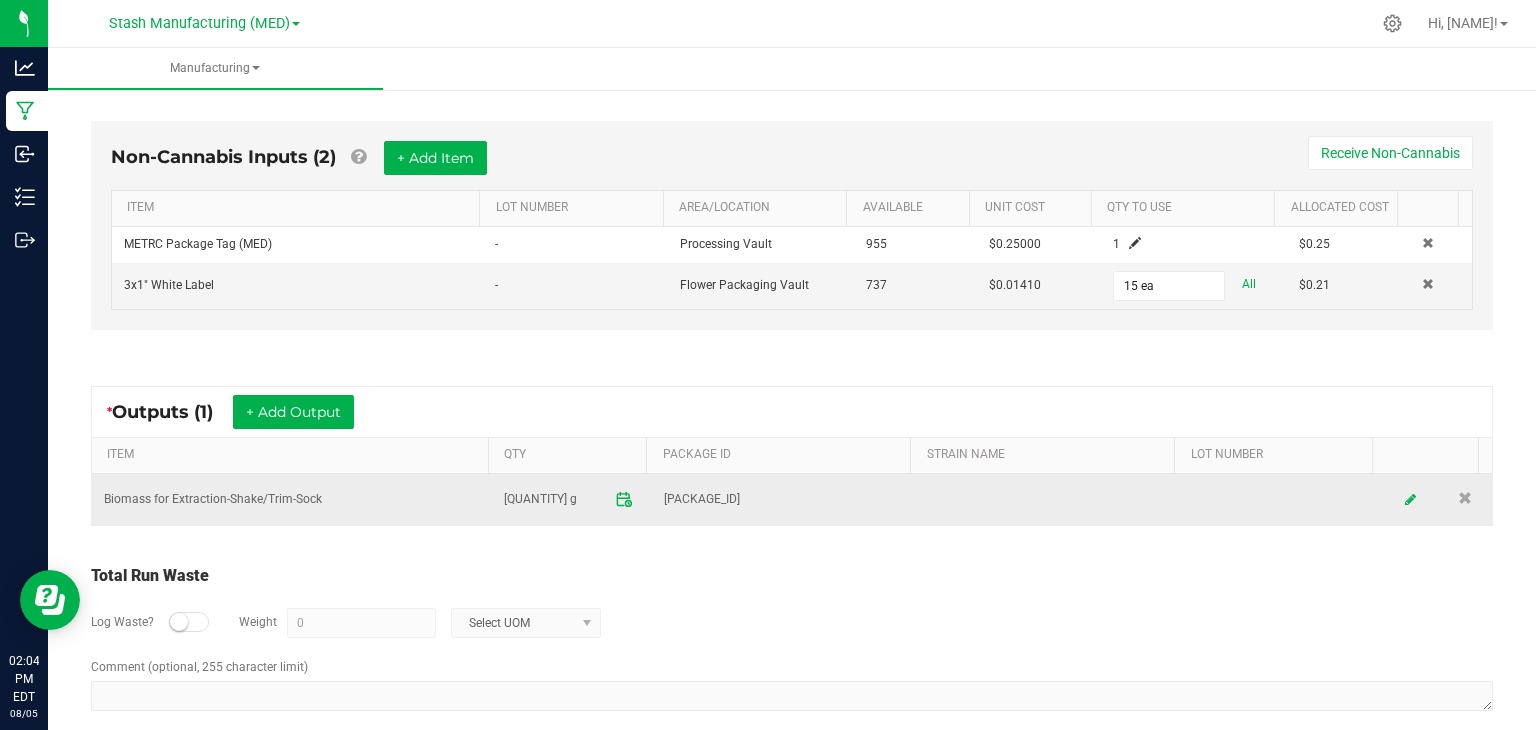 drag, startPoint x: 826, startPoint y: 491, endPoint x: 620, endPoint y: 495, distance: 206.03883 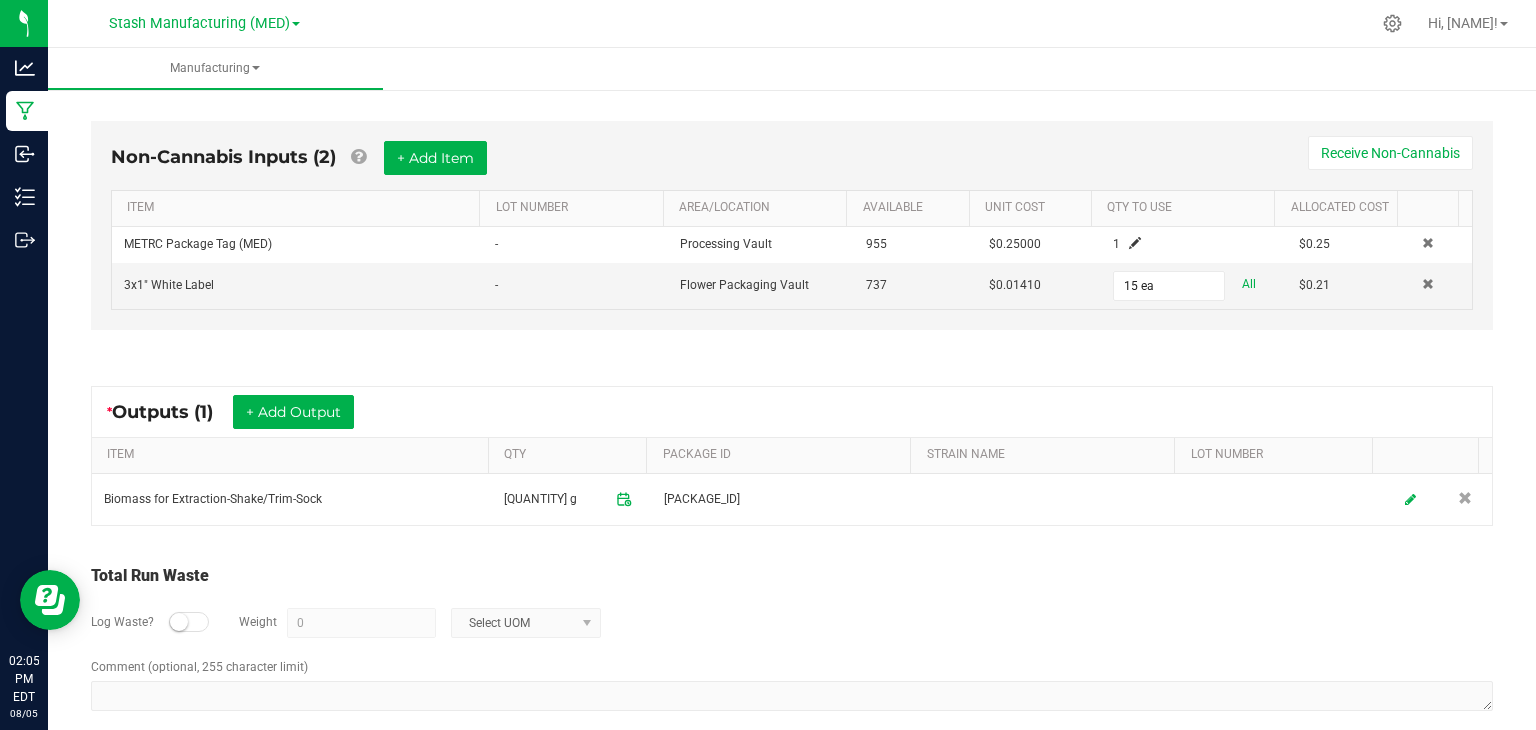 click on "Non-Cannabis Inputs (2)  + Add Item   Receive Non-Cannabis  ITEM LOT NUMBER AREA/LOCATION AVAILABLE Unit Cost QTY TO USE Allocated Cost  METRC Package Tag (MED)   -      Processing Vault   955    $0.25000   1        $0.25   3x1" White Label   -      Flower Packaging Vault   737    $0.01410  15 ea All  $0.21" at bounding box center [792, 230] 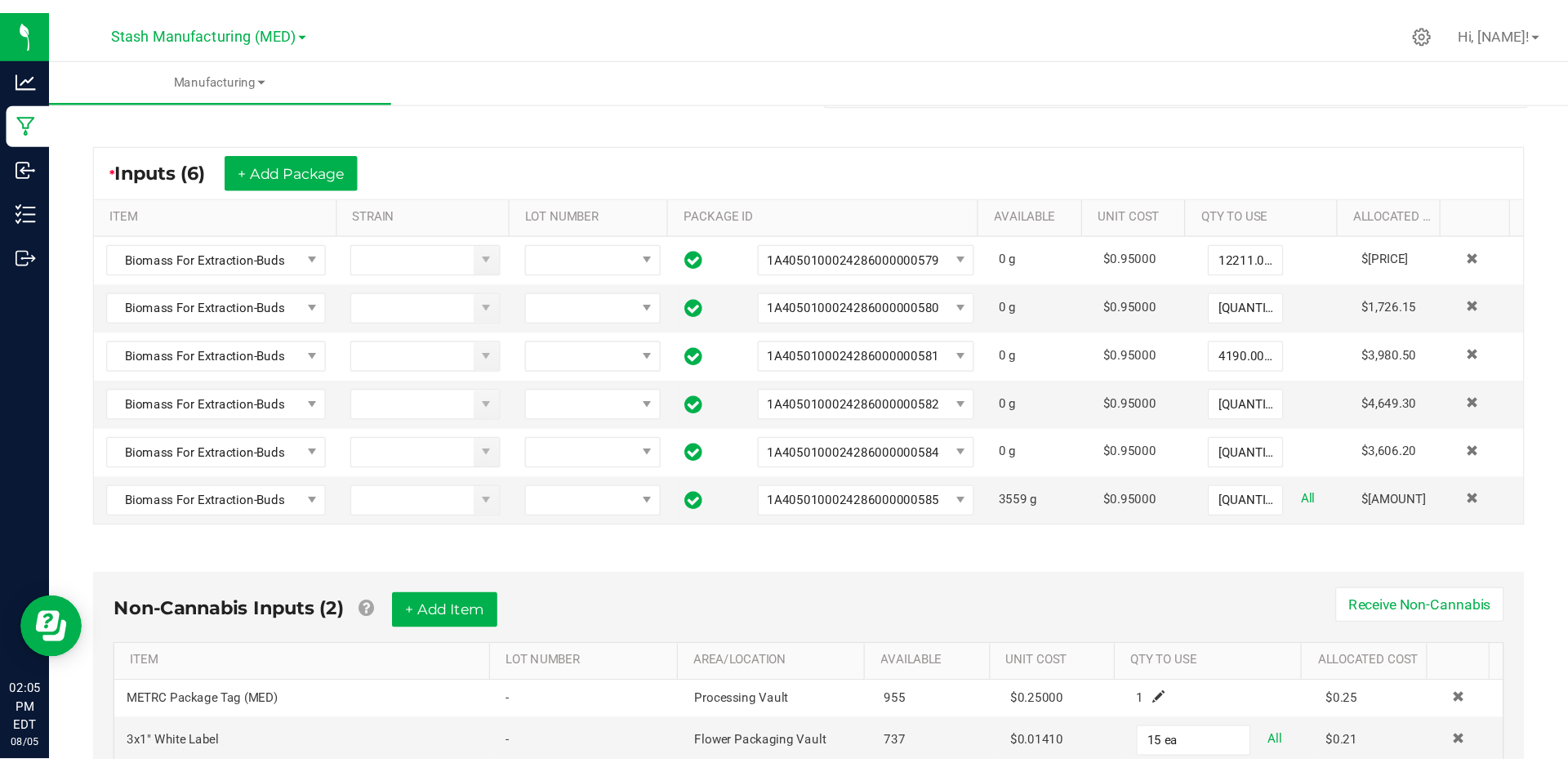 scroll, scrollTop: 0, scrollLeft: 0, axis: both 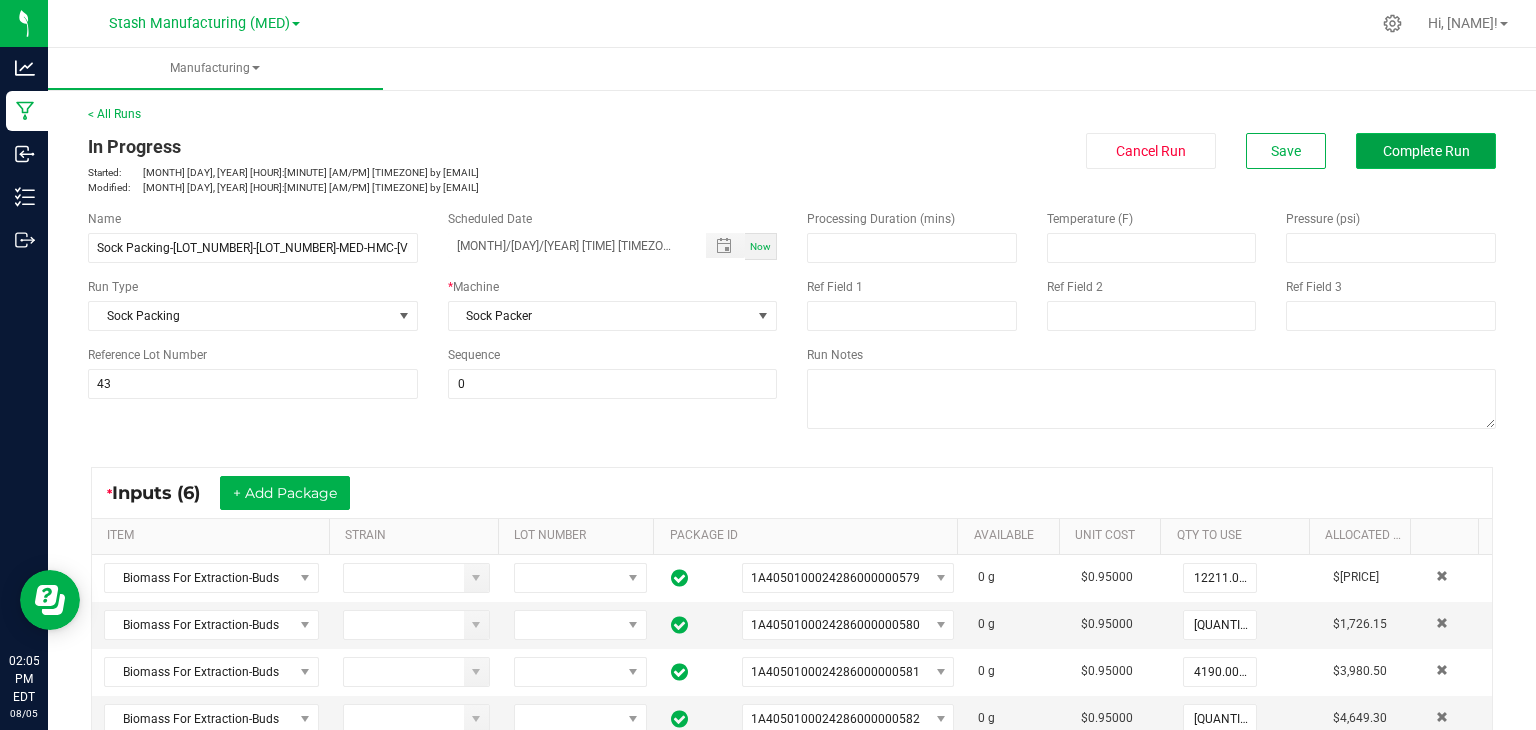 click on "Complete Run" at bounding box center (1426, 151) 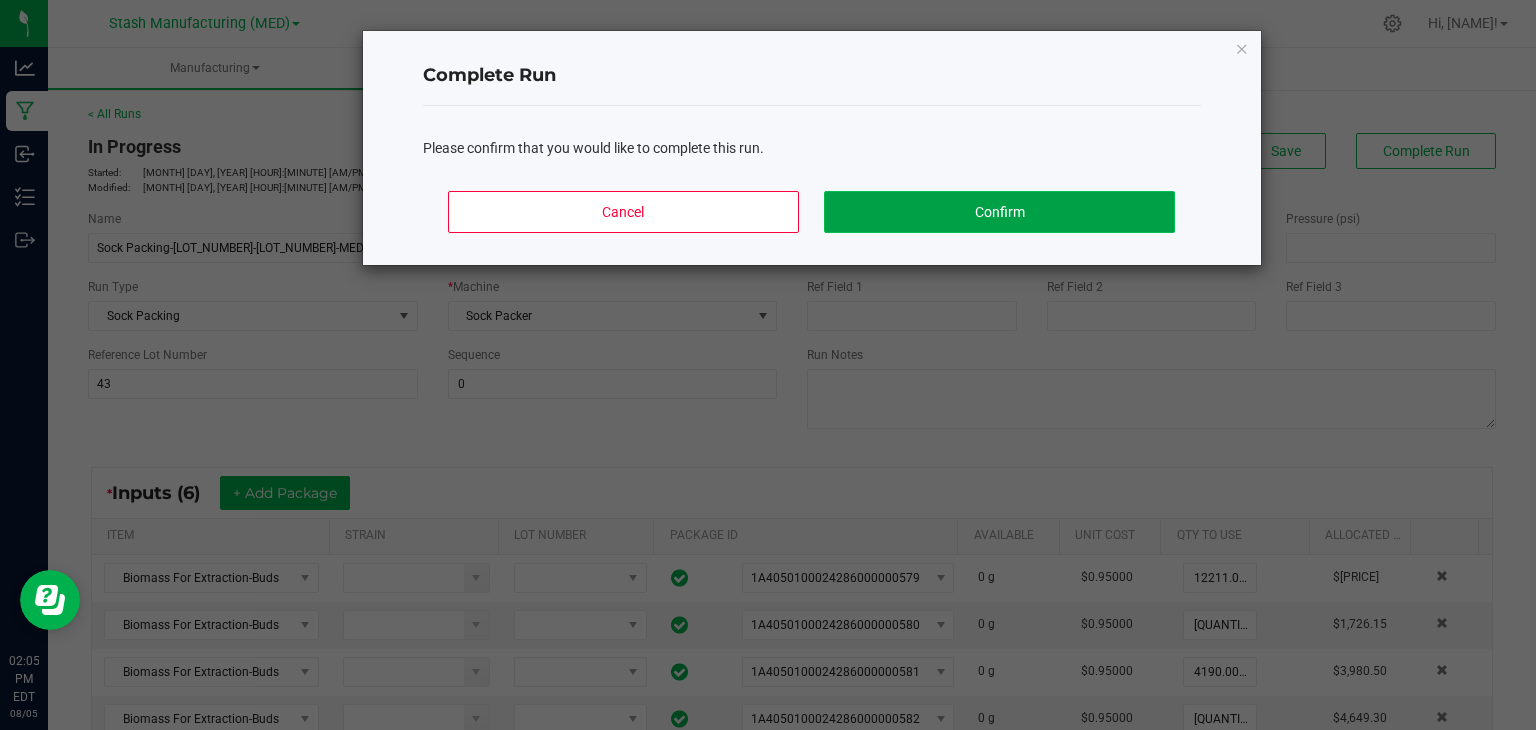 click on "Confirm" 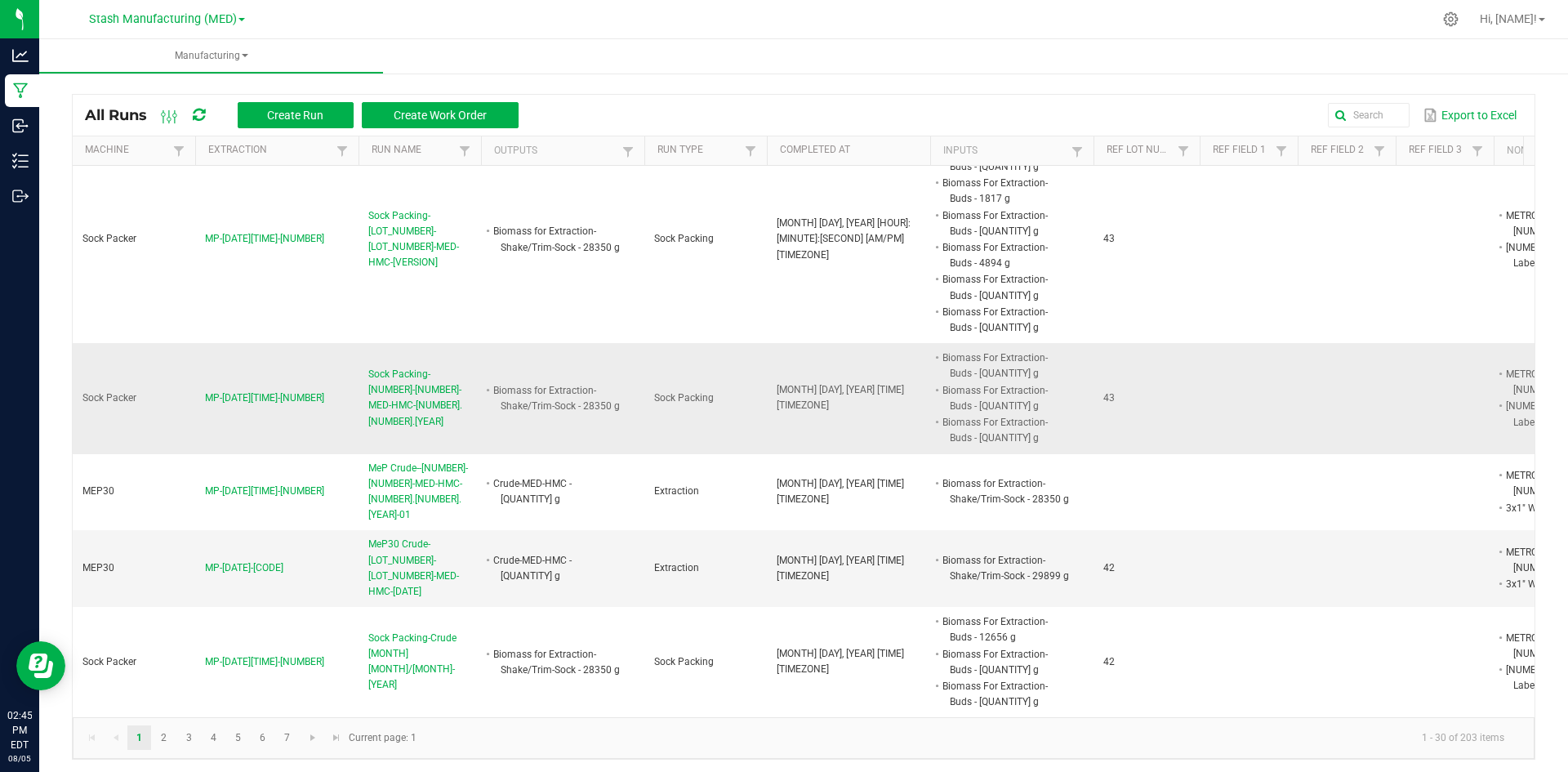 scroll, scrollTop: 0, scrollLeft: 0, axis: both 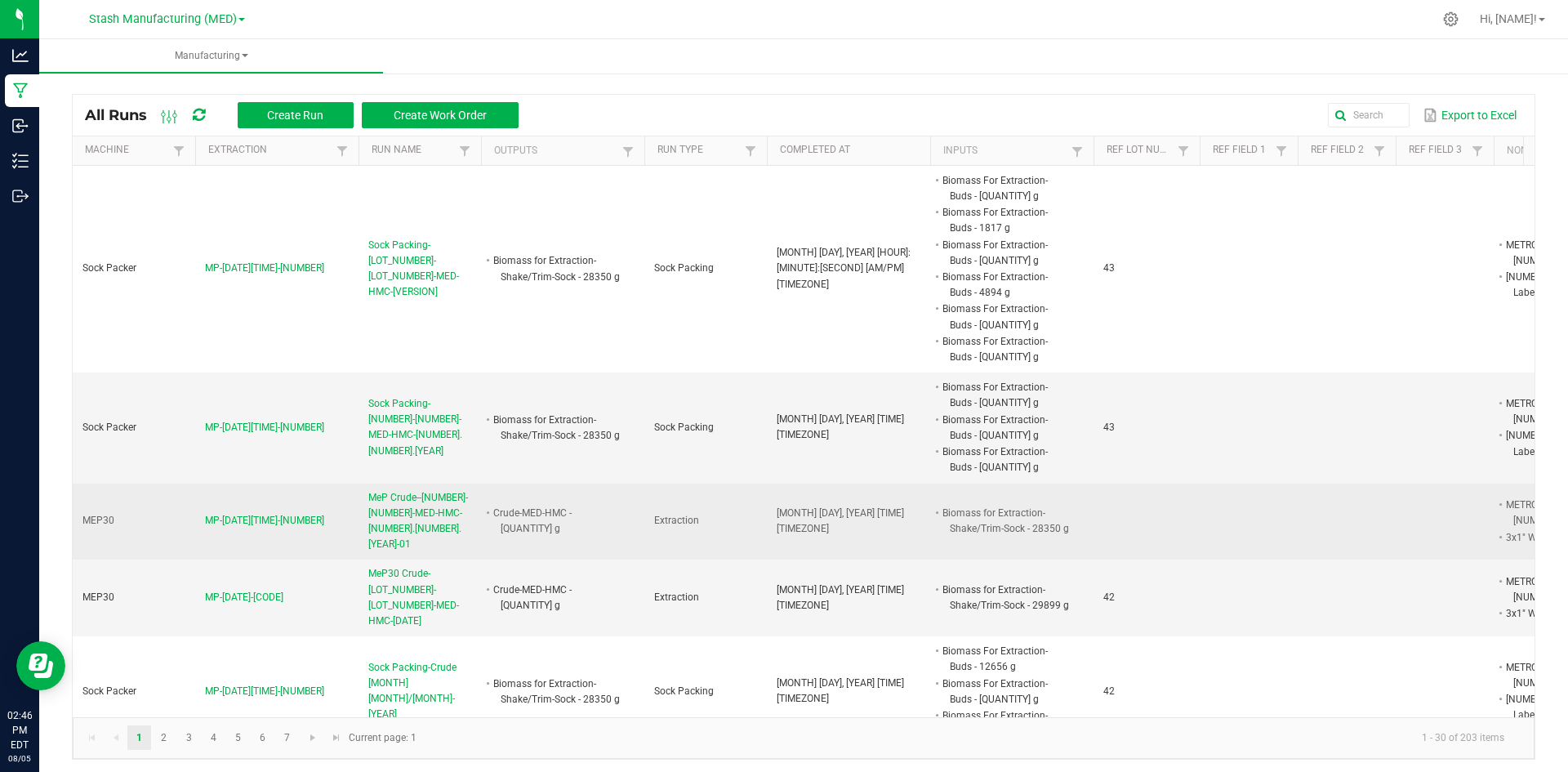 click on "MeP Crude--[NUMBER]-[NUMBER]-MED-HMC-[NUMBER].[NUMBER].[YEAR]-01" at bounding box center [420, 521] 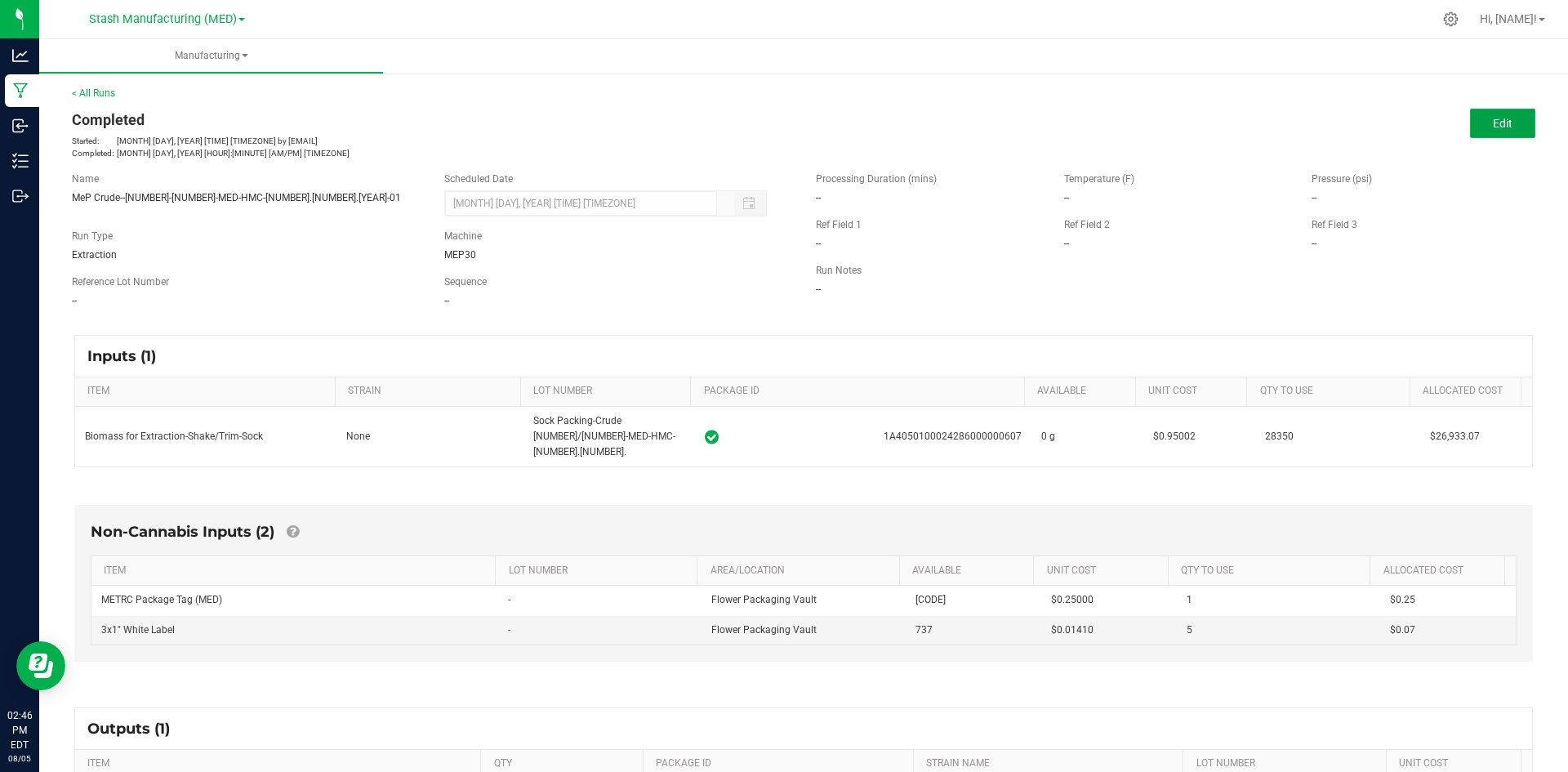 click on "Edit" at bounding box center [1503, 123] 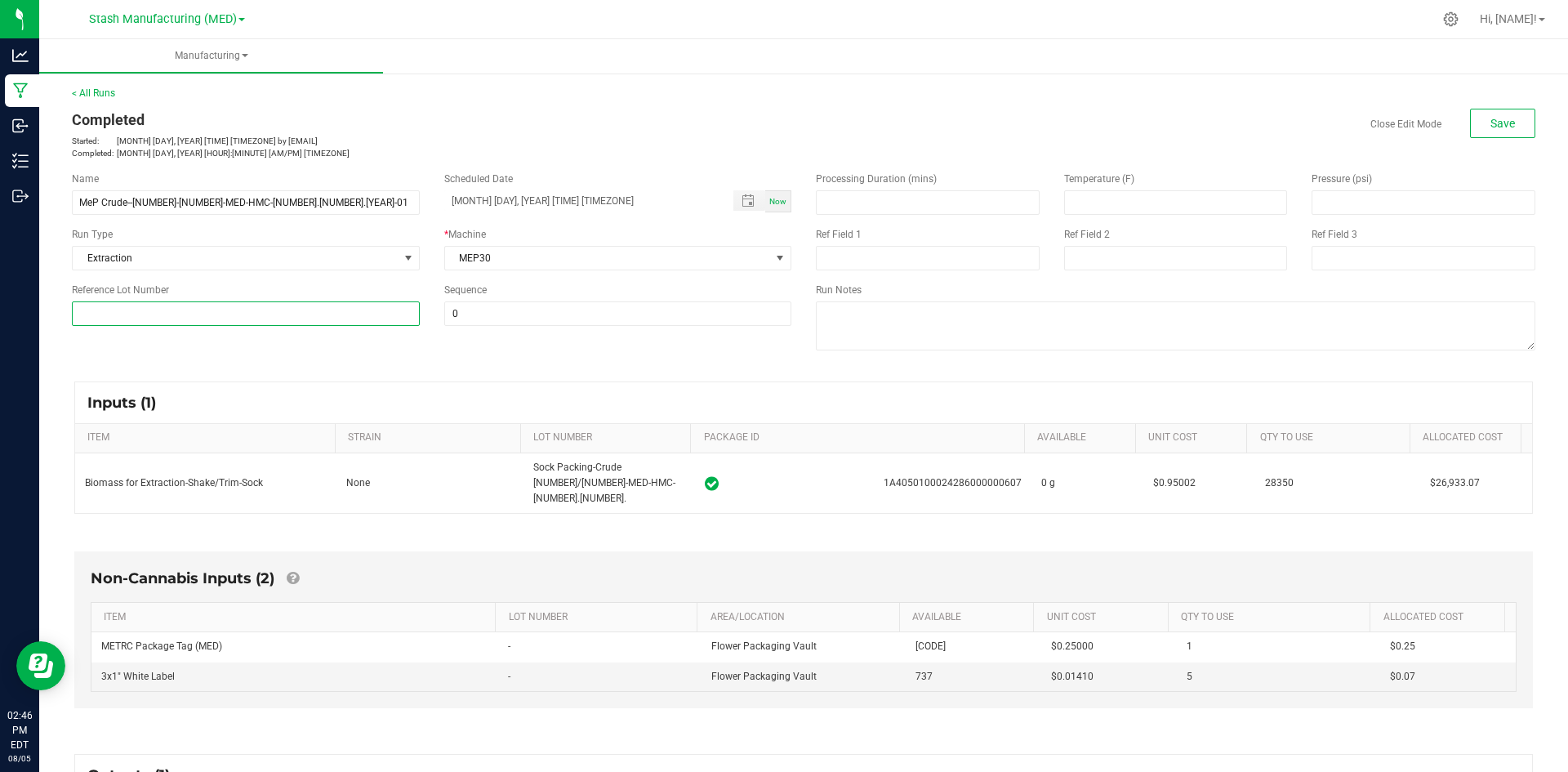 click at bounding box center [246, 314] 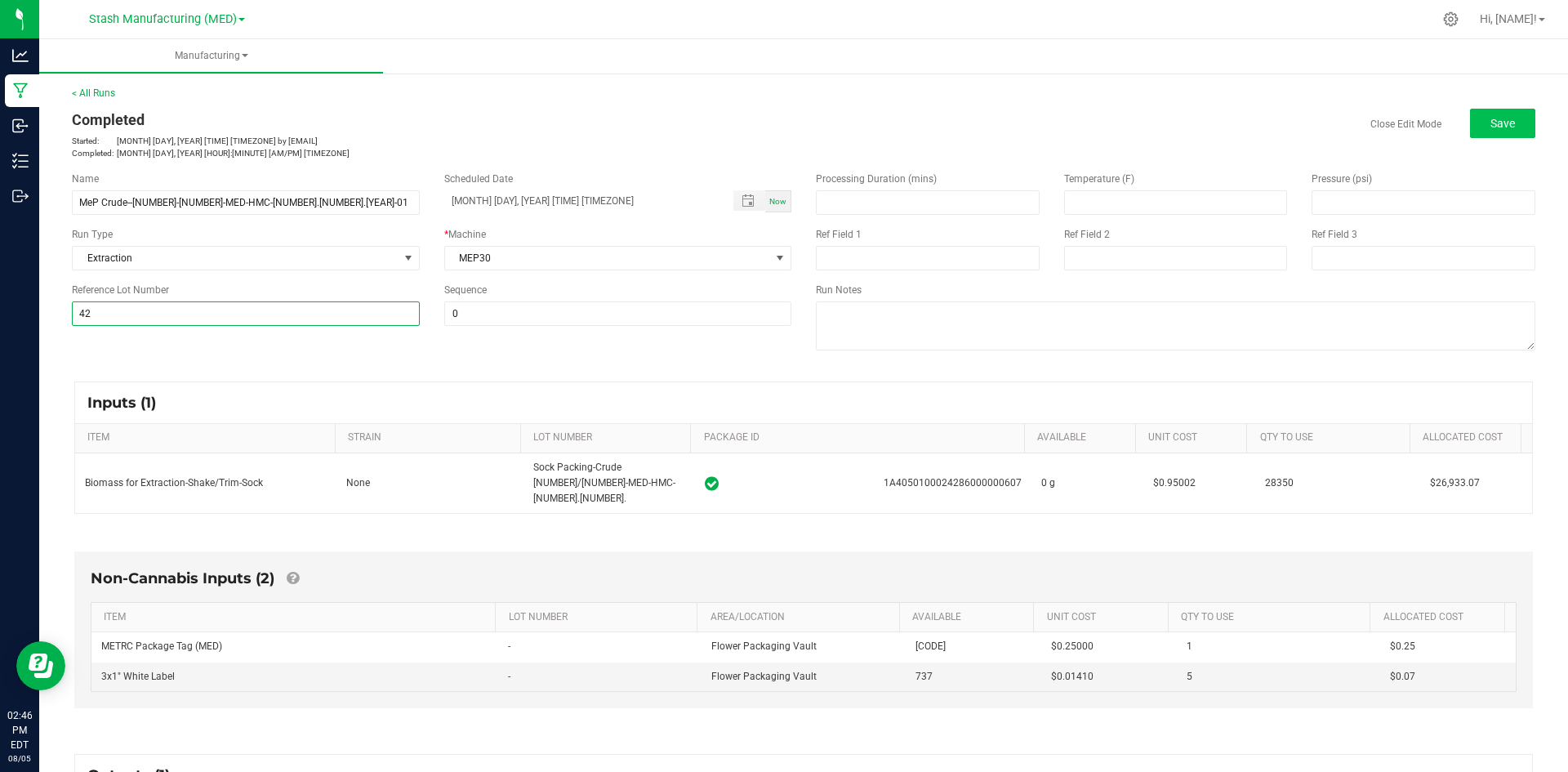 type on "42" 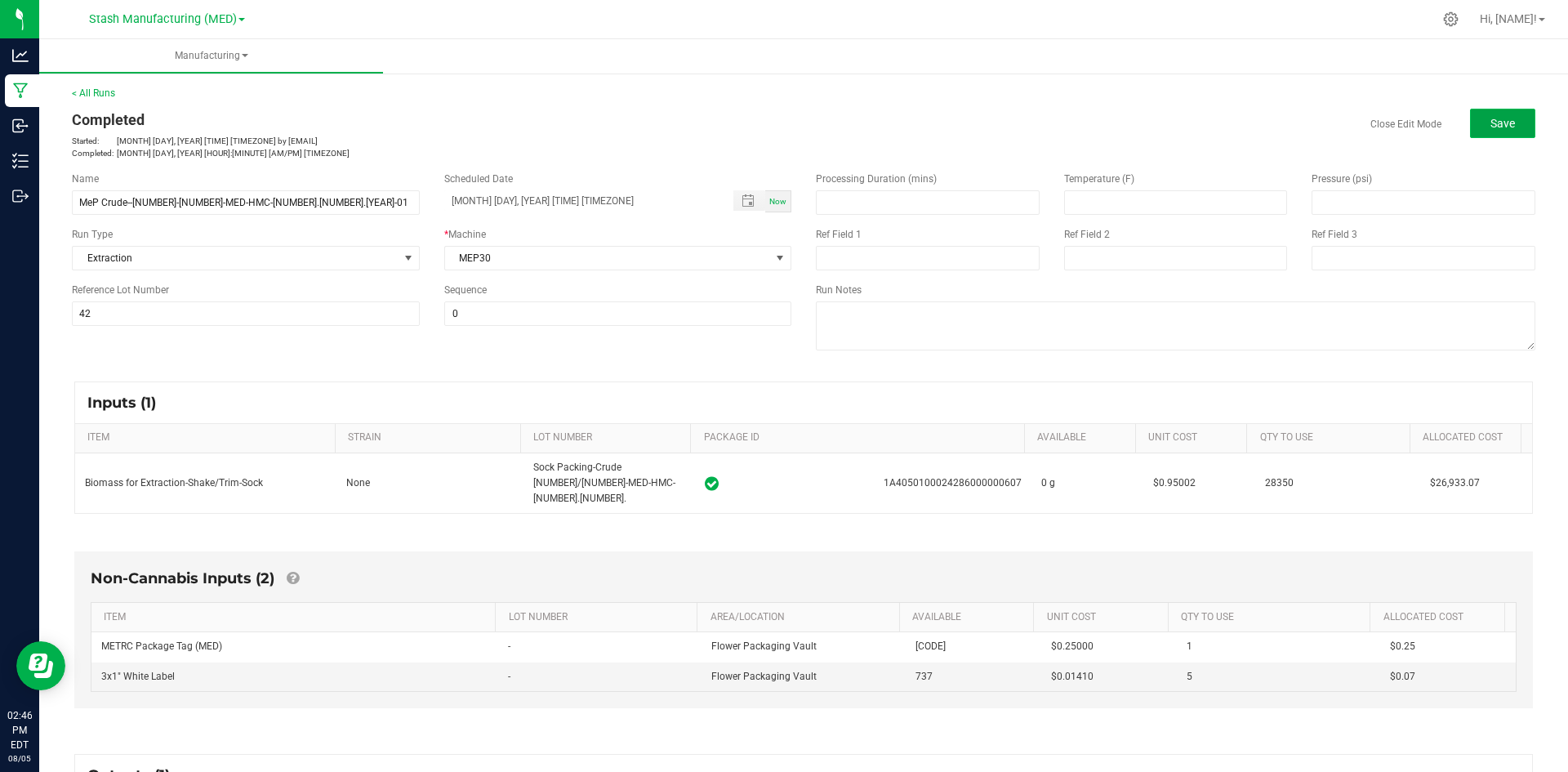 click on "Save" 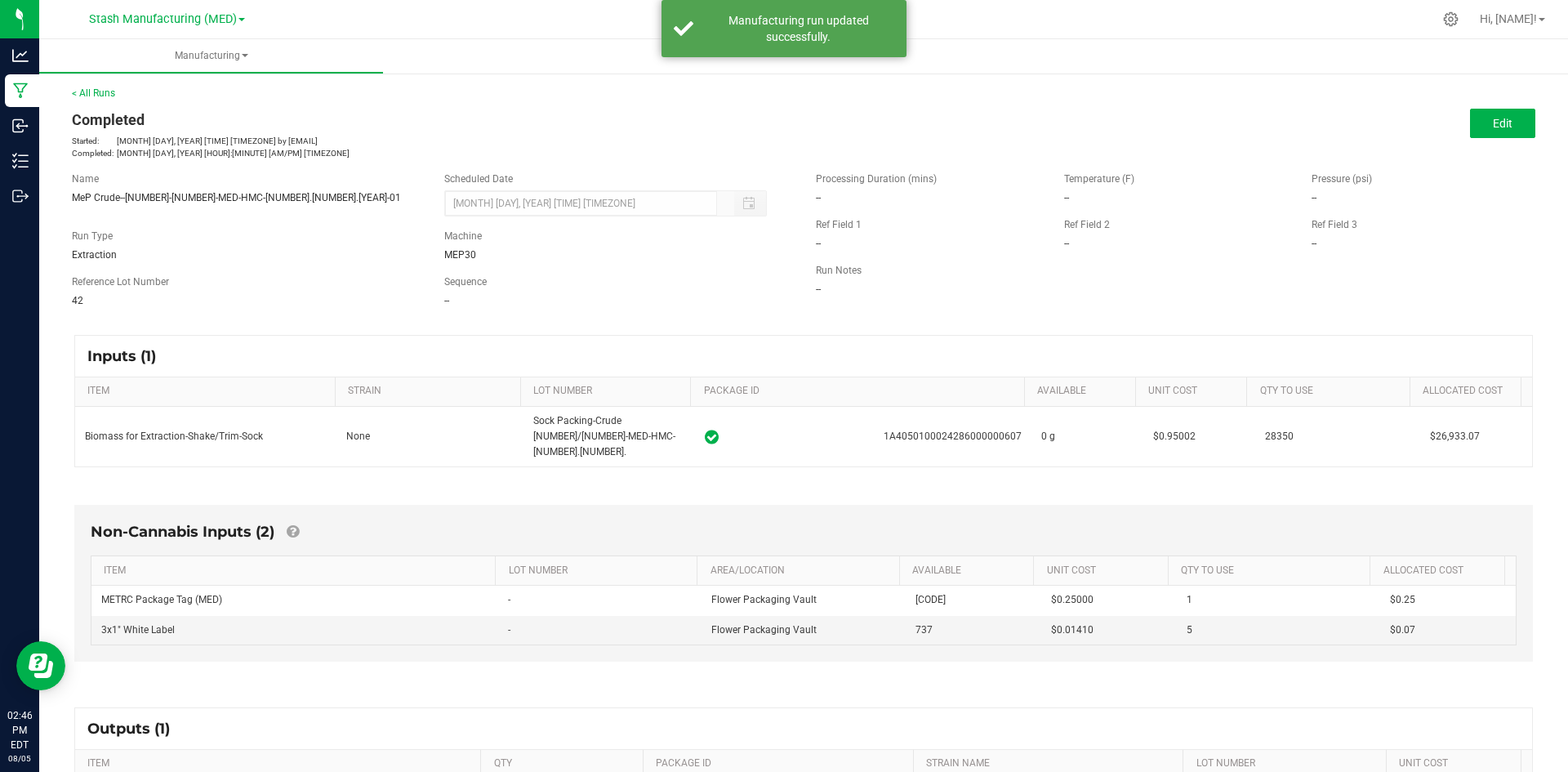click on "All Runs   Completed  Started:  [MONTH] [DAY], [YEAR] [TIME] [TIMEZONE] by [EMAIL]   Completed:   [MONTH] [DAY], [YEAR] [TIME] [TIMEZONE]   Edit" at bounding box center (804, 123) 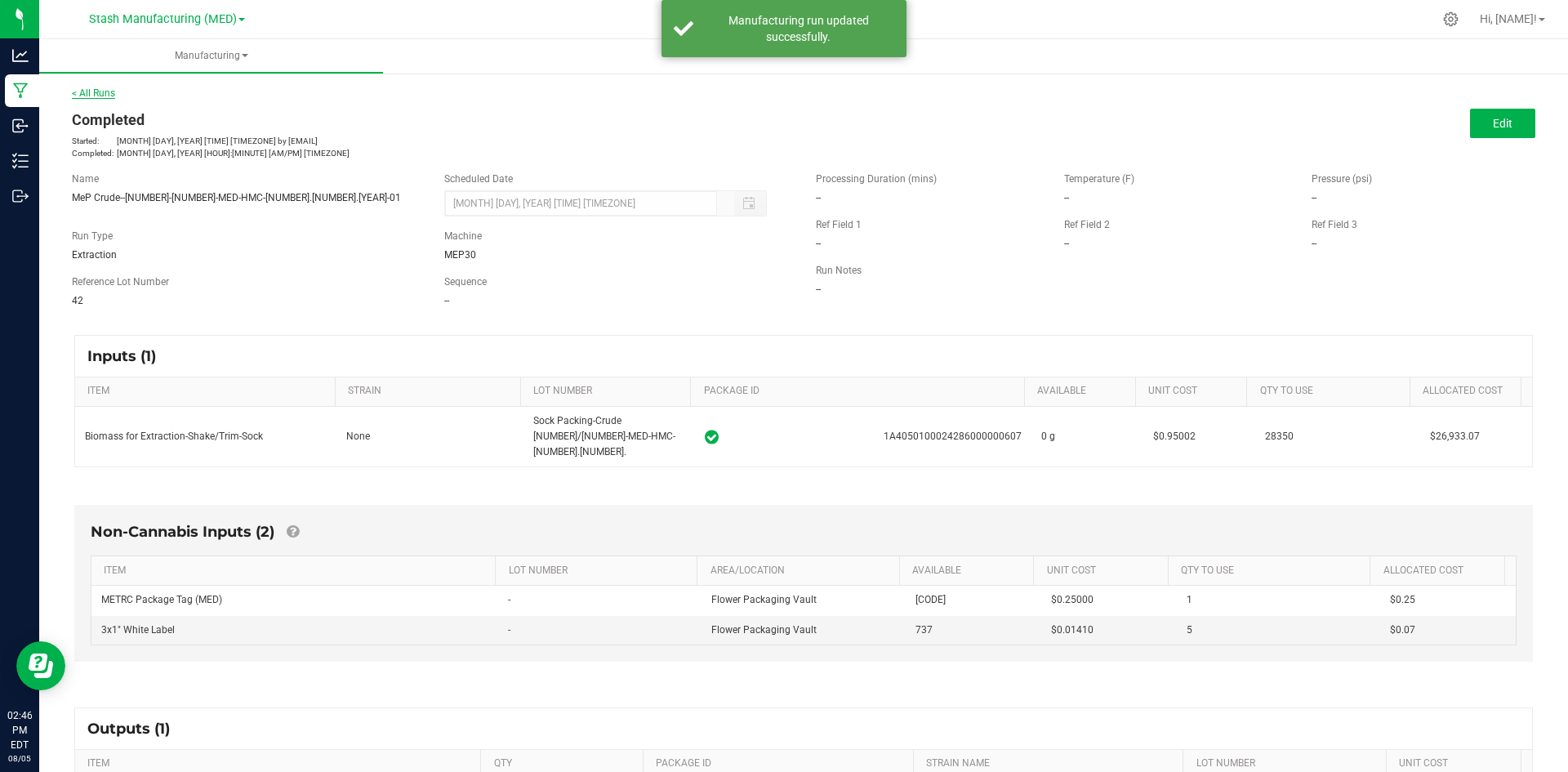 click on "< All Runs" at bounding box center [93, 93] 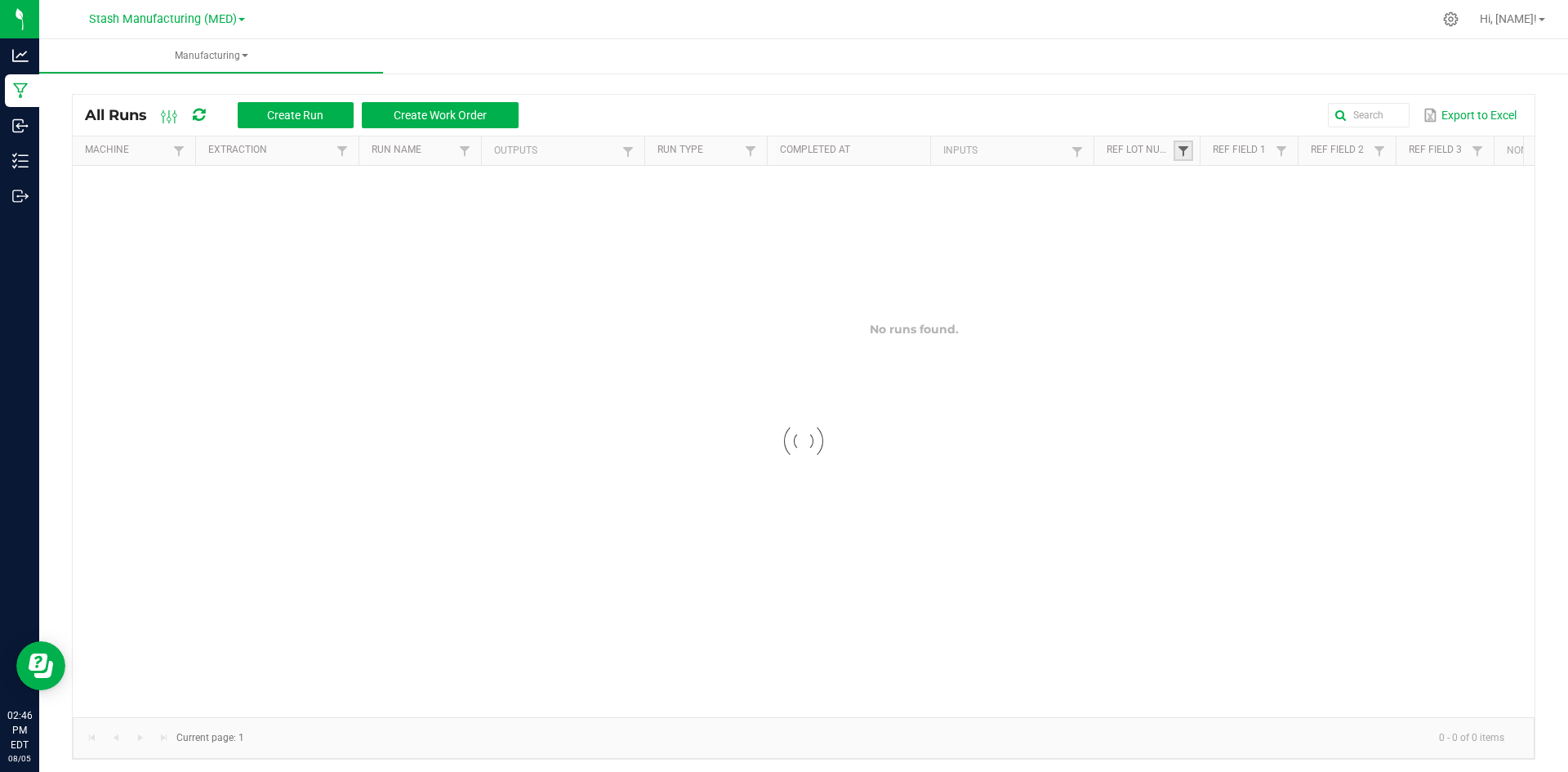 click at bounding box center (1183, 151) 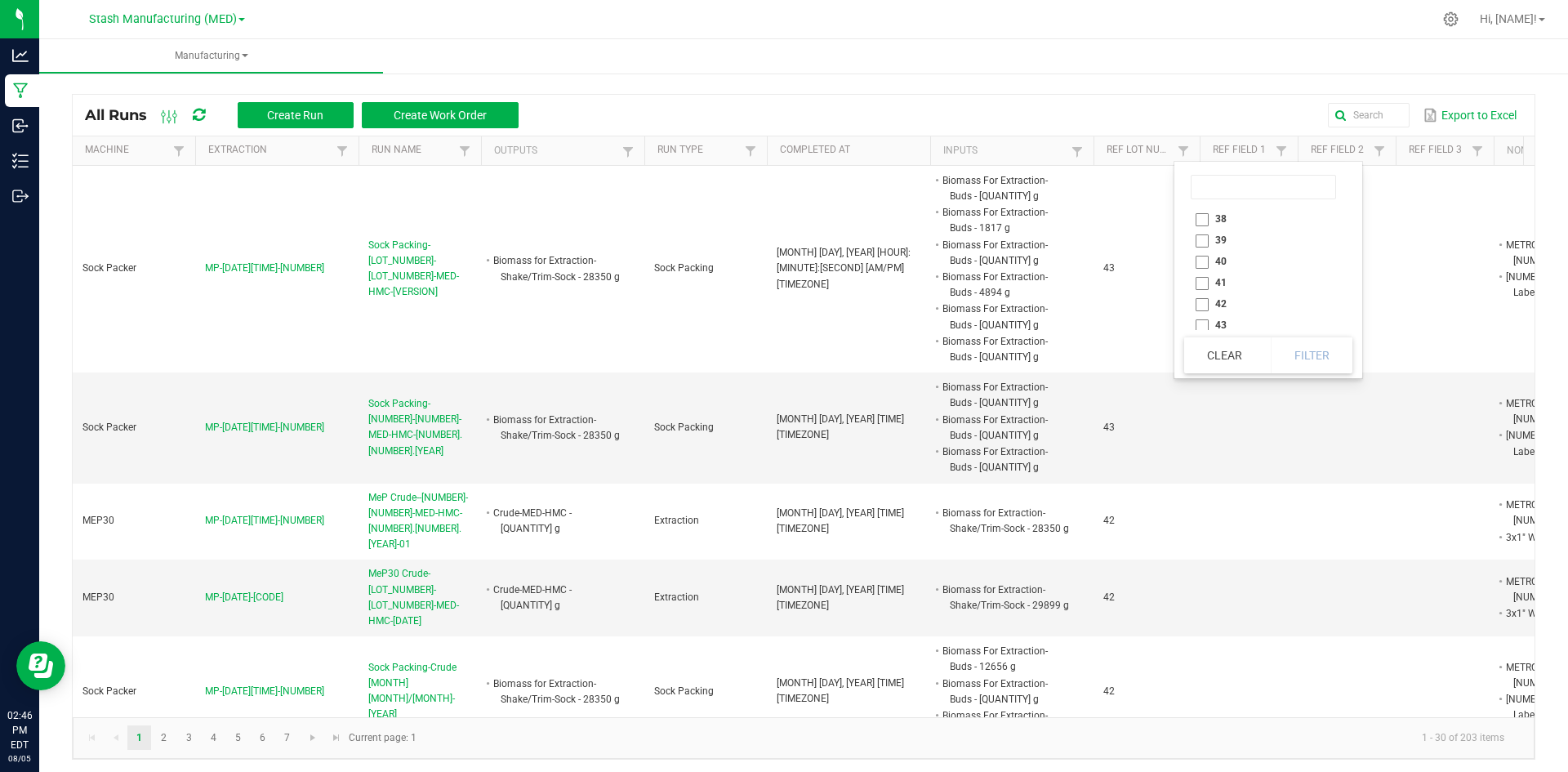 click on "42" at bounding box center [1263, 304] 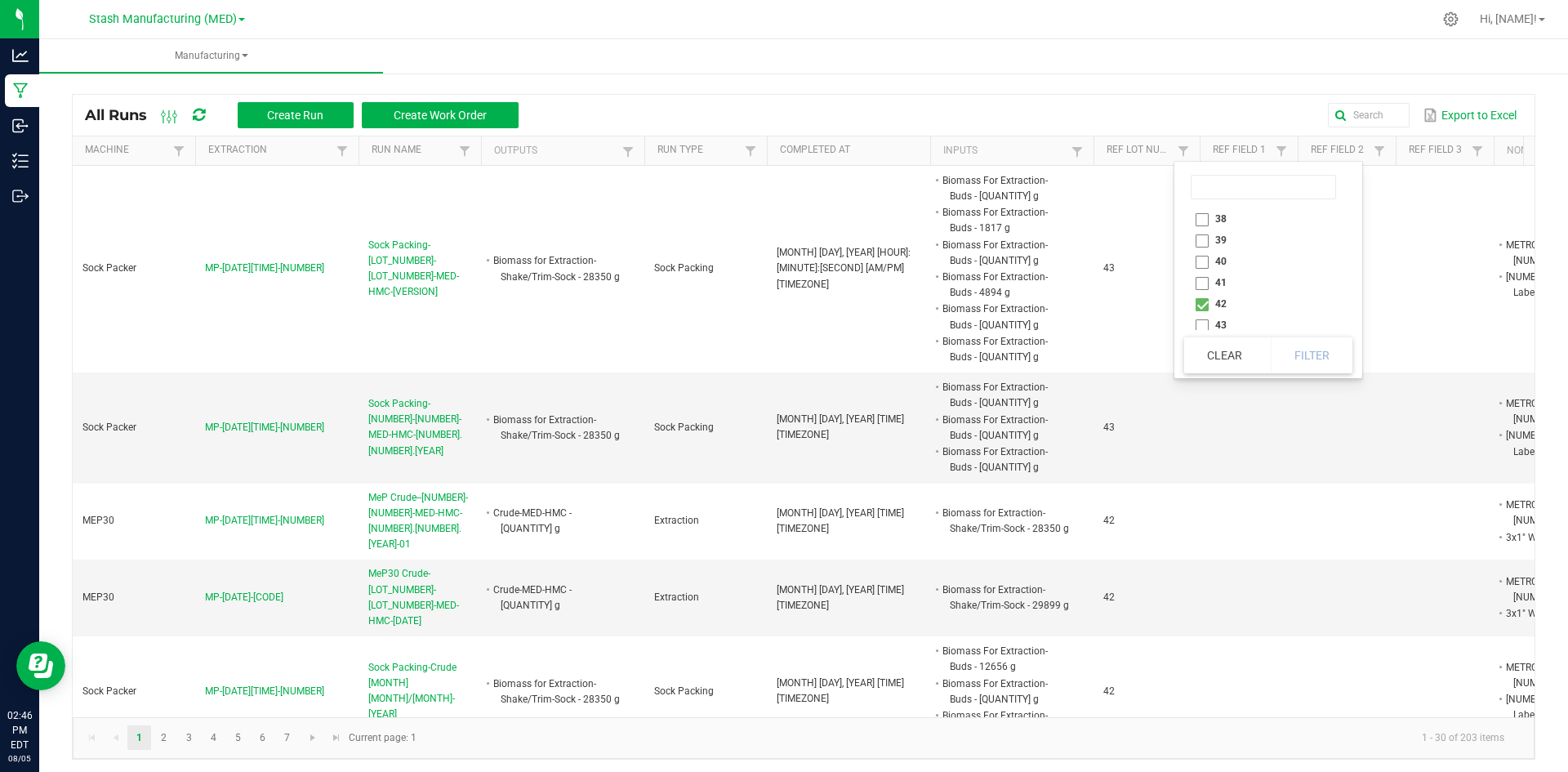 checkbox on "true" 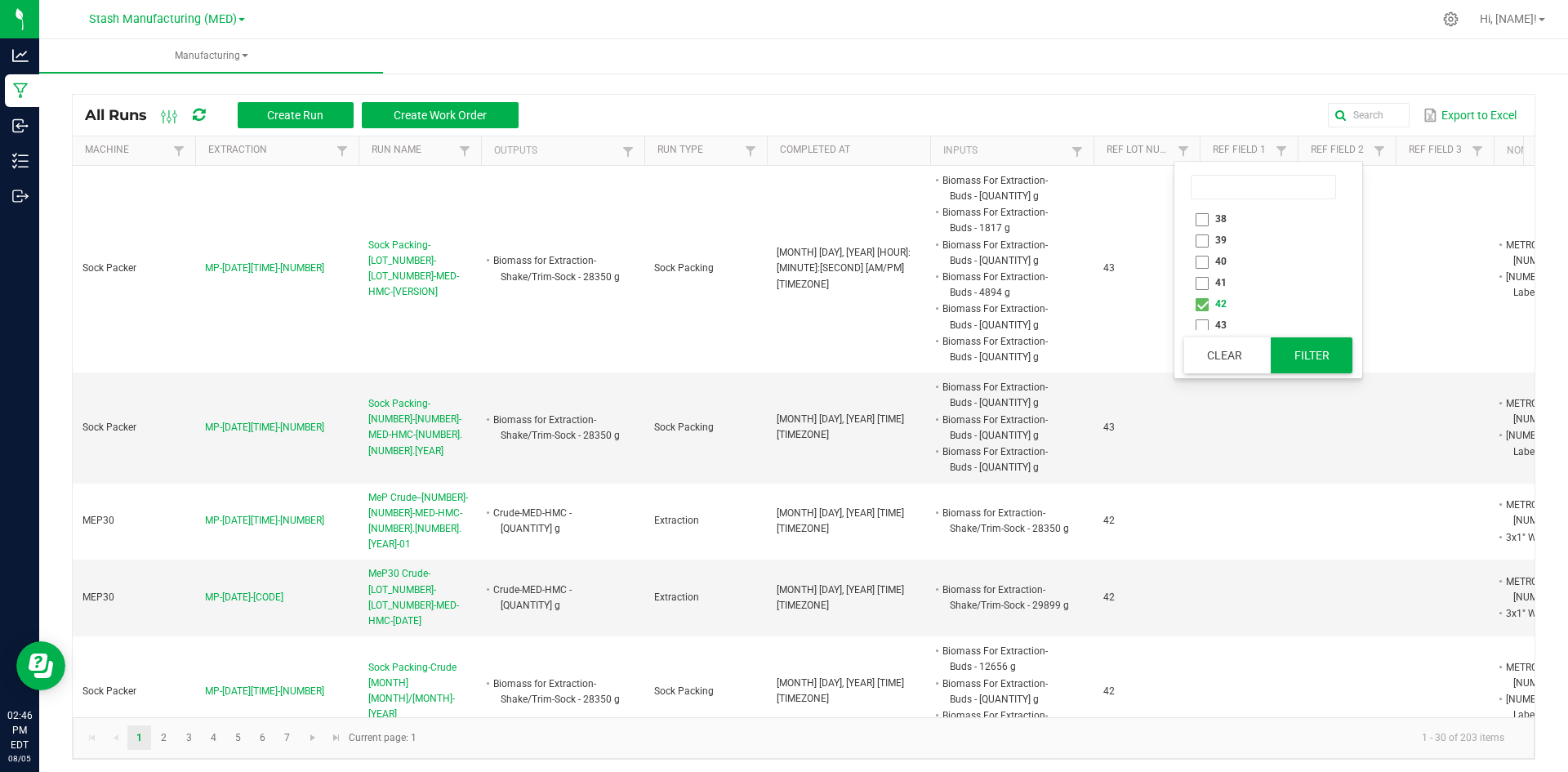 click on "Filter" at bounding box center [1312, 355] 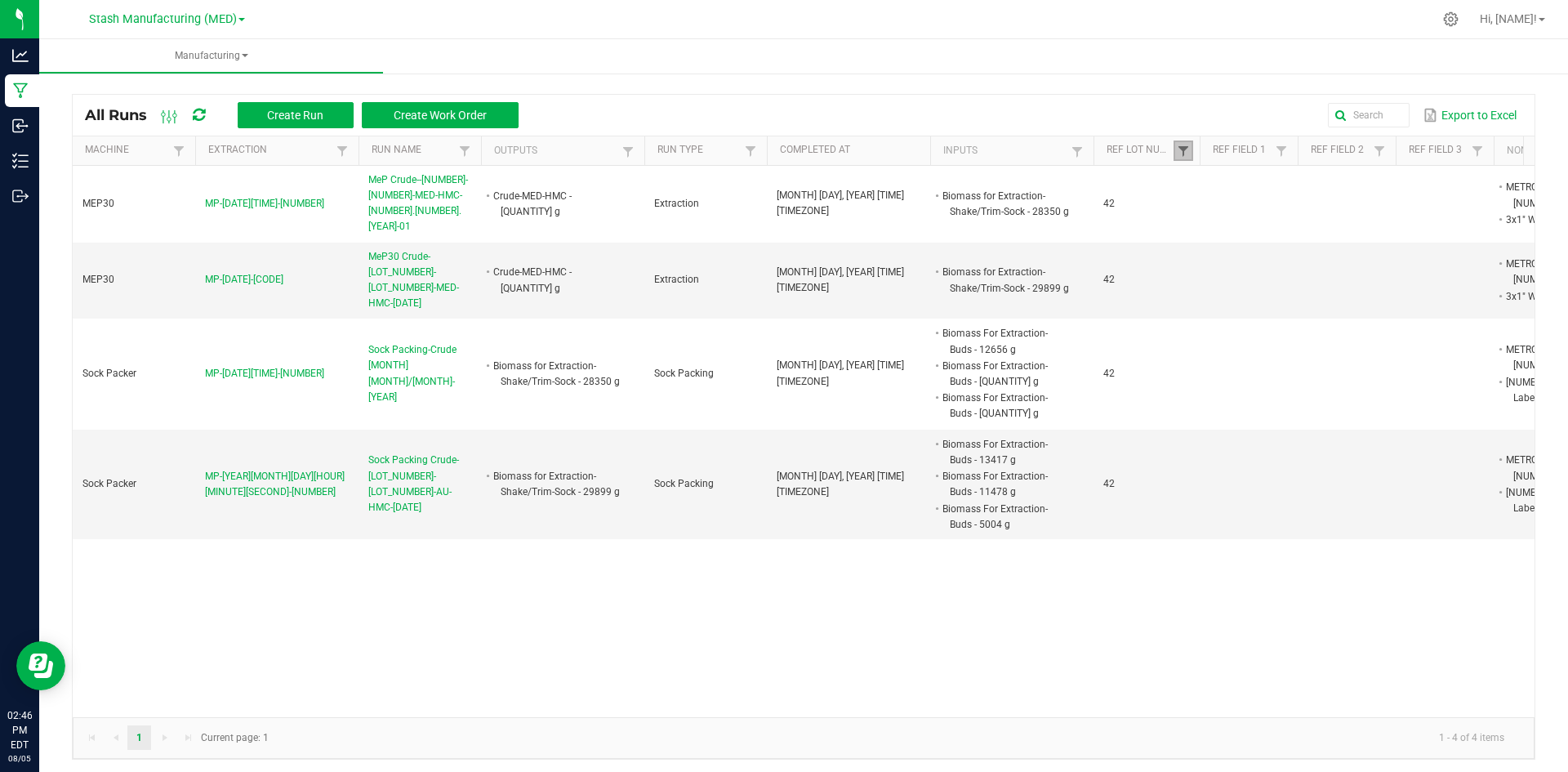 click at bounding box center [1183, 151] 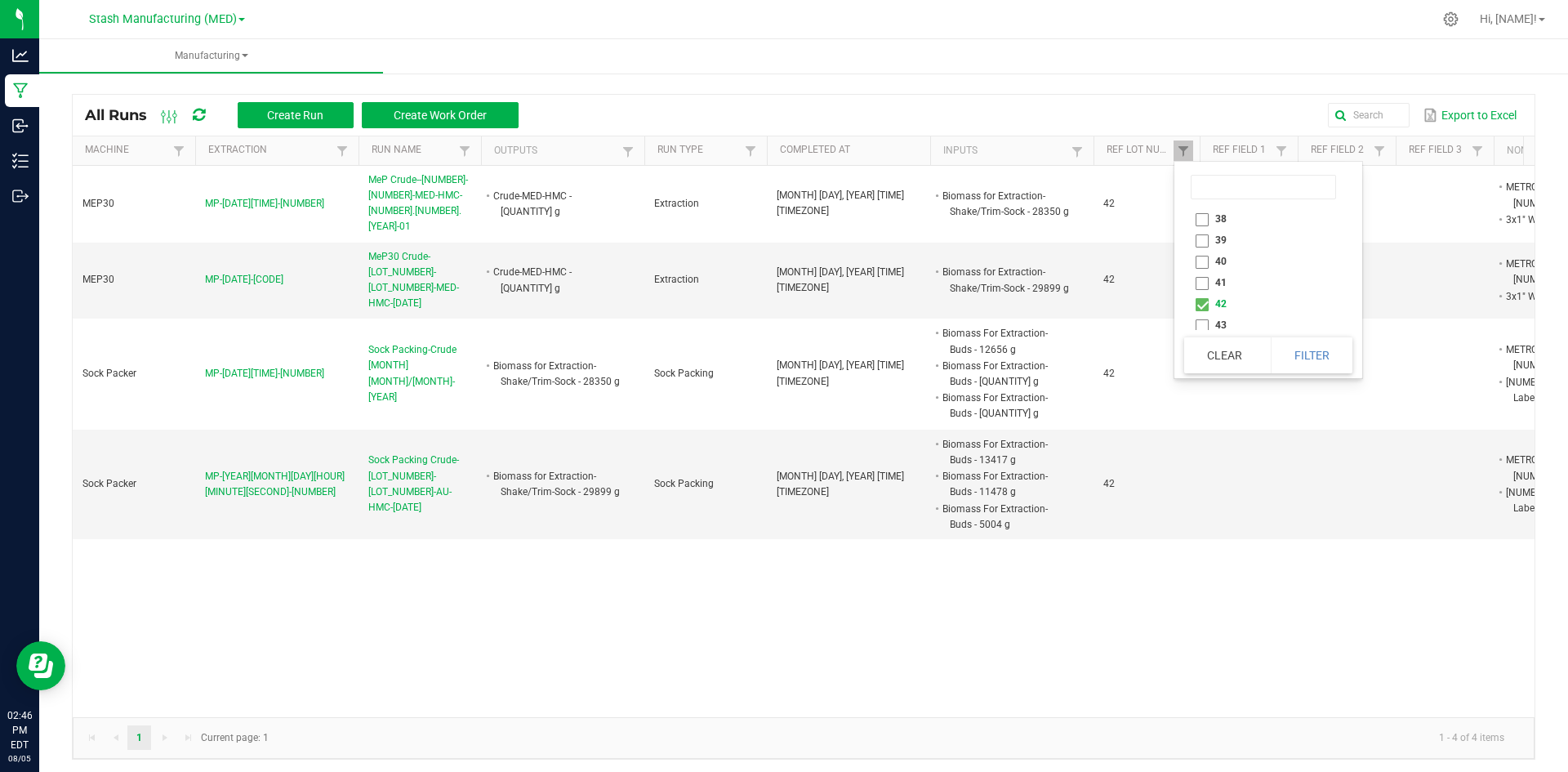 click on "43" at bounding box center (1263, 325) 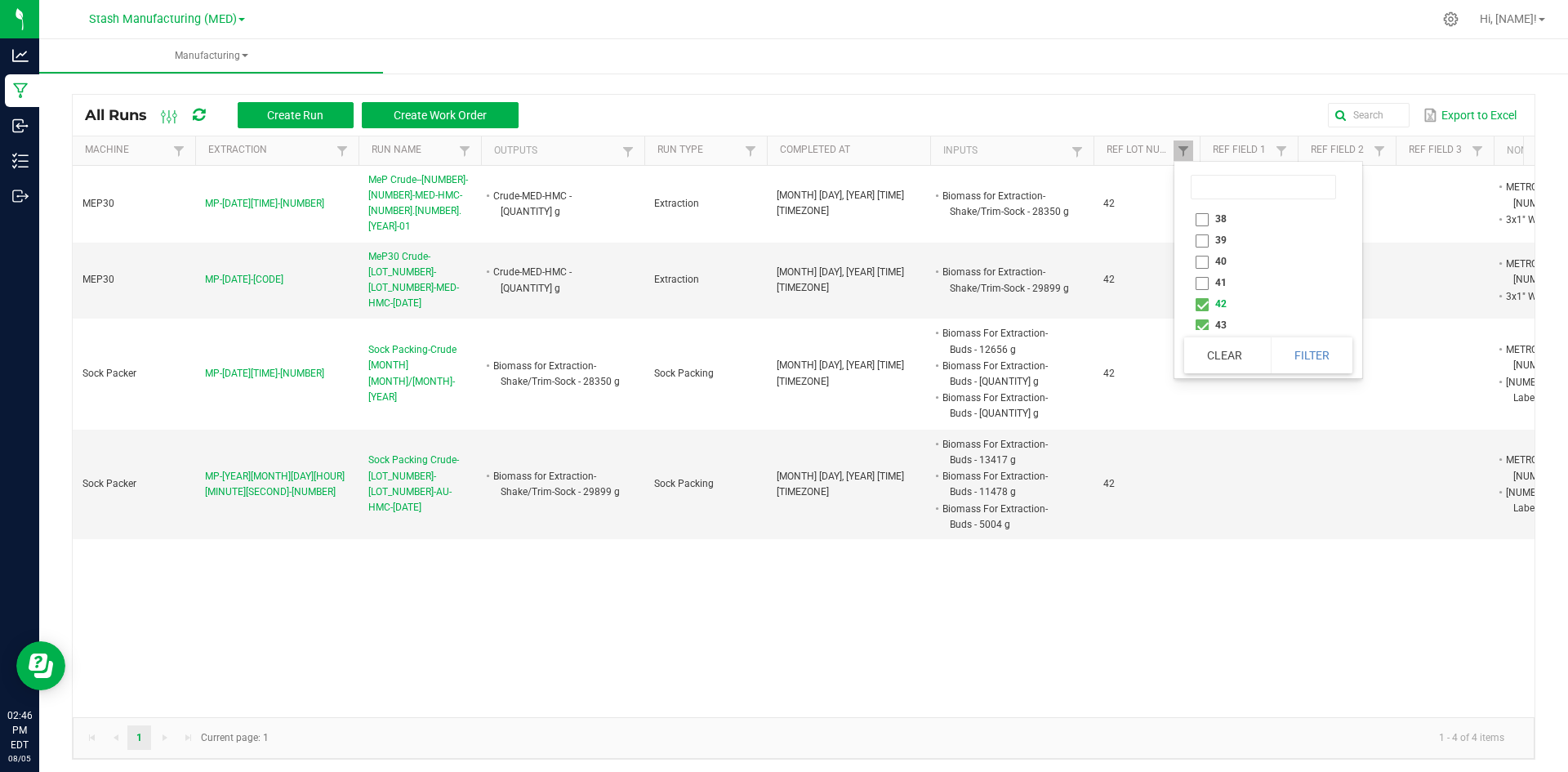 checkbox on "true" 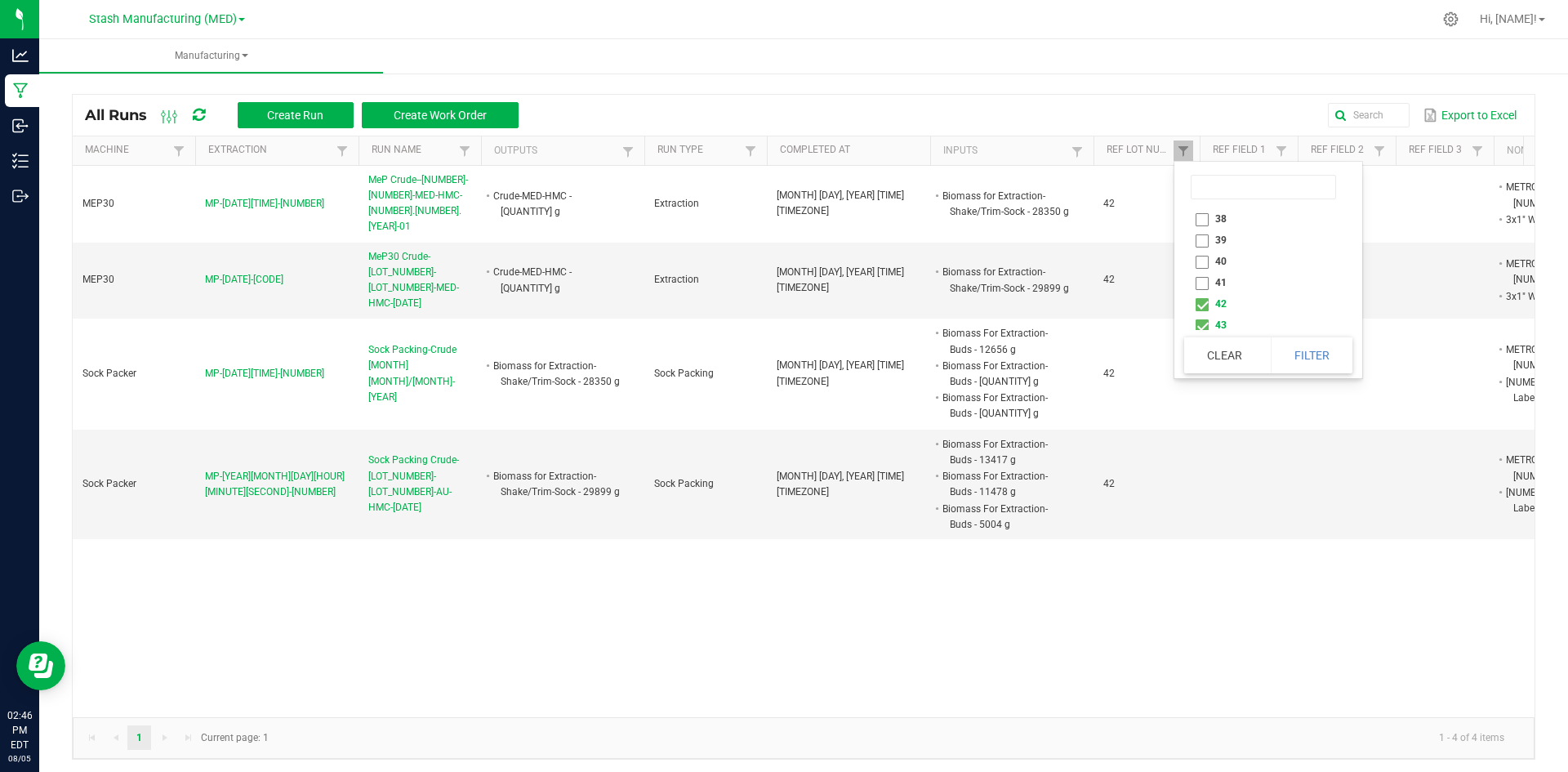 scroll, scrollTop: 27, scrollLeft: 0, axis: vertical 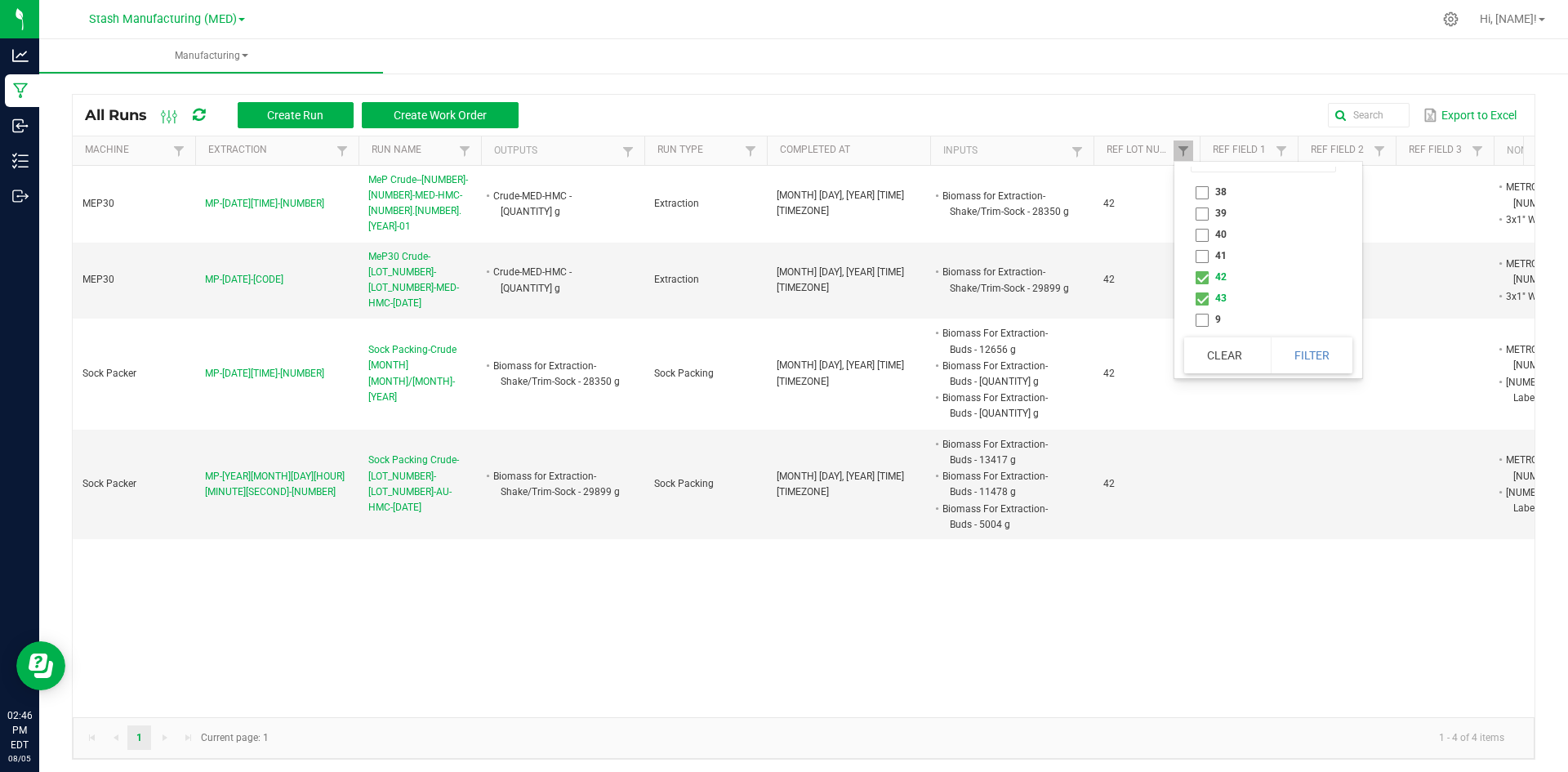 click on "42" at bounding box center (1263, 277) 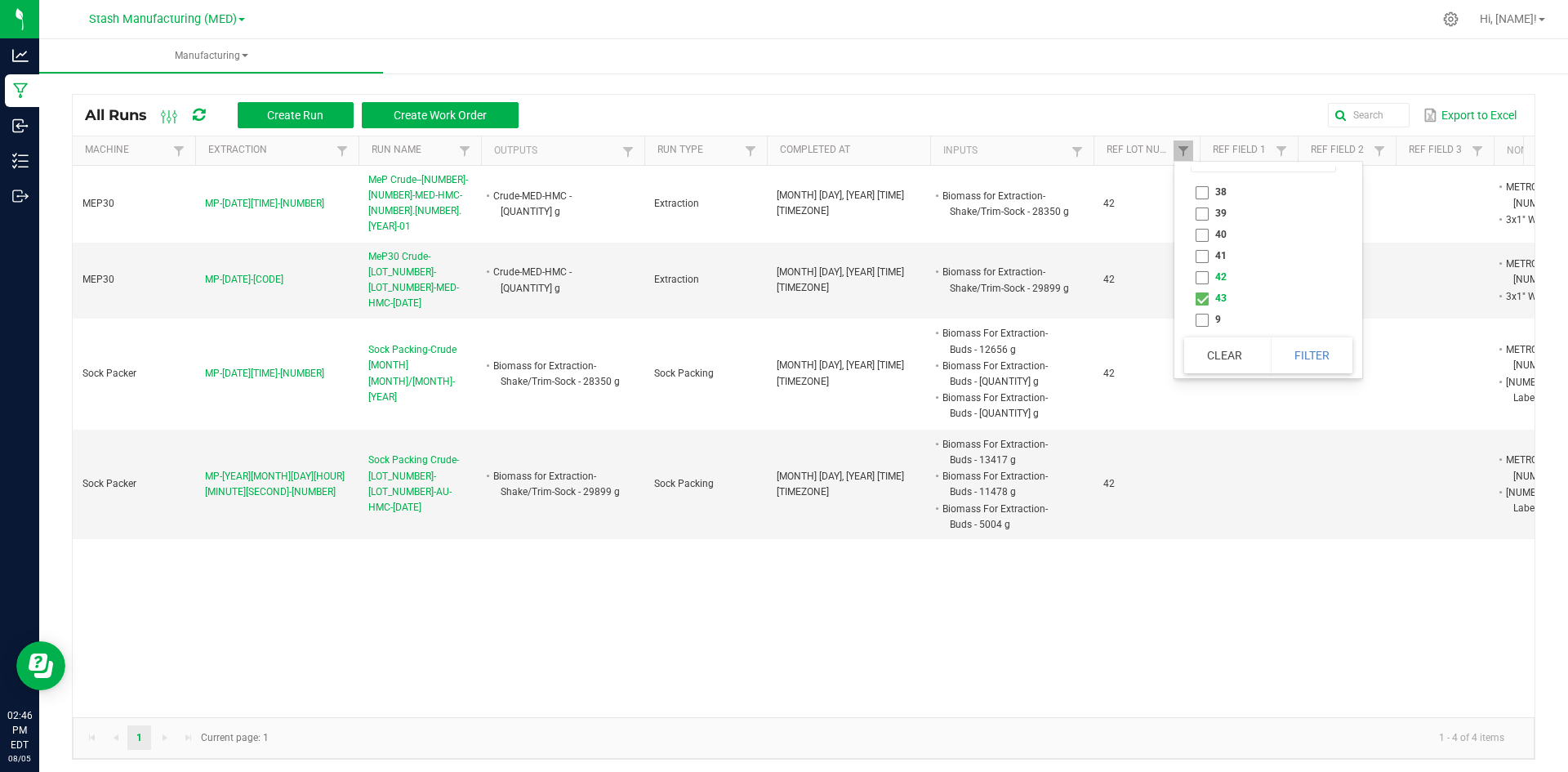 checkbox on "false" 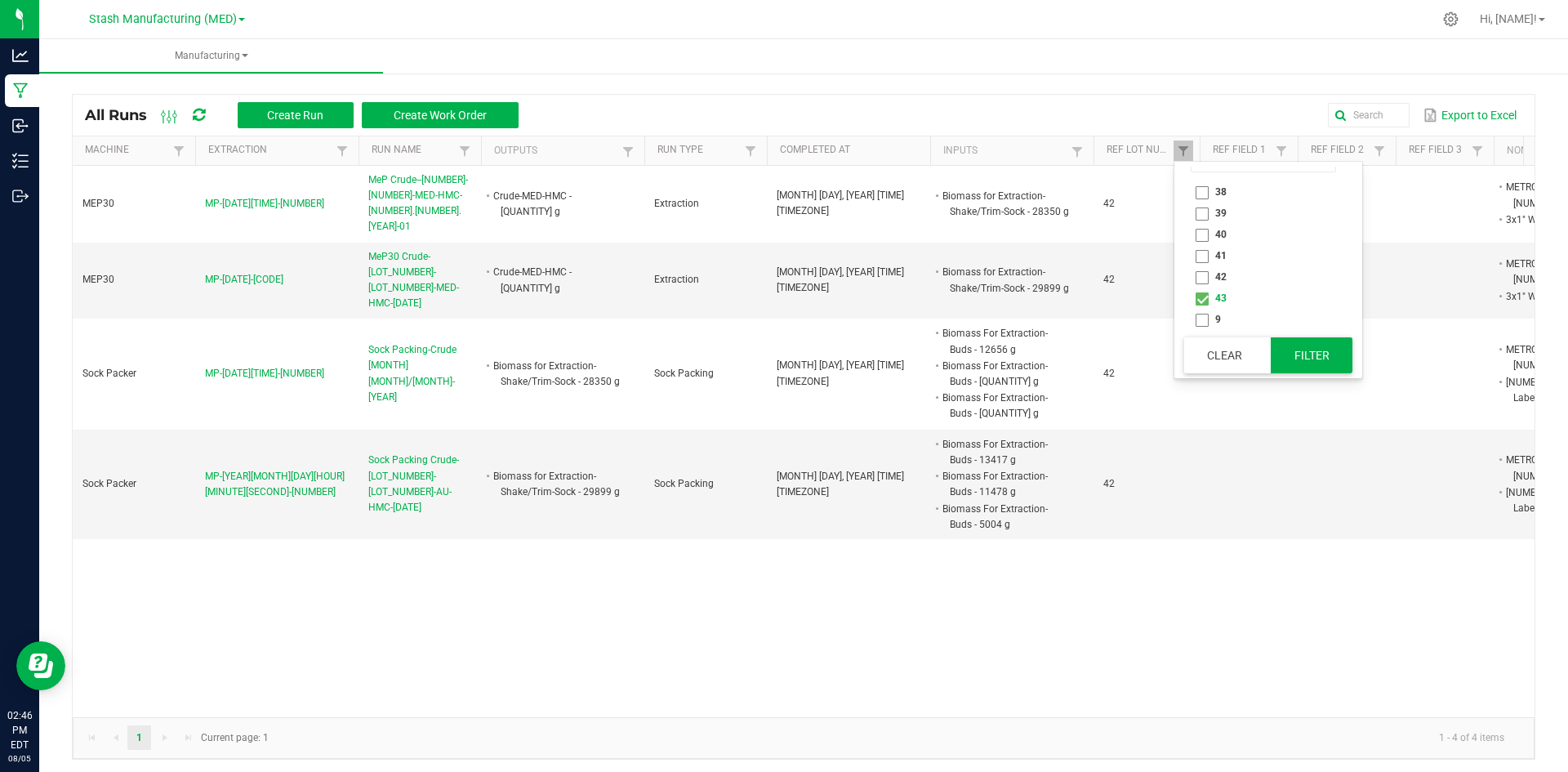 click on "Filter" at bounding box center [1312, 355] 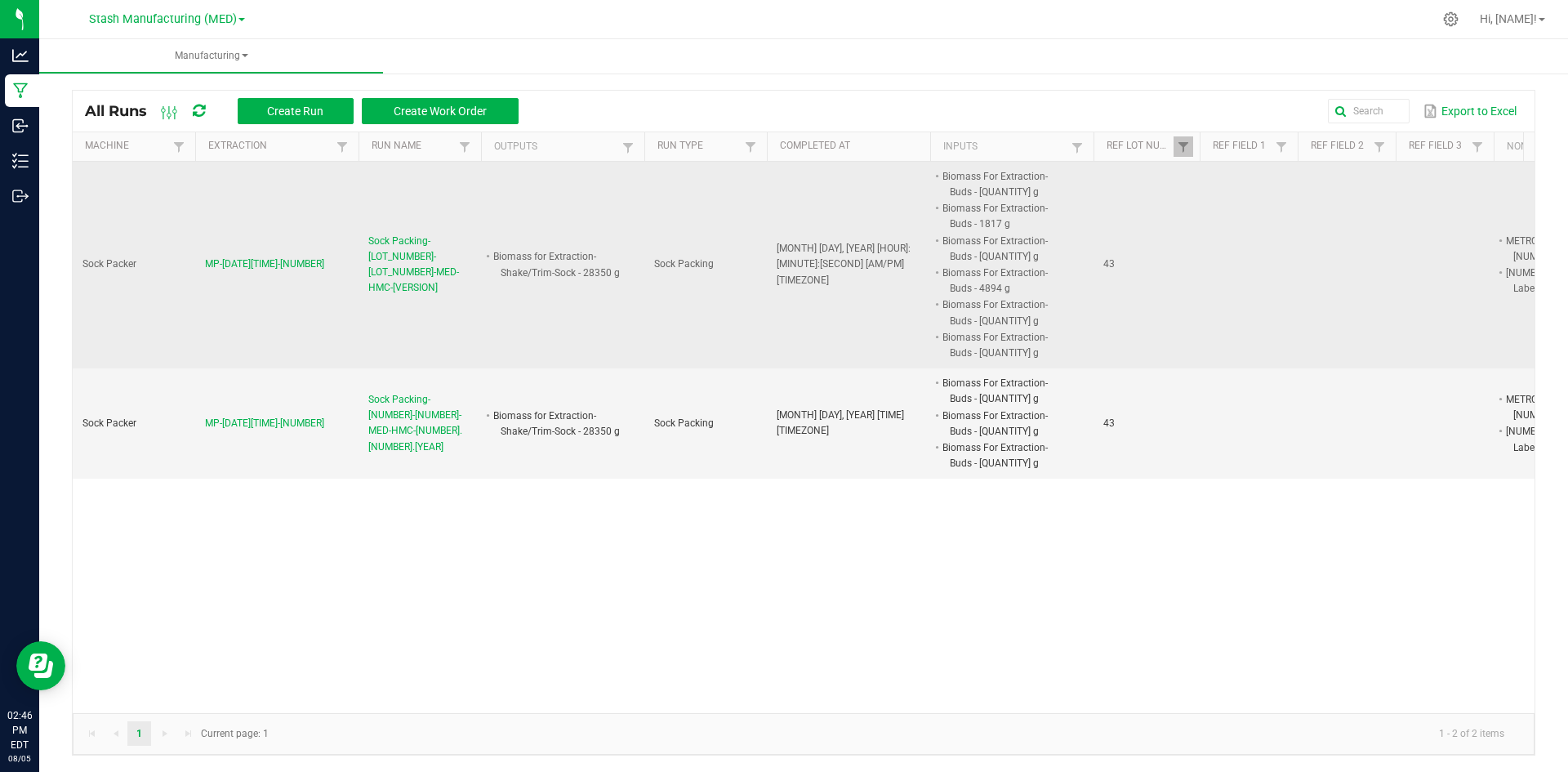 scroll, scrollTop: 0, scrollLeft: 0, axis: both 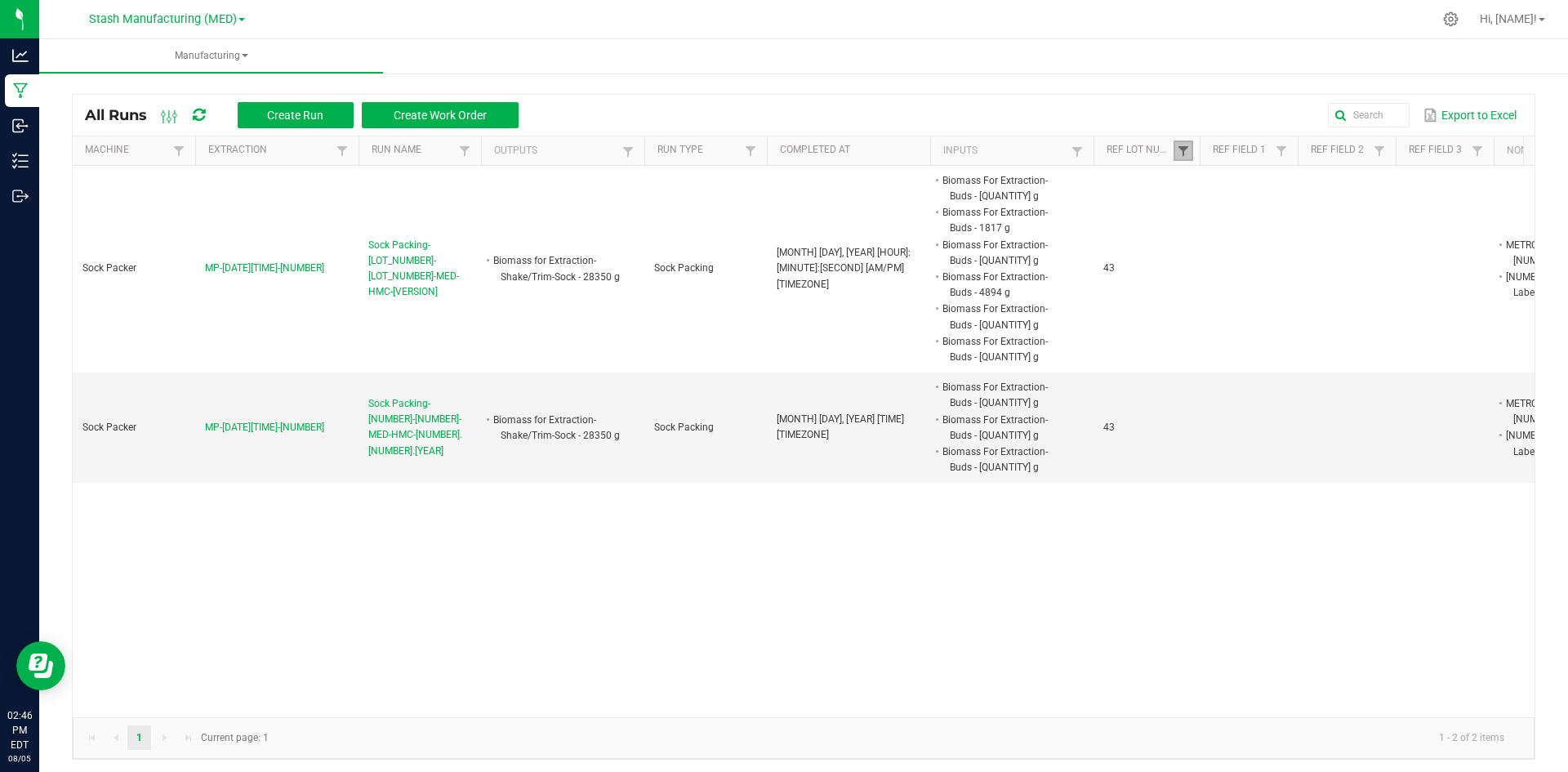 click at bounding box center [1183, 151] 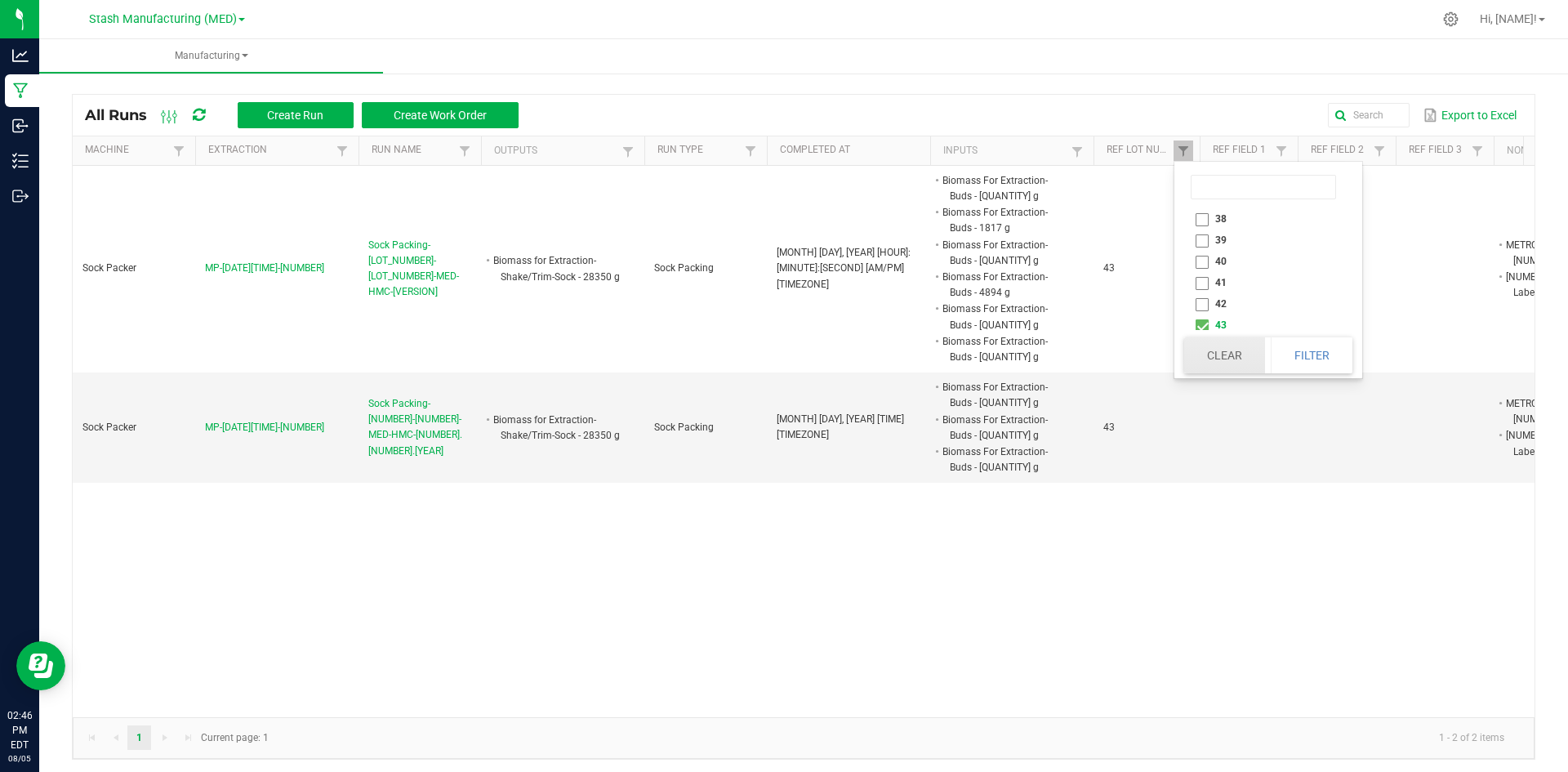 click on "Clear" at bounding box center (1224, 355) 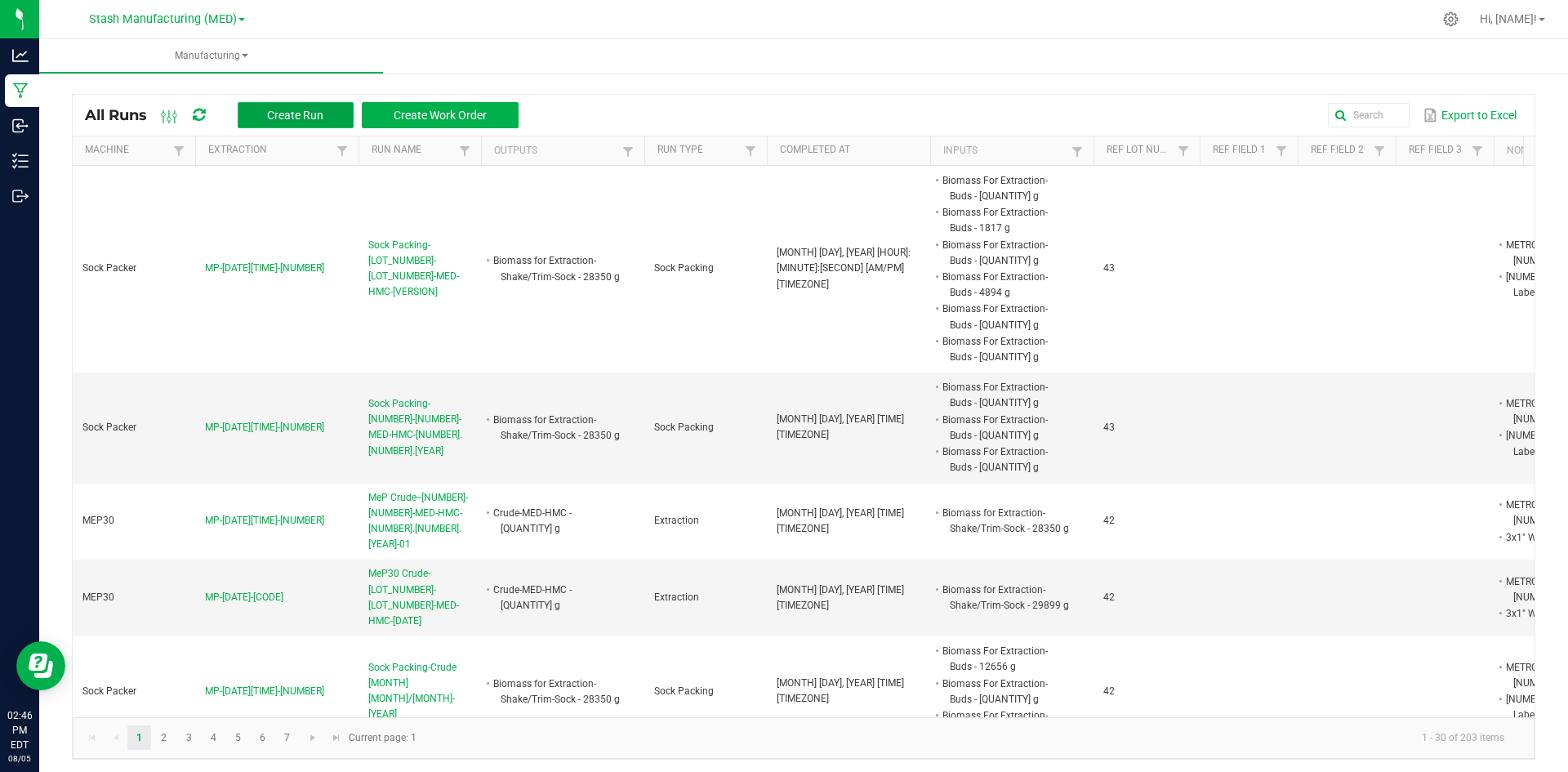 click on "Create Run" at bounding box center (296, 115) 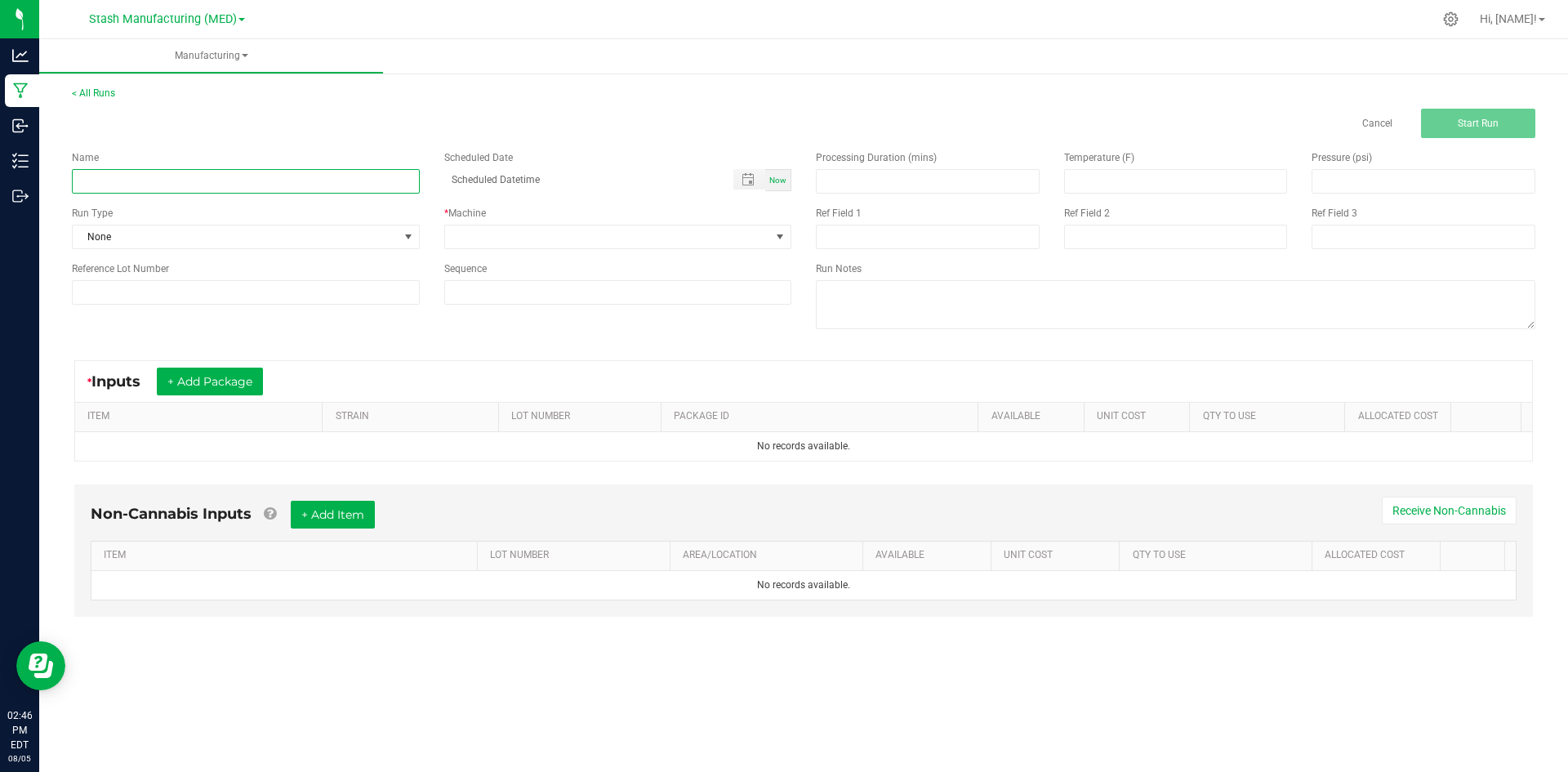 click at bounding box center (246, 181) 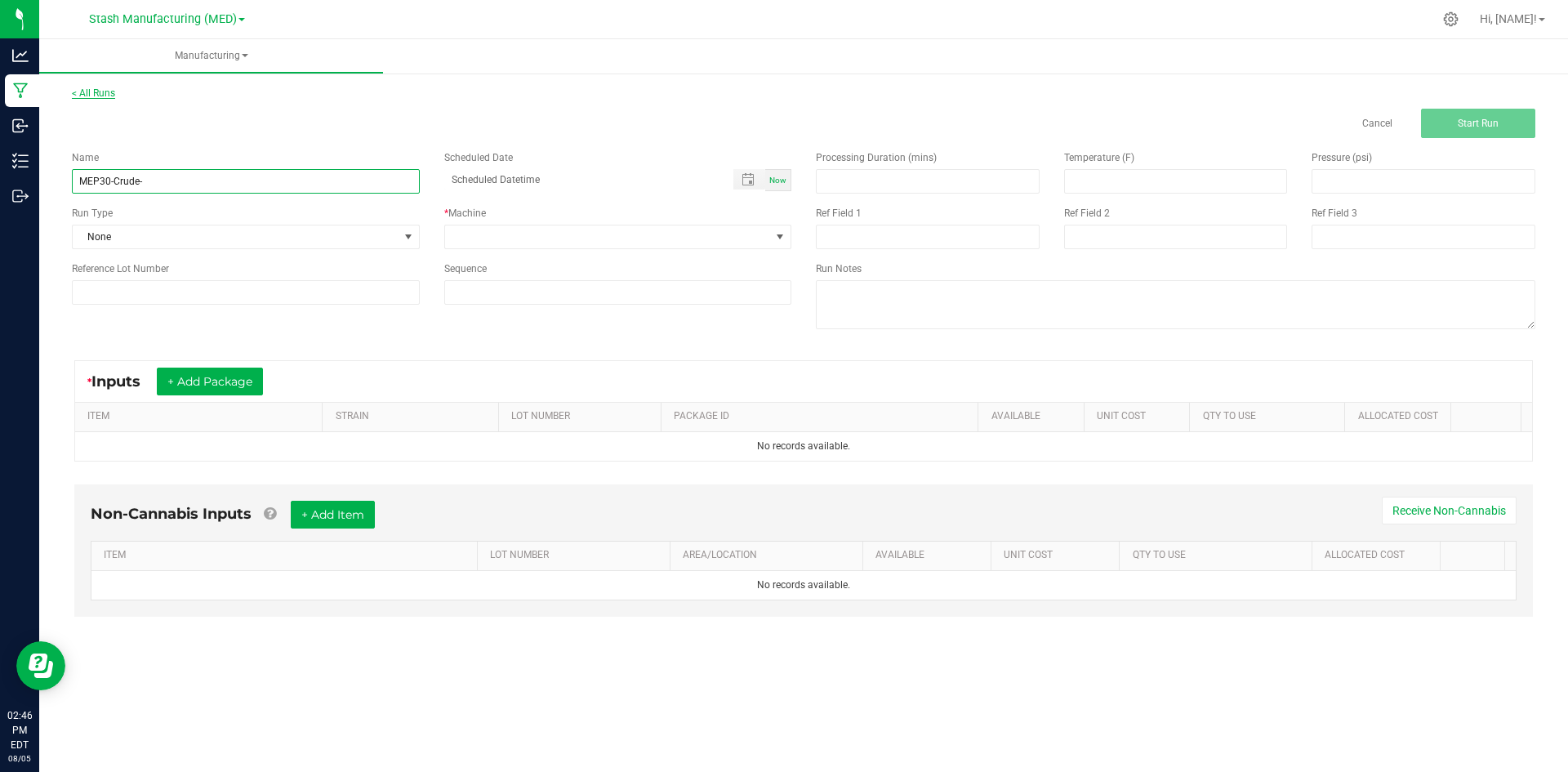 type on "MEP30-Crude-" 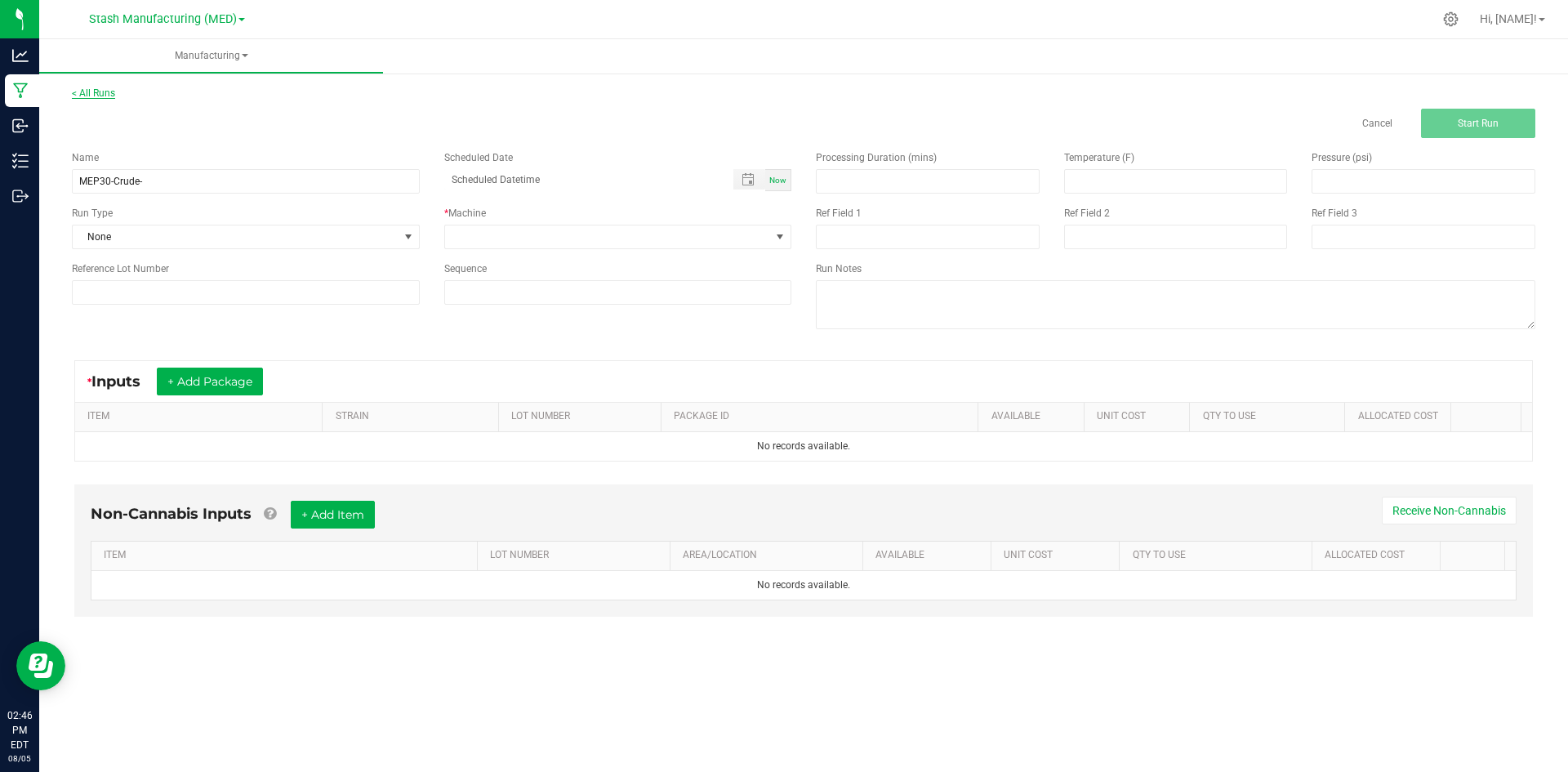 click on "< All Runs" at bounding box center [93, 93] 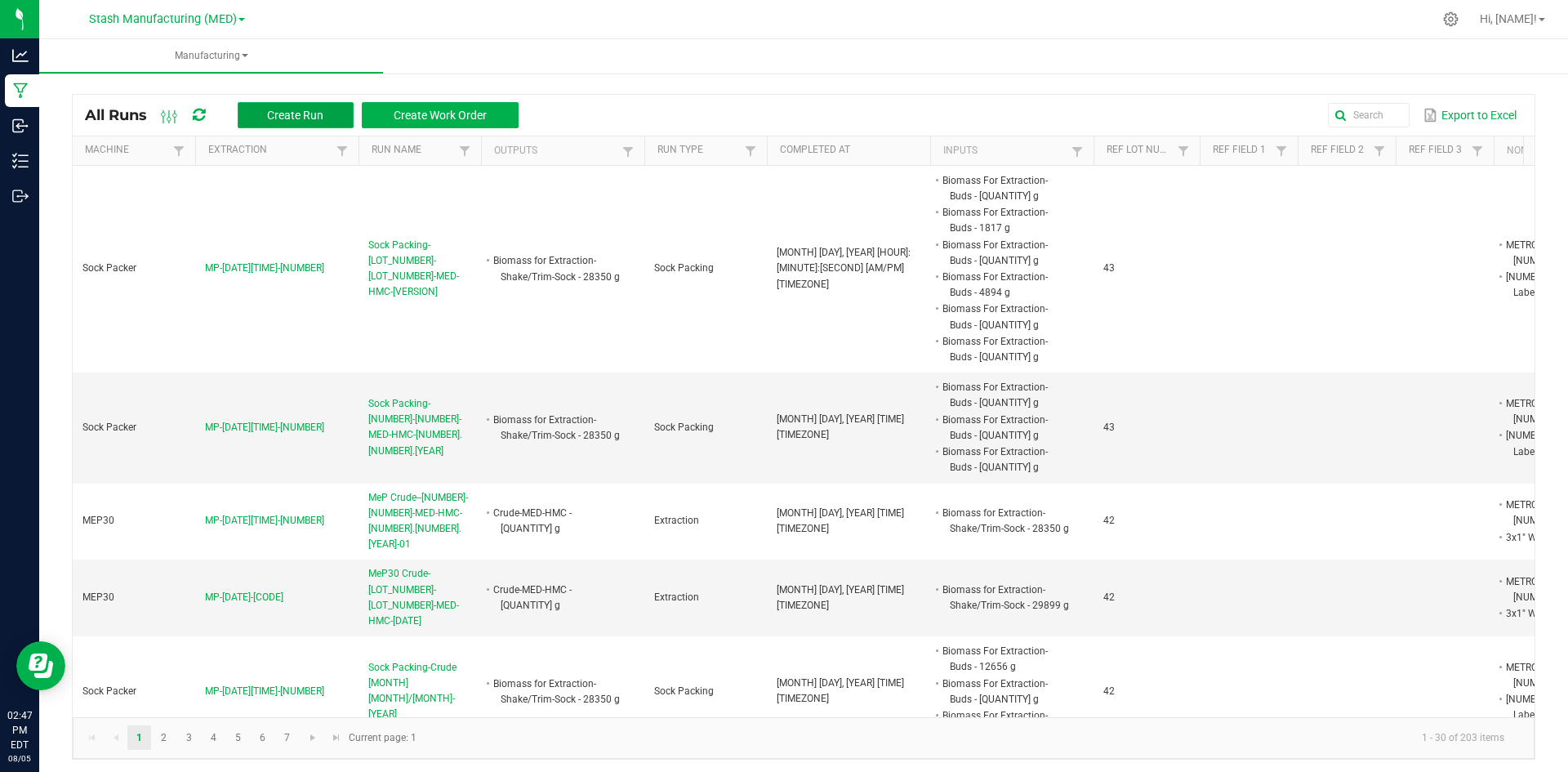 click on "Create Run" at bounding box center [295, 115] 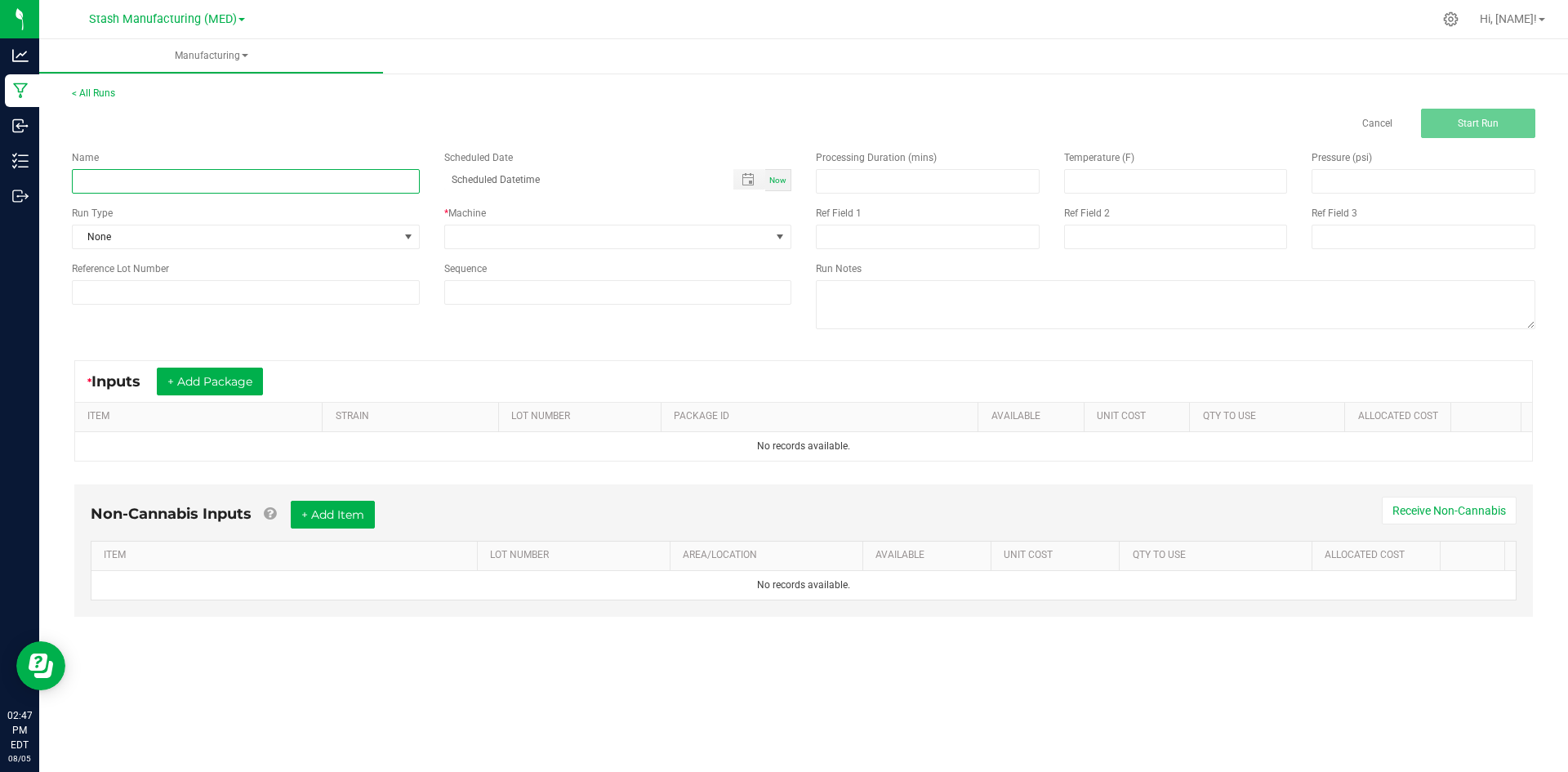 click at bounding box center (246, 181) 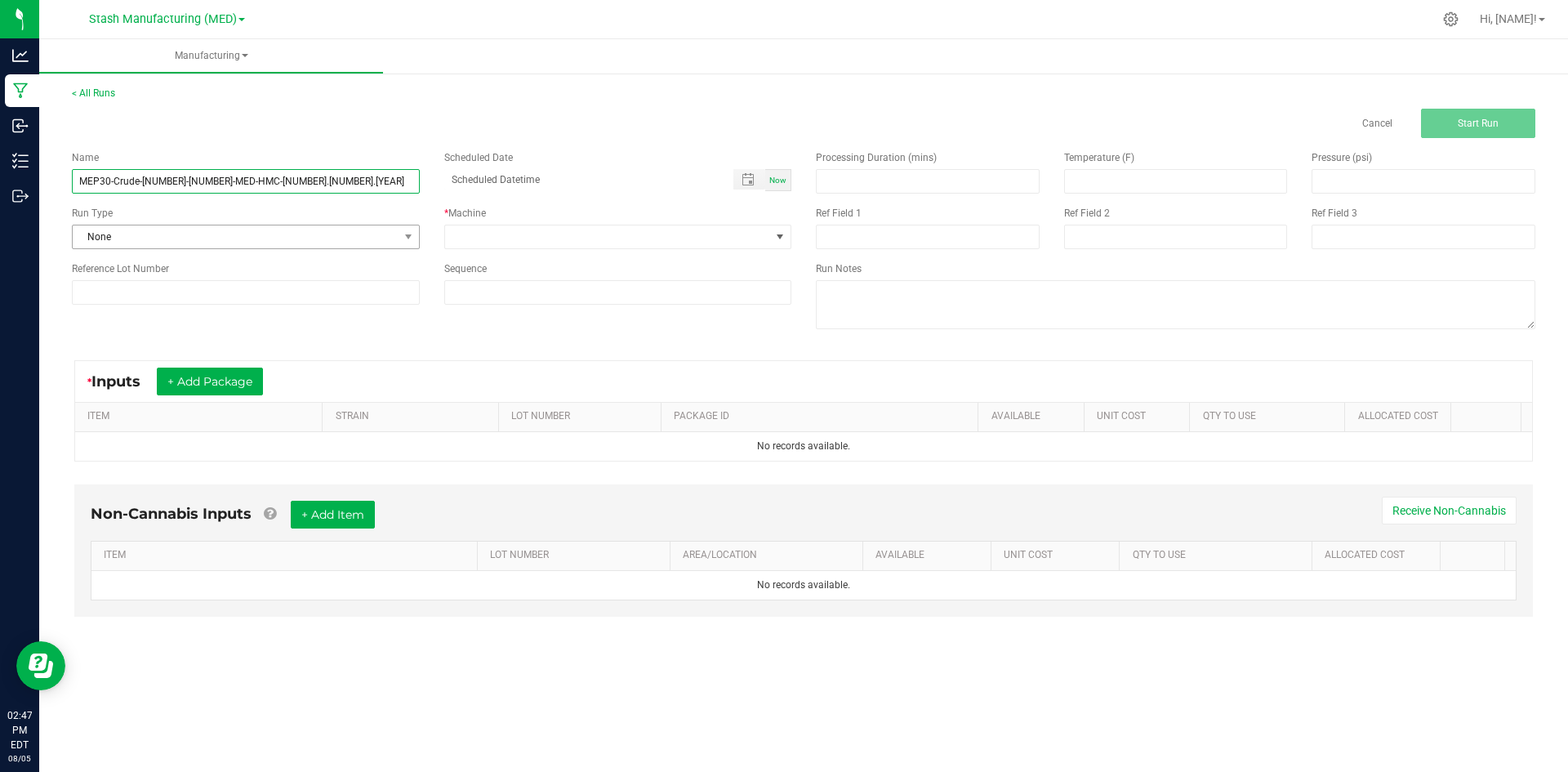 type on "MEP30-Crude-[NUMBER]-[NUMBER]-MED-HMC-[NUMBER].[NUMBER].[YEAR]" 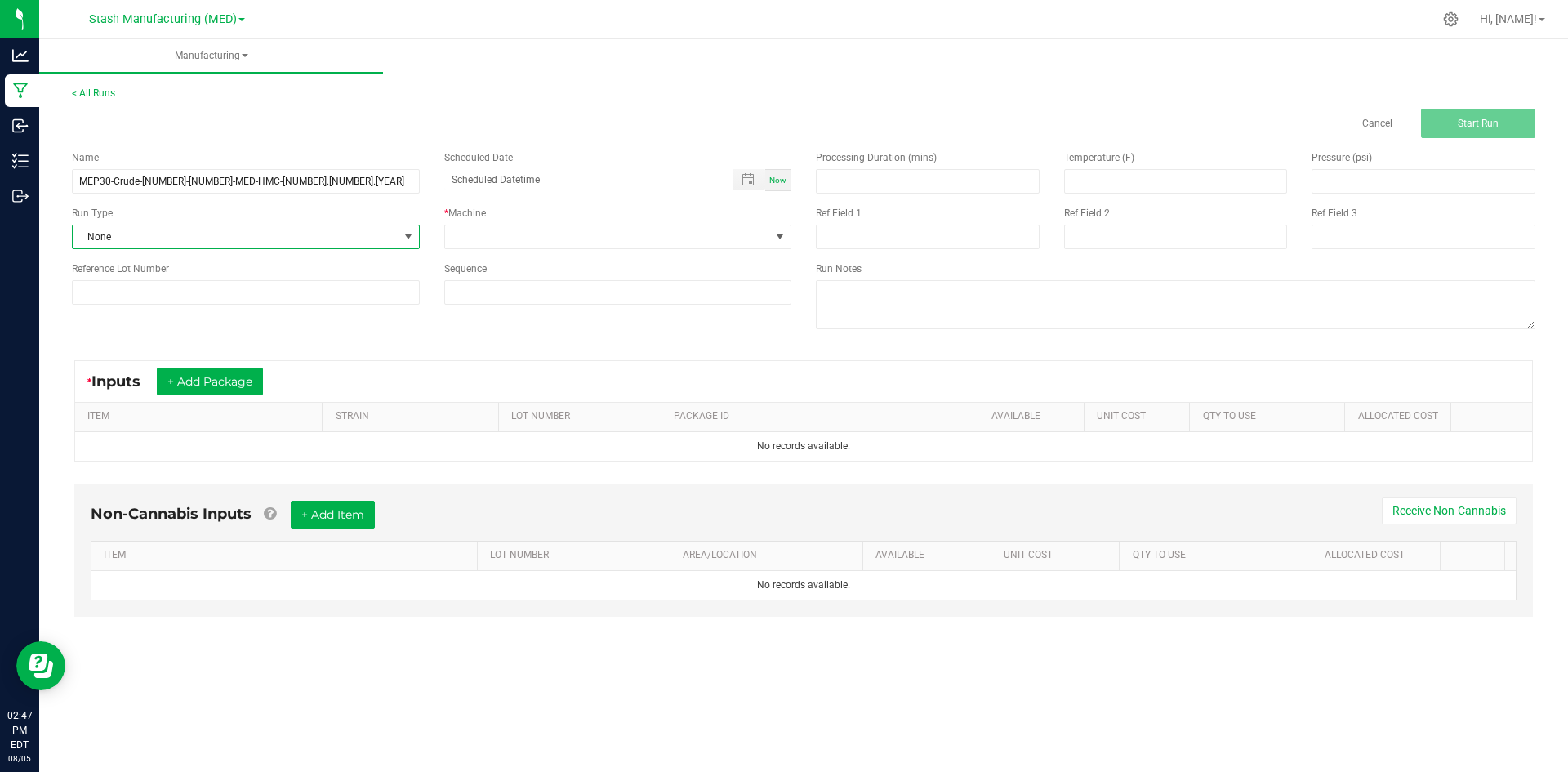 click on "None" at bounding box center (235, 237) 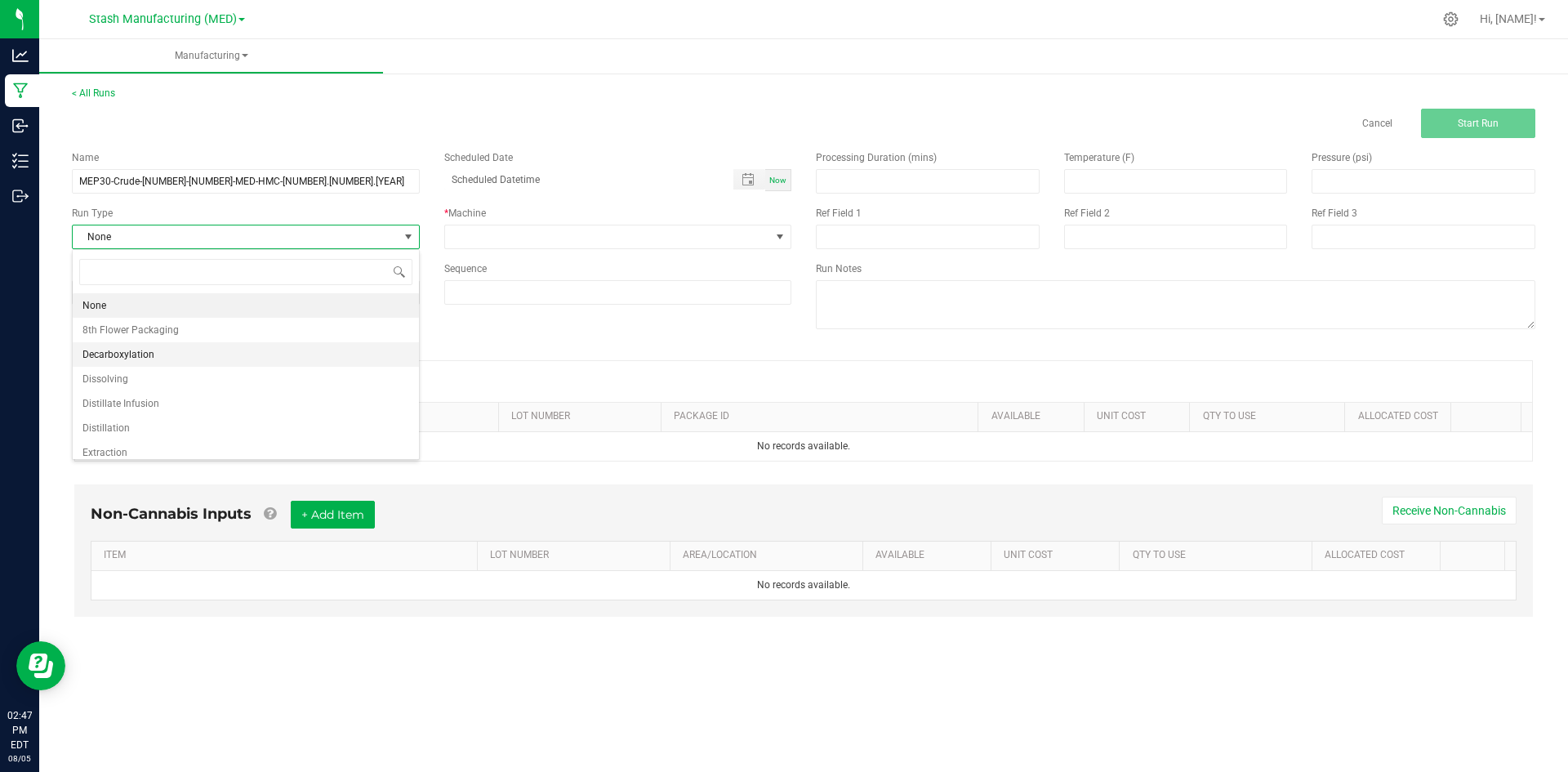 scroll, scrollTop: 81669, scrollLeft: 81319, axis: both 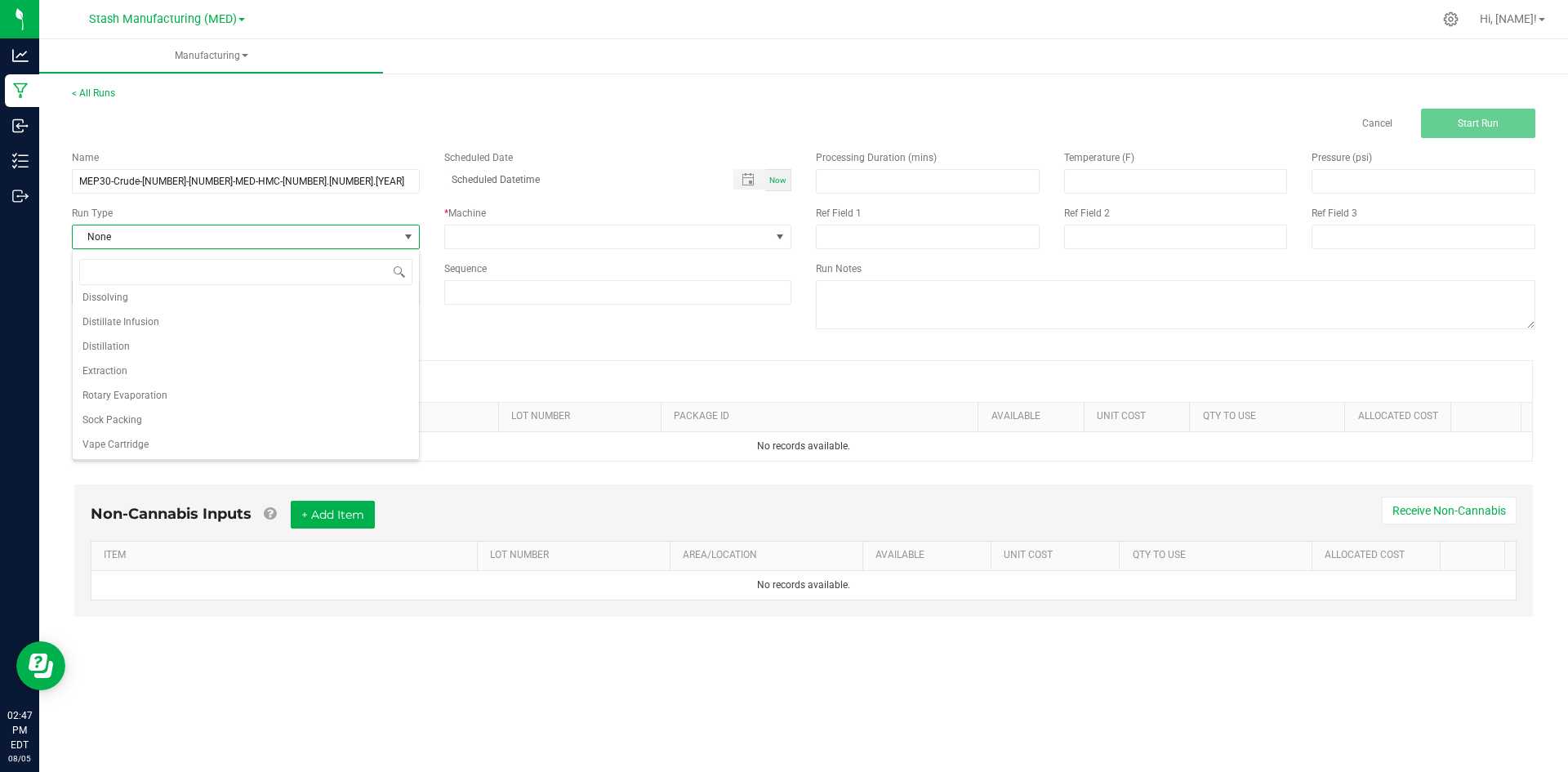 click on "Extraction" at bounding box center [105, 371] 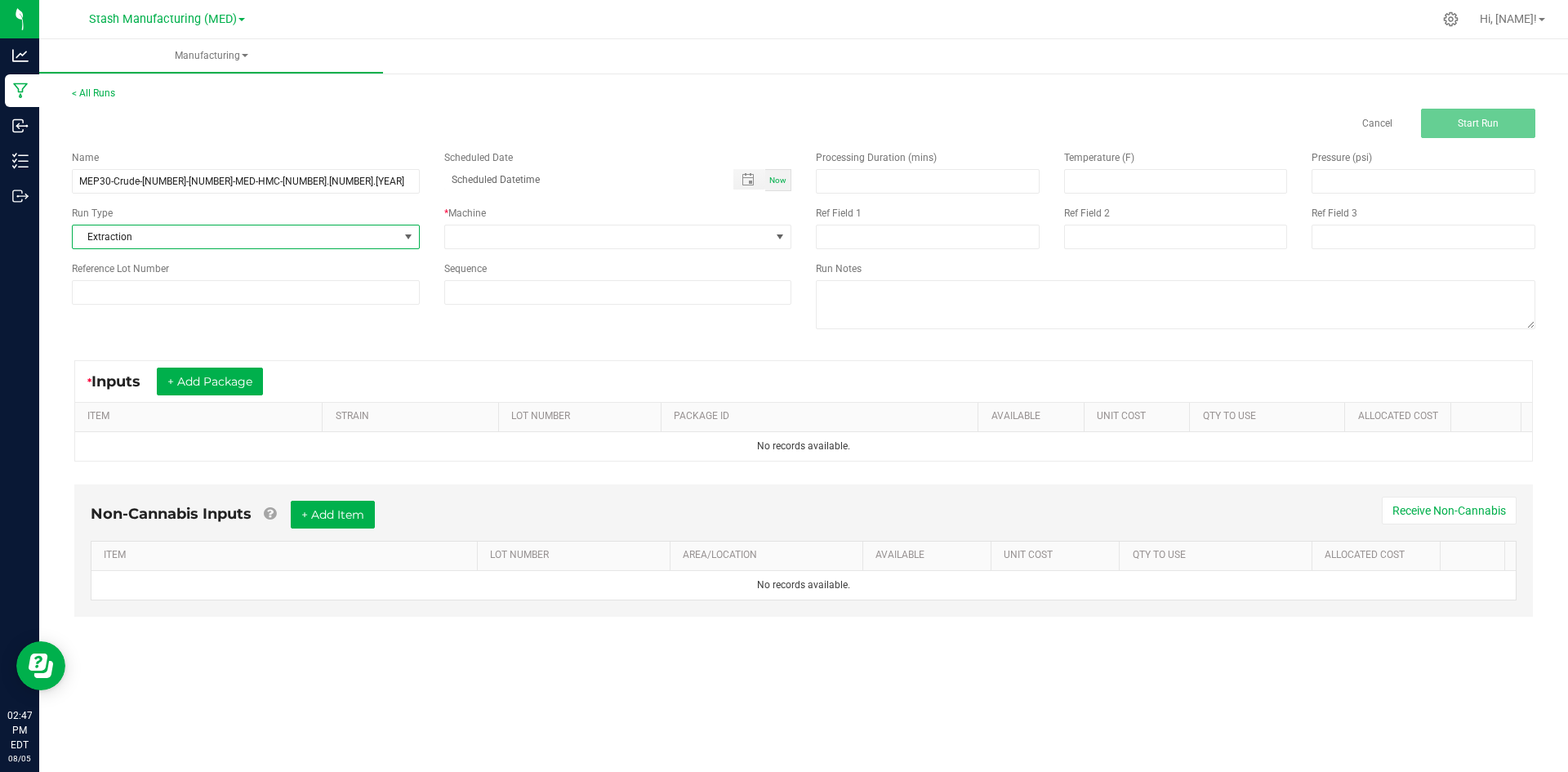 click on "Reference Lot Number" at bounding box center (120, 269) 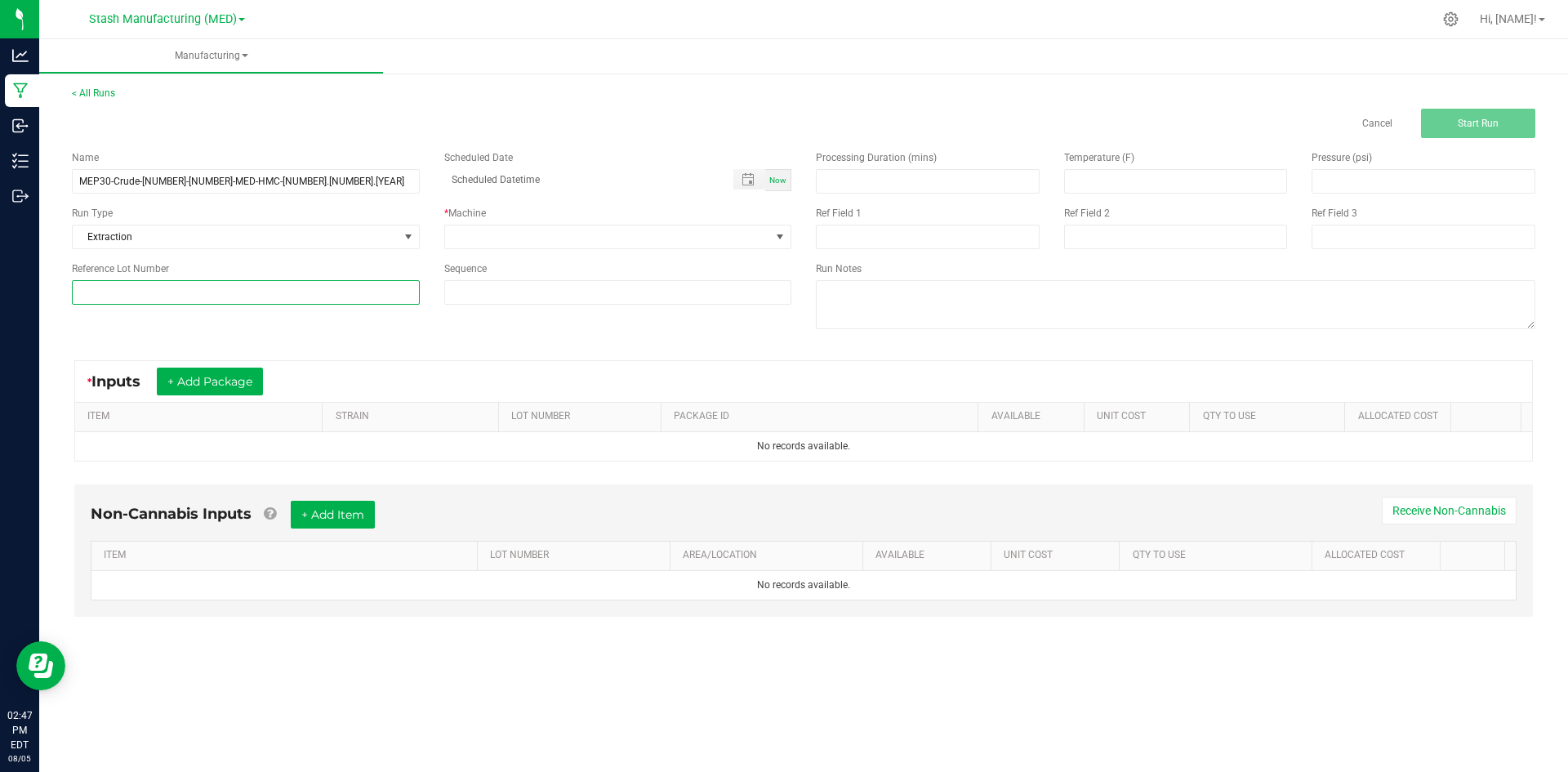 click at bounding box center (246, 292) 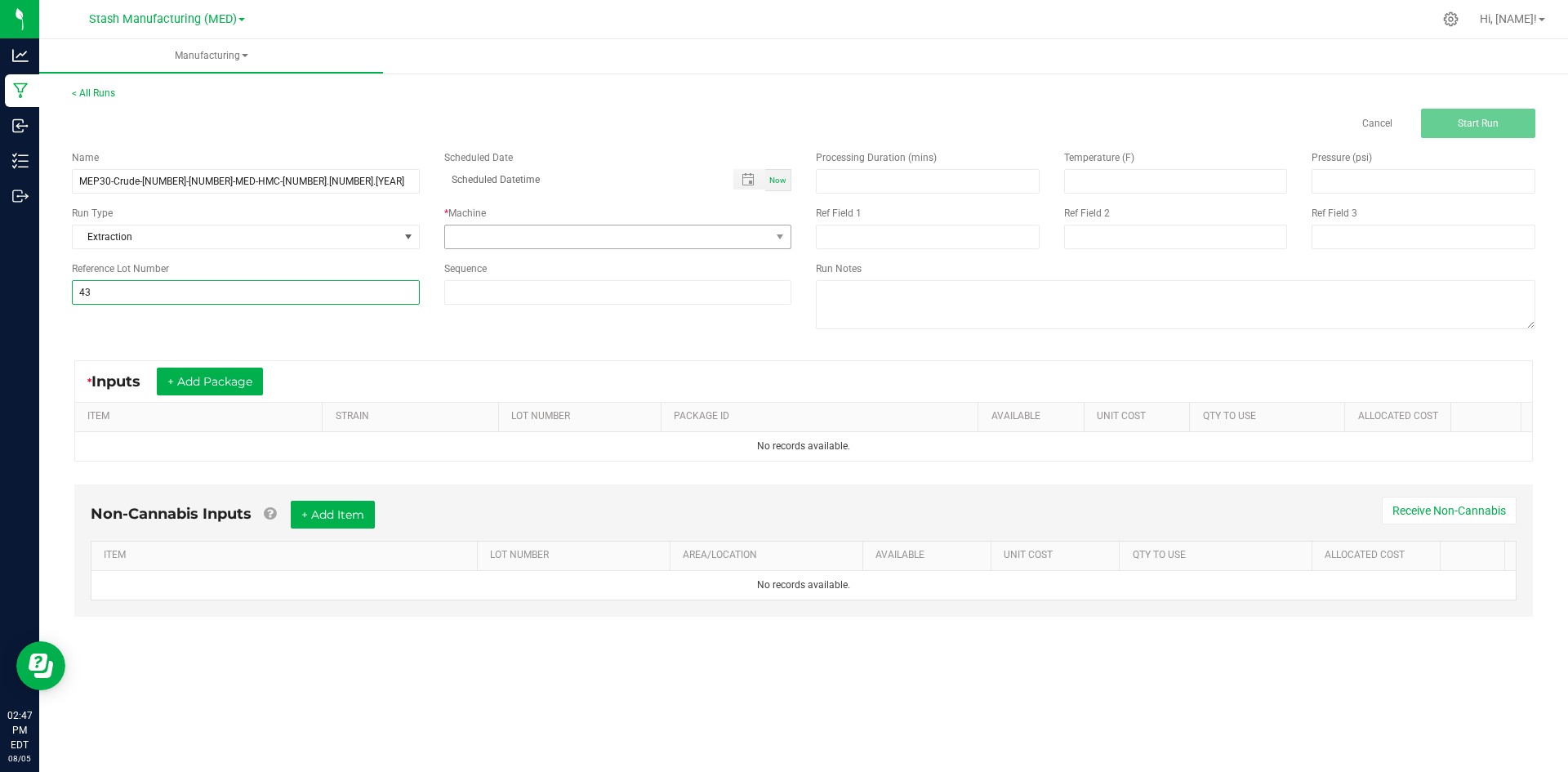 type on "43" 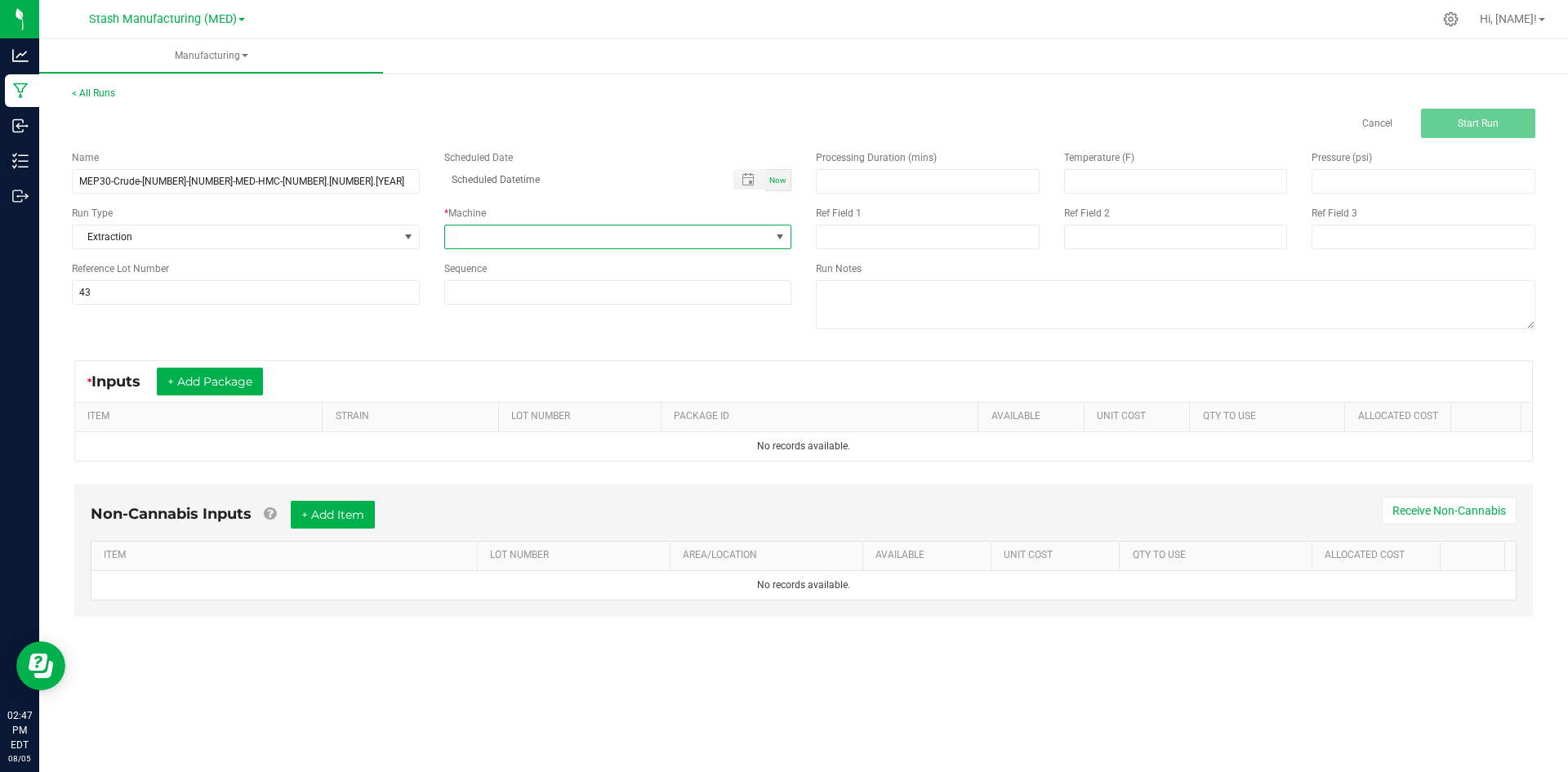 click at bounding box center (608, 237) 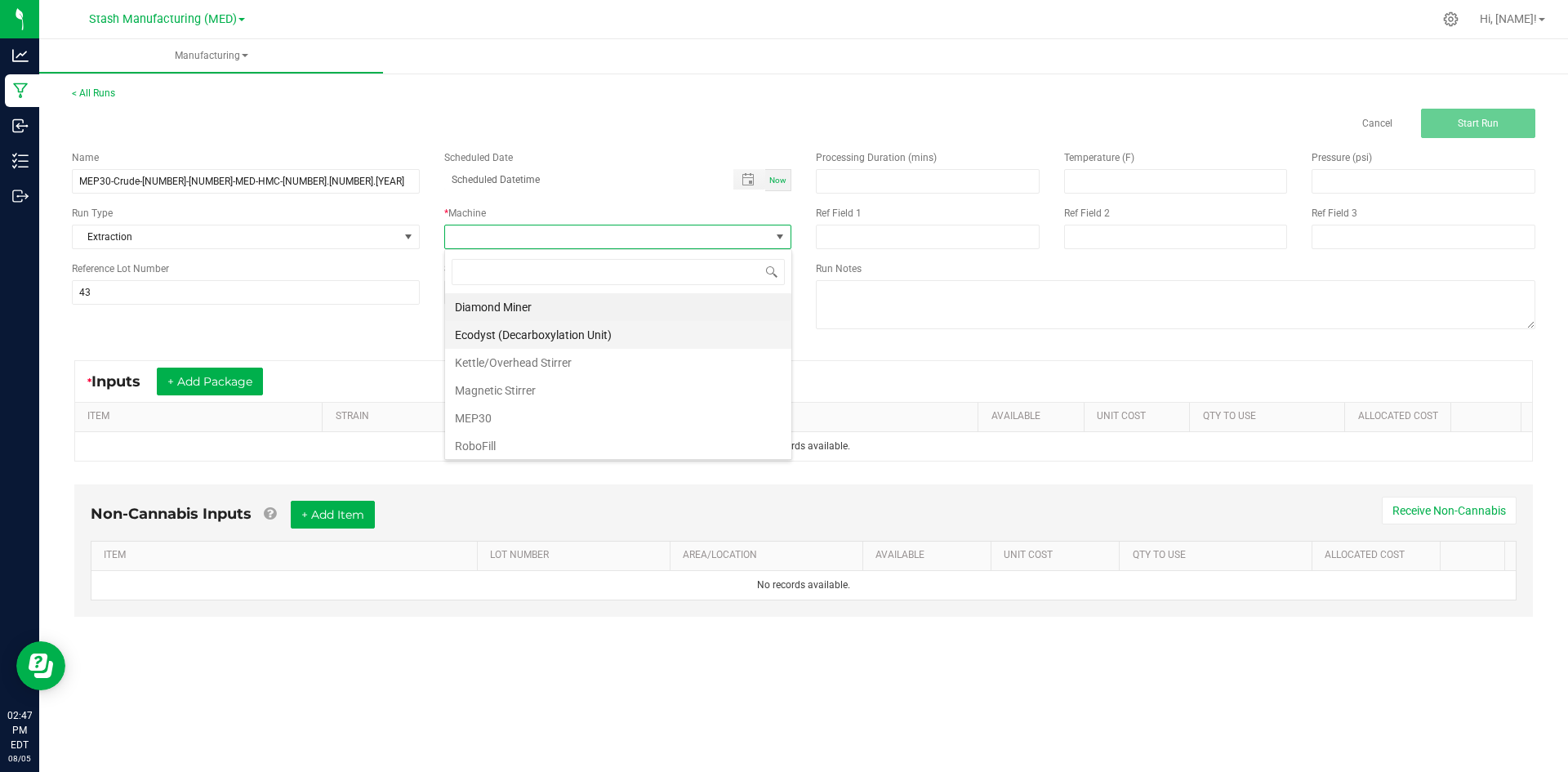 scroll, scrollTop: 81669, scrollLeft: 81319, axis: both 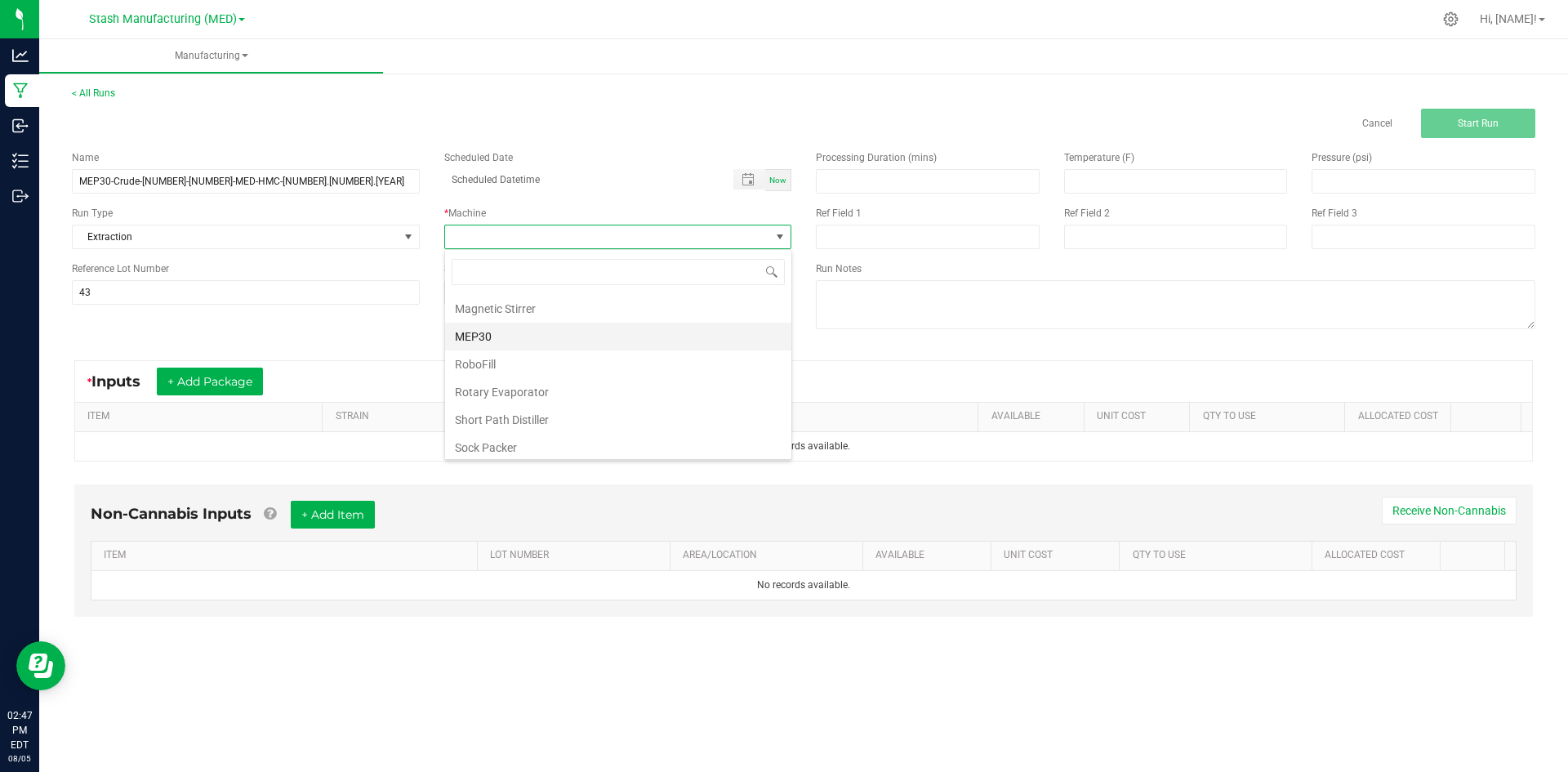 click on "MEP30" at bounding box center (618, 337) 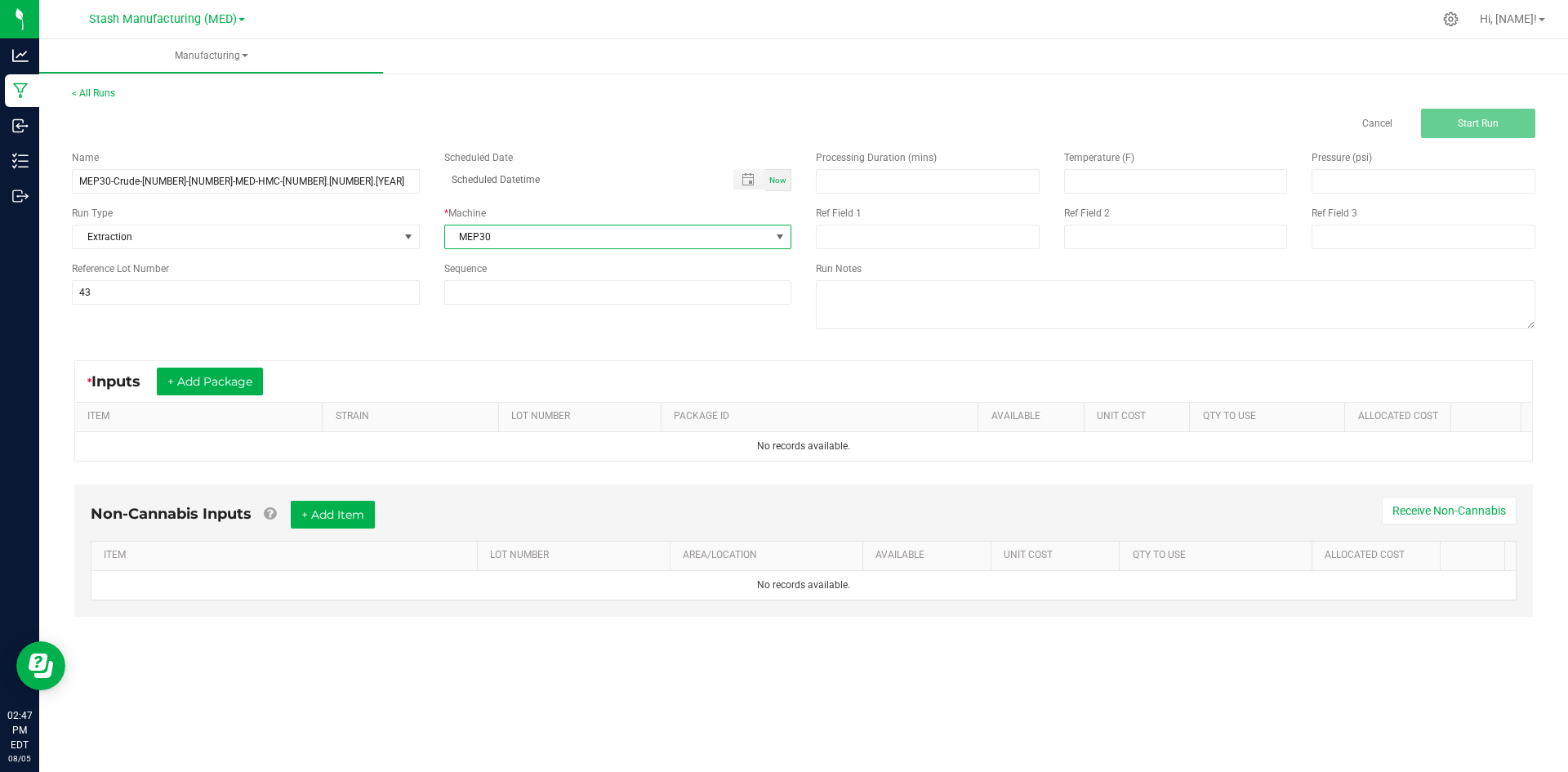 click on "Now" at bounding box center [777, 180] 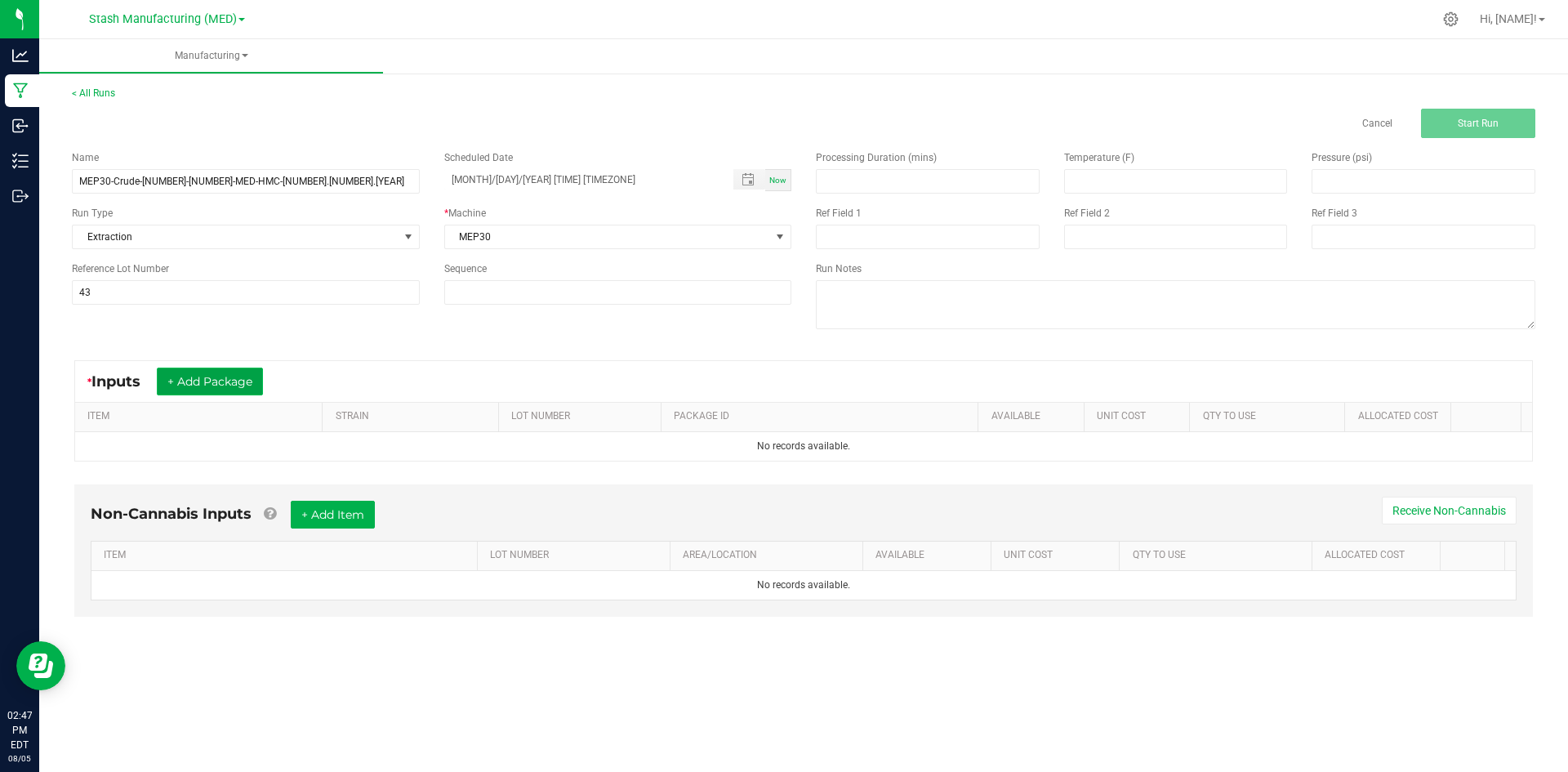 click on "+ Add Package" at bounding box center [210, 382] 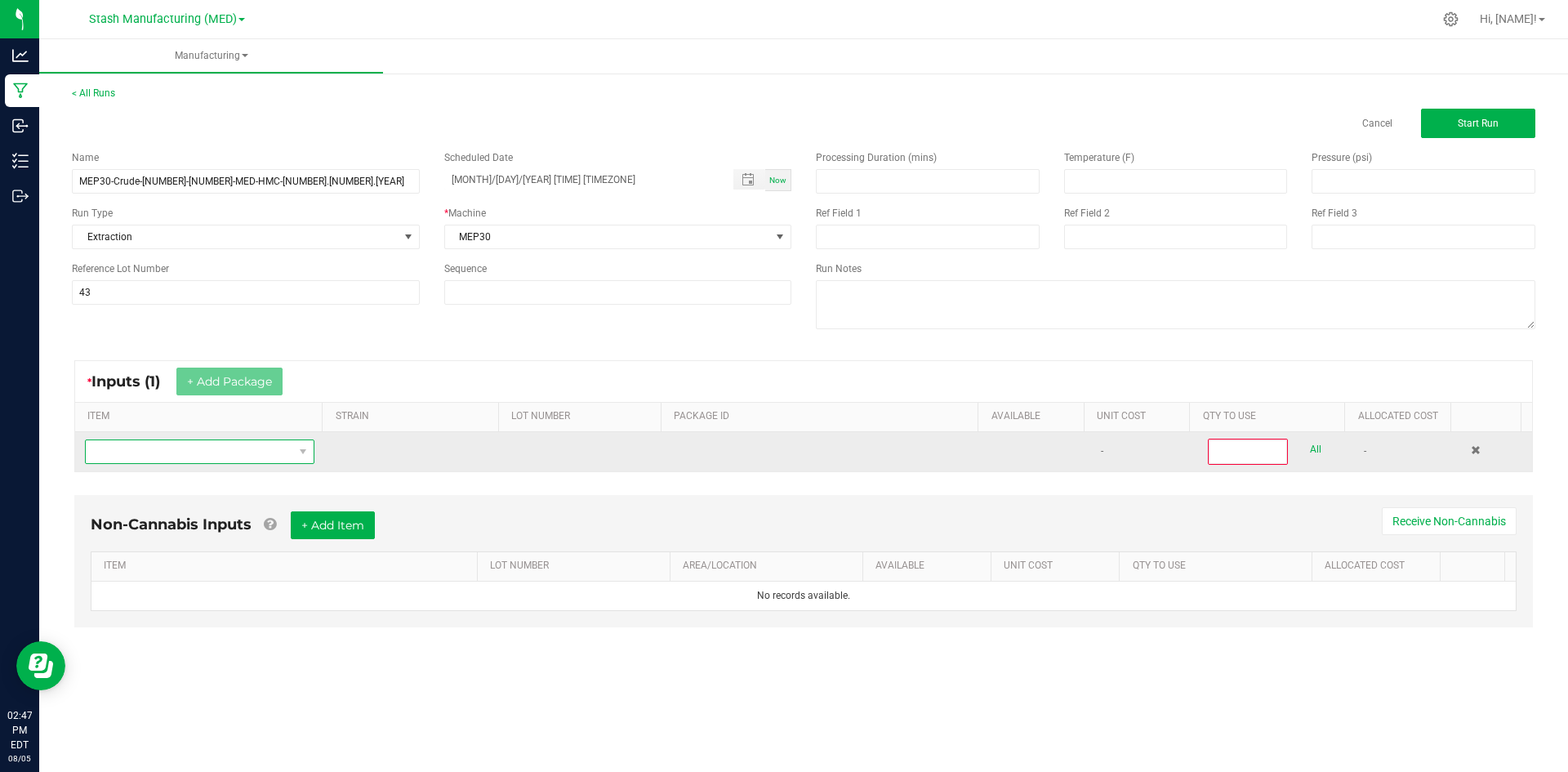 click at bounding box center (189, 452) 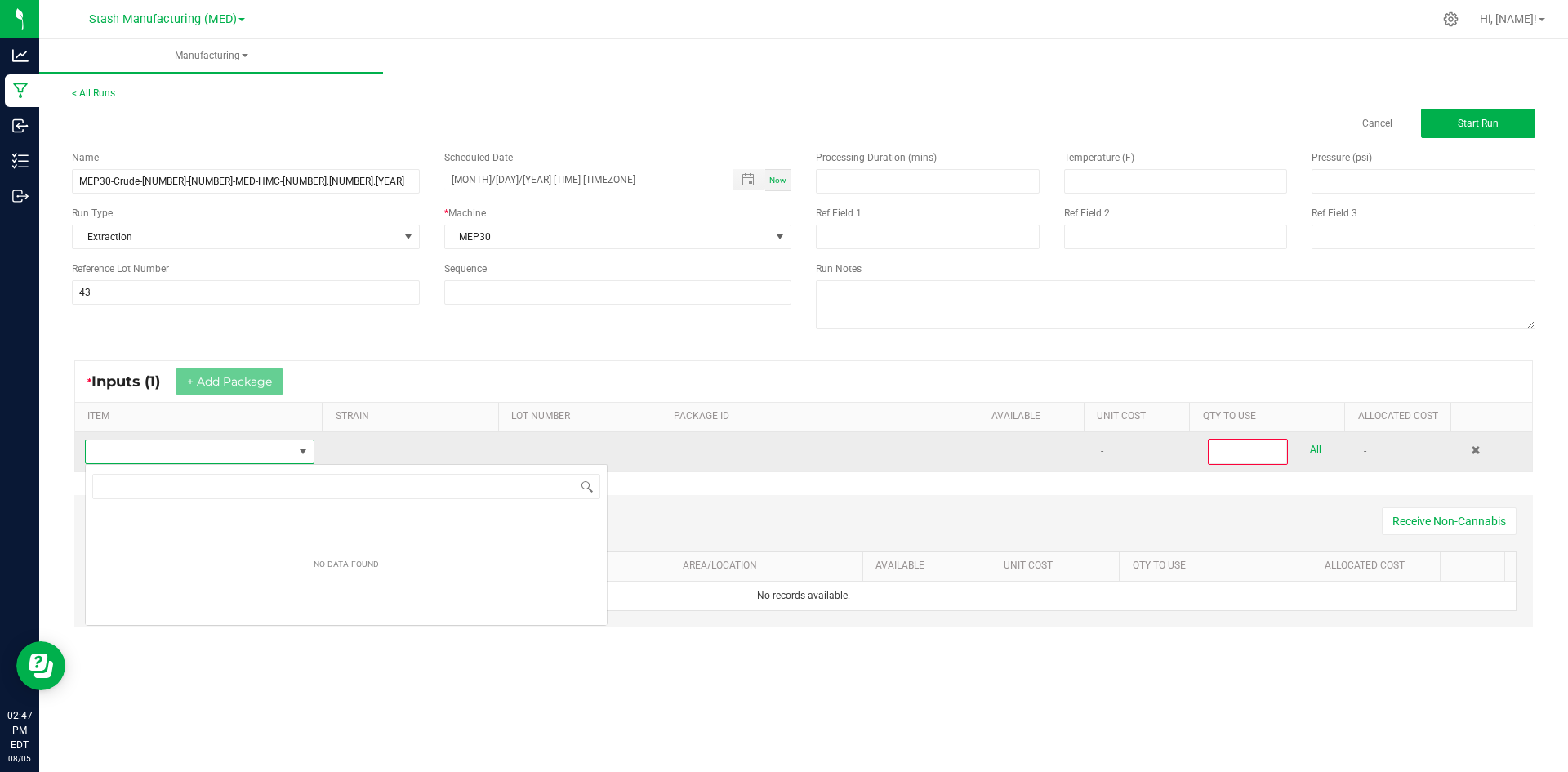 scroll, scrollTop: 81669, scrollLeft: 81440, axis: both 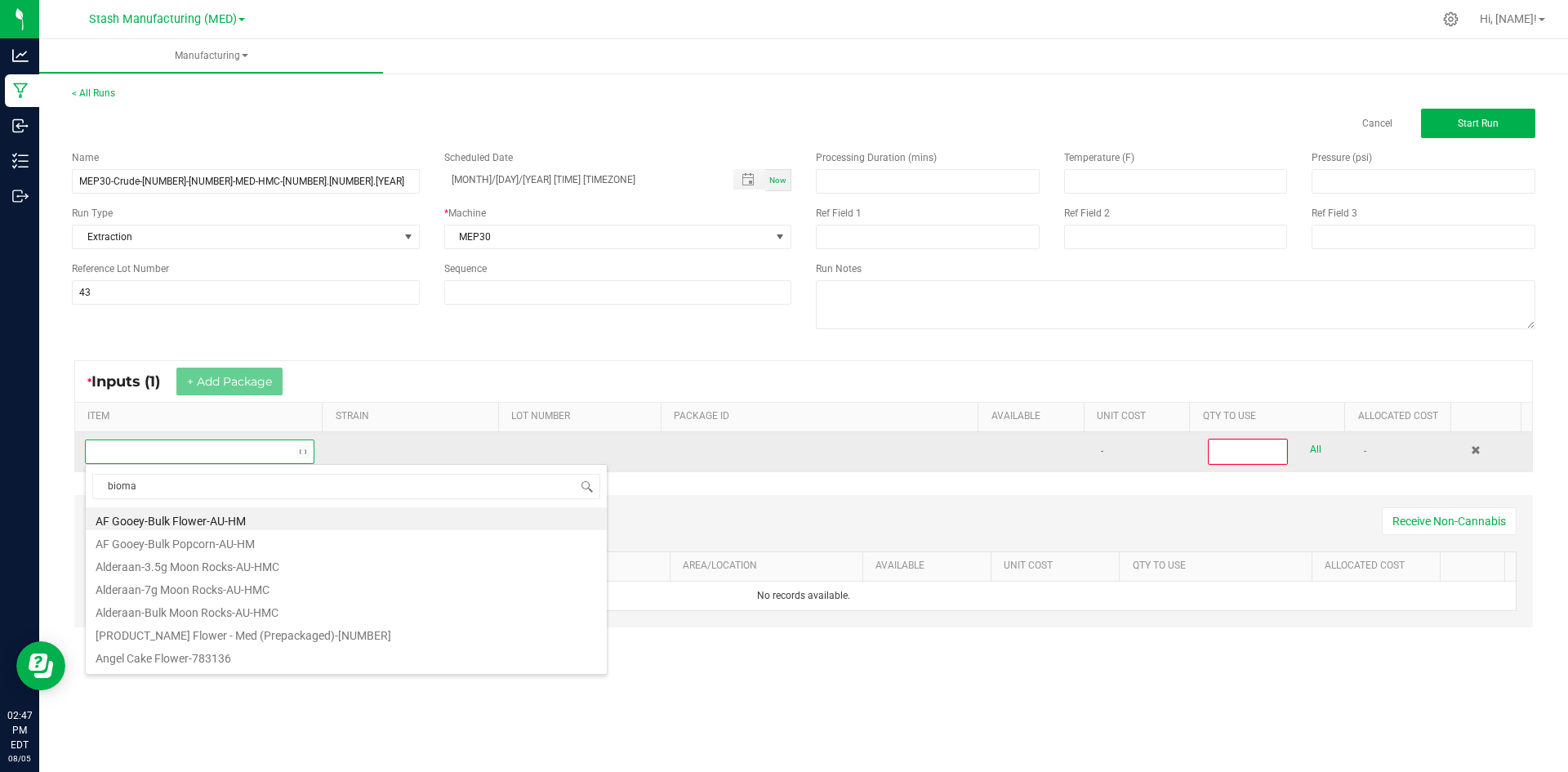 type on "biomas" 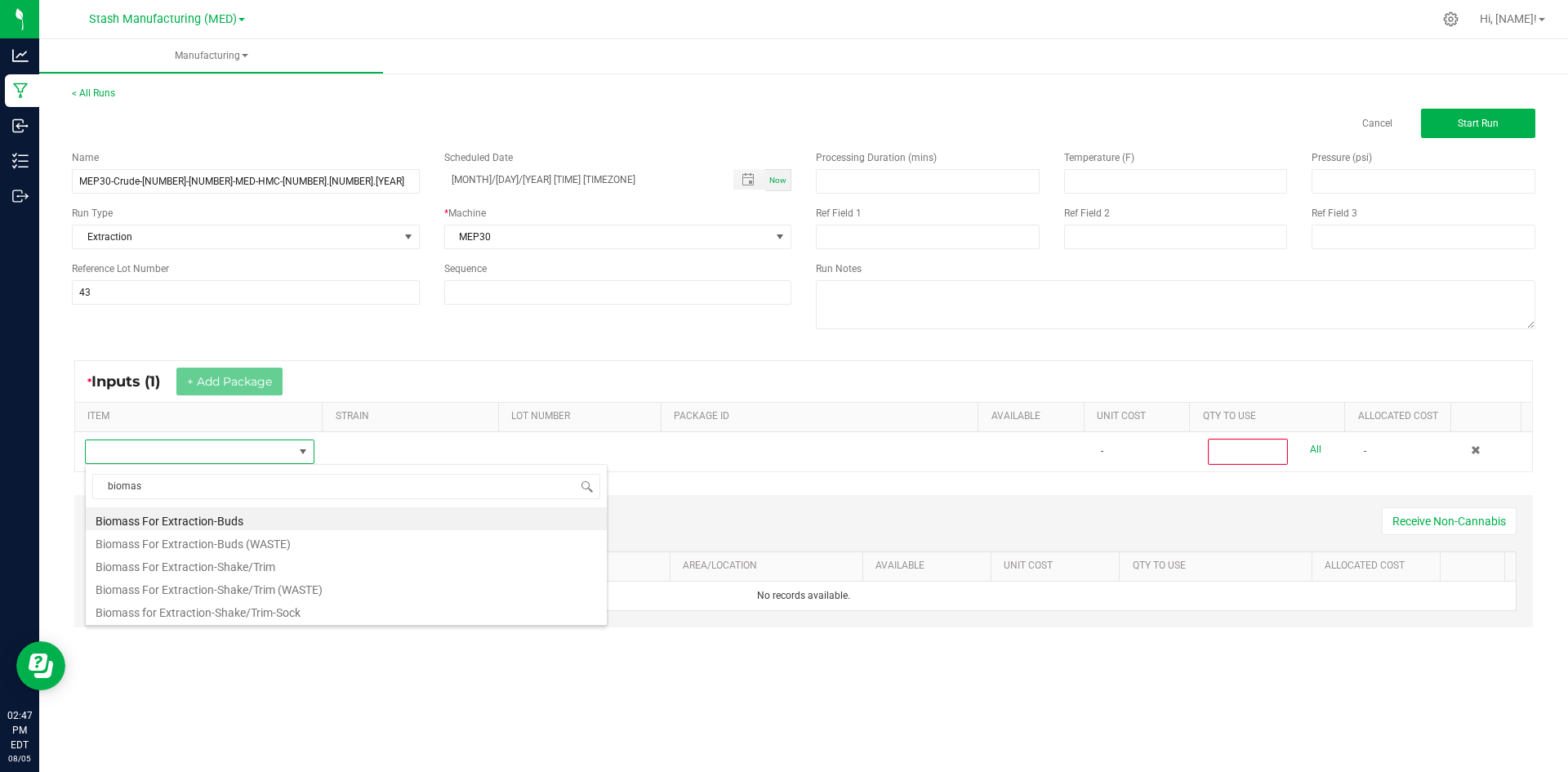 click on "Biomass for Extraction-Shake/Trim-Sock" at bounding box center (346, 610) 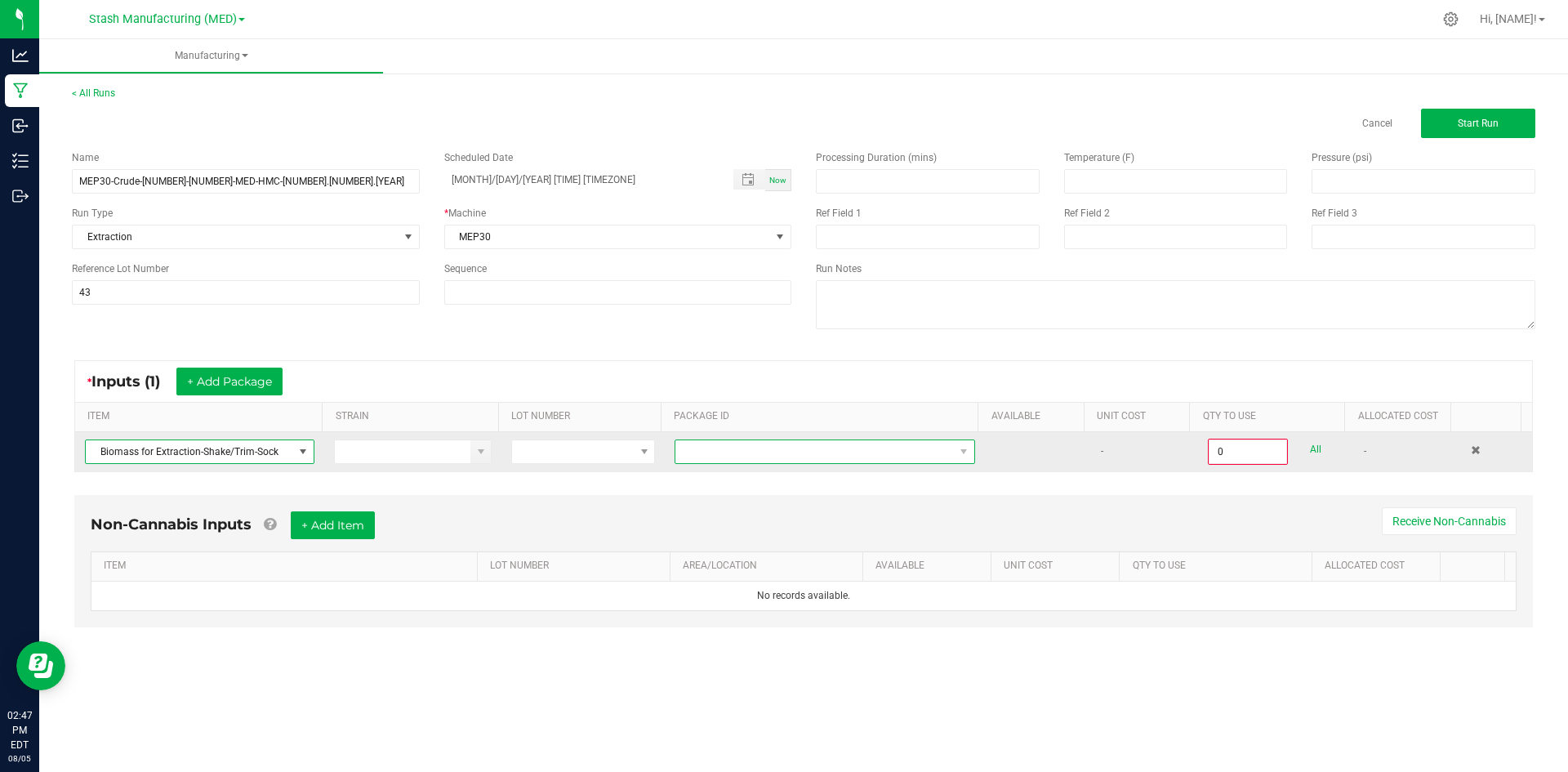 click at bounding box center (814, 452) 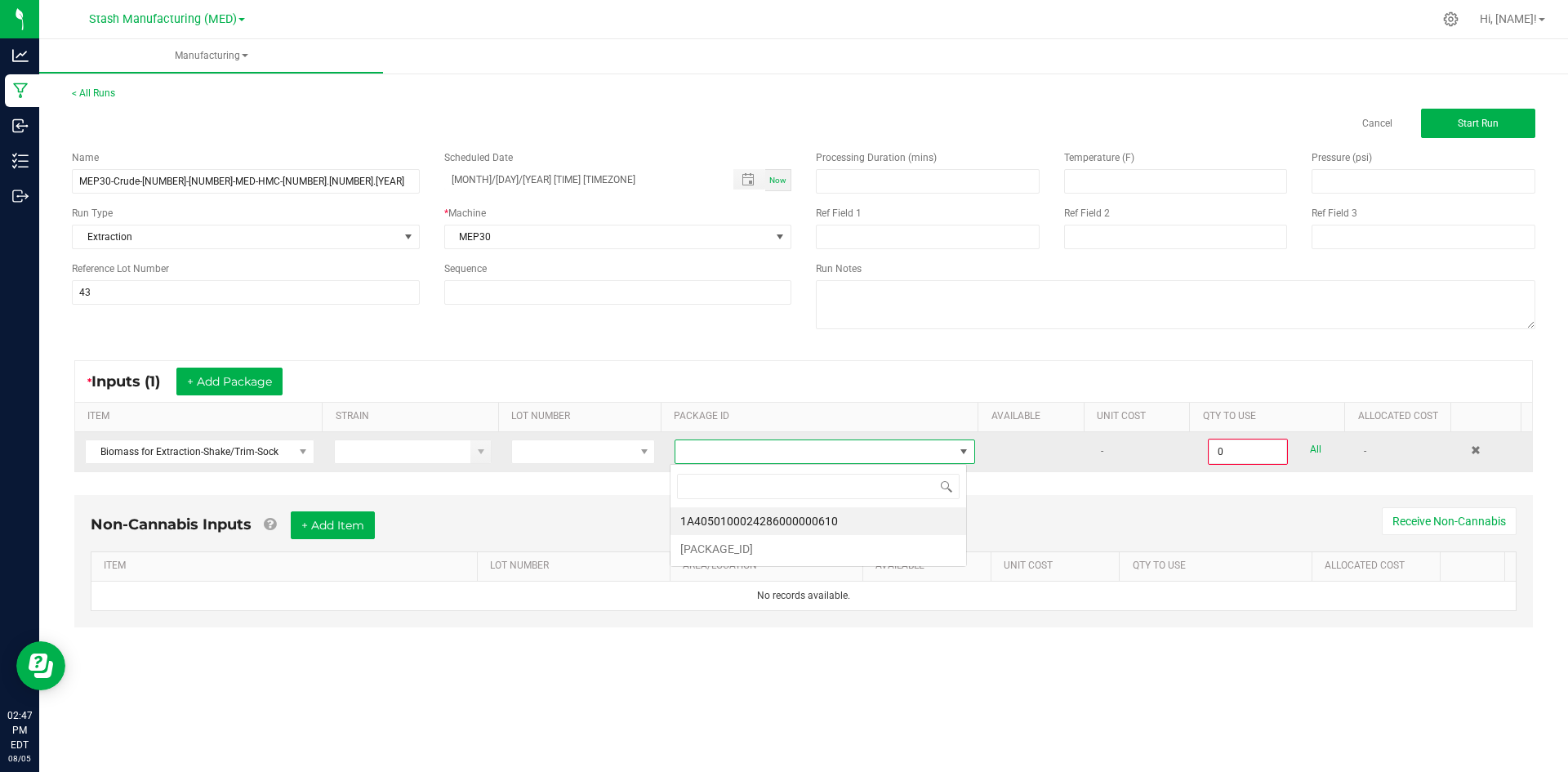 scroll, scrollTop: 81669, scrollLeft: 81369, axis: both 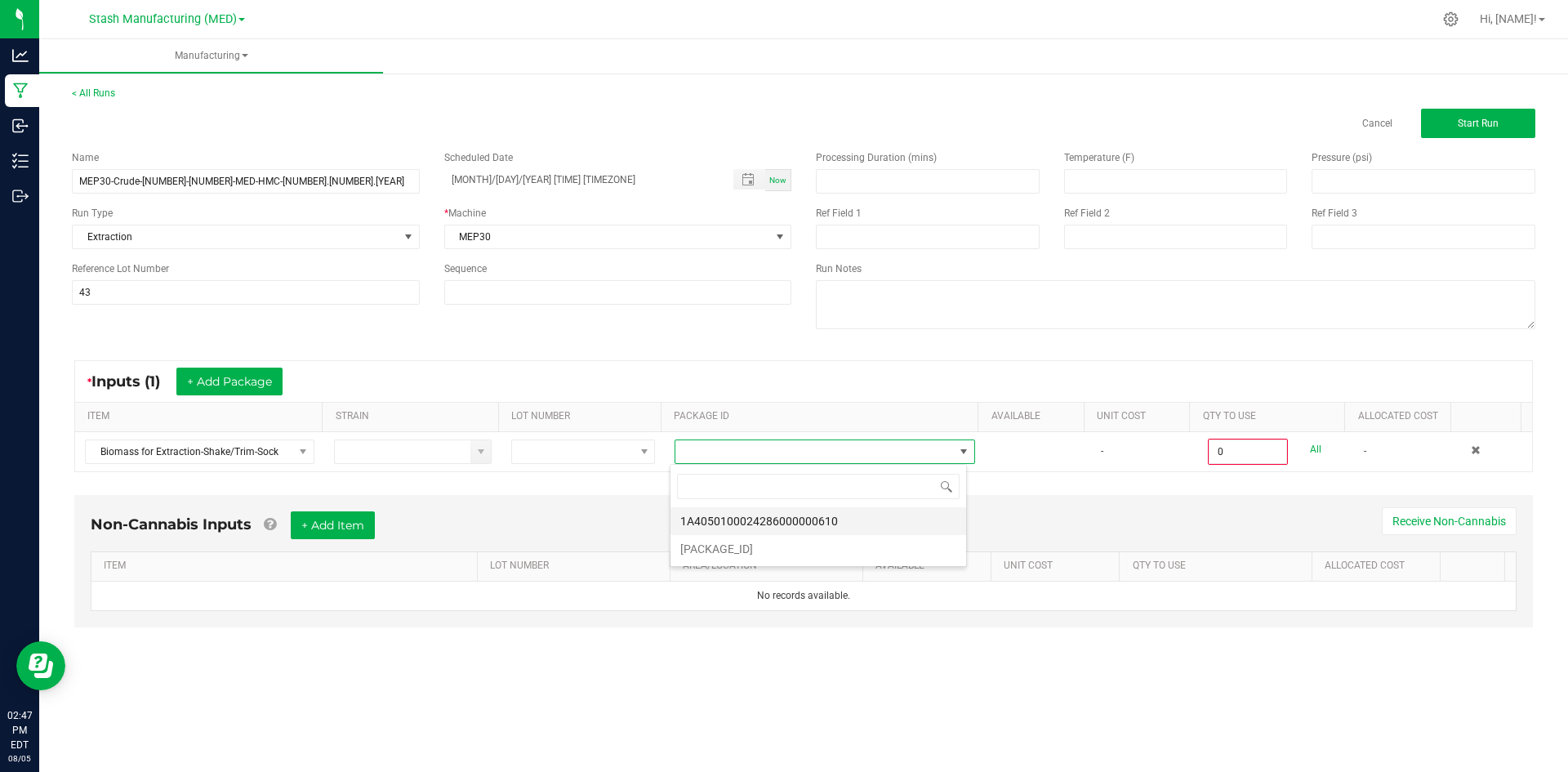 click on "1A4050100024286000000610" at bounding box center (818, 521) 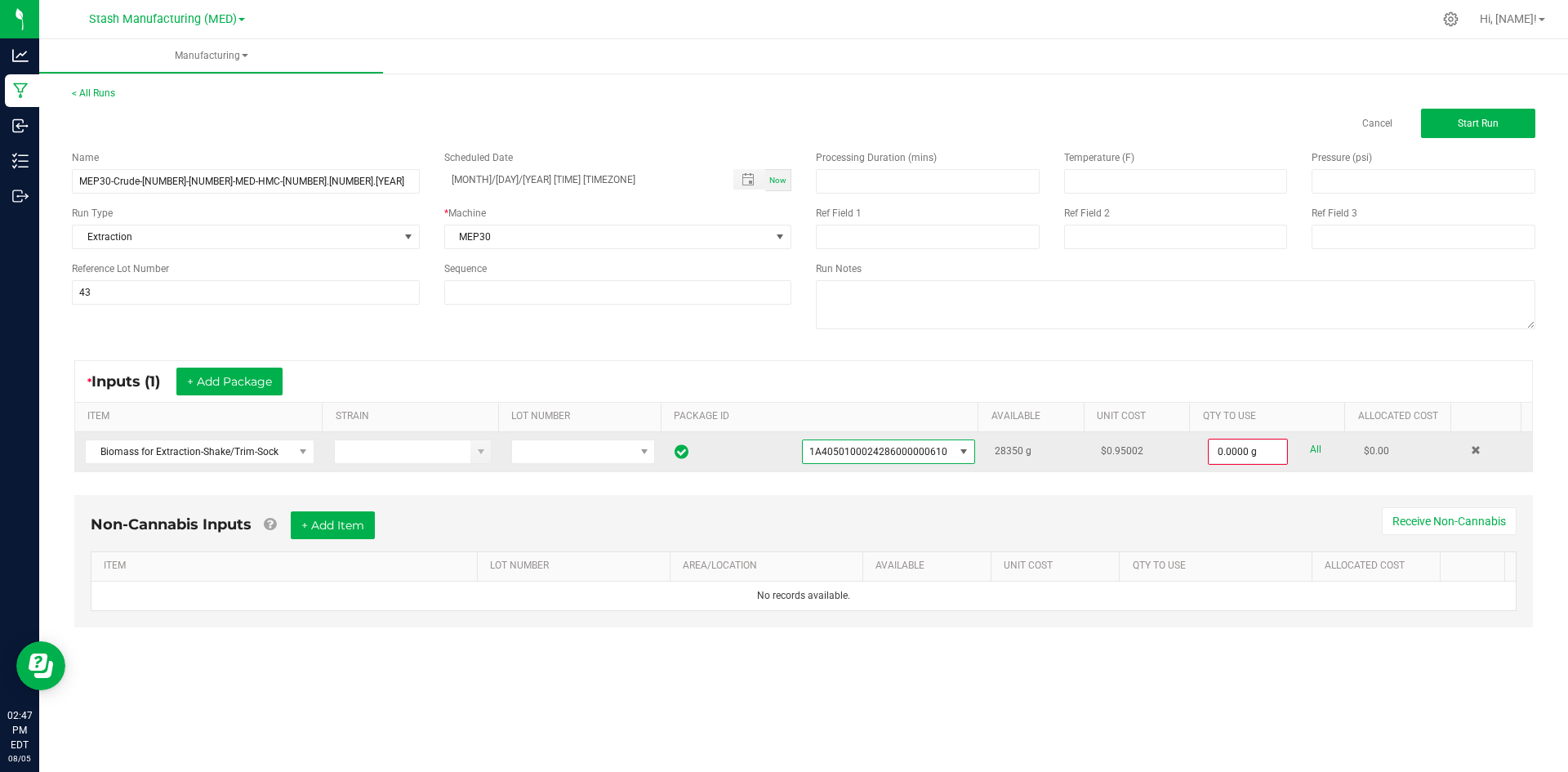 click on "All" at bounding box center [1316, 449] 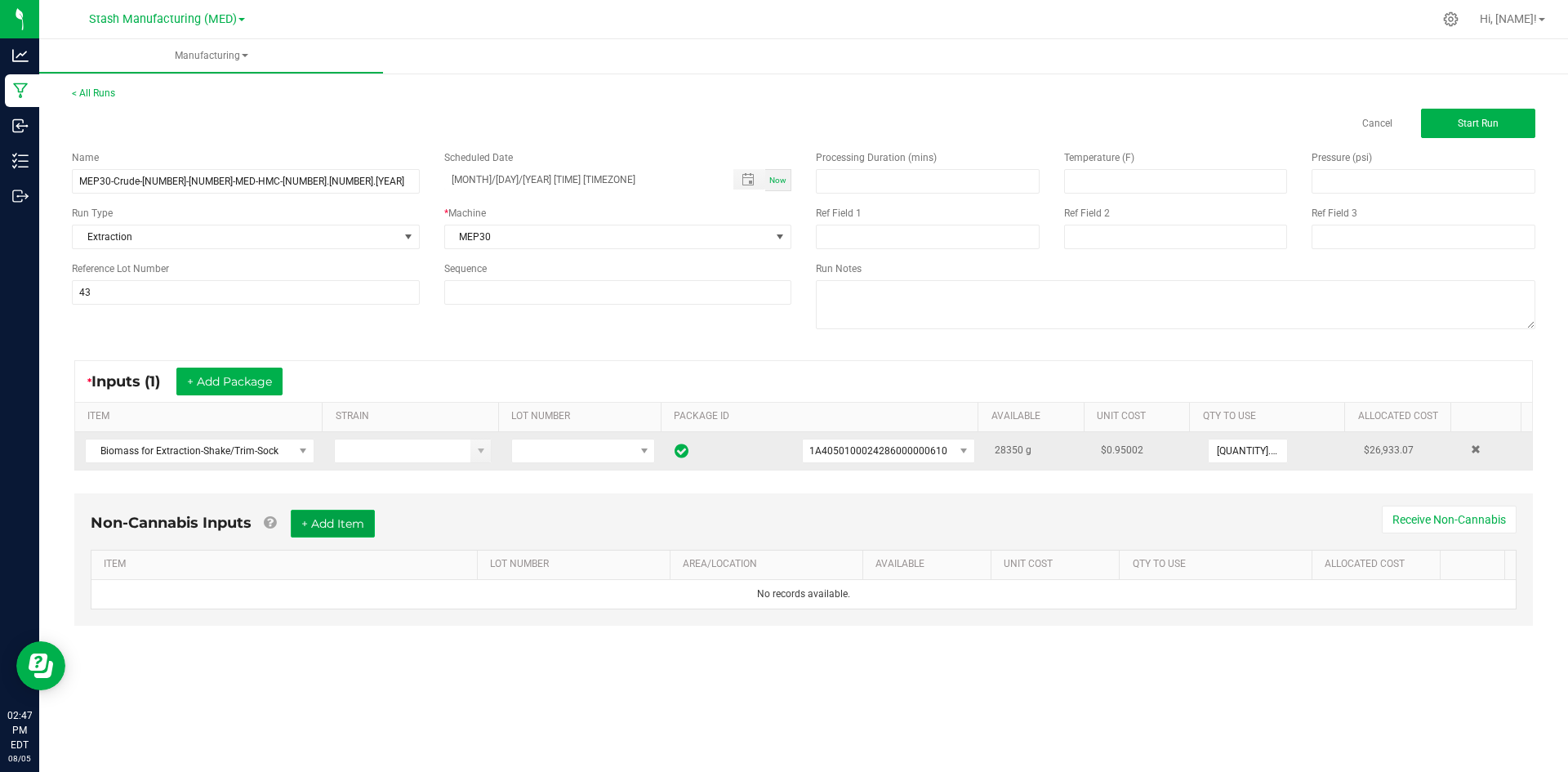 click on "+ Add Item" at bounding box center [332, 524] 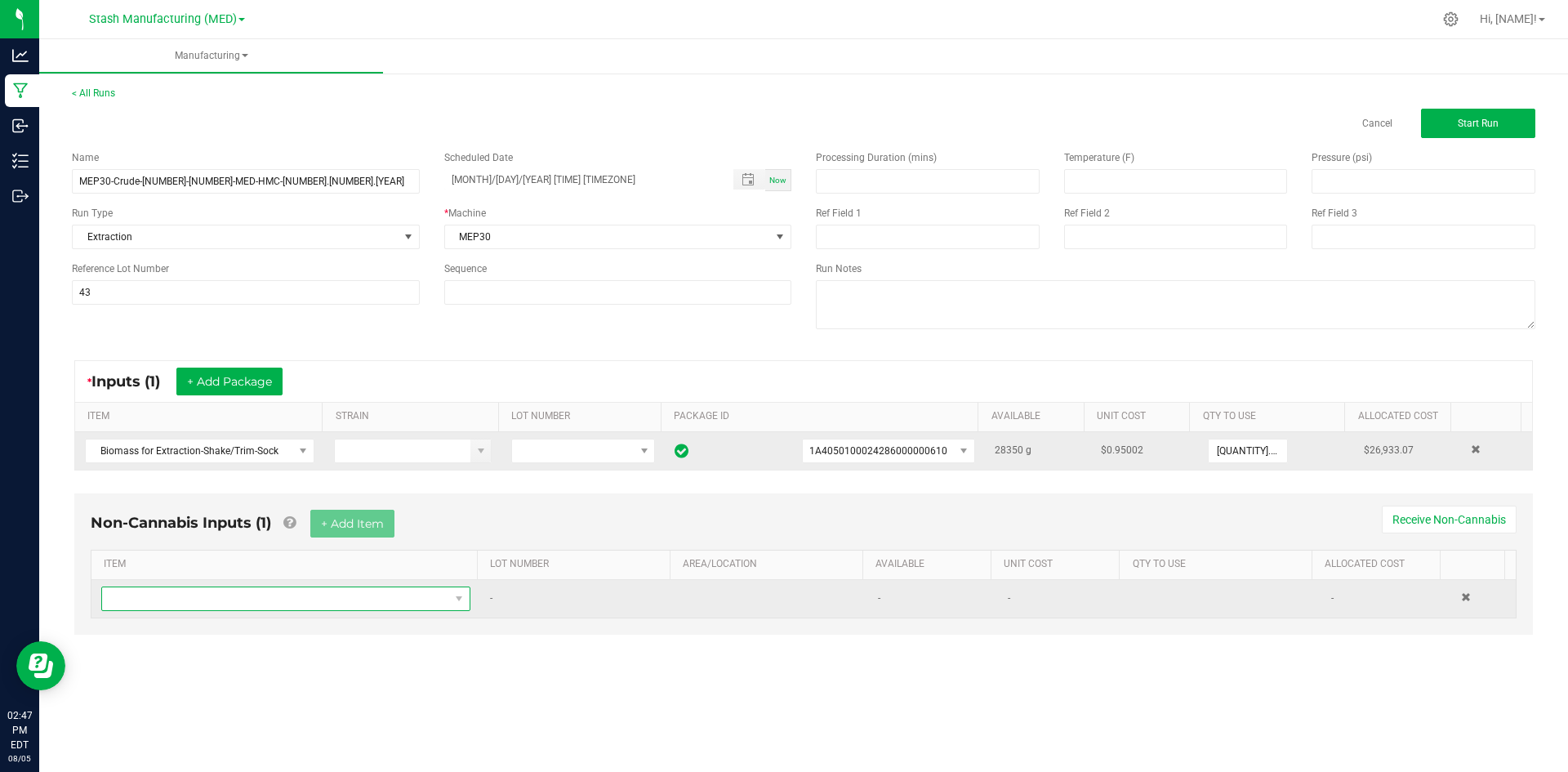 click at bounding box center (275, 599) 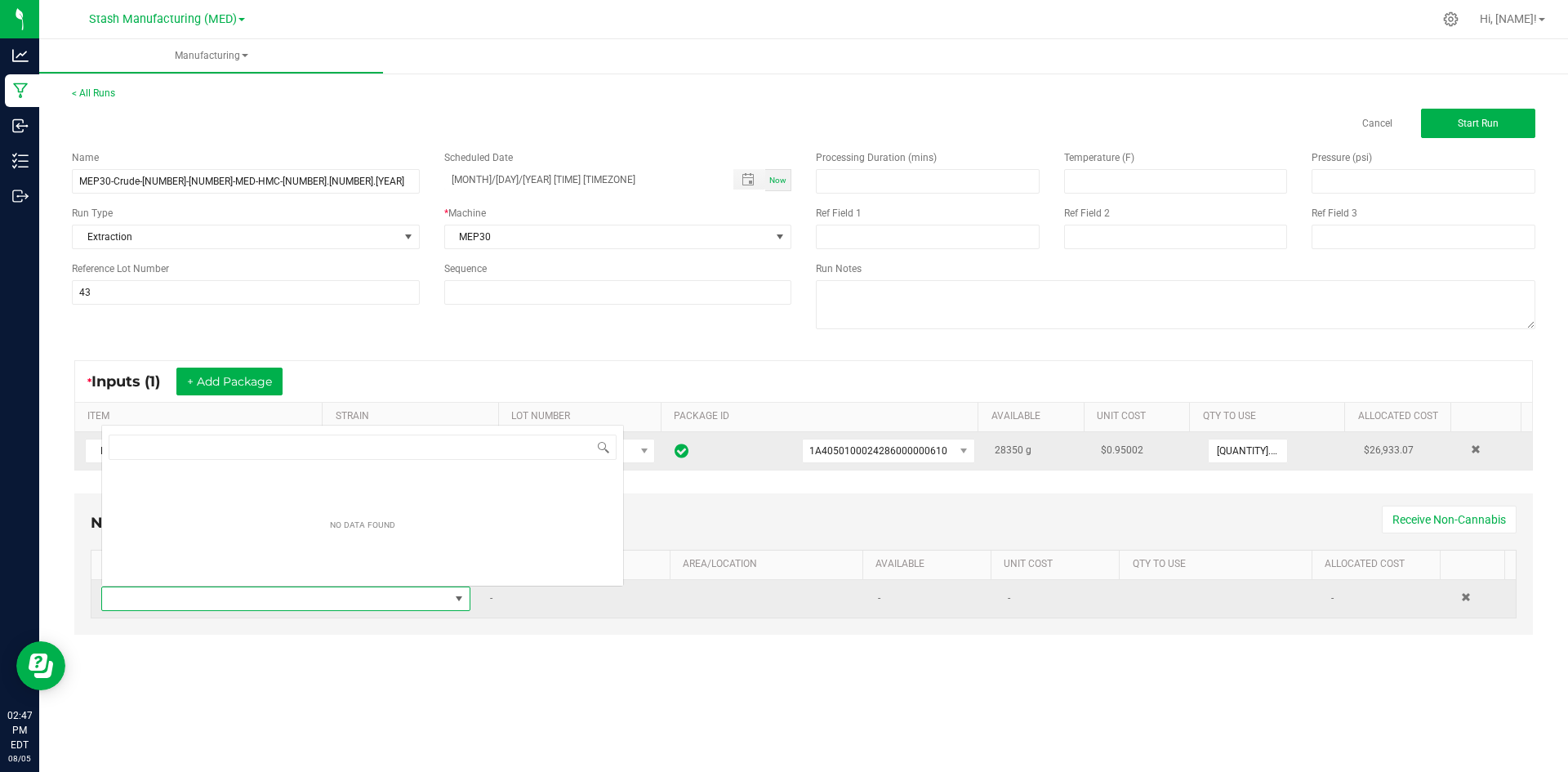 scroll, scrollTop: 0, scrollLeft: 0, axis: both 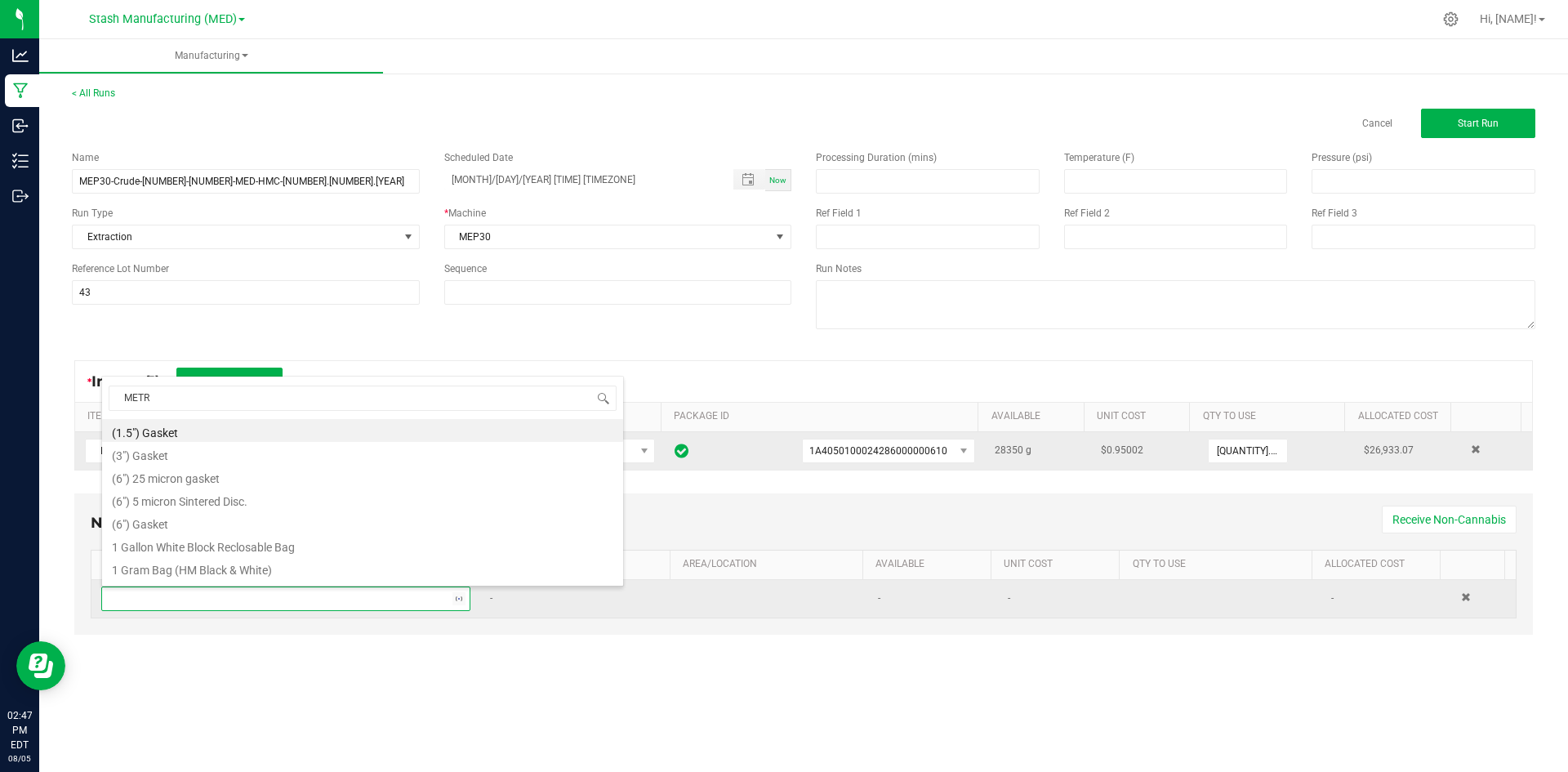 type on "METRC" 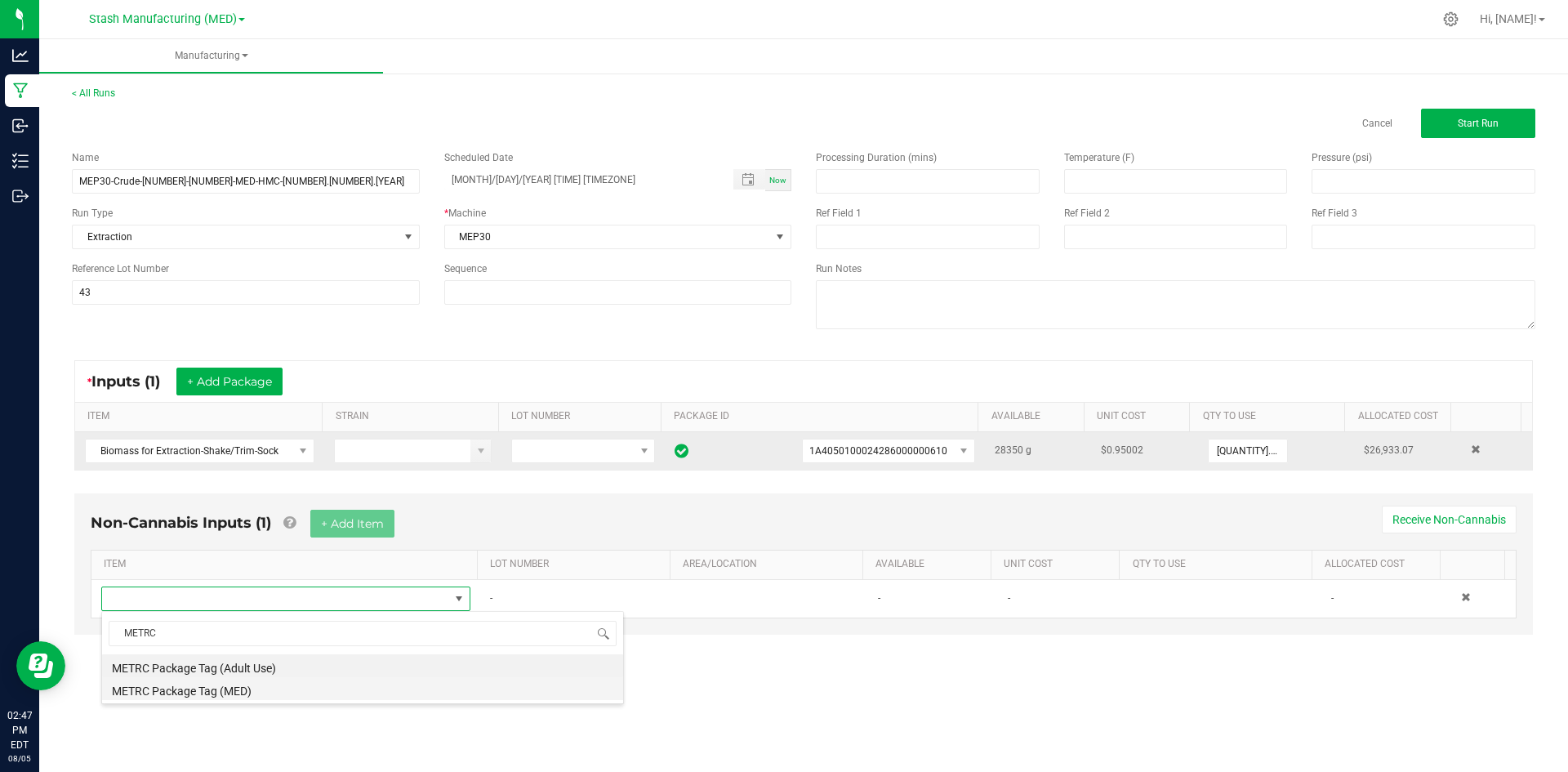 click on "METRC Package Tag (MED)" at bounding box center [363, 689] 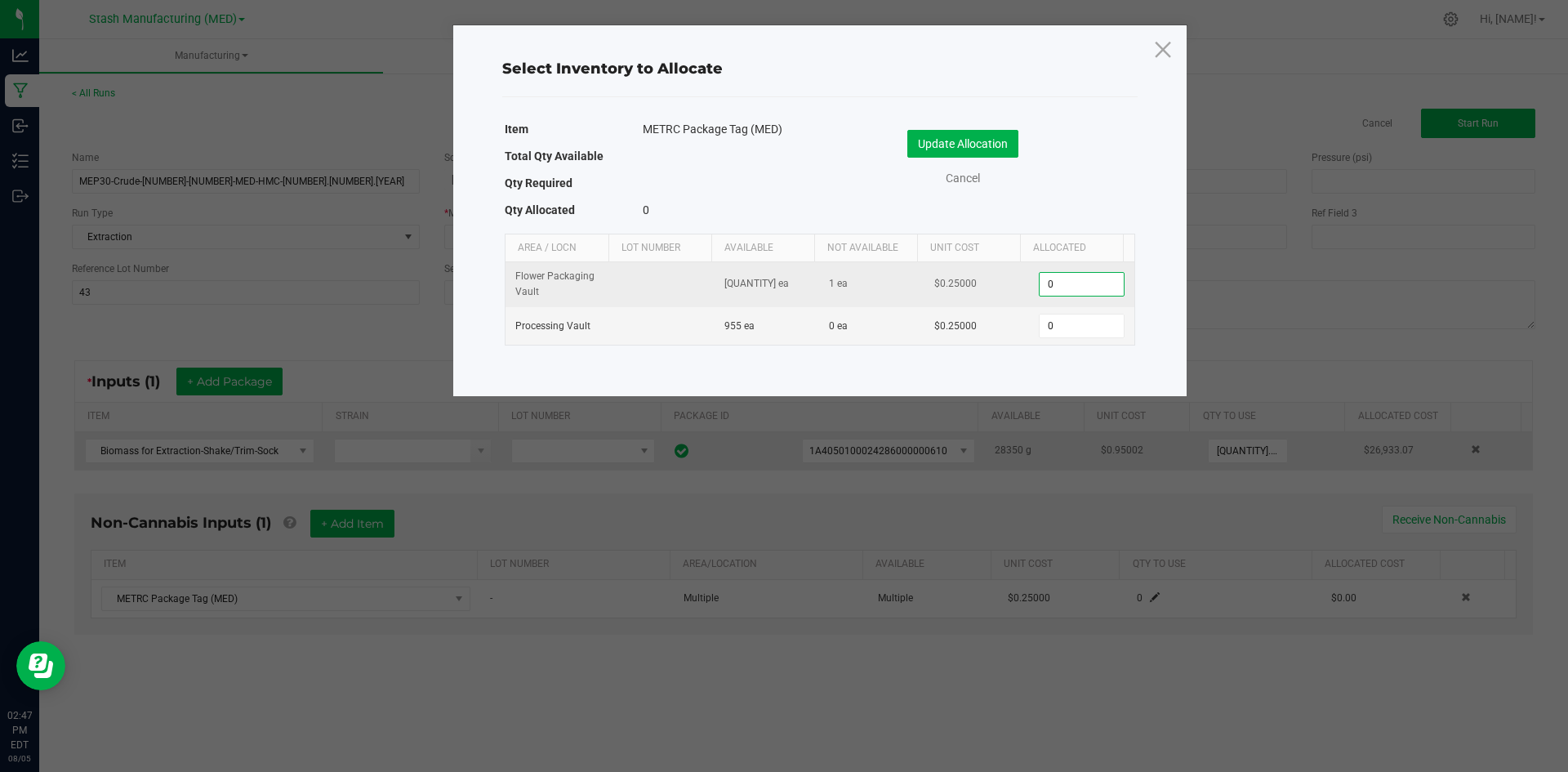 click on "0" at bounding box center [1081, 284] 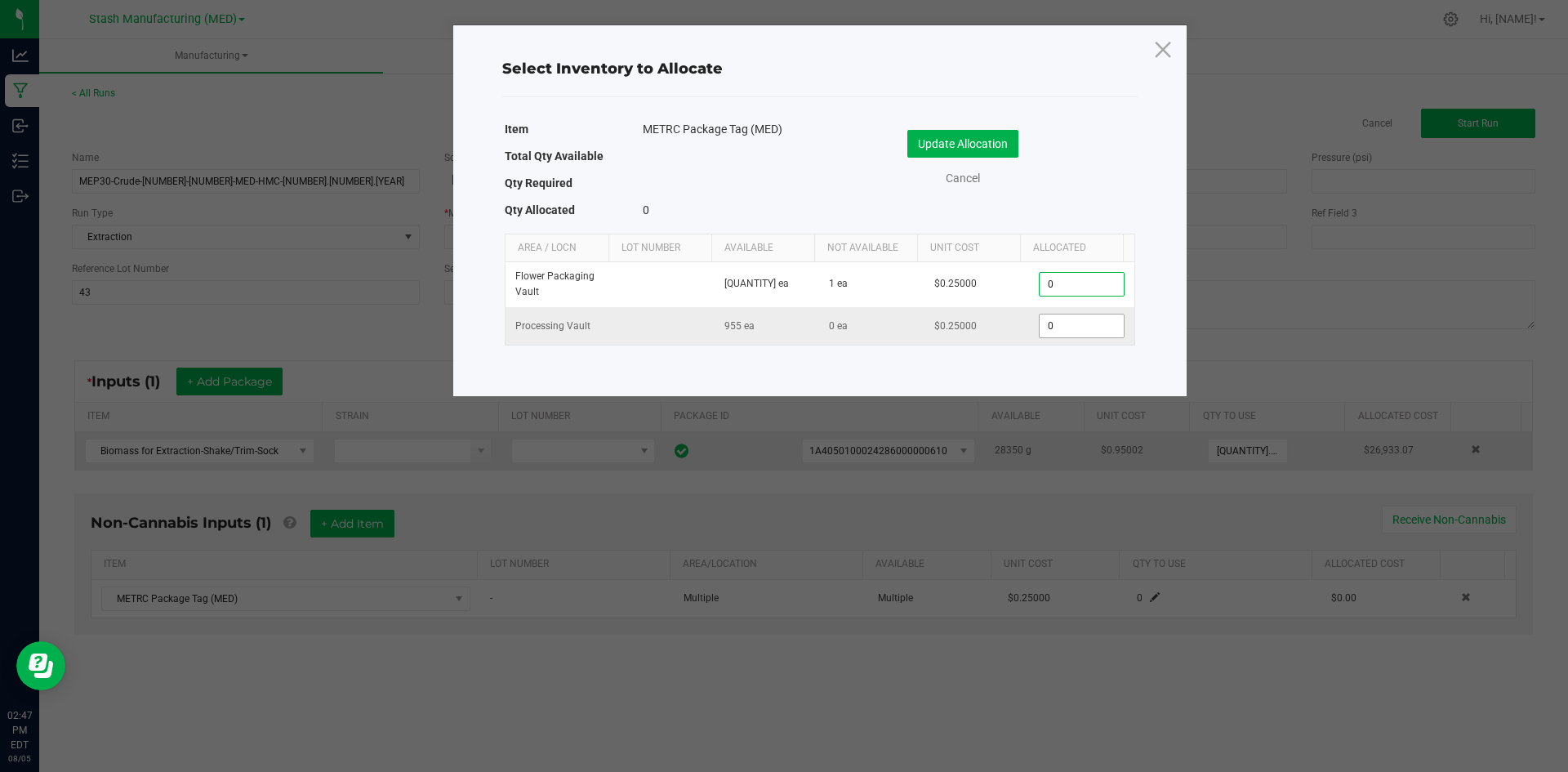 click on "0" at bounding box center (1081, 326) 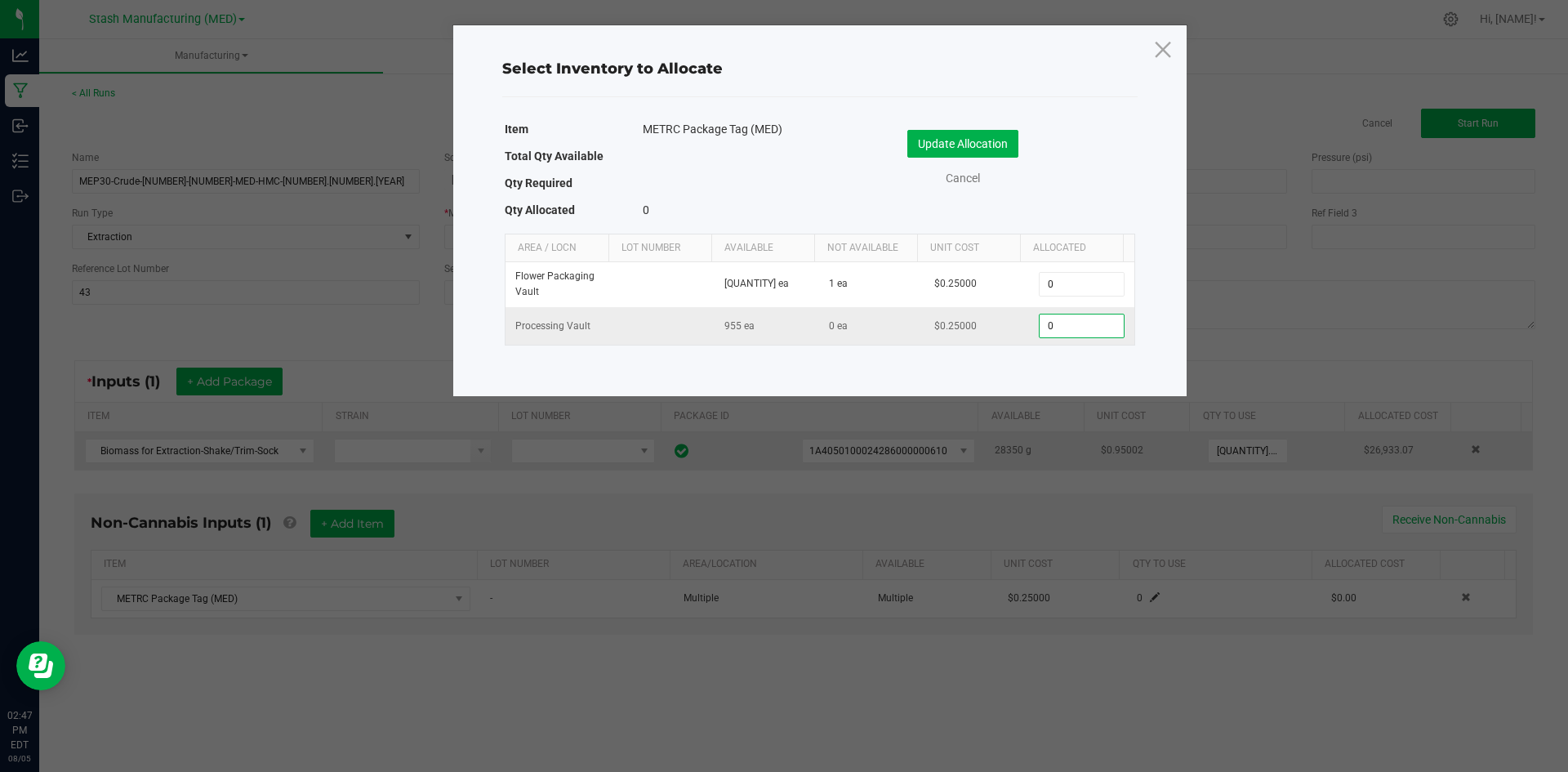 click on "0" at bounding box center (1081, 326) 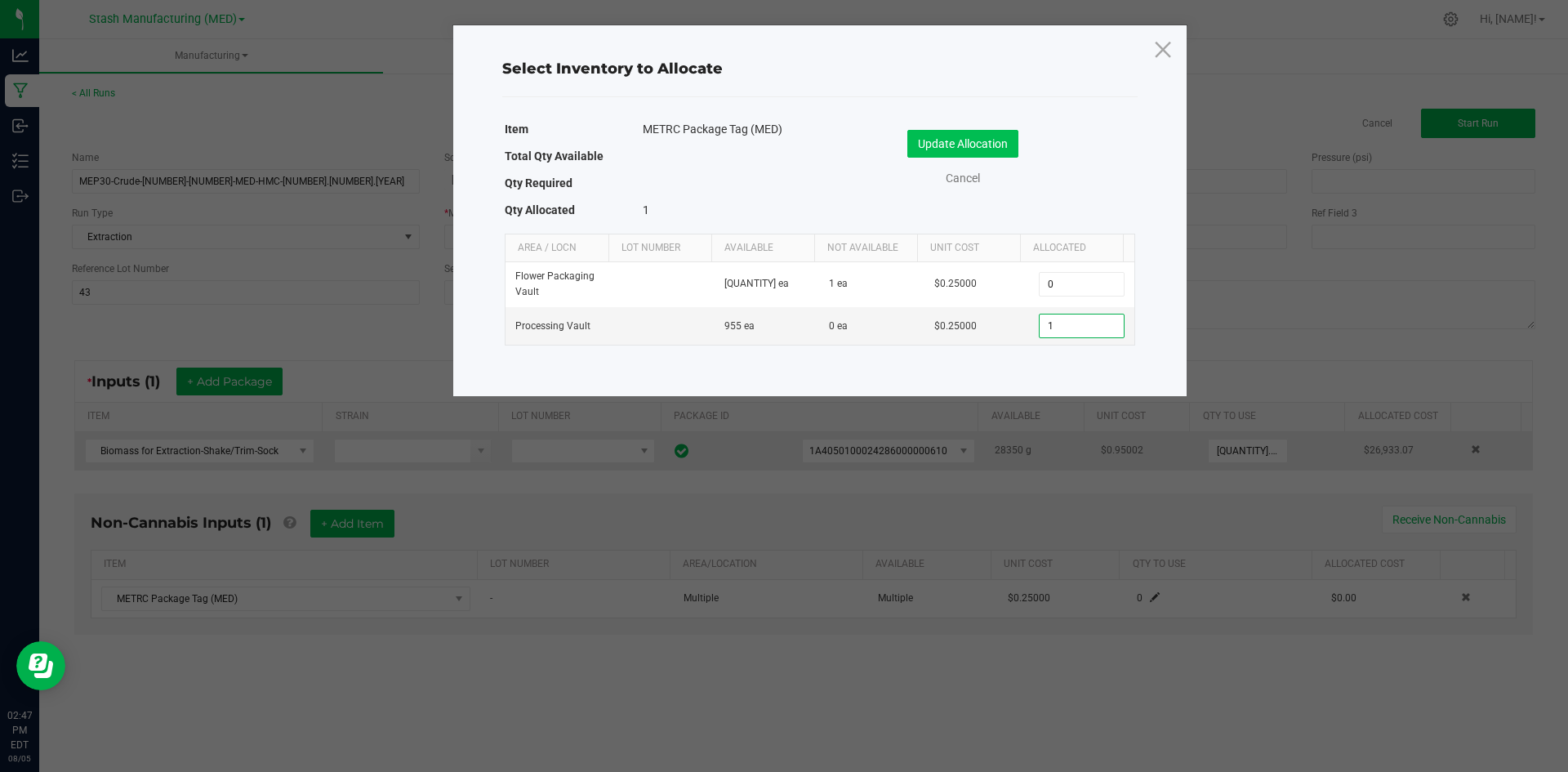 type on "1" 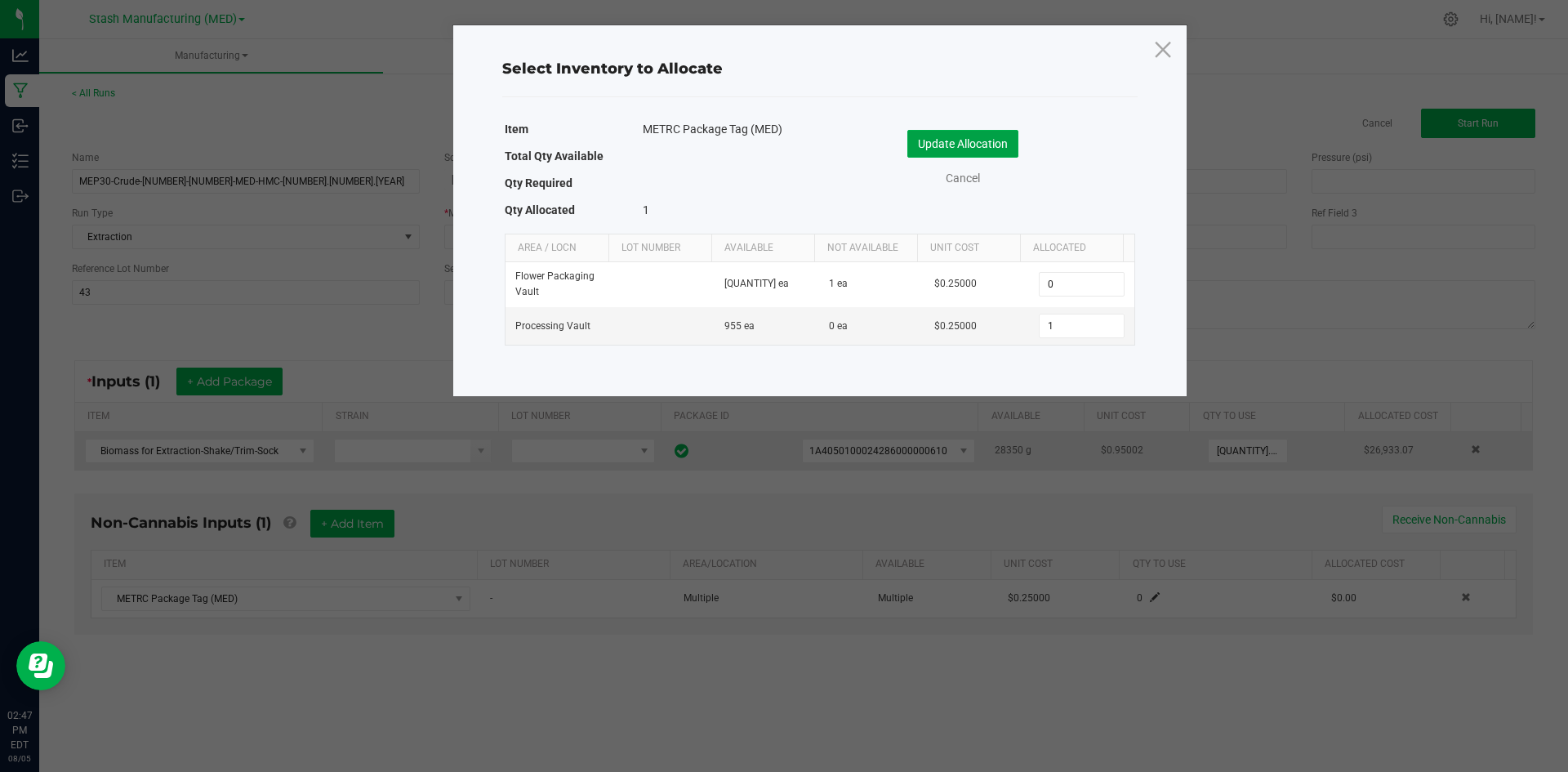 drag, startPoint x: 978, startPoint y: 137, endPoint x: 898, endPoint y: 191, distance: 96.51943 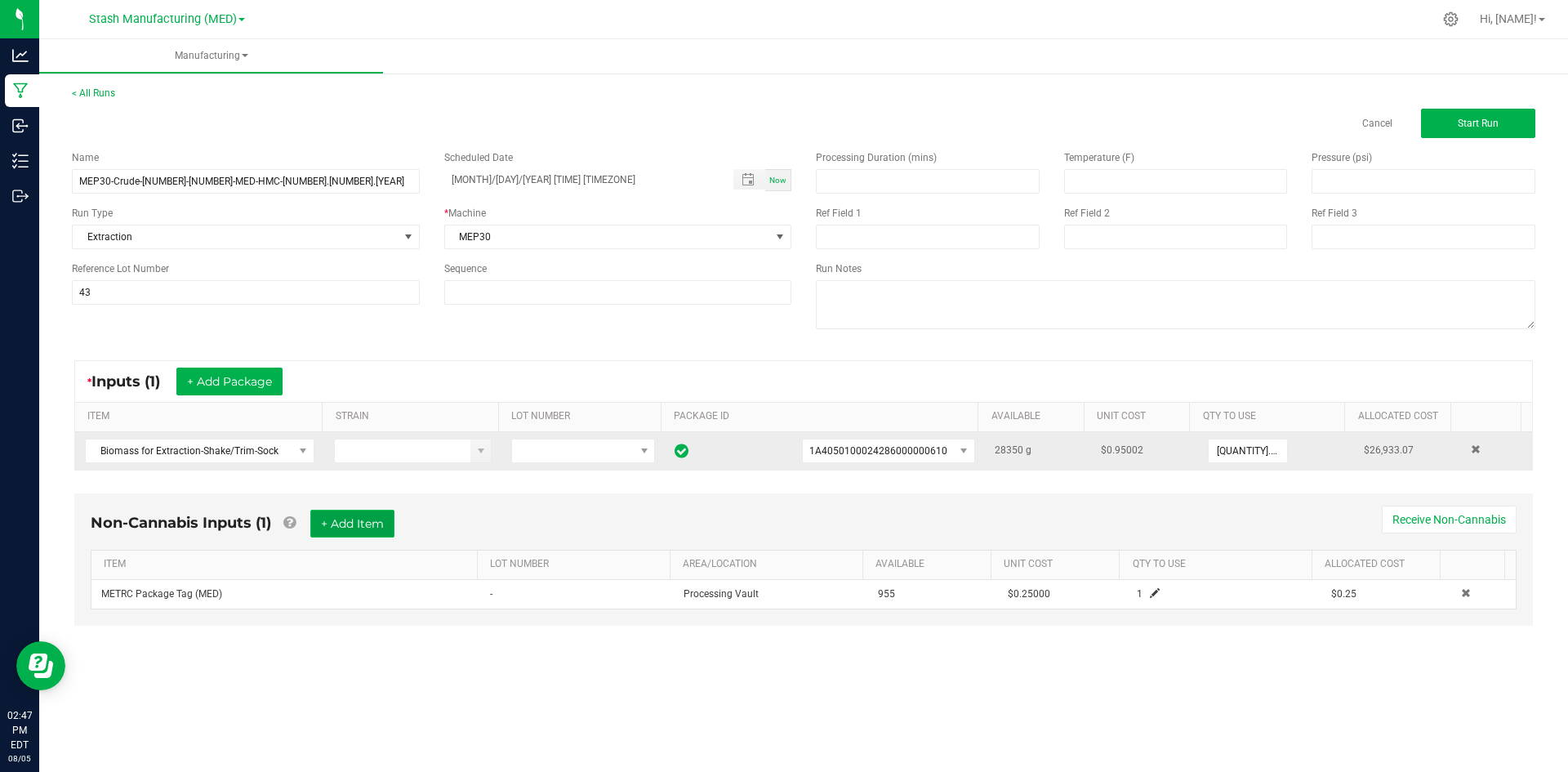 click on "+ Add Item" at bounding box center (352, 524) 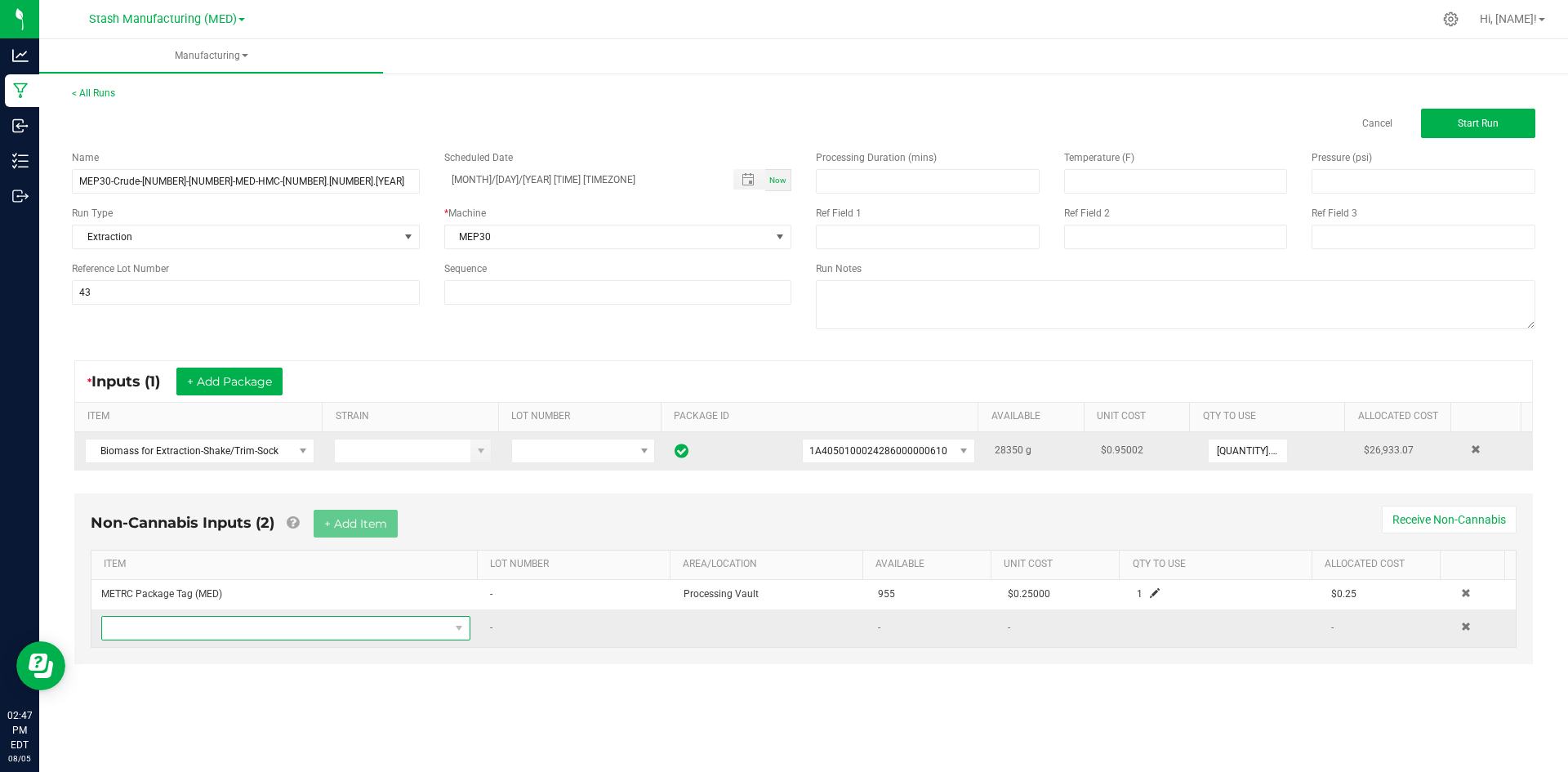 click at bounding box center [275, 628] 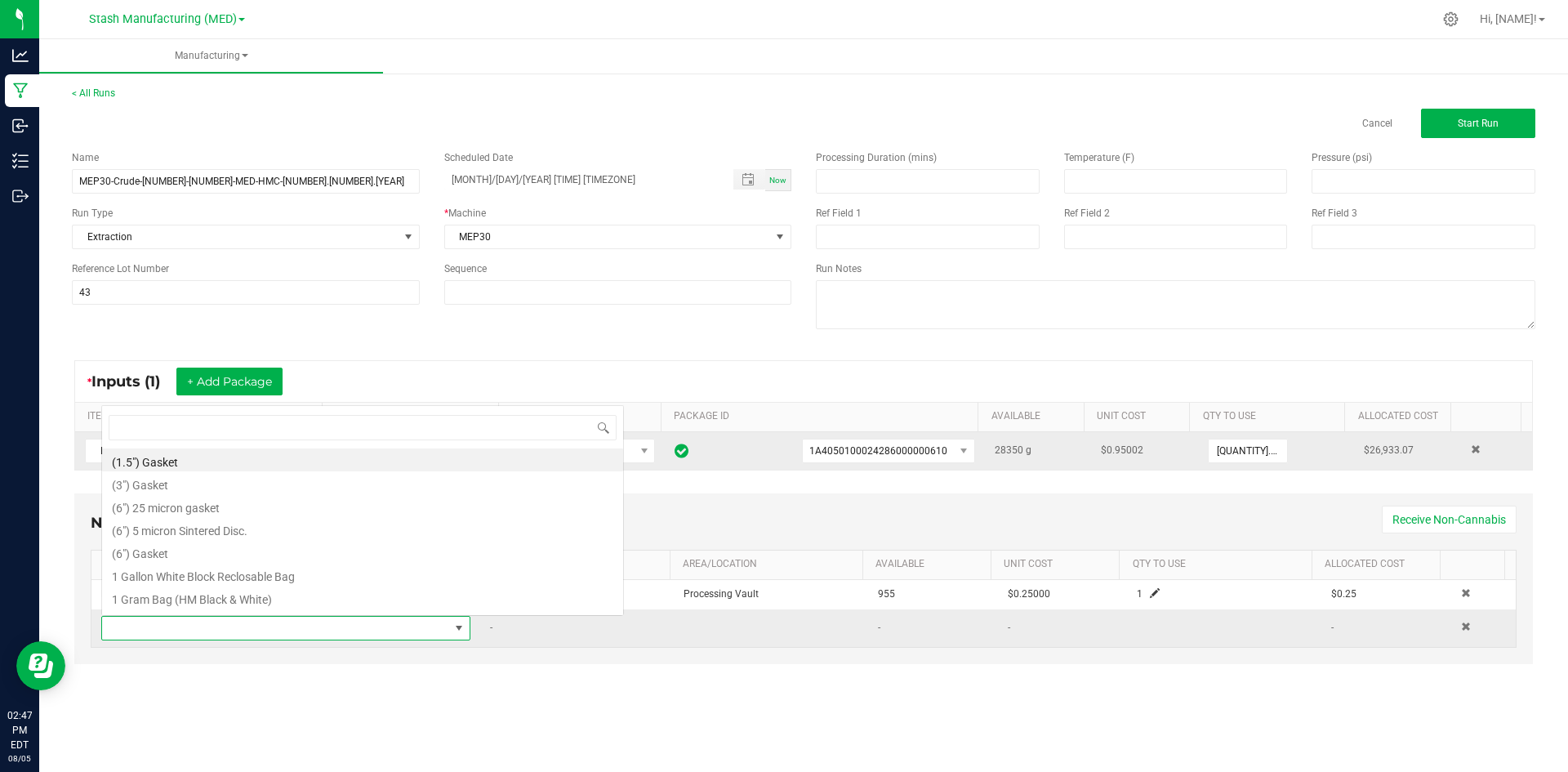 scroll, scrollTop: 0, scrollLeft: 0, axis: both 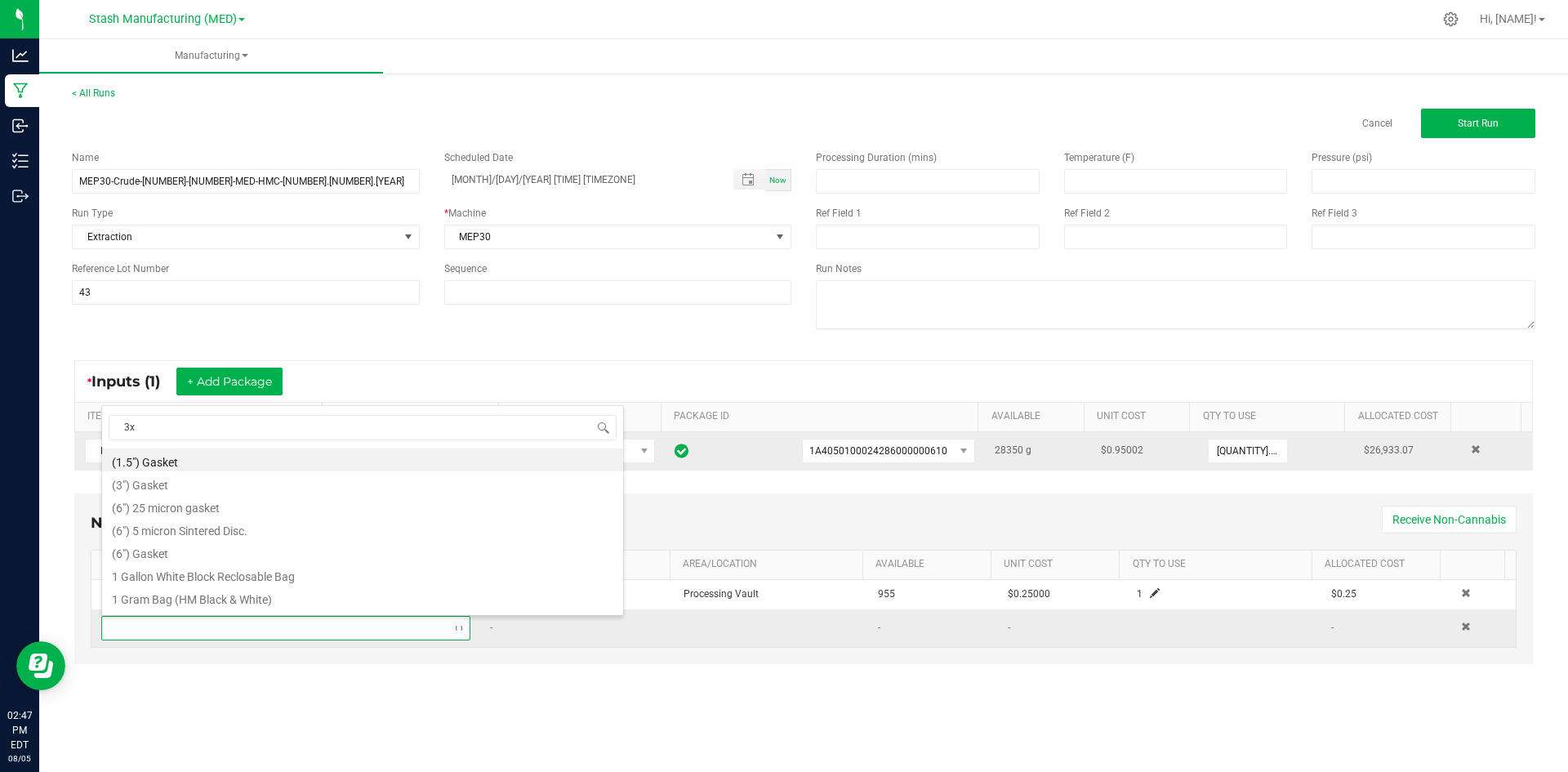 type on "3x1" 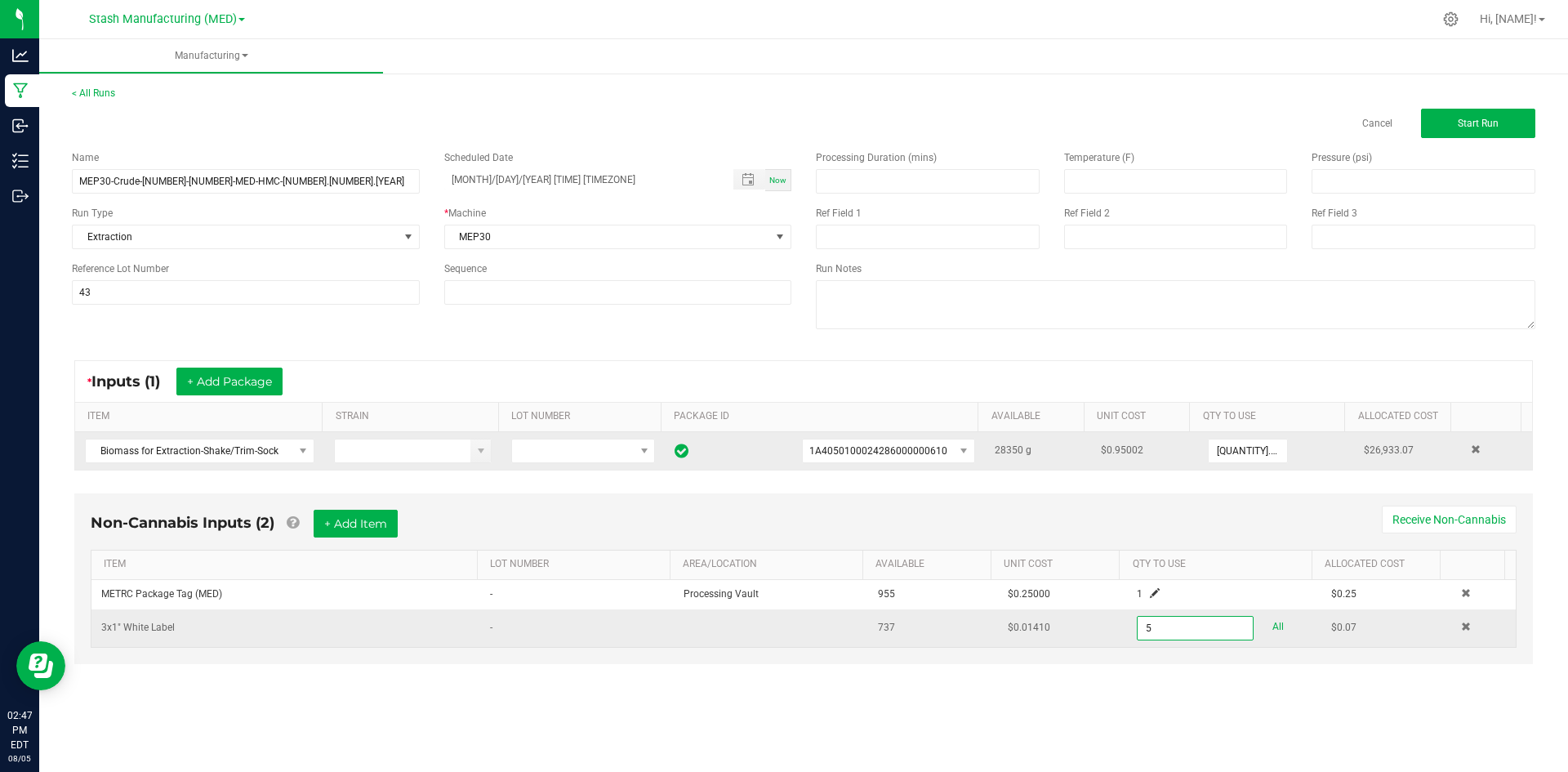 type on "5 ea" 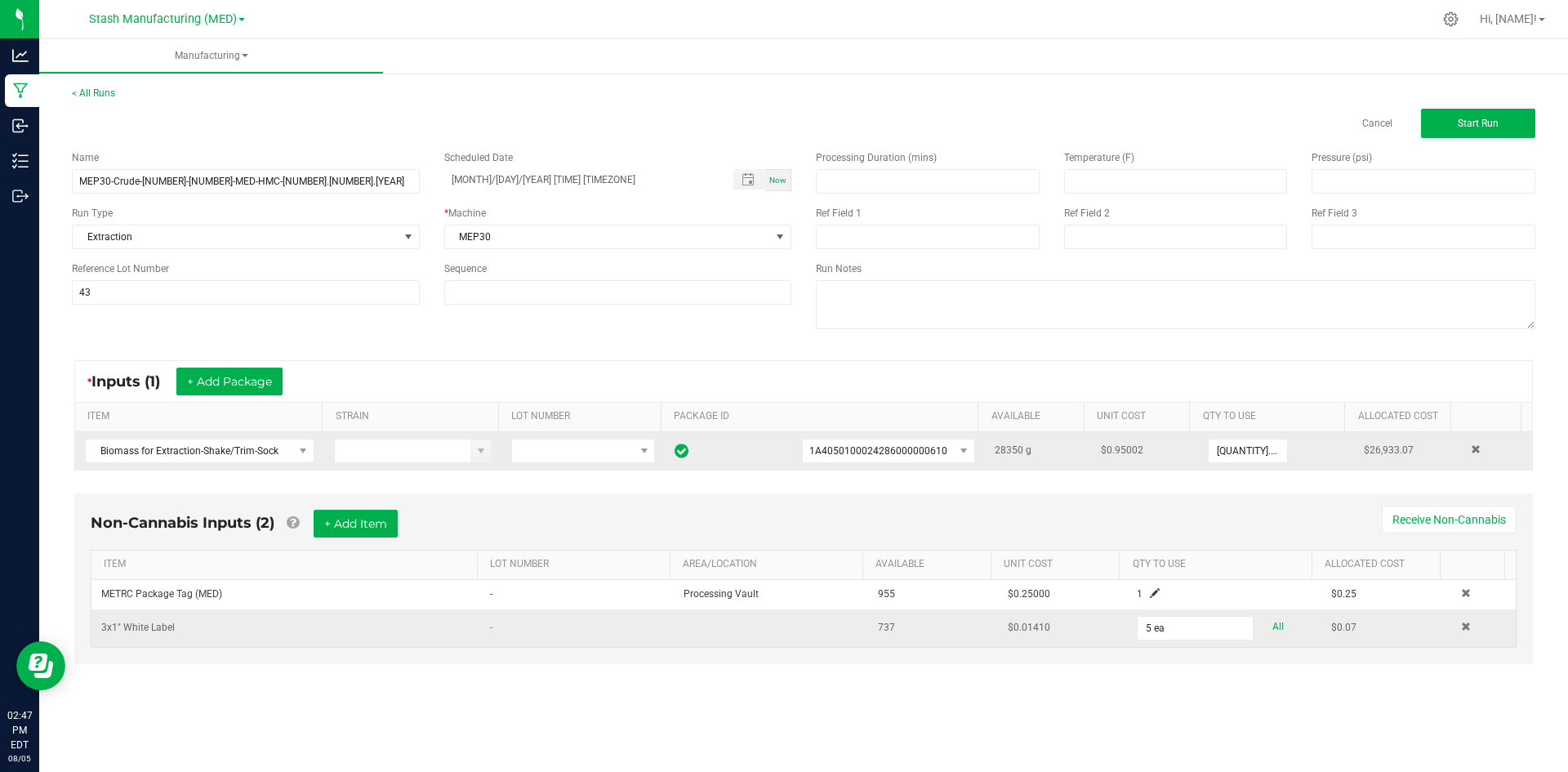 click on "Non-Cannabis Inputs ([NUMBER])  + Add Item   Receive Non-Cannabis  ITEM LOT NUMBER AREA/LOCATION AVAILABLE Unit Cost QTY TO USE Allocated Cost  METRC Package Tag (MED)   -   Processing Vault   [NUMBER]    $[PRICE]   [NUMBER]        $[PRICE]   [NUMBER]x[NUMBER]" White Label   -      [NUMBER]    $[PRICE]  [NUMBER] ea All  $[PRICE]" at bounding box center [804, 578] 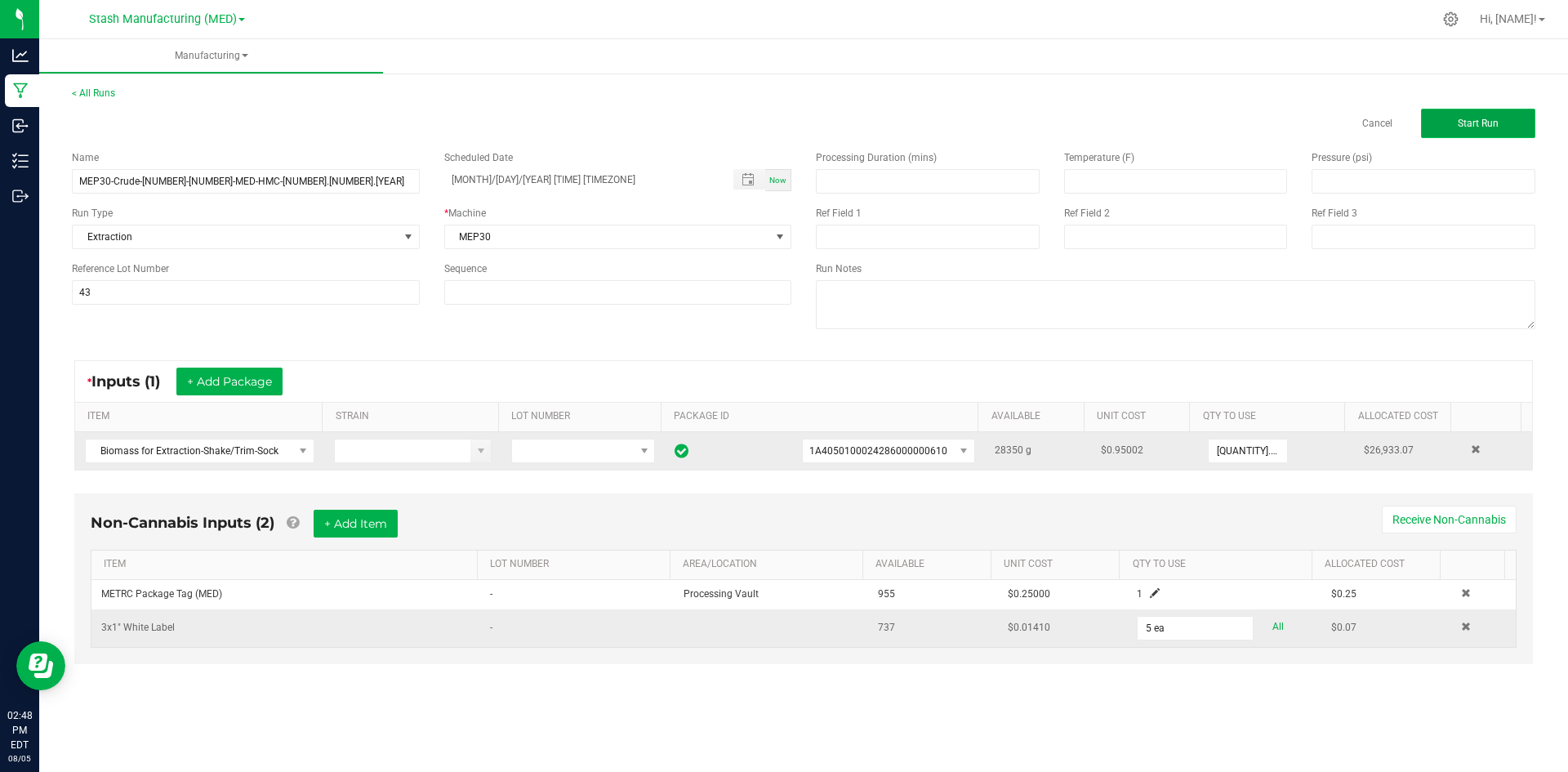 click on "Start Run" 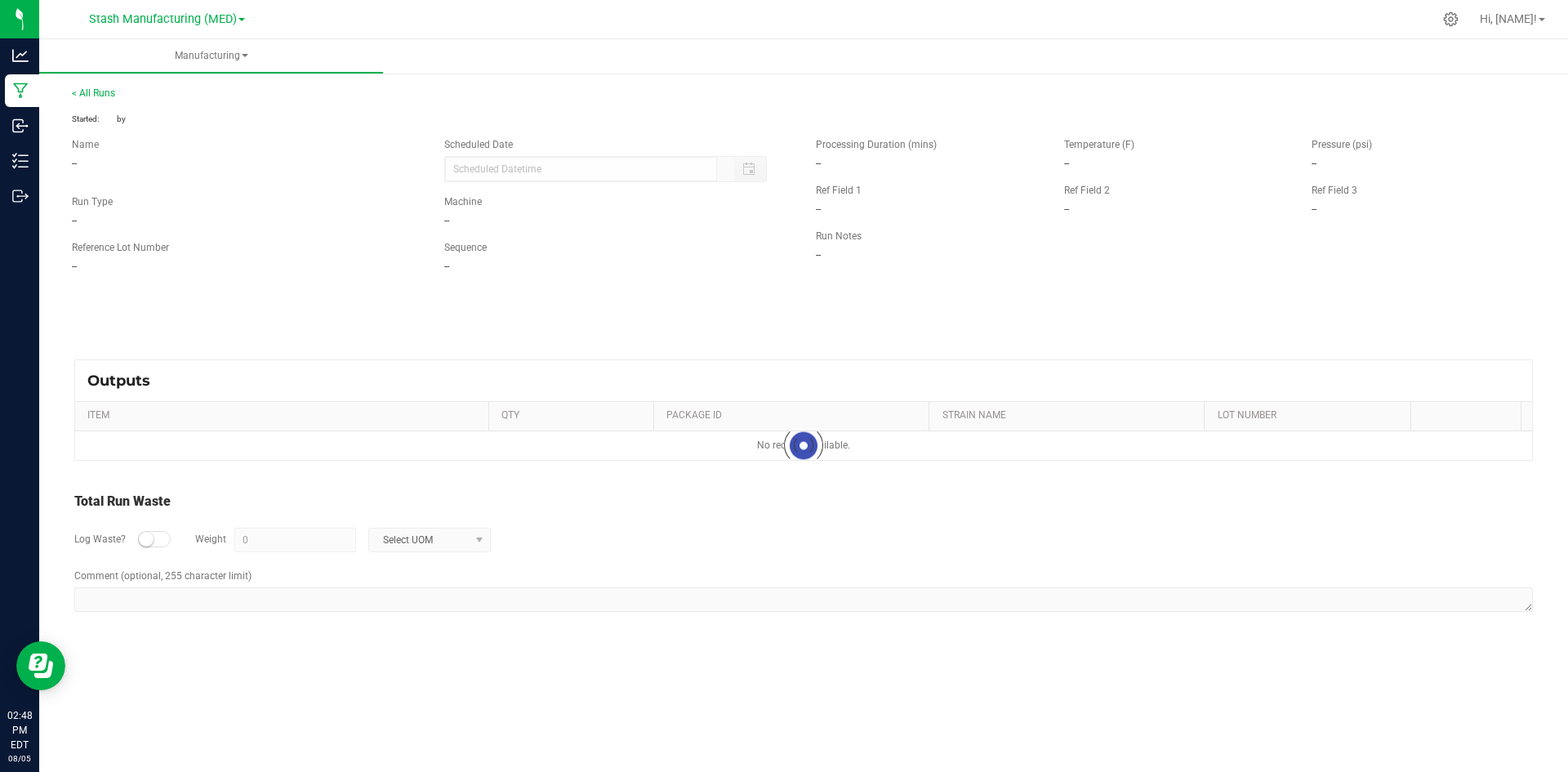 type on "[MONTH]/[DAY]/[YEAR] [TIME] [TIMEZONE]" 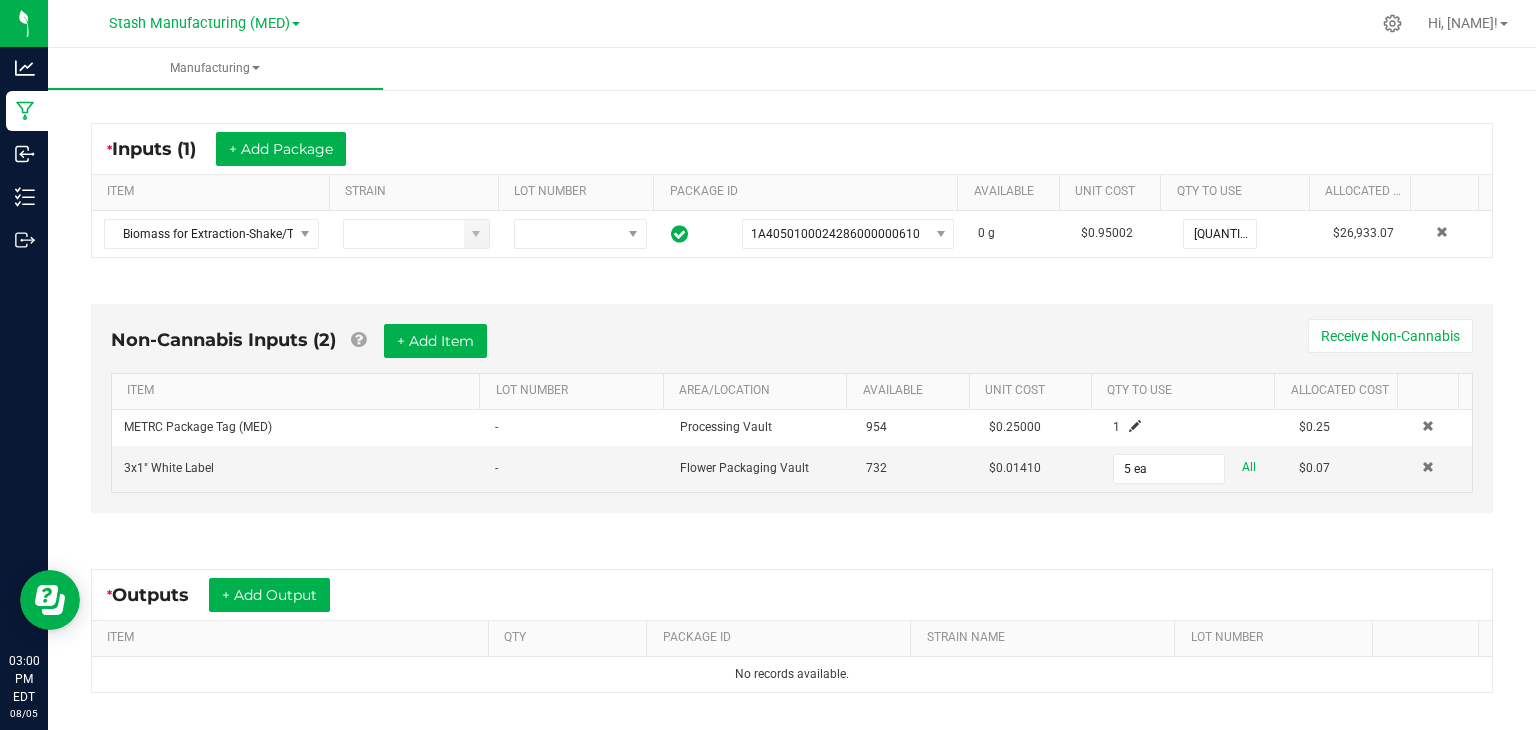 scroll, scrollTop: 344, scrollLeft: 0, axis: vertical 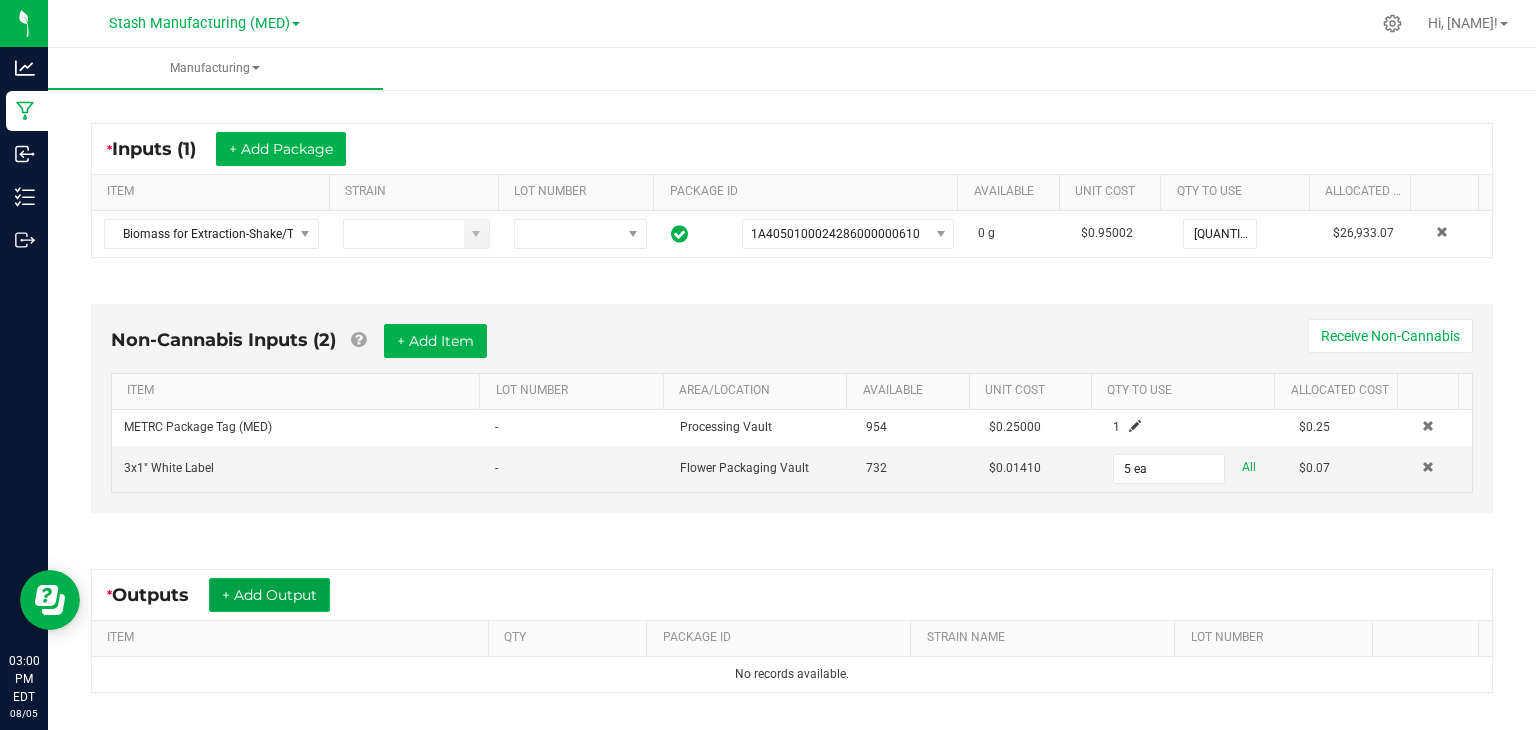 click on "+ Add Output" at bounding box center (269, 595) 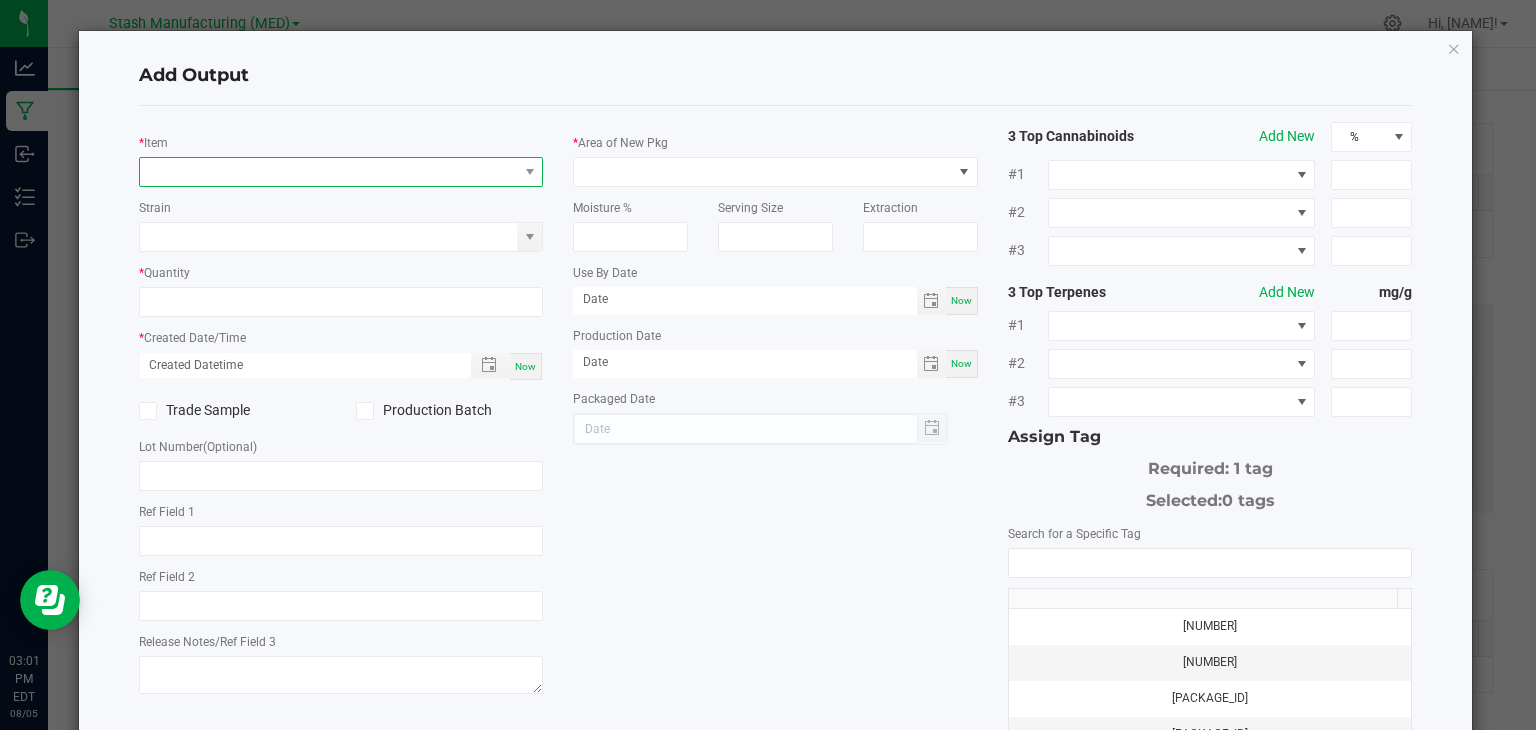 click at bounding box center (329, 172) 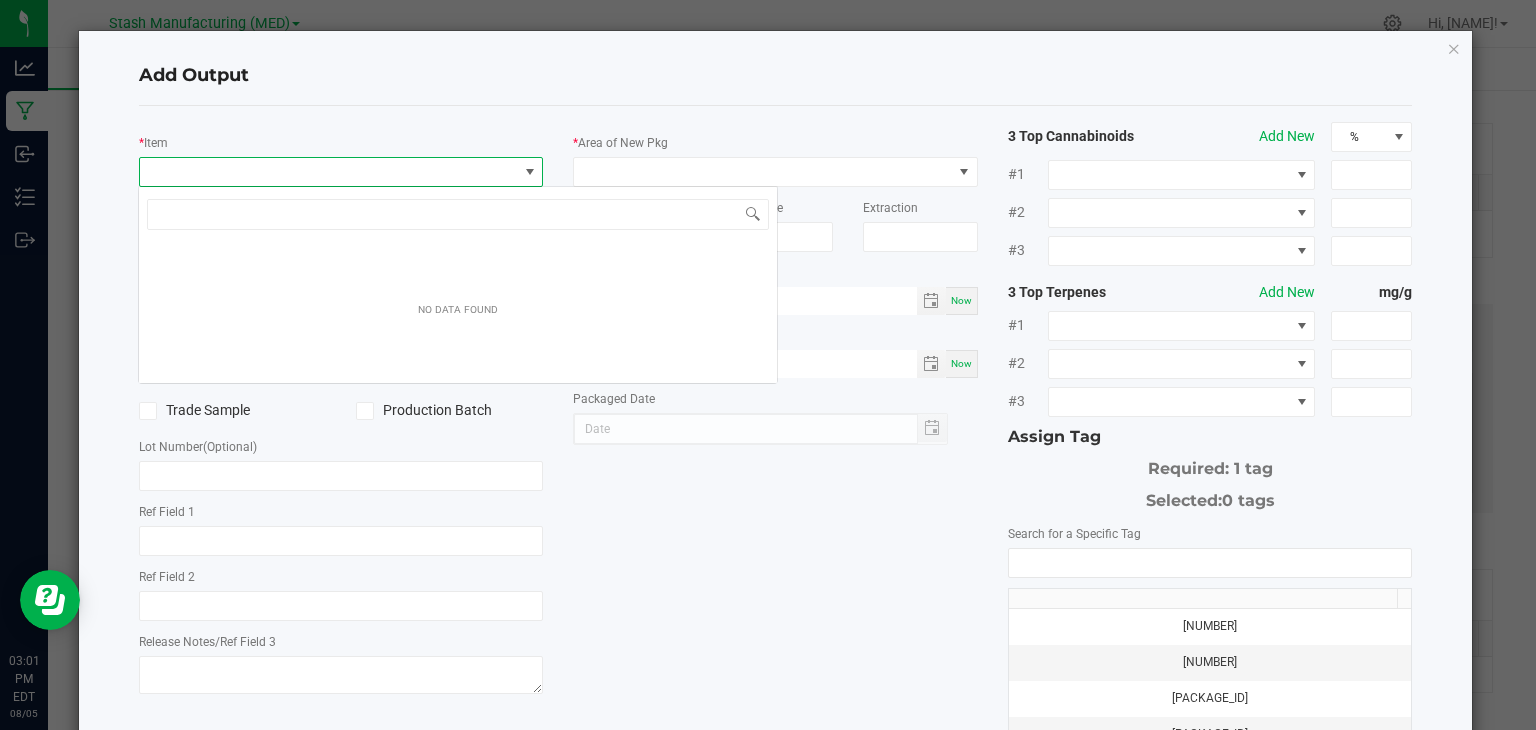 scroll, scrollTop: 99970, scrollLeft: 99600, axis: both 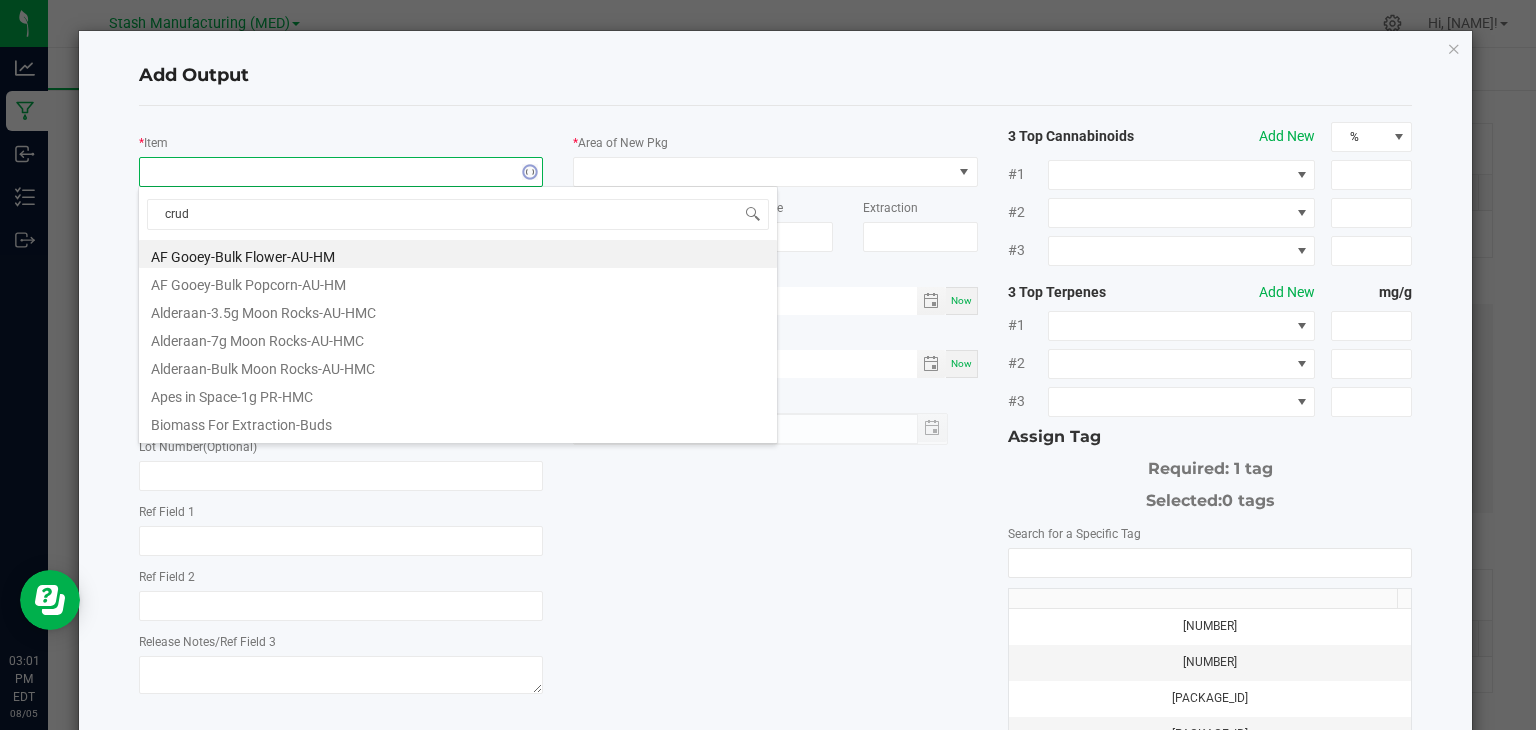 type on "crude" 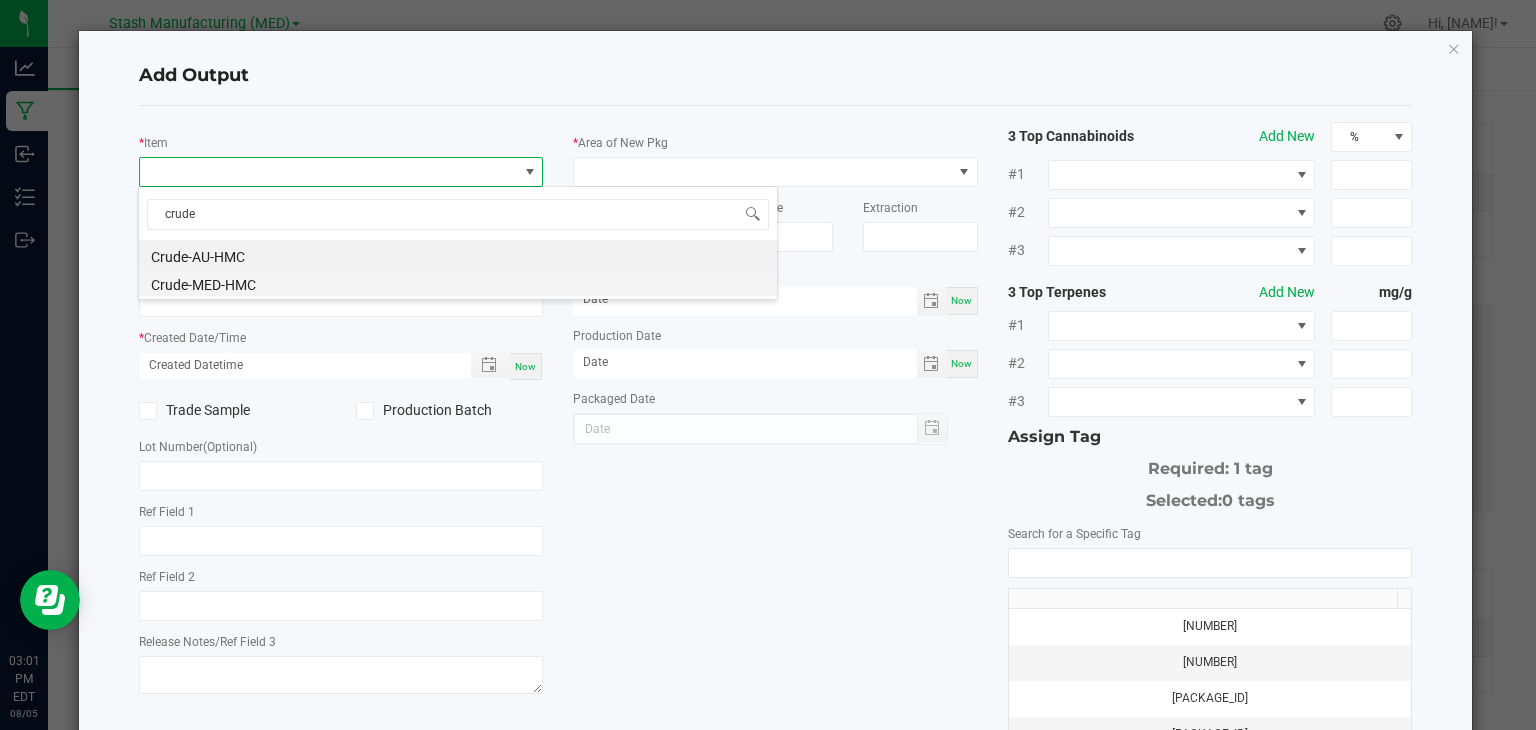click on "Crude-MED-HMC" at bounding box center [458, 282] 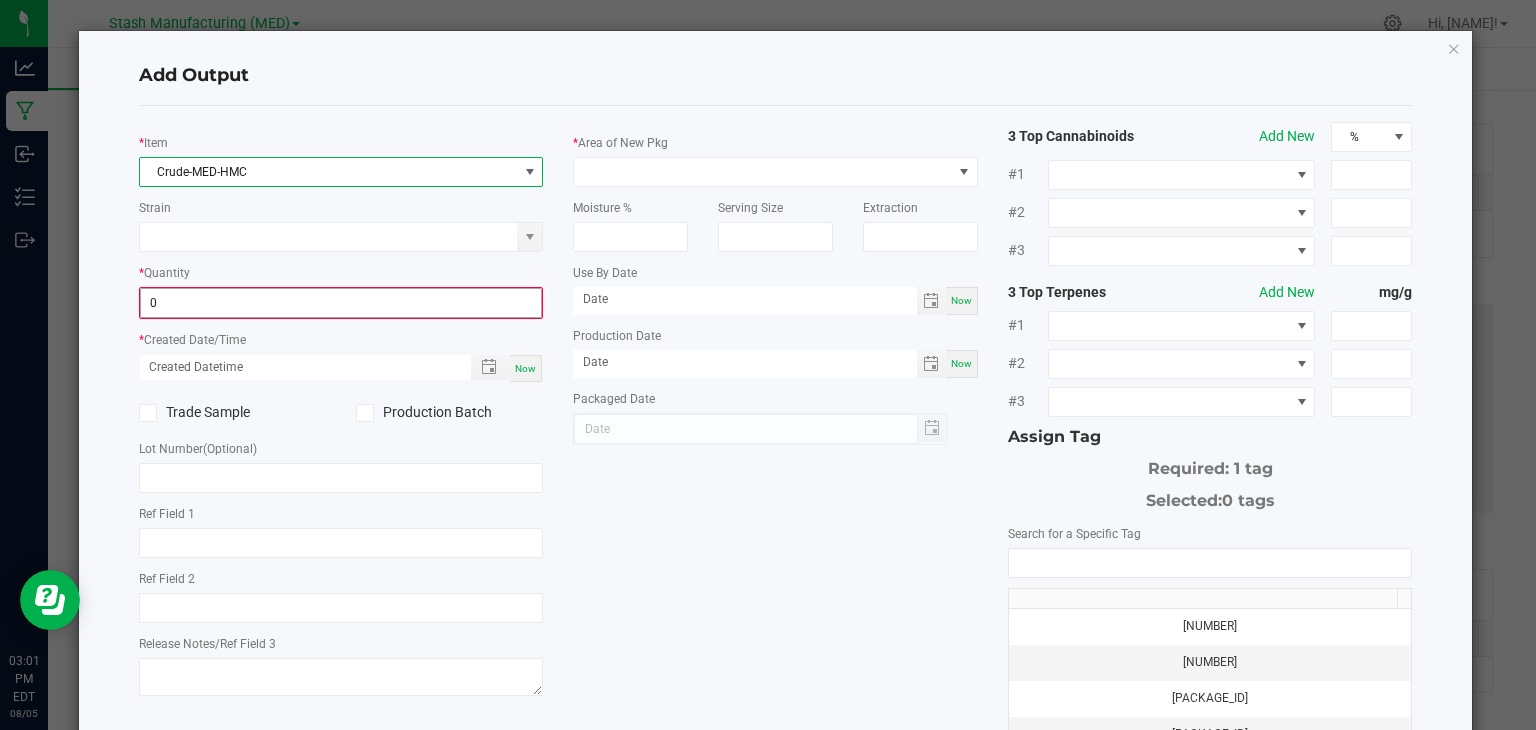 click on "0" at bounding box center (341, 303) 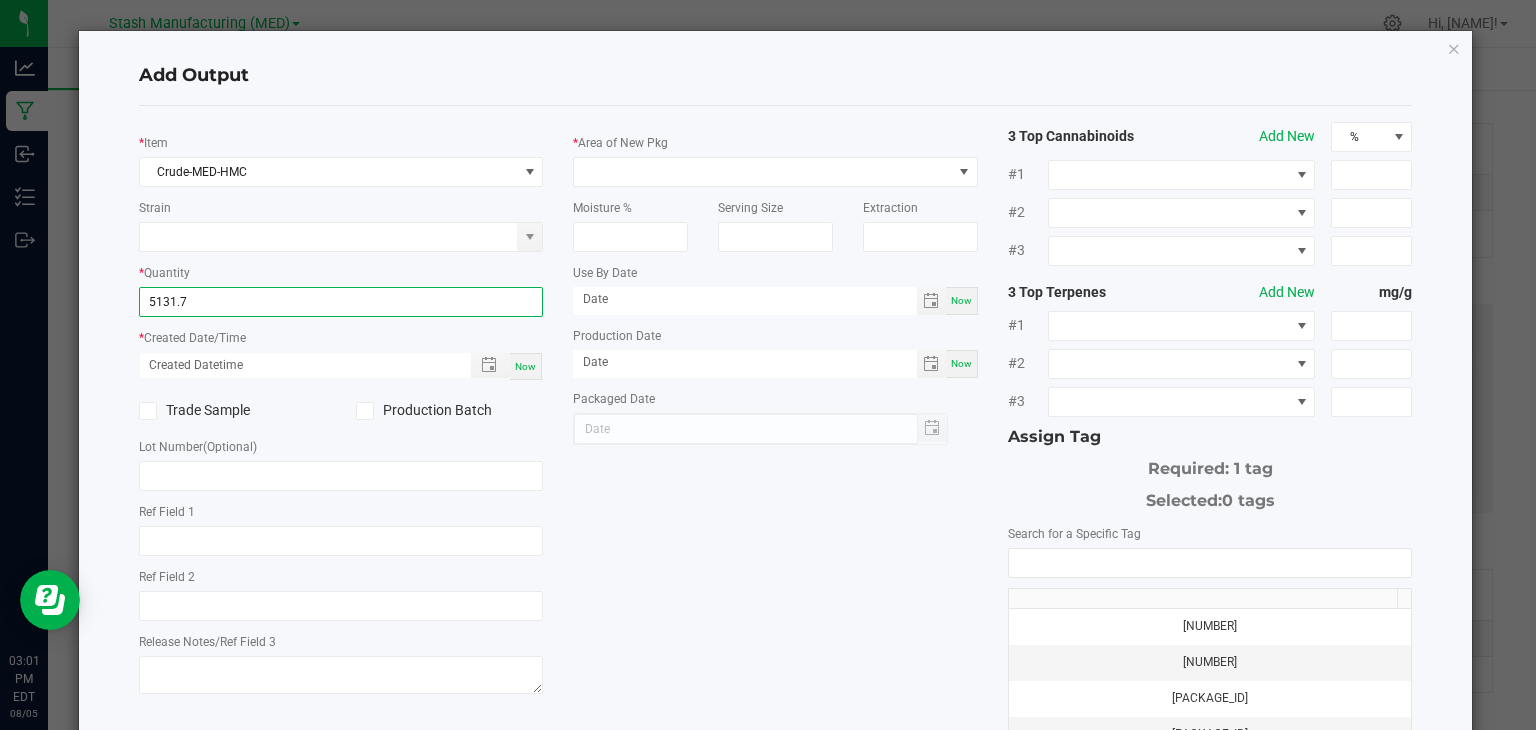 type on "[QUANTITY].0000 g" 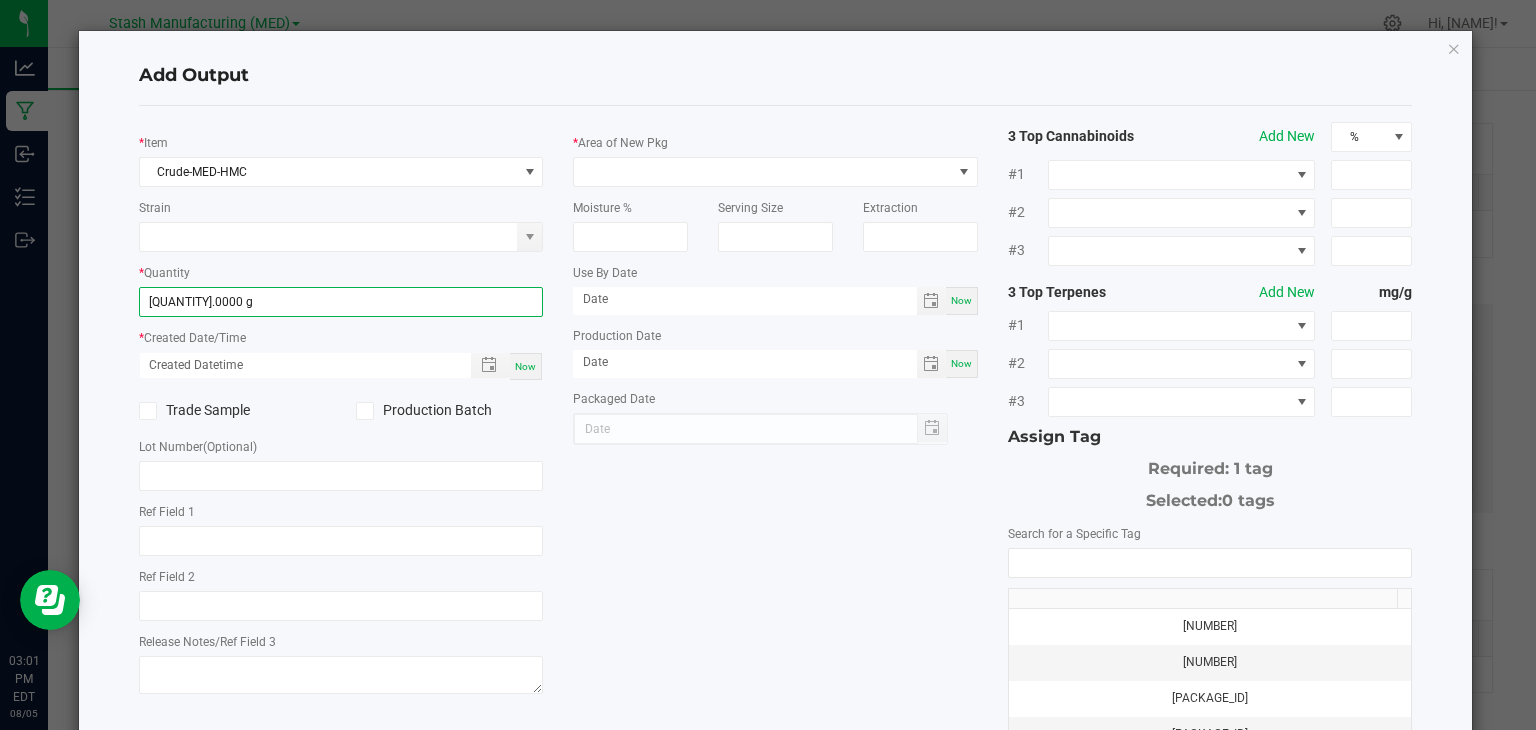 click on "Now" at bounding box center [525, 366] 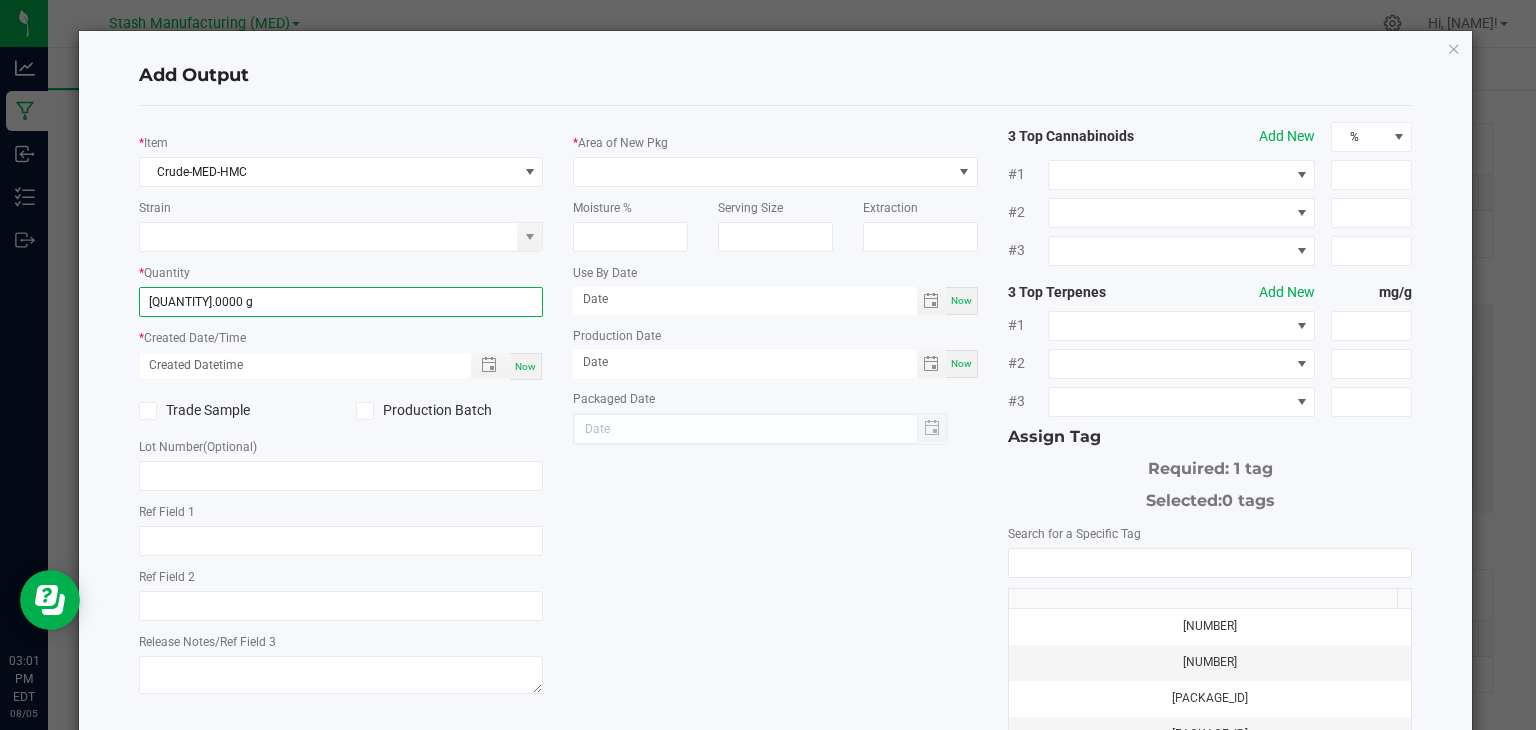type on "08/05/2025" 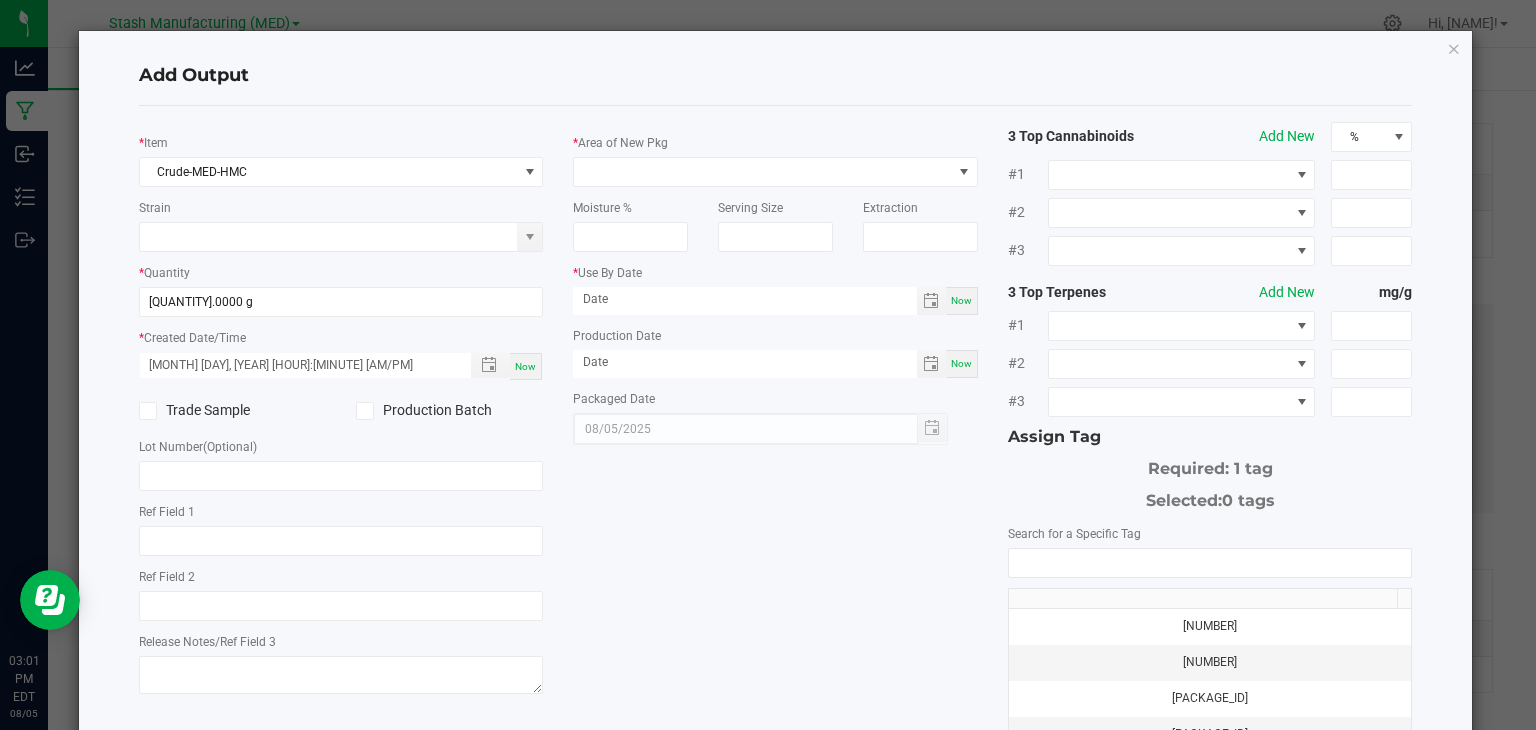 click on "Production Batch" 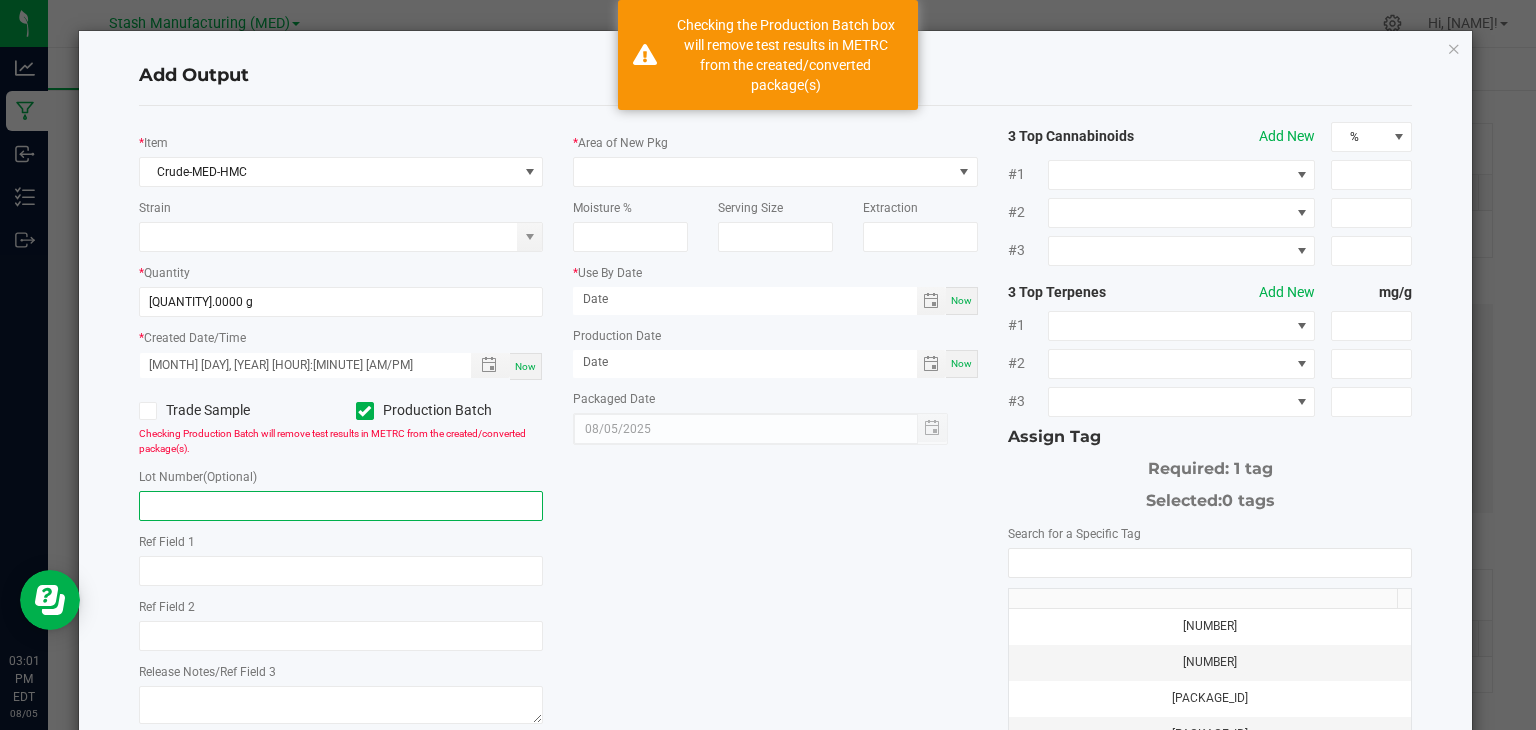click 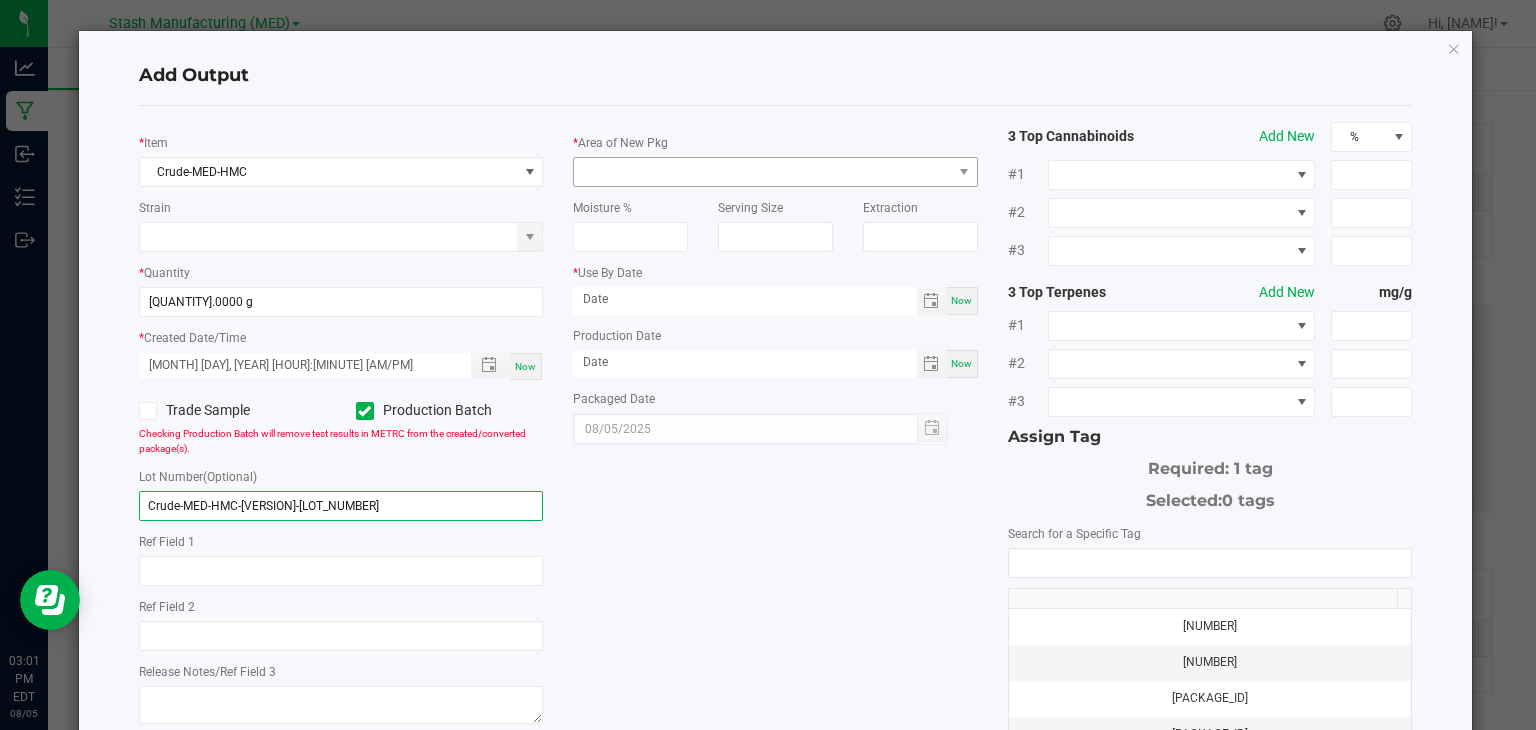 type on "Crude-MED-HMC-[VERSION]-[LOT_NUMBER]" 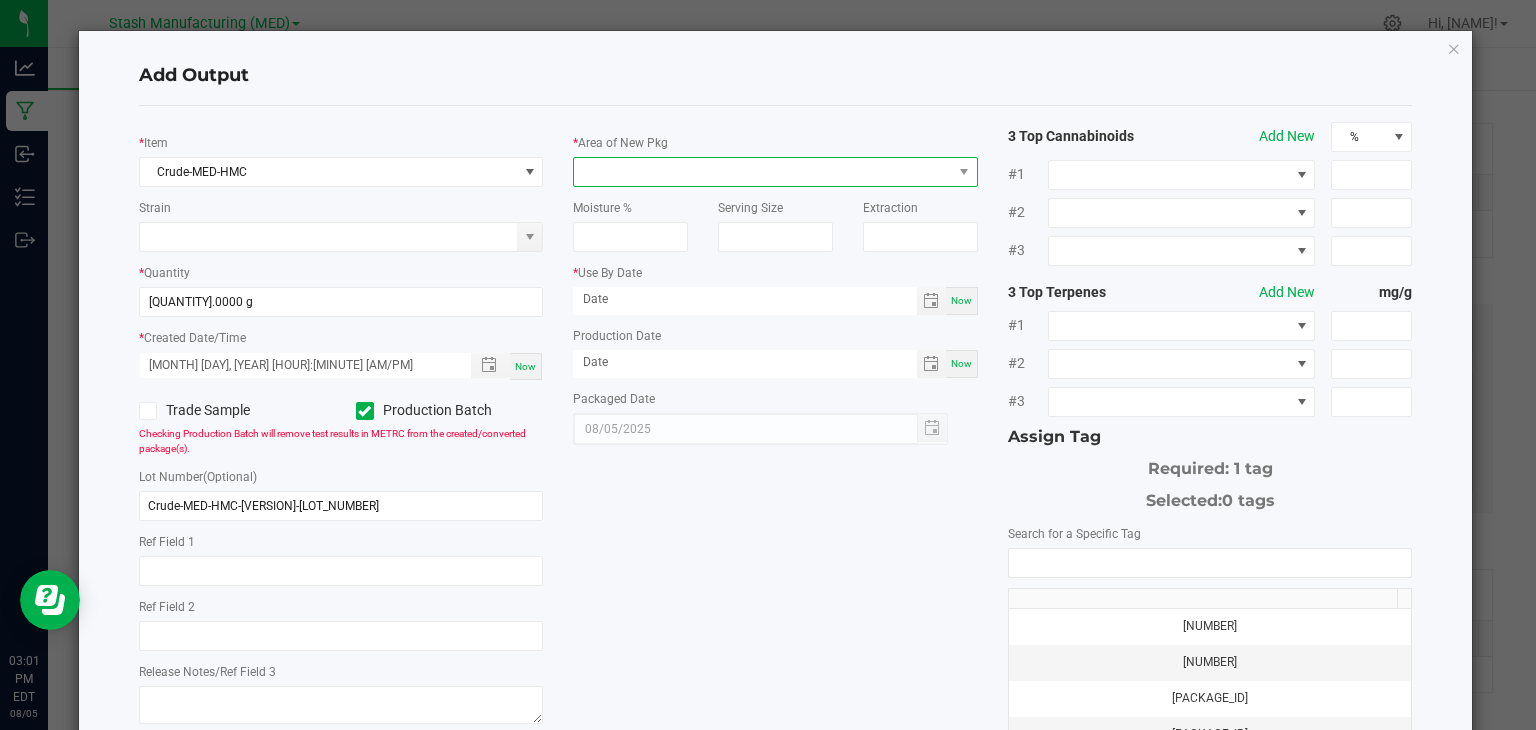 click at bounding box center [763, 172] 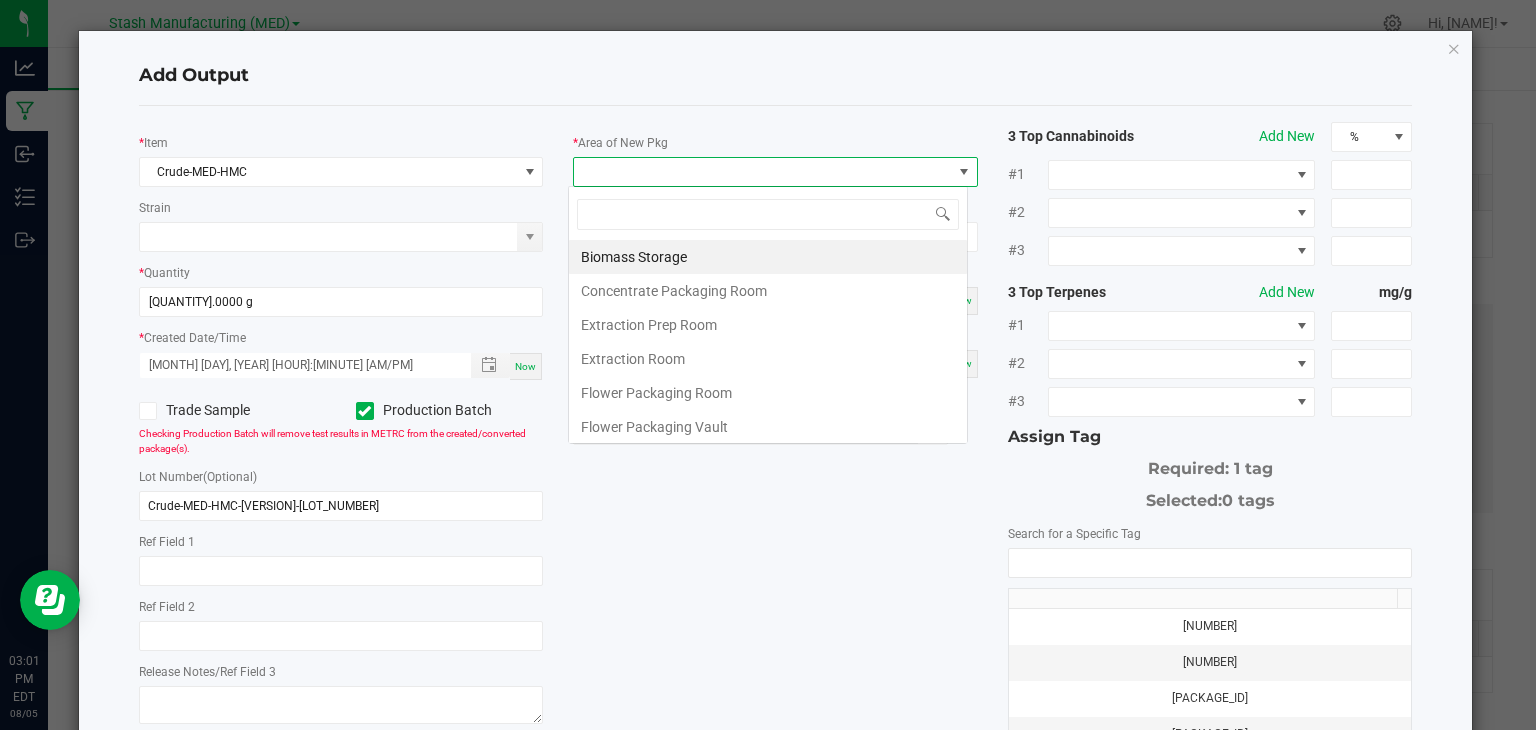 scroll, scrollTop: 99970, scrollLeft: 99600, axis: both 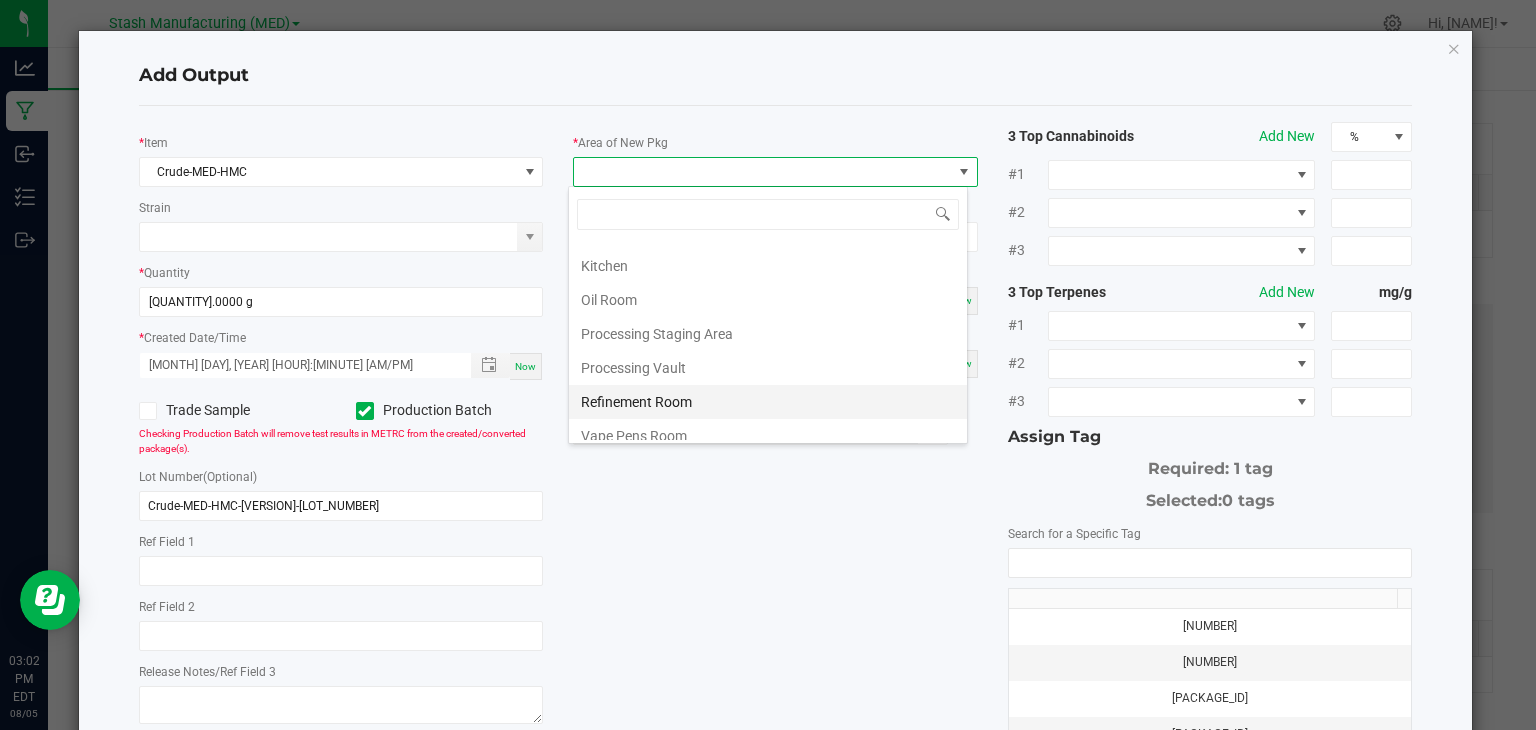 click on "Refinement Room" at bounding box center (768, 402) 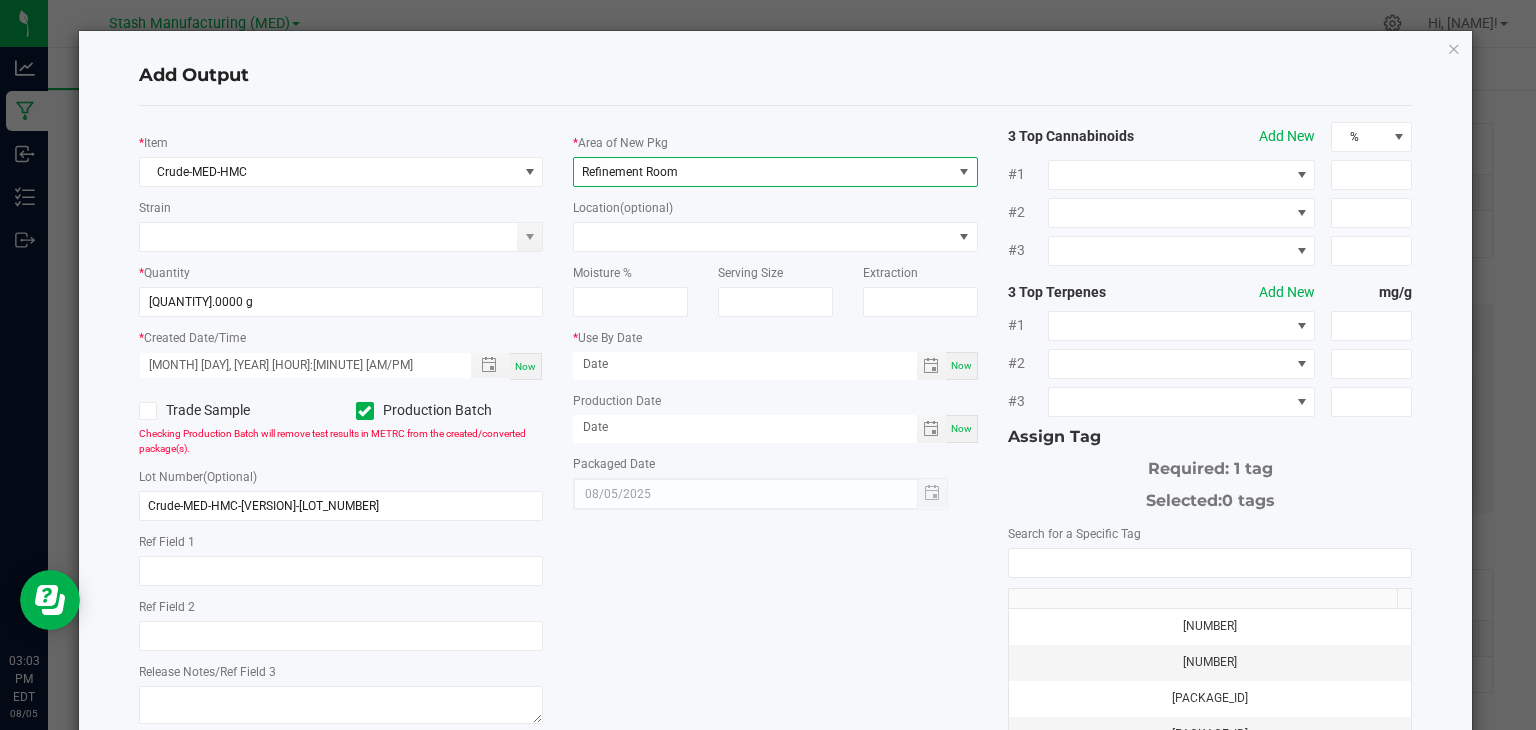 click on "Now" at bounding box center [962, 366] 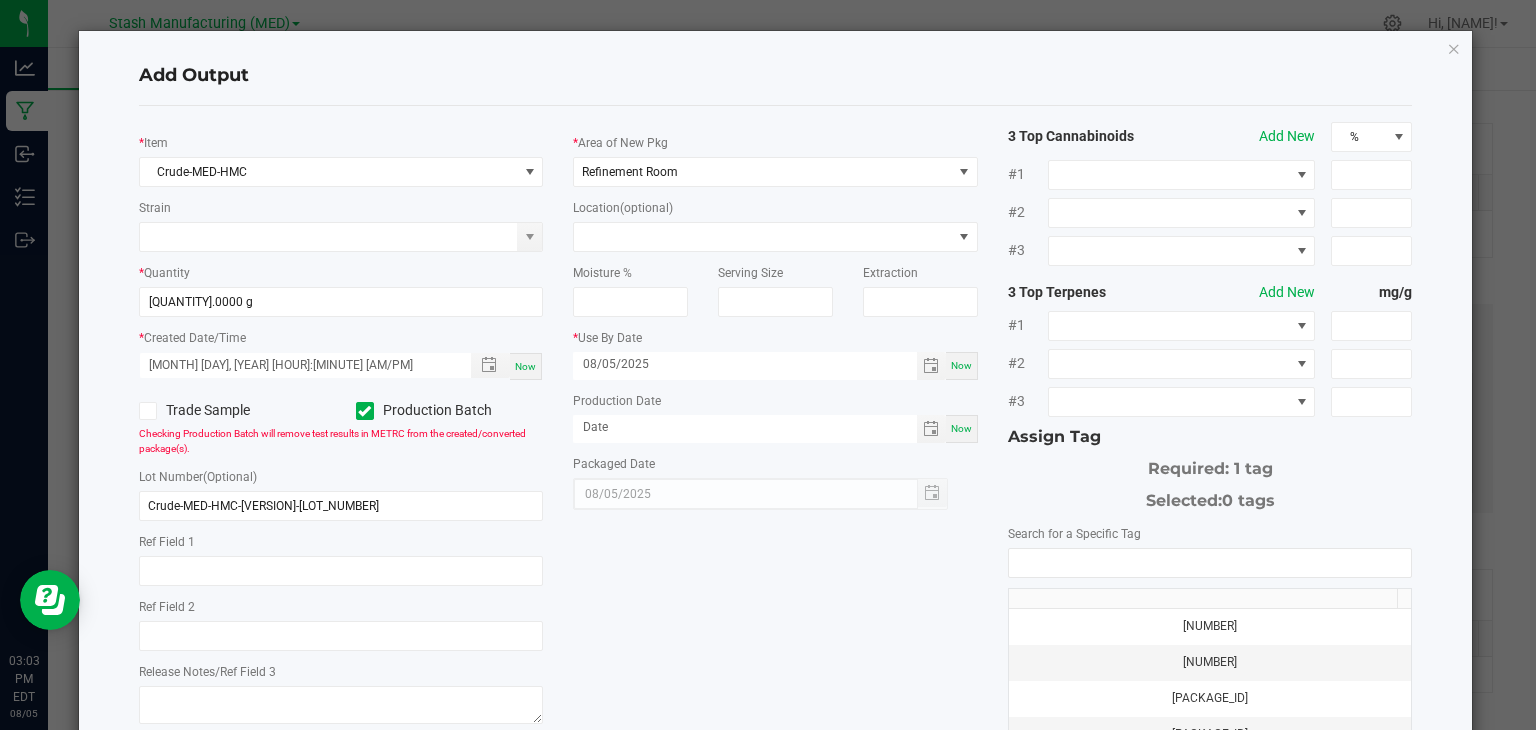 click on "Now" at bounding box center [961, 428] 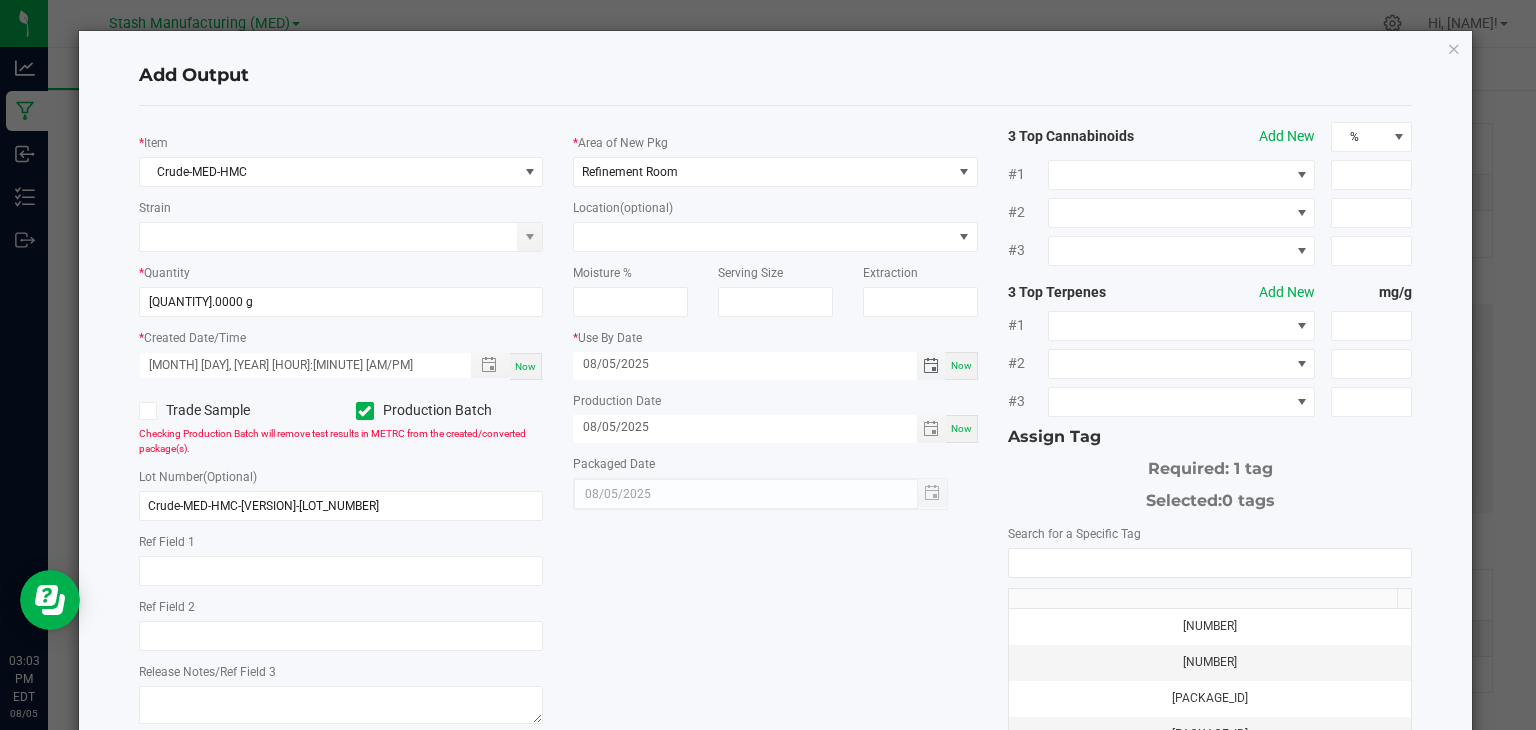 click on "08/05/2025" at bounding box center [745, 364] 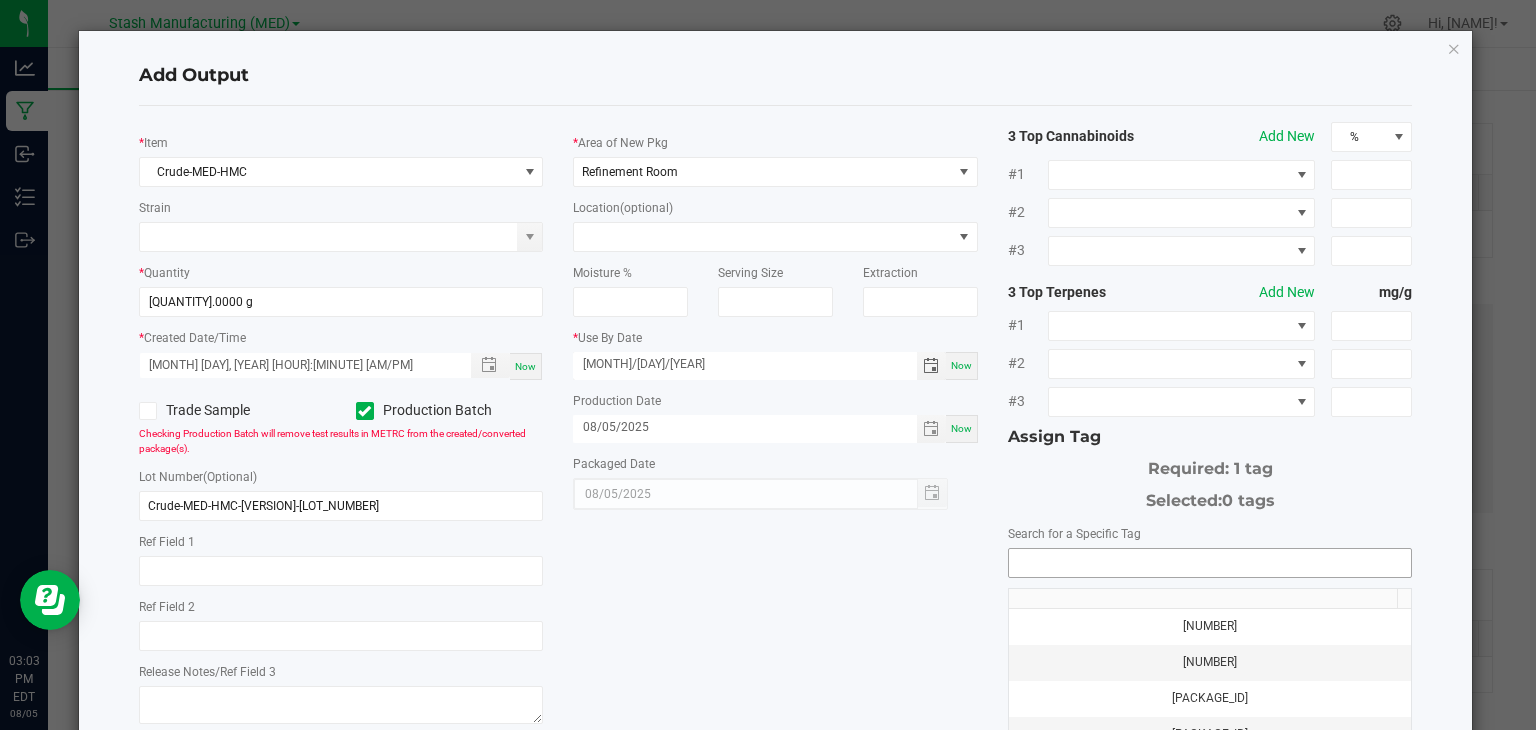 type on "[MONTH]/[DAY]/[YEAR]" 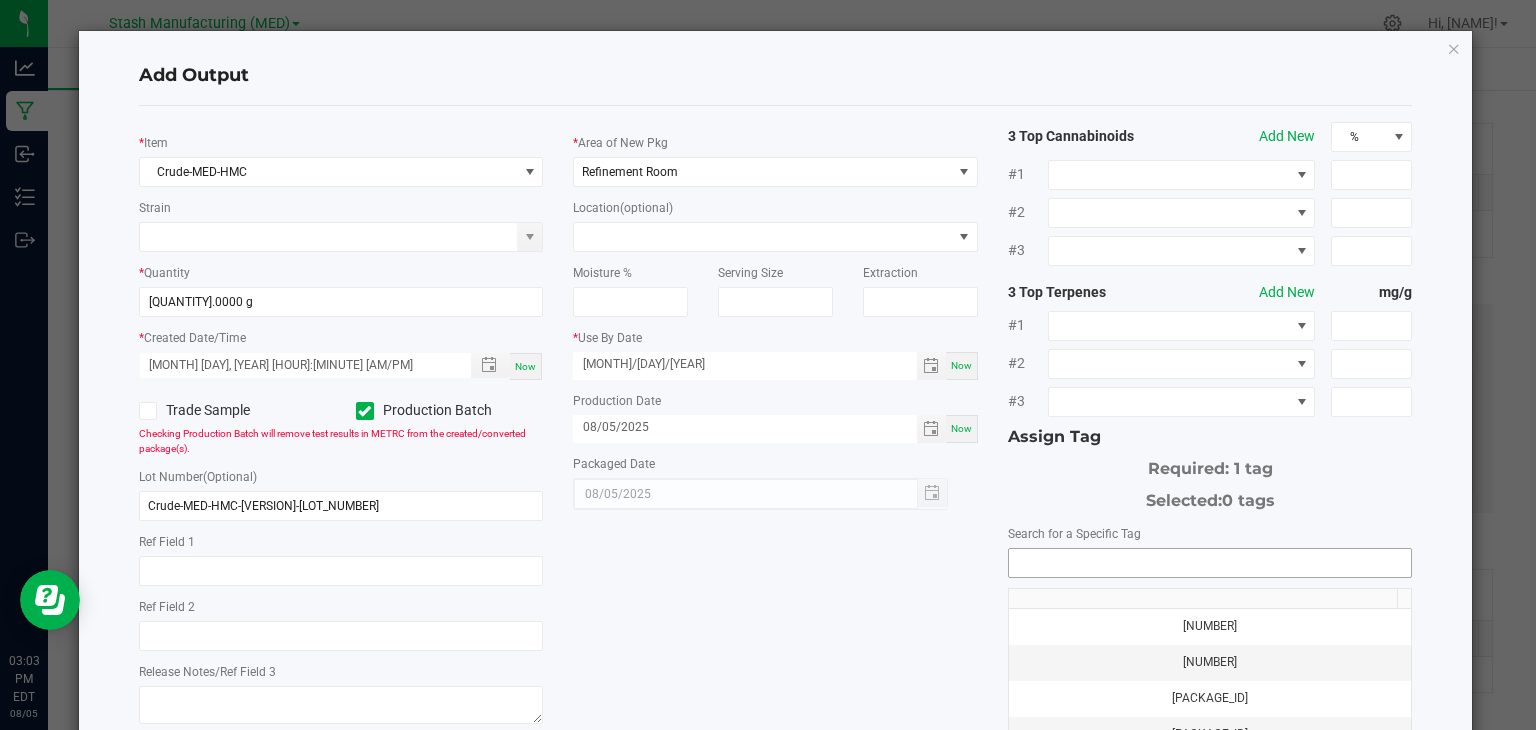 click at bounding box center [1210, 563] 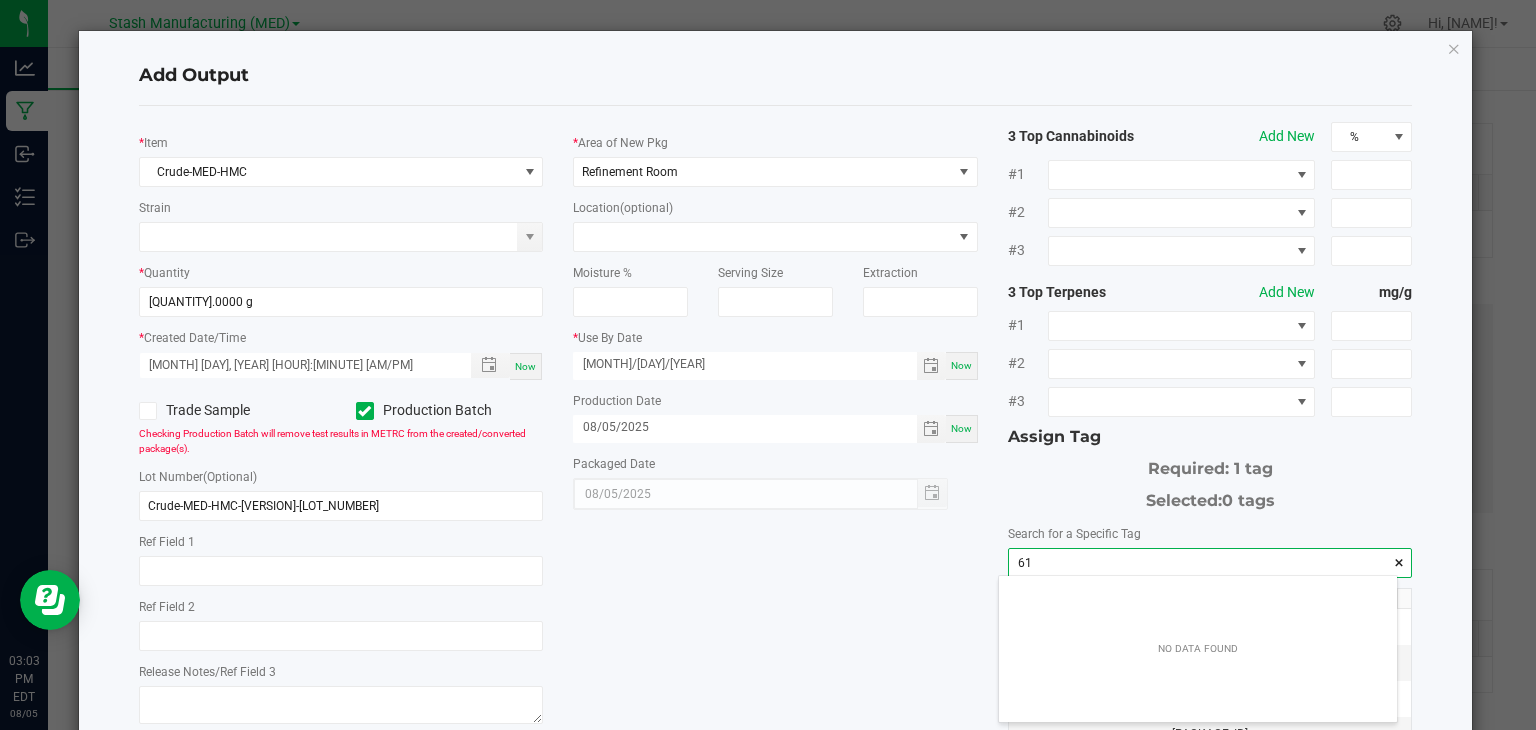 scroll, scrollTop: 99972, scrollLeft: 99601, axis: both 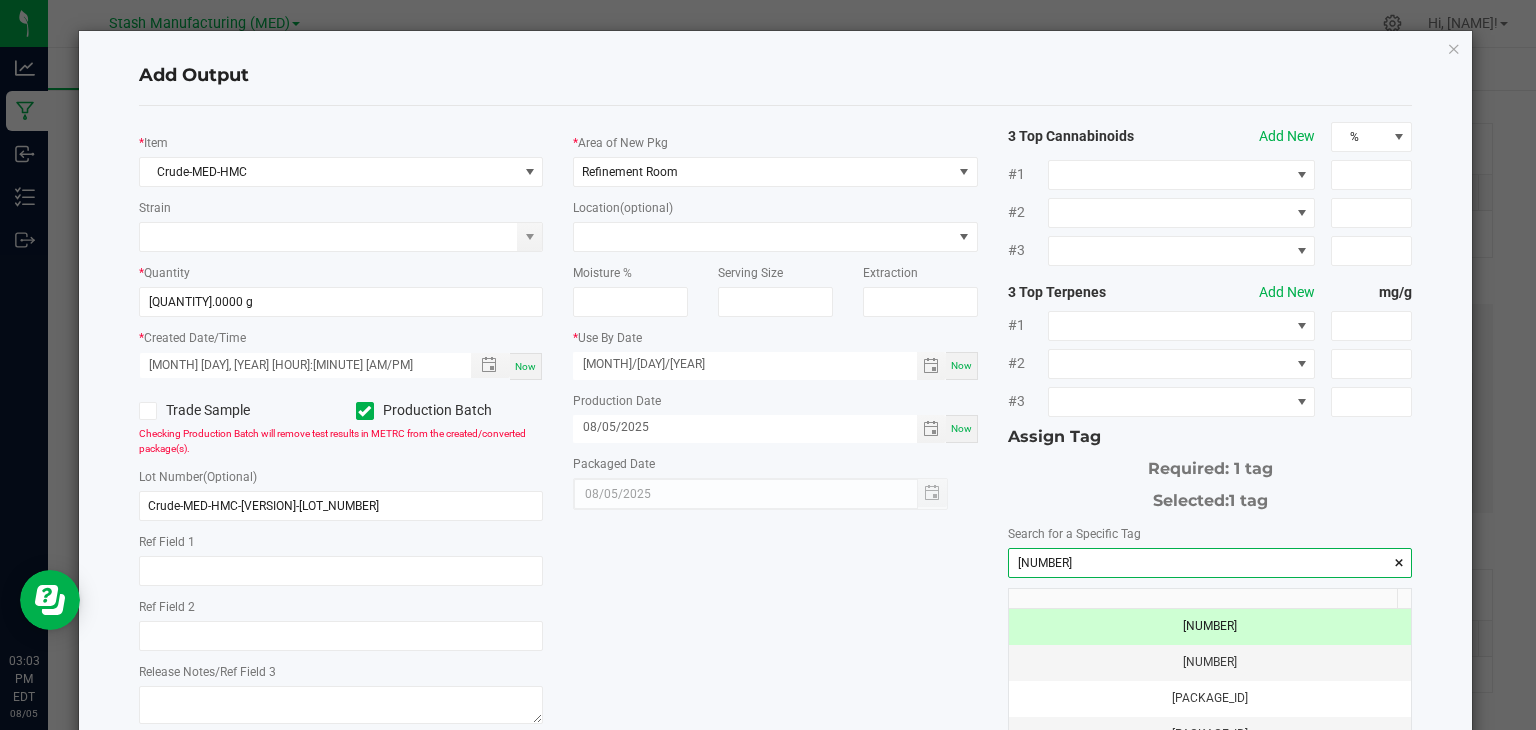 type on "[NUMBER]" 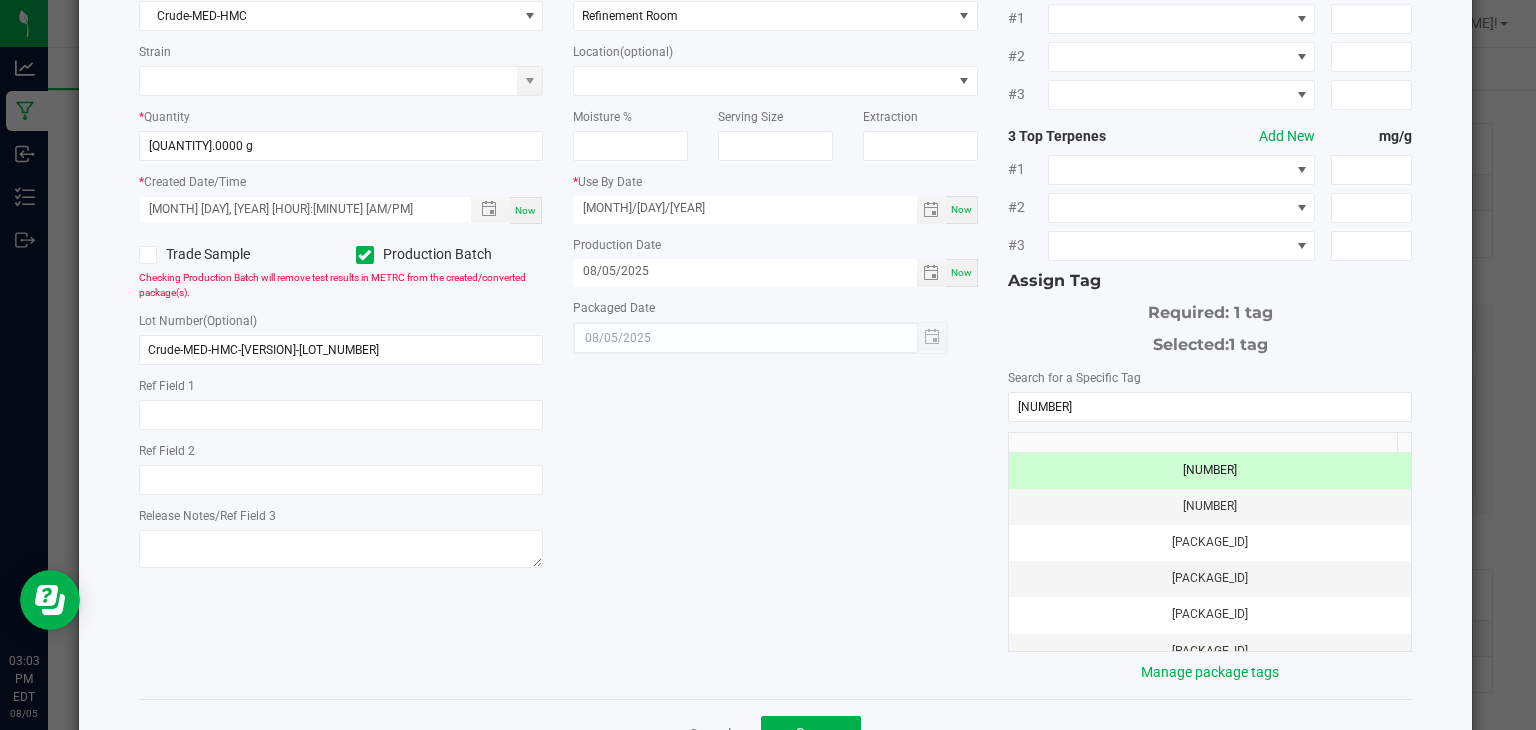 scroll, scrollTop: 221, scrollLeft: 0, axis: vertical 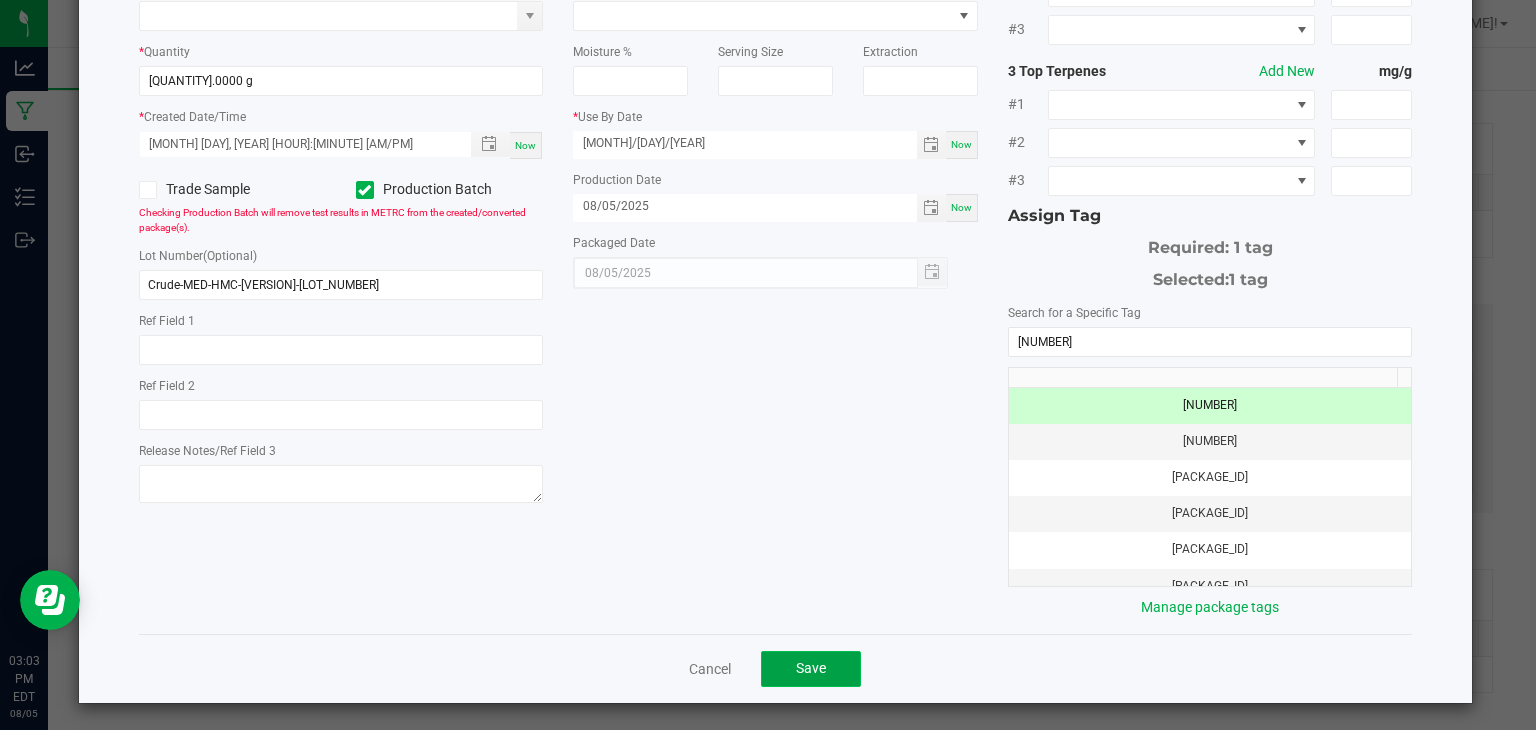 click on "Save" 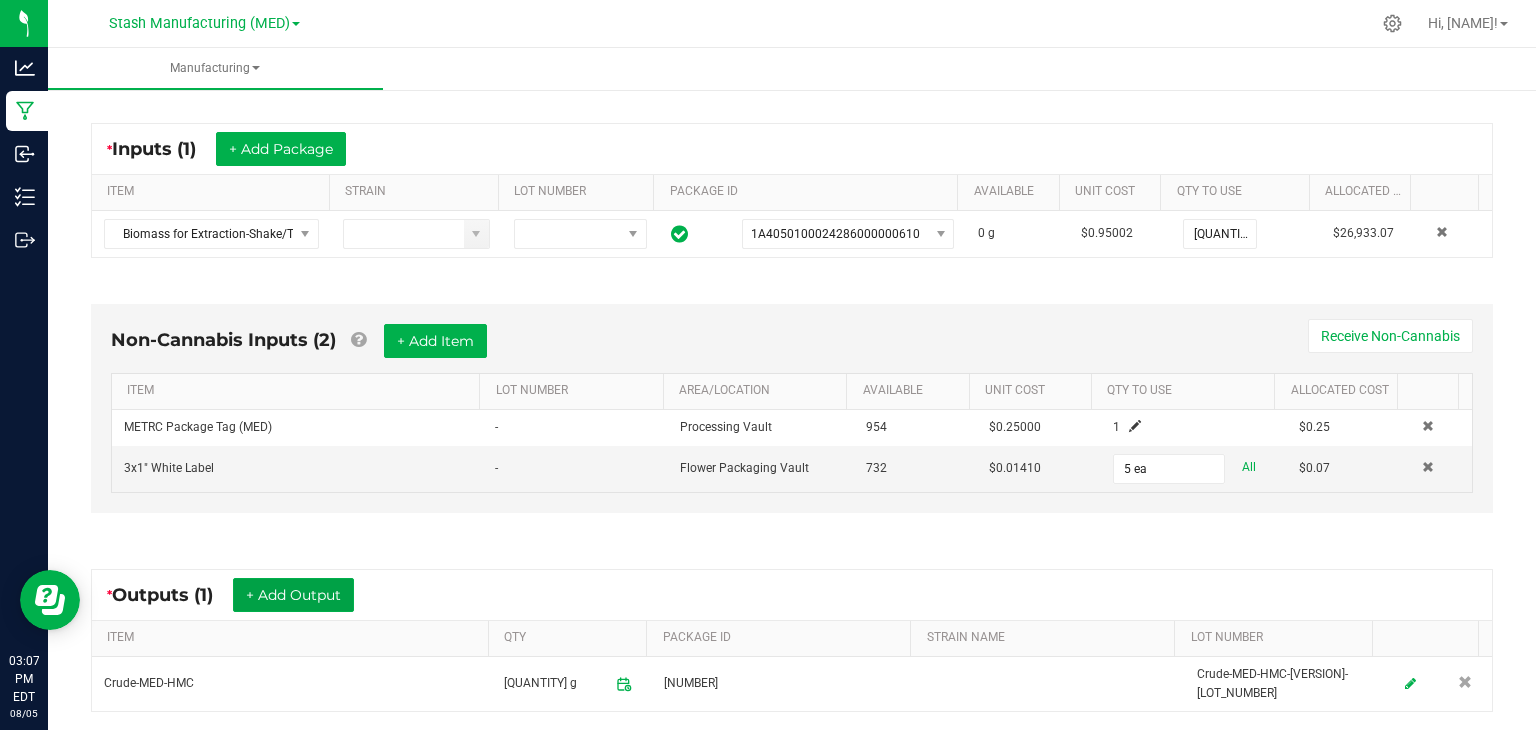scroll, scrollTop: 408, scrollLeft: 0, axis: vertical 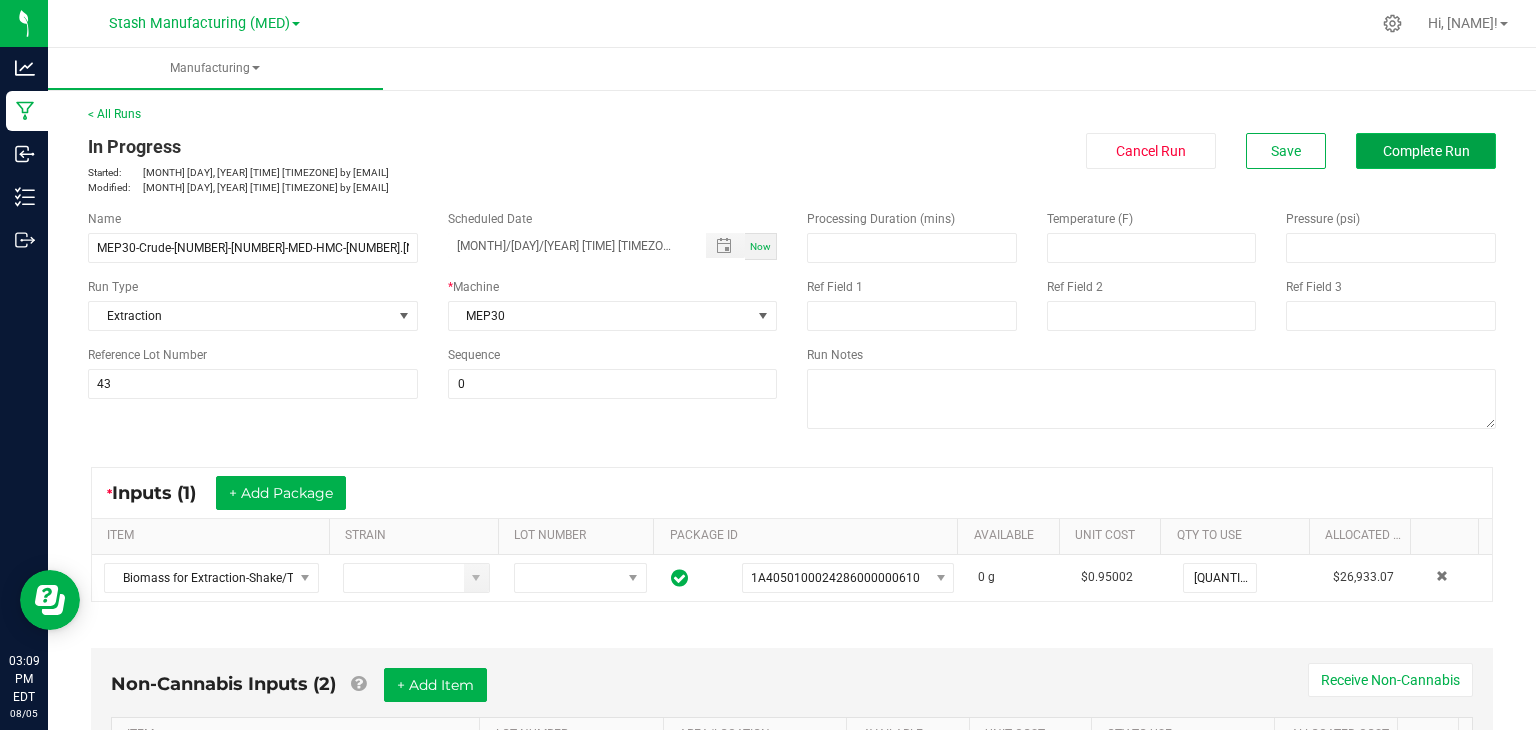 click on "Complete Run" at bounding box center [1426, 151] 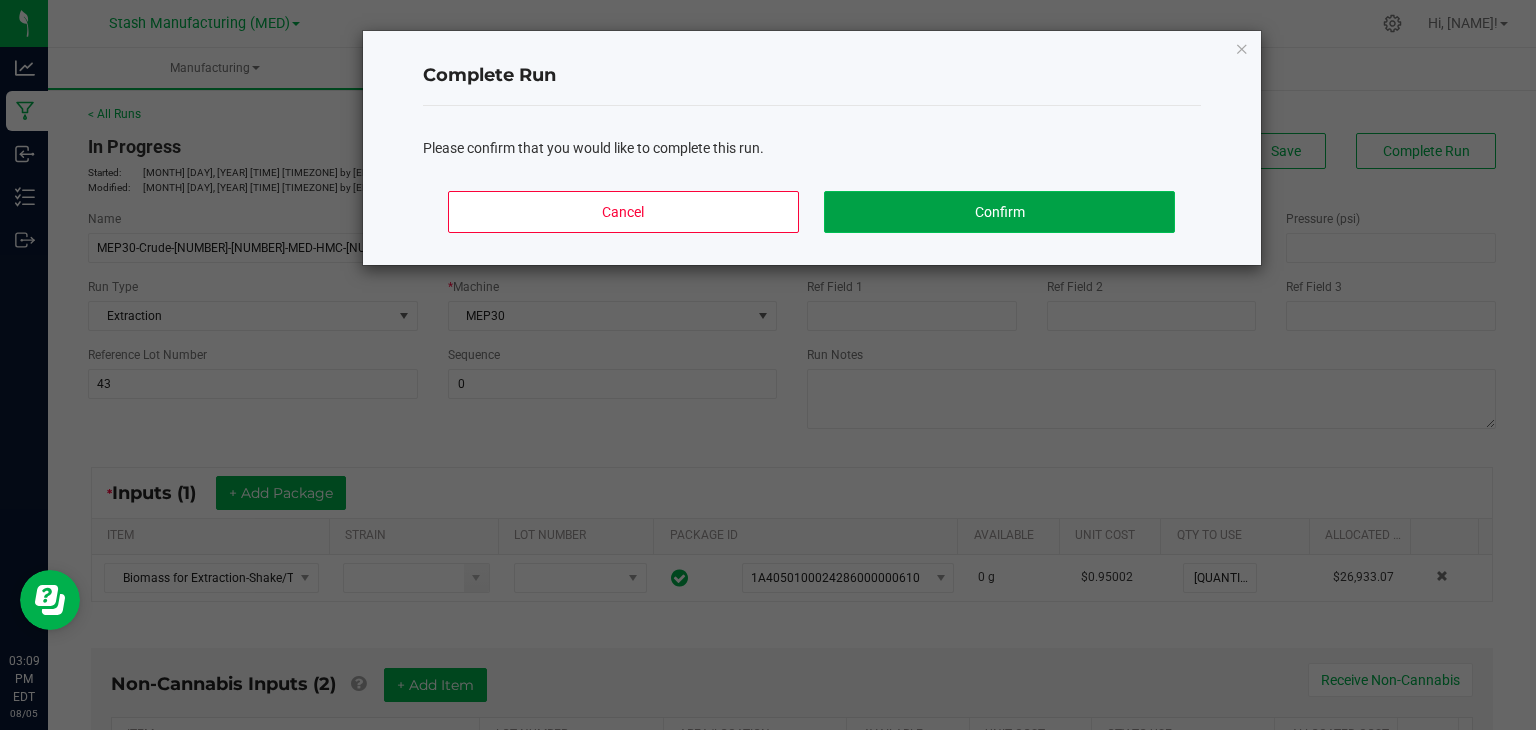 click on "Confirm" 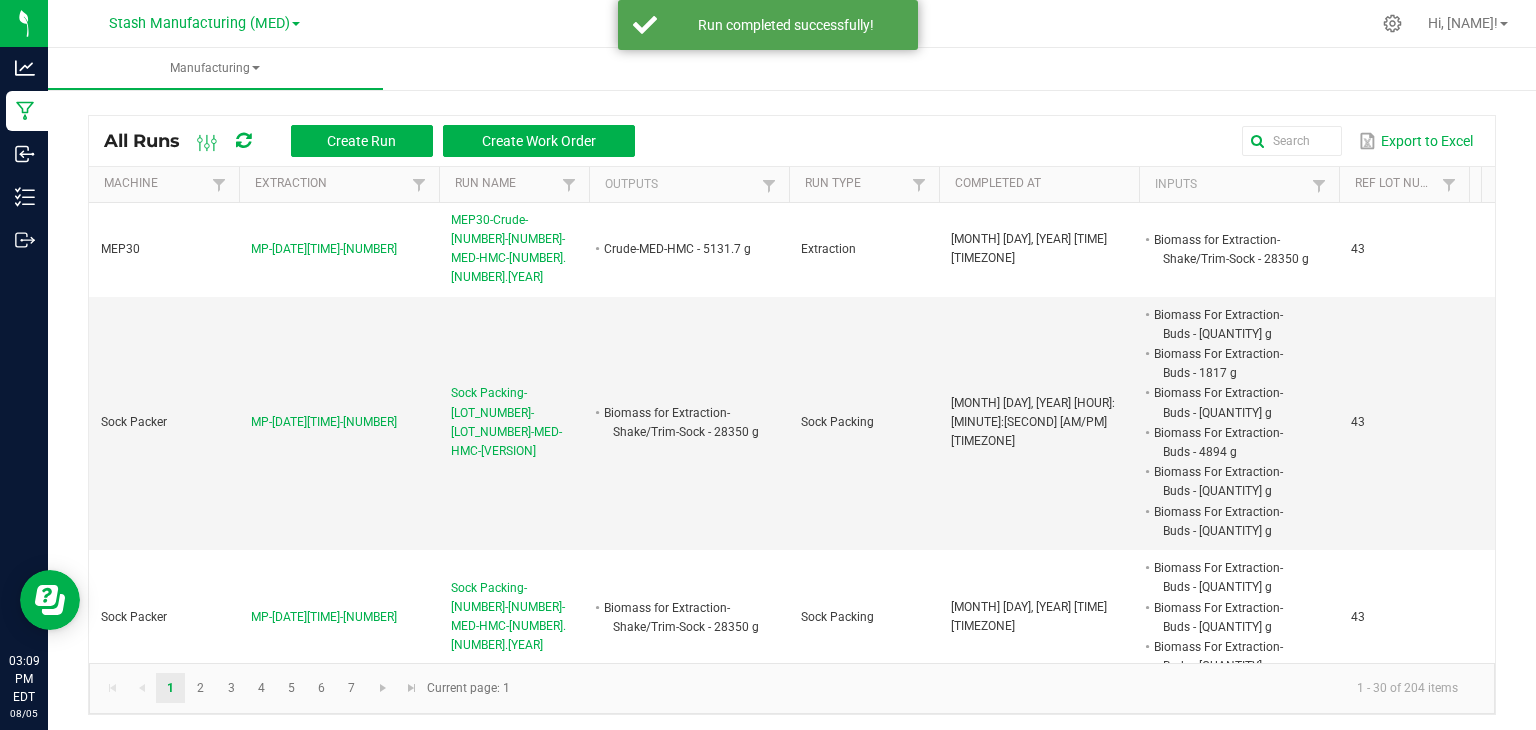 click on "Stash Manufacturing (MED)" at bounding box center [204, 22] 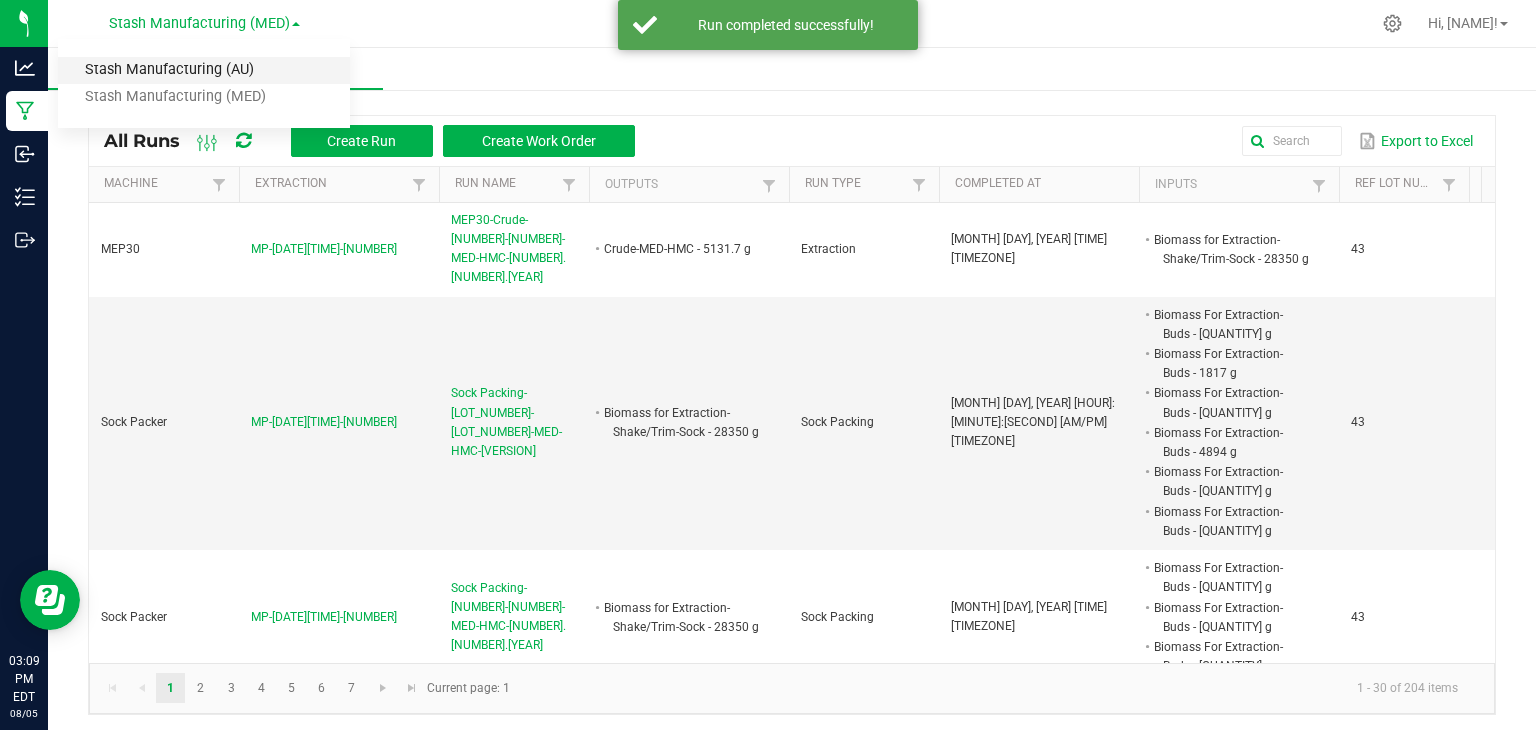 click on "Stash Manufacturing (AU)" at bounding box center (204, 70) 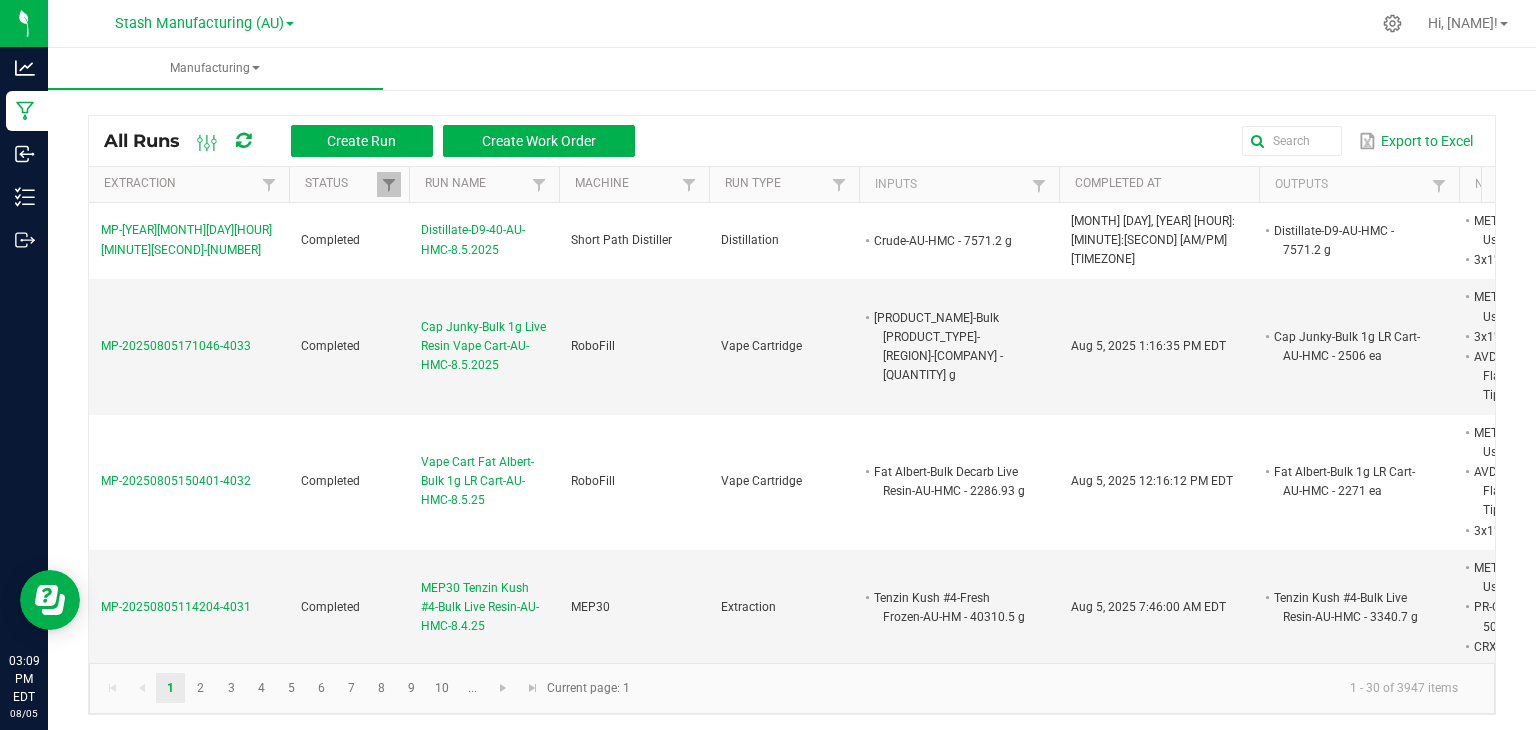 click on "Stash Manufacturing (AU)   Stash Manufacturing (AU)   Stash Manufacturing (MED)" at bounding box center [204, 23] 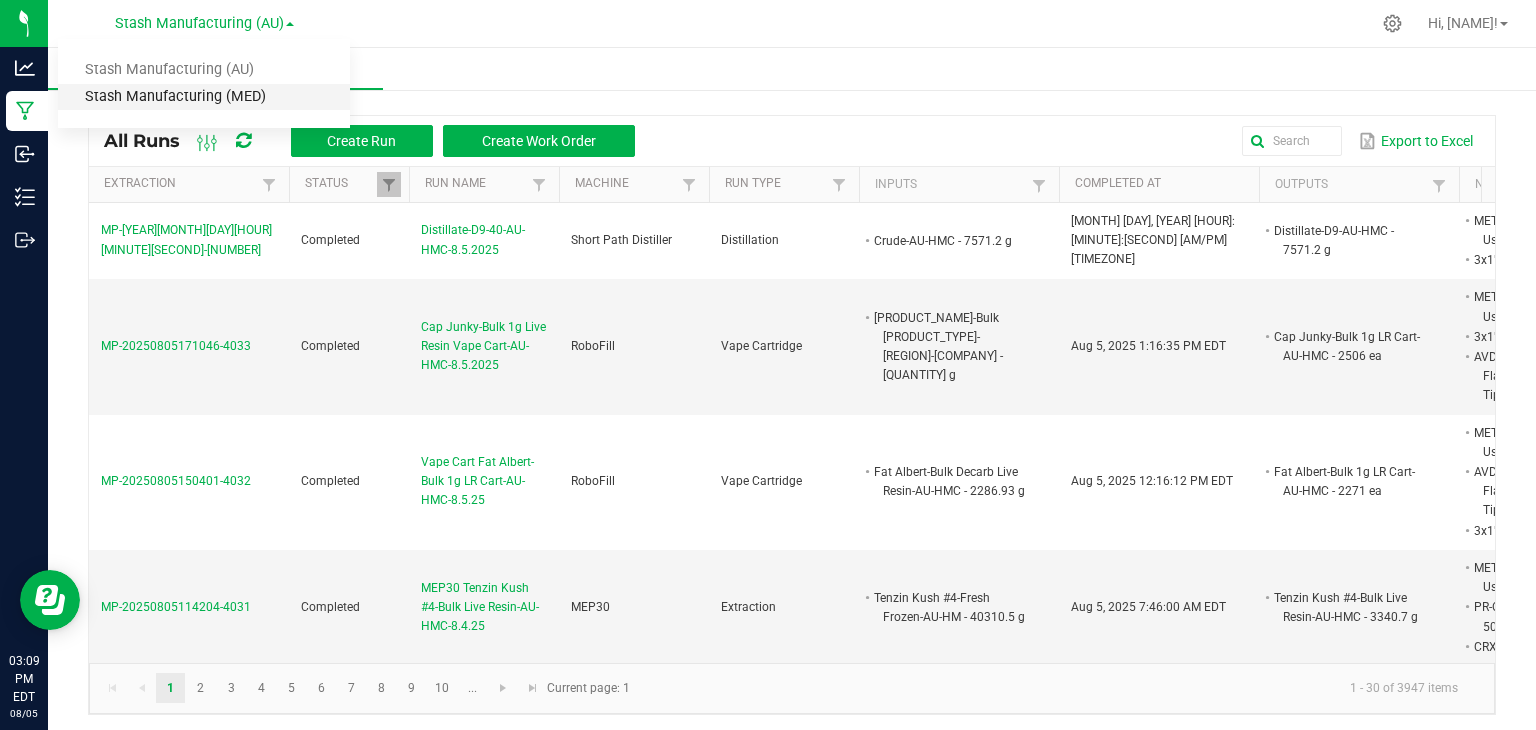 click on "Stash Manufacturing (MED)" at bounding box center [204, 97] 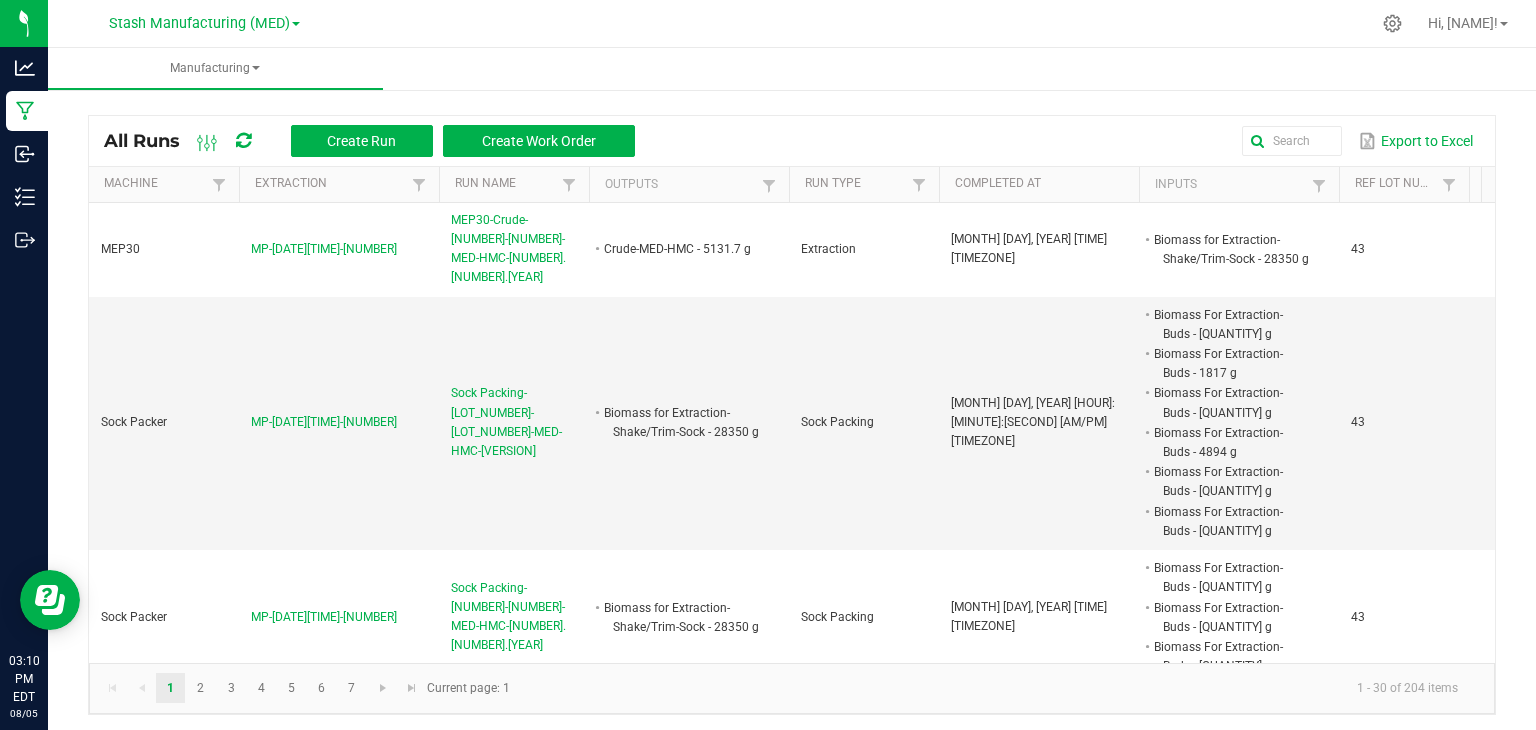 click on "Stash Manufacturing (MED)" at bounding box center (204, 22) 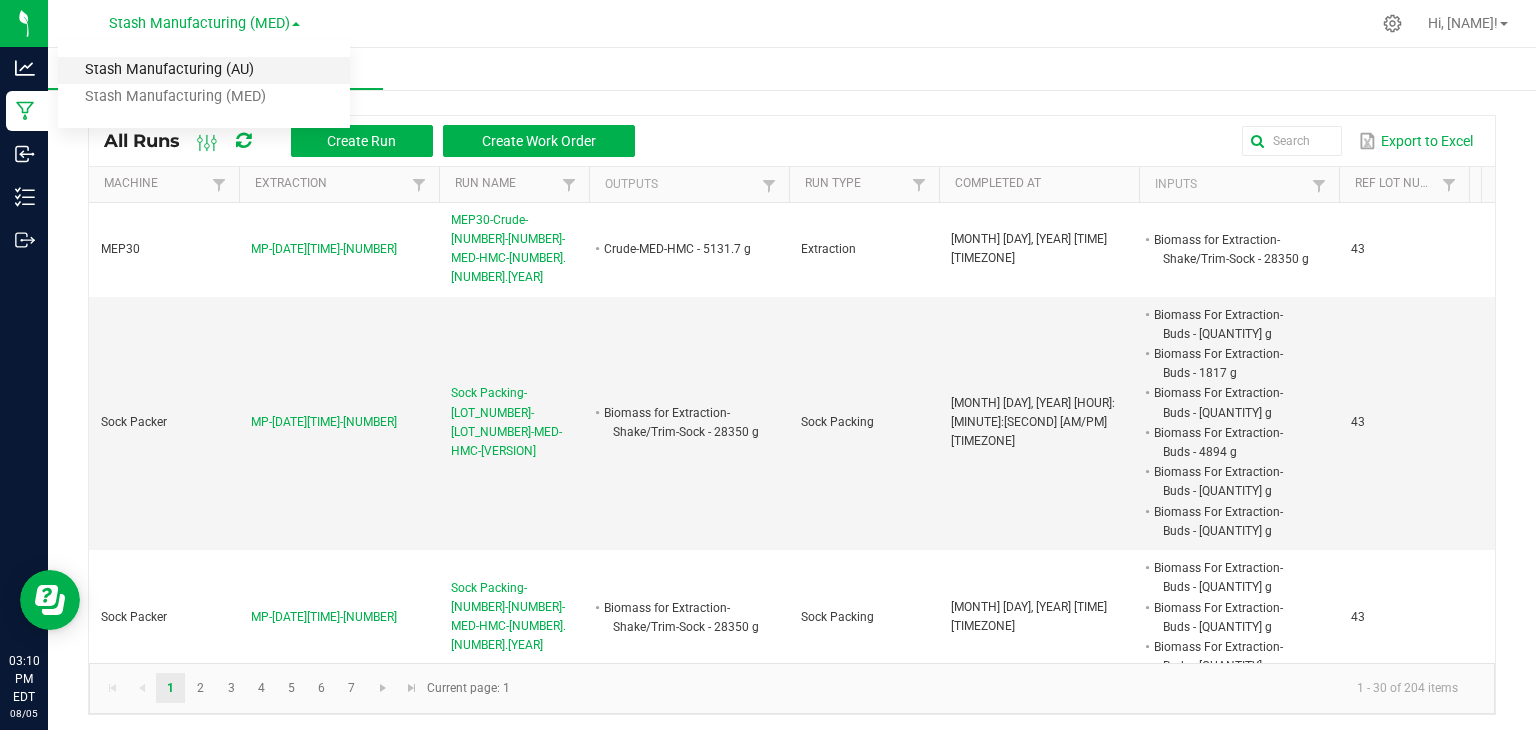click on "Stash Manufacturing (AU)" at bounding box center [204, 70] 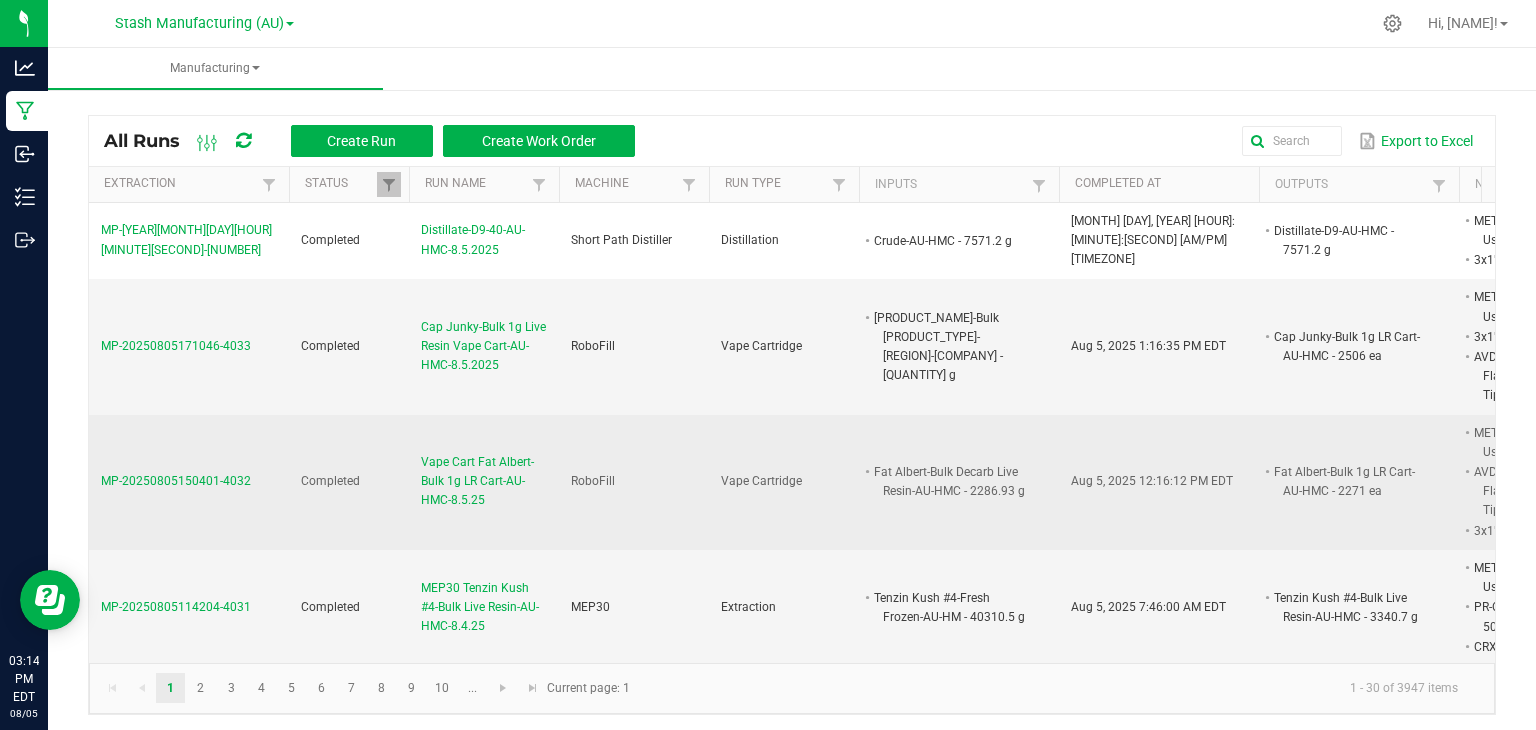 scroll, scrollTop: 0, scrollLeft: 104, axis: horizontal 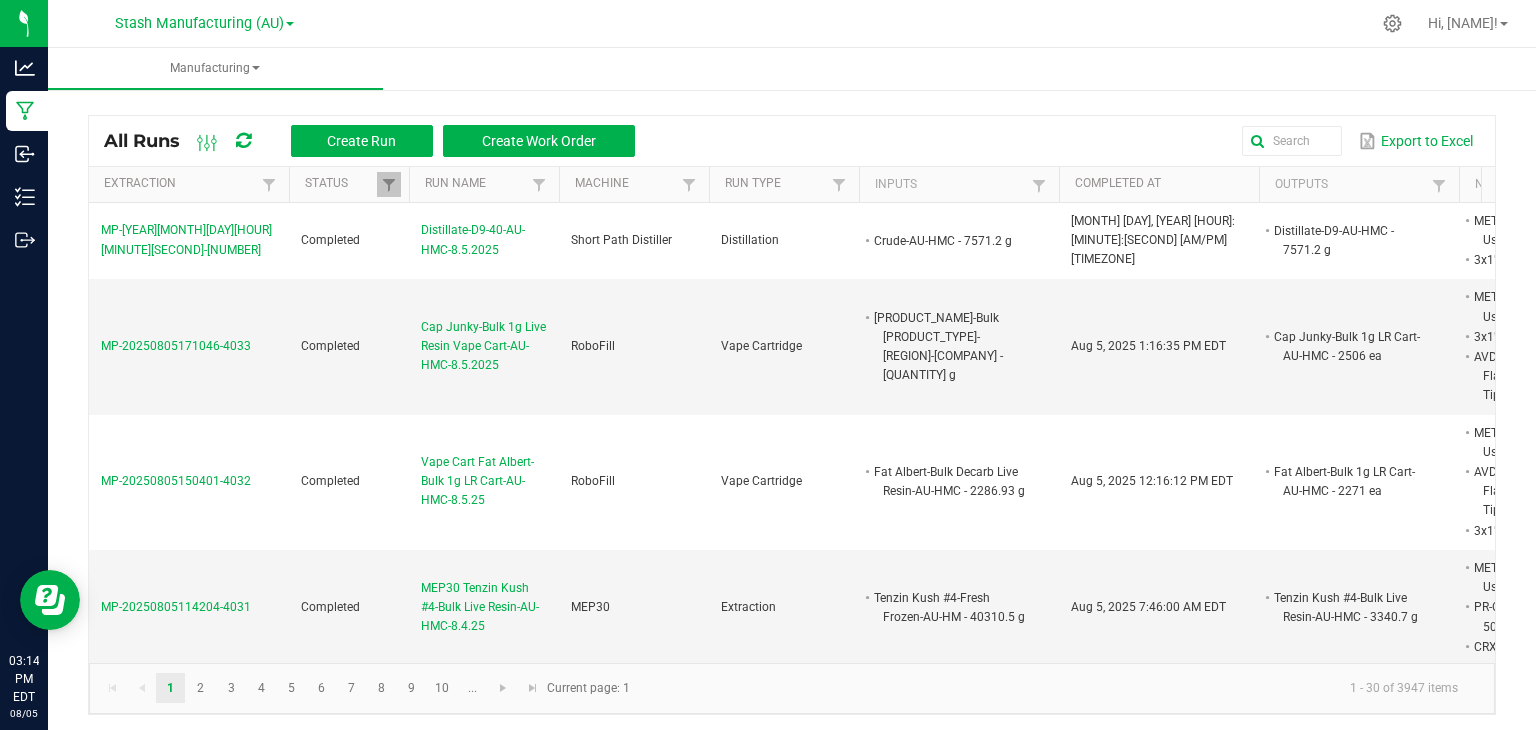 click on "All Runs   Create Run   Create Work Order   Export to Excel  Extraction Status Run Name Machine Run Type Inputs Completed At Outputs Non Cannabis Ref Lot Number Ref Field 1 Ref Field 2 Ref Field 3  MP-[YEAR][MONTH][DAY][HOUR]:[MINUTE]:[SECOND]-[NUMBER]   Completed  Distillate-D9-[NUMBER]-AU-HMC-[MONTH].[DAY].[YEAR]  Short Path Distiller   Distillation  Crude-AU-HMC - 7571.2 g  [MONTH] [DAY], [YEAR] [HOUR]:[MINUTE]:[SECOND] [AM/PM]  Distillate-D9-AU-HMC - 7571.2 g METRC Package Tag (Adult Use) - 1 ea 3x1" White Label - 1 ea  [NUMBER]            MP-[YEAR][MONTH][DAY][HOUR]:[MINUTE]:[SECOND]-[NUMBER]   Completed  Cap Junky-Bulk 1g Live Resin Vape Cart-AU-HMC-[MONTH].[DAY].[YEAR]  RoboFill   Vape Cartridge  Cap Junky-Bulk Decarb Live Resin-AU-HMC - 2568.33 g  [MONTH] [DAY], [YEAR] [HOUR]:[MINUTE]:[SECOND] [AM/PM]  Cap Junky-Bulk 1g LR Cart-AU-HMC - 2506 ea METRC Package Tag (Adult Use) - 1 ea 3x1" White Label - 26 ea AVD C3 1mL Vape Cart w/ Flat White Hemp Plastic Tip - 2506 ea              MP-[YEAR][MONTH][DAY][HOUR]:[MINUTE]:[SECOND]-[NUMBER]   Completed  Vape Cart Fat Albert-Bulk 1g LR Cart-AU-HMC-[MONTH].[DAY].25  RoboFill   Vape Cartridge  Fat Albert-Bulk Decarb Live Resin-AU-HMC - 2286.93 g" at bounding box center [792, 410] 